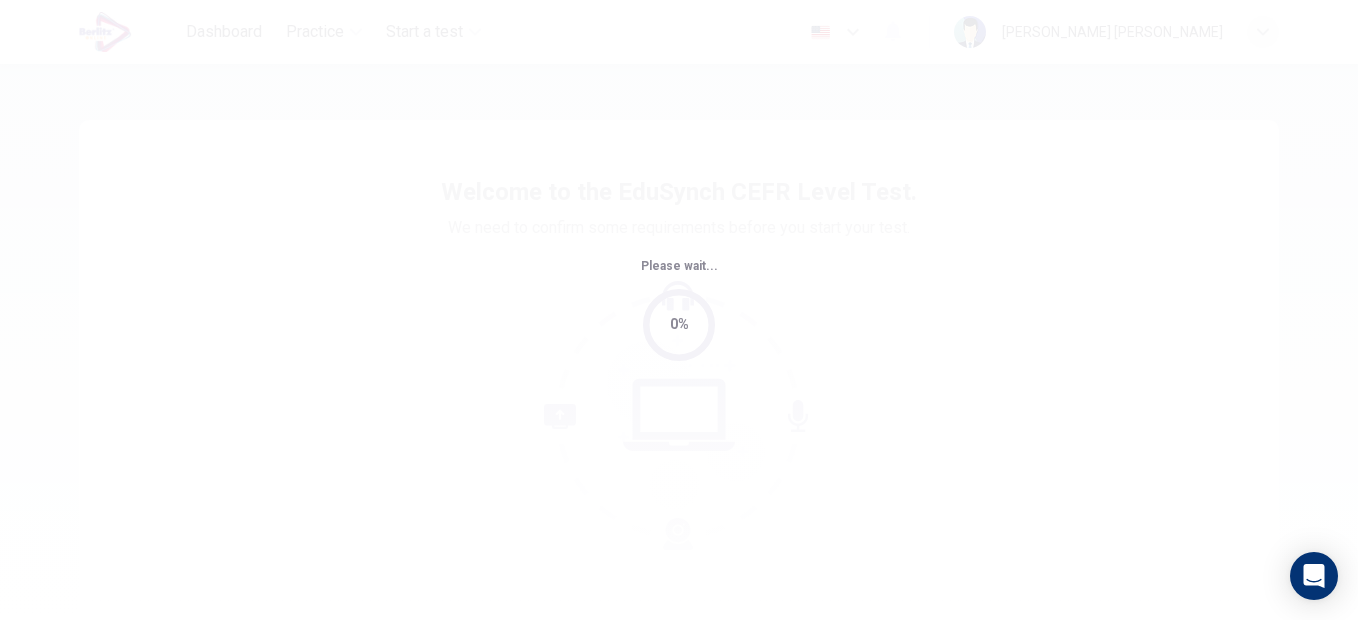 scroll, scrollTop: 0, scrollLeft: 0, axis: both 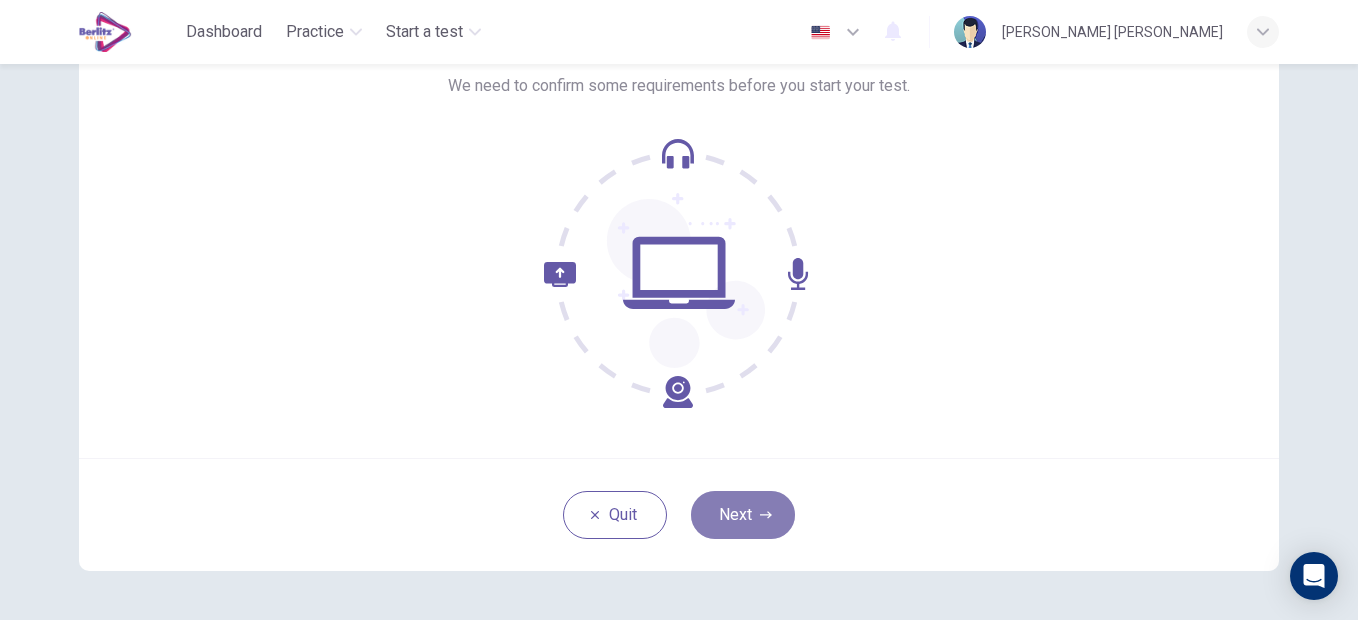 click on "Next" at bounding box center (743, 515) 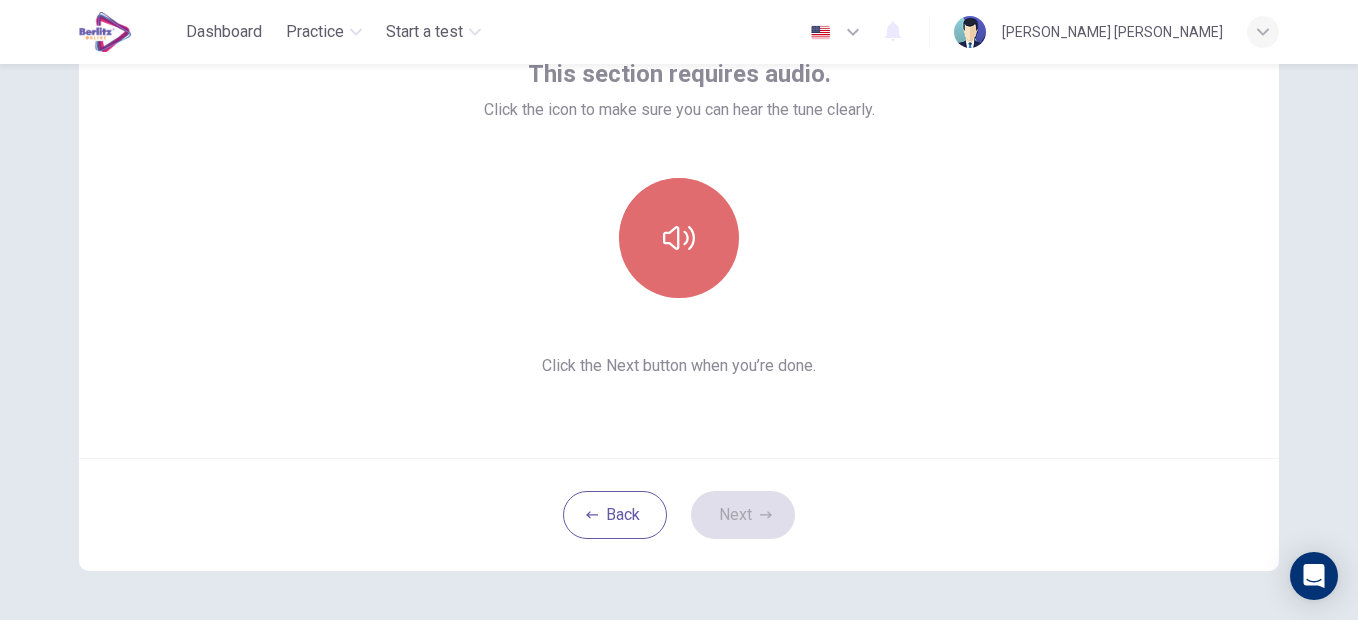 click at bounding box center [679, 238] 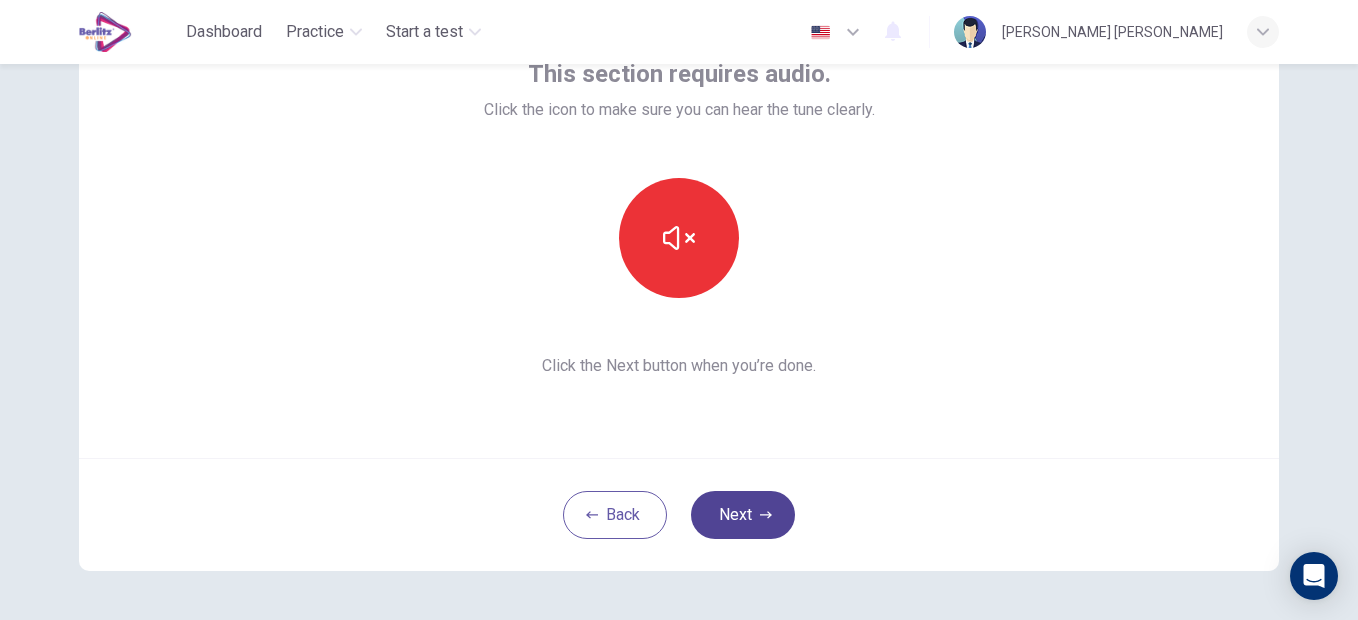 click on "Next" at bounding box center [743, 515] 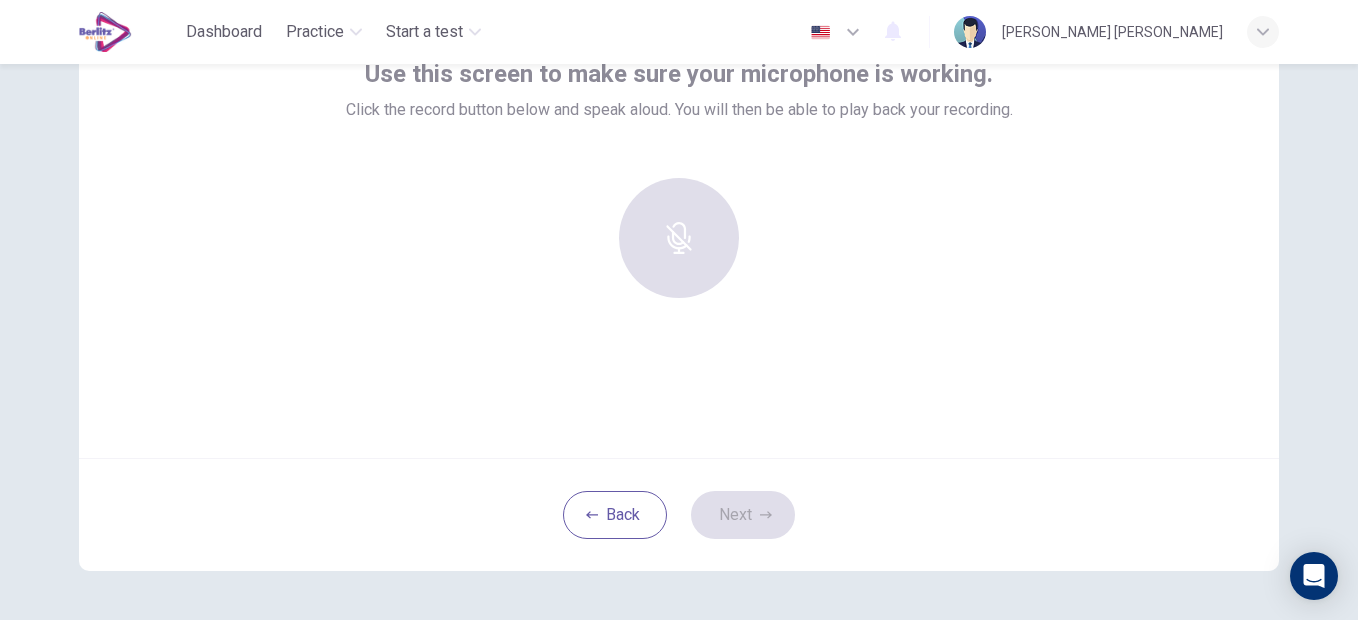 click at bounding box center [679, 238] 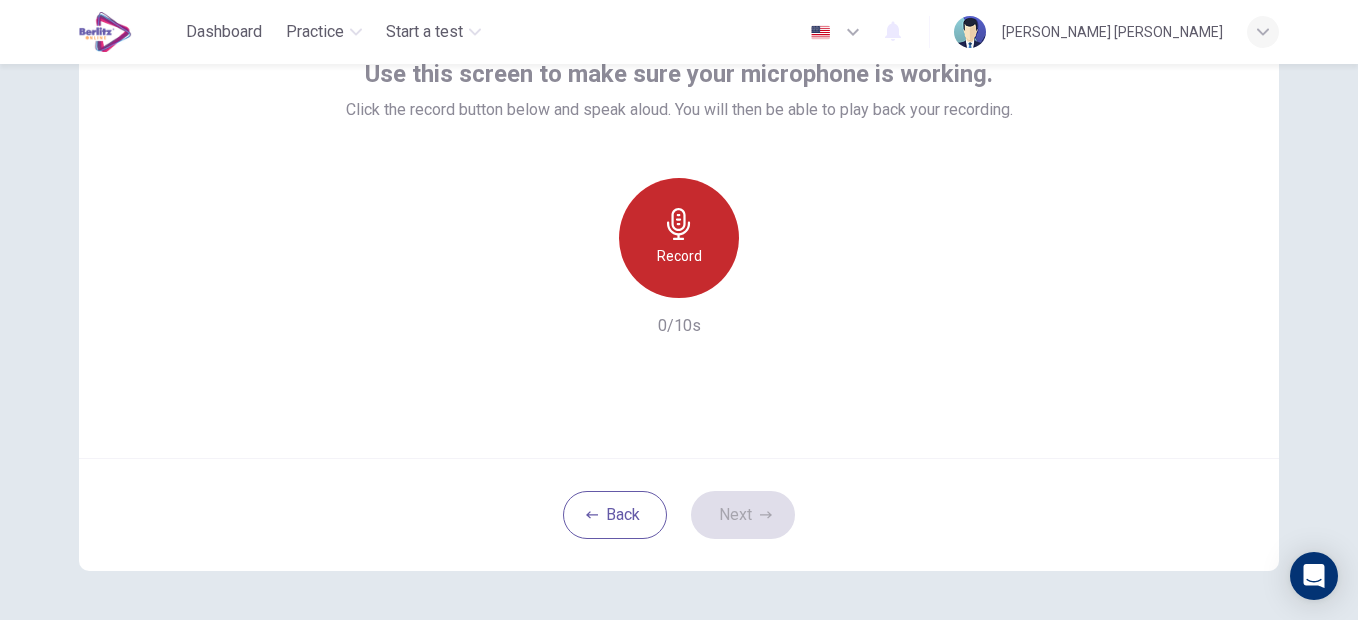 click on "Record" at bounding box center [679, 256] 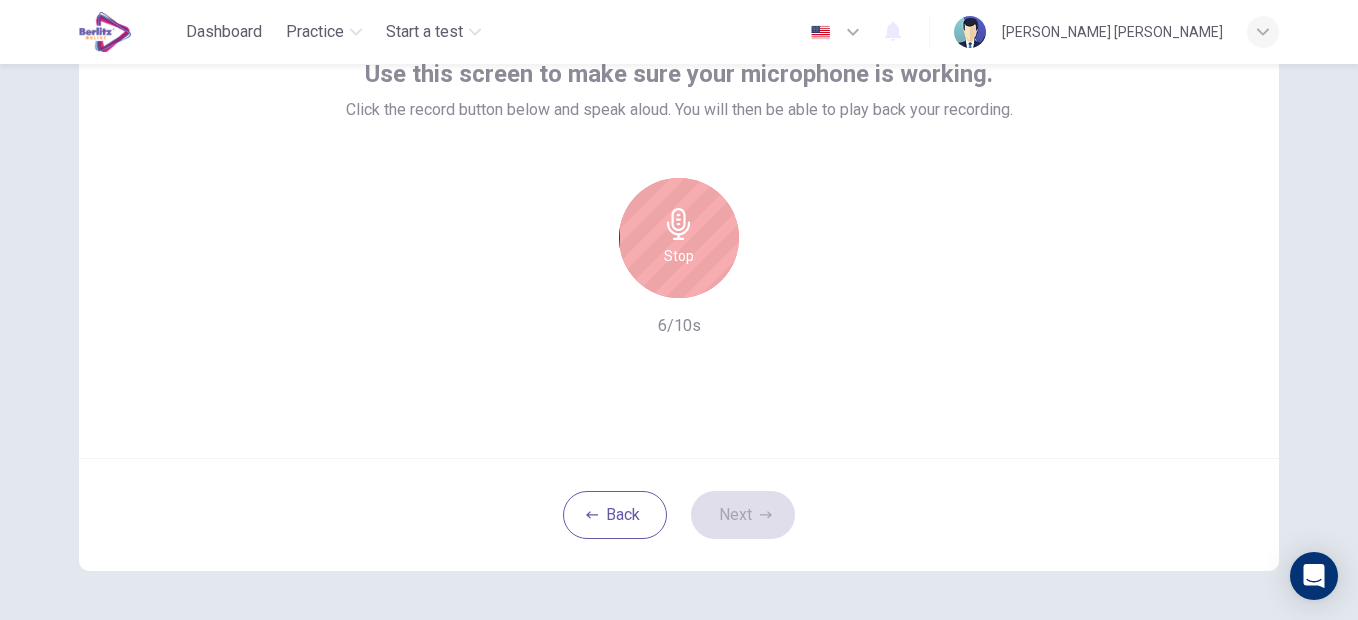 click on "Stop" at bounding box center [679, 238] 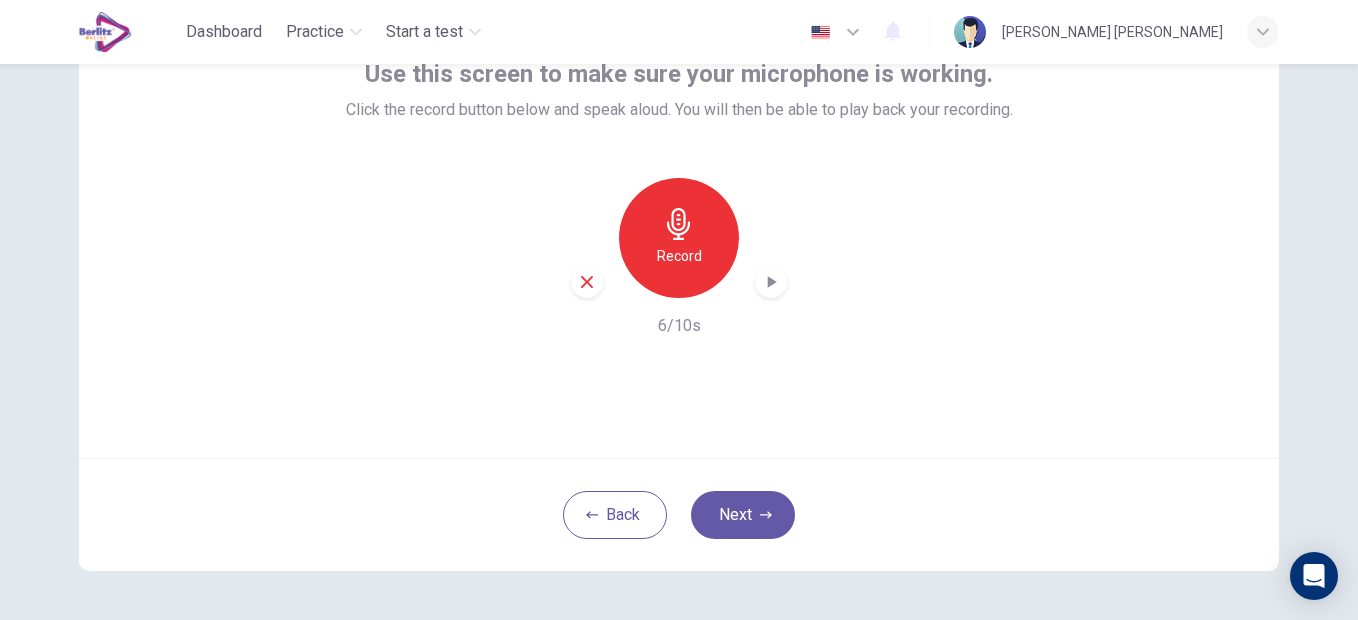 click 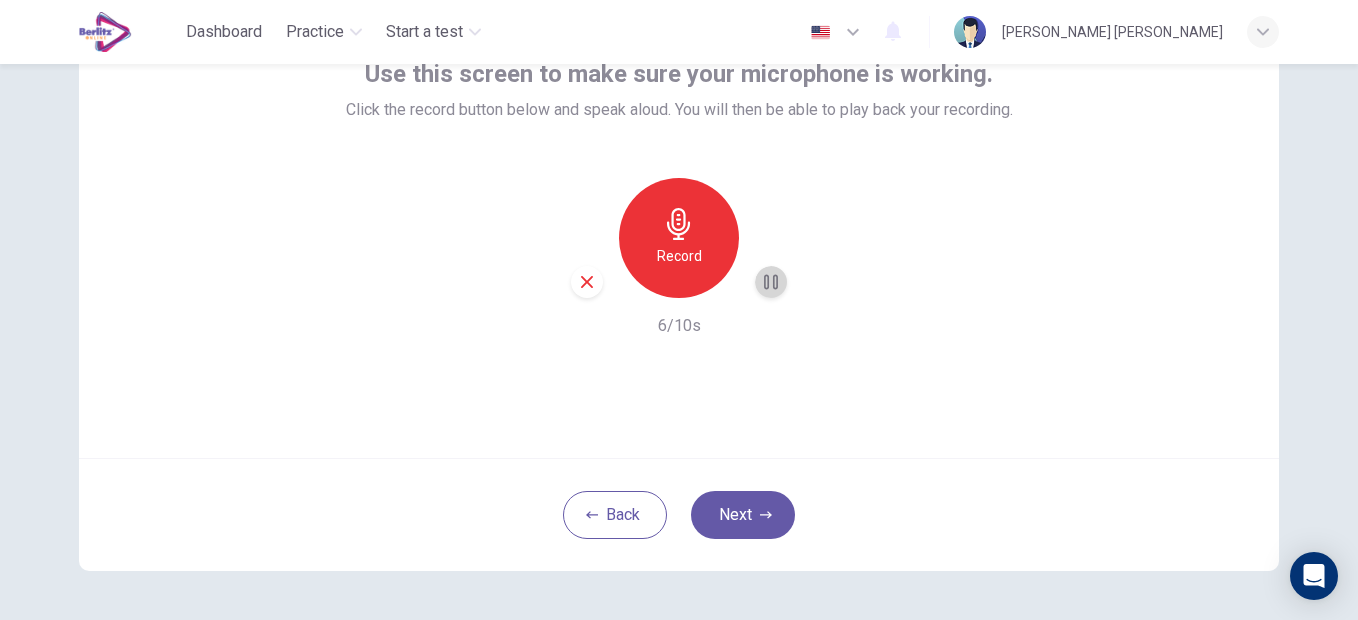 click 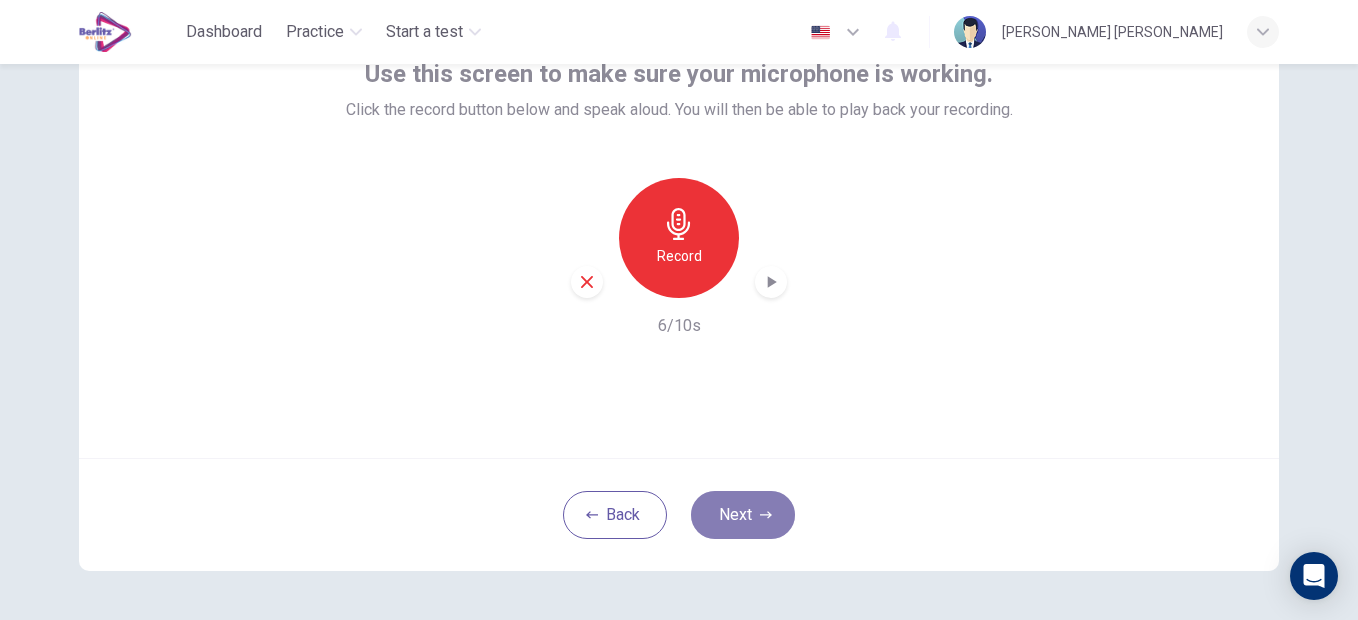 click on "Next" at bounding box center (743, 515) 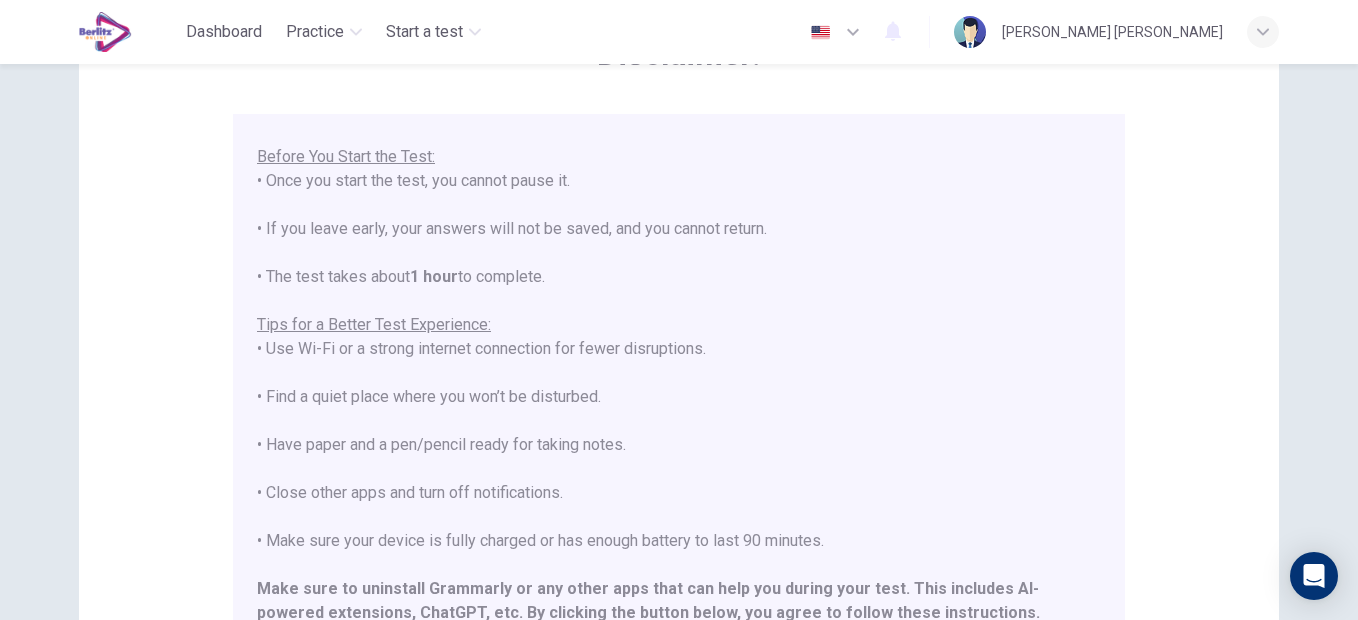scroll, scrollTop: 191, scrollLeft: 0, axis: vertical 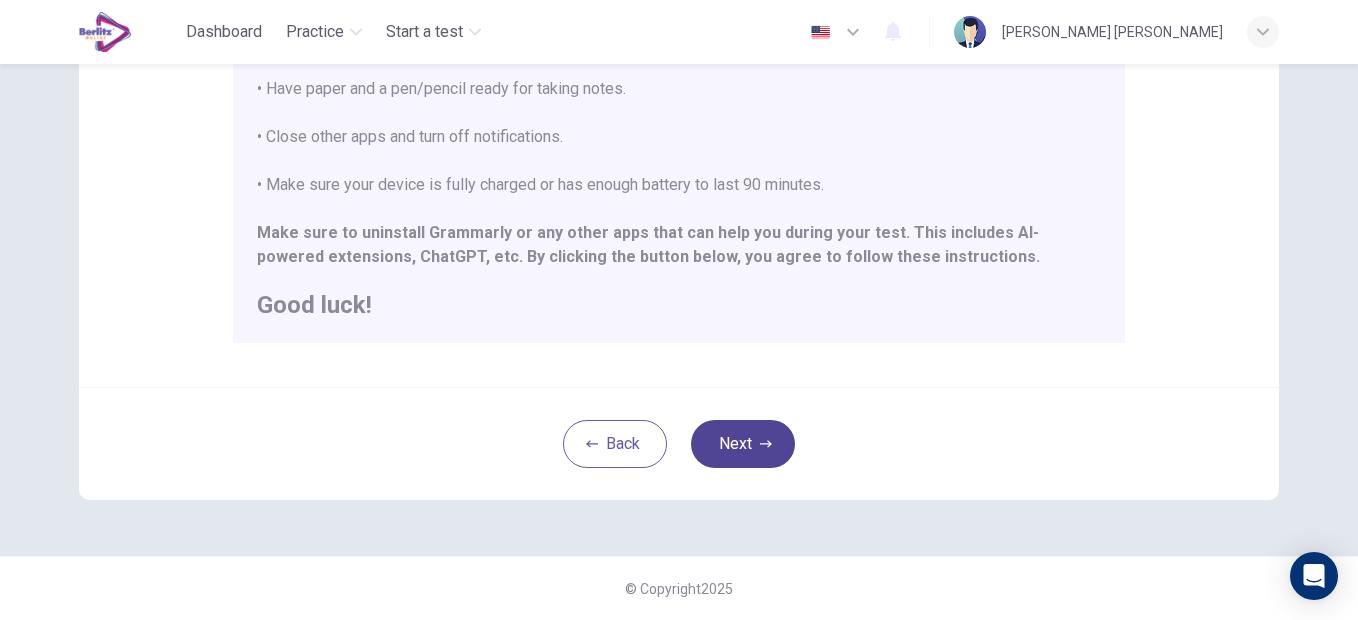click 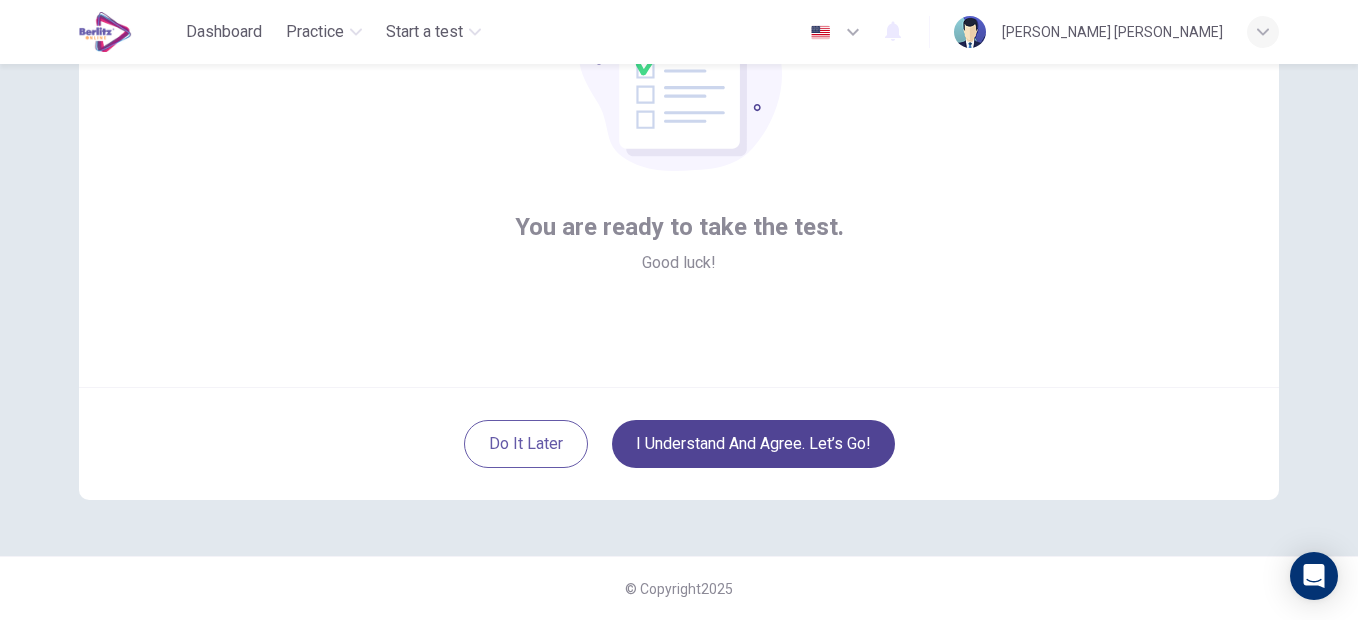 scroll, scrollTop: 212, scrollLeft: 0, axis: vertical 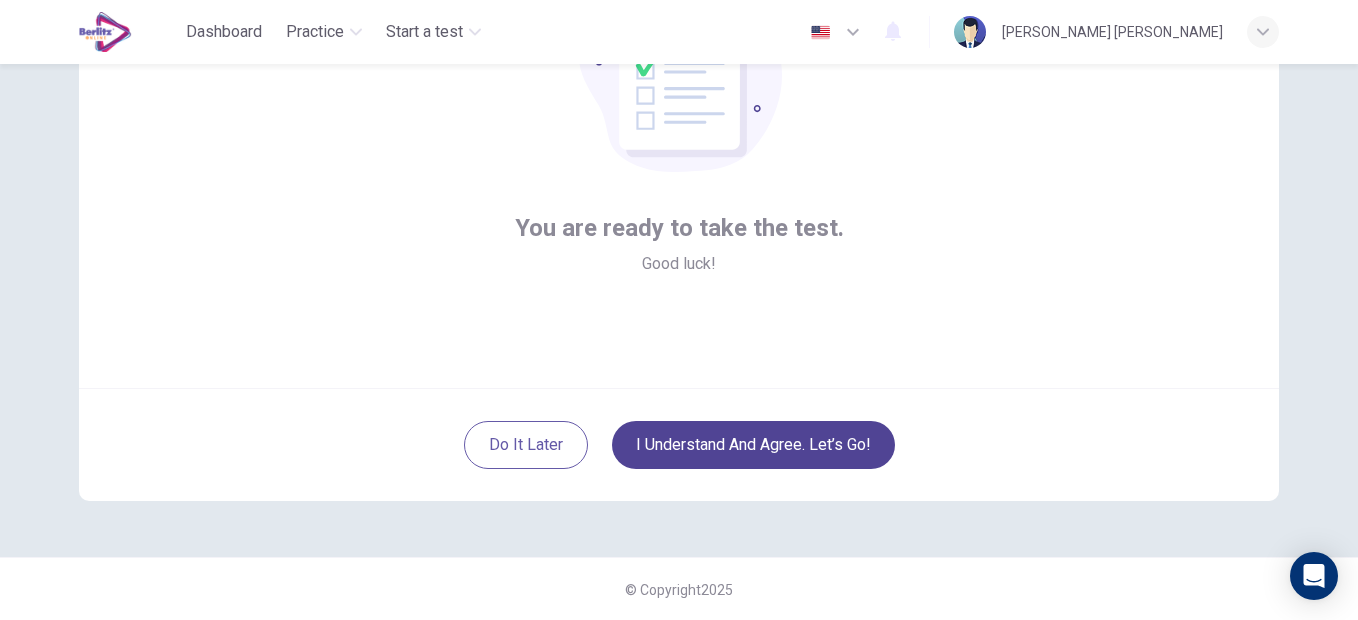 click on "I understand and agree. Let’s go!" at bounding box center [753, 445] 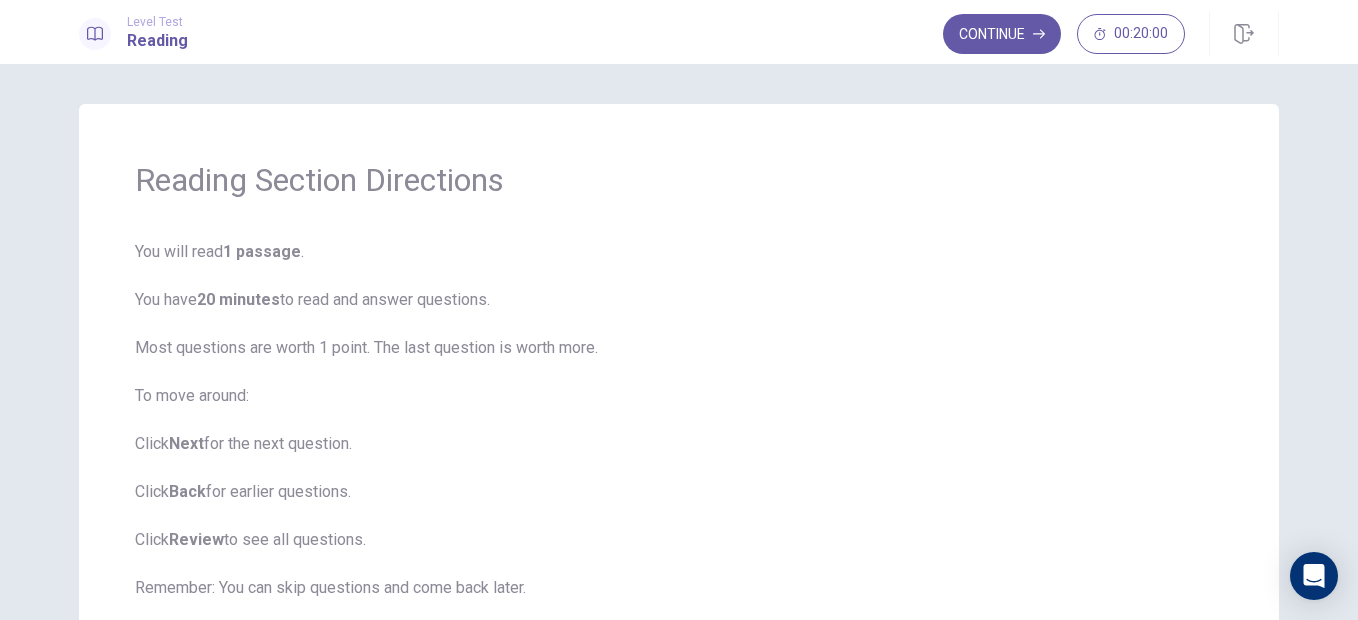 scroll, scrollTop: 236, scrollLeft: 0, axis: vertical 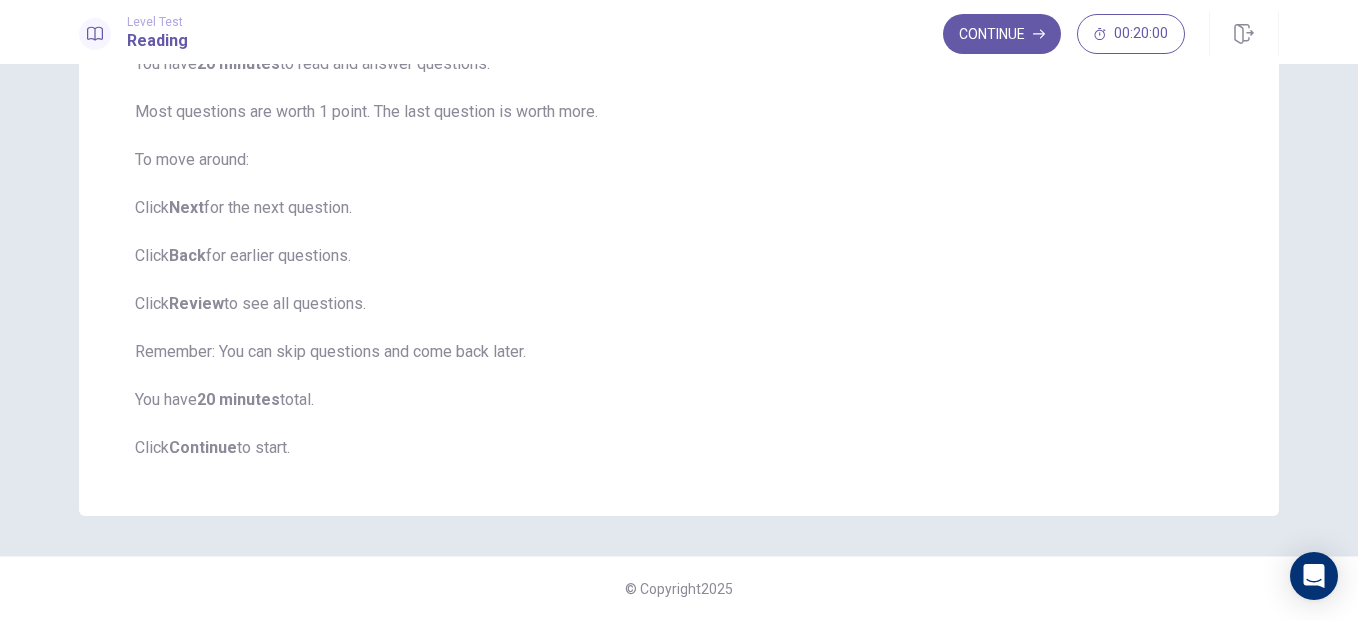 click on "Continue" at bounding box center [1002, 34] 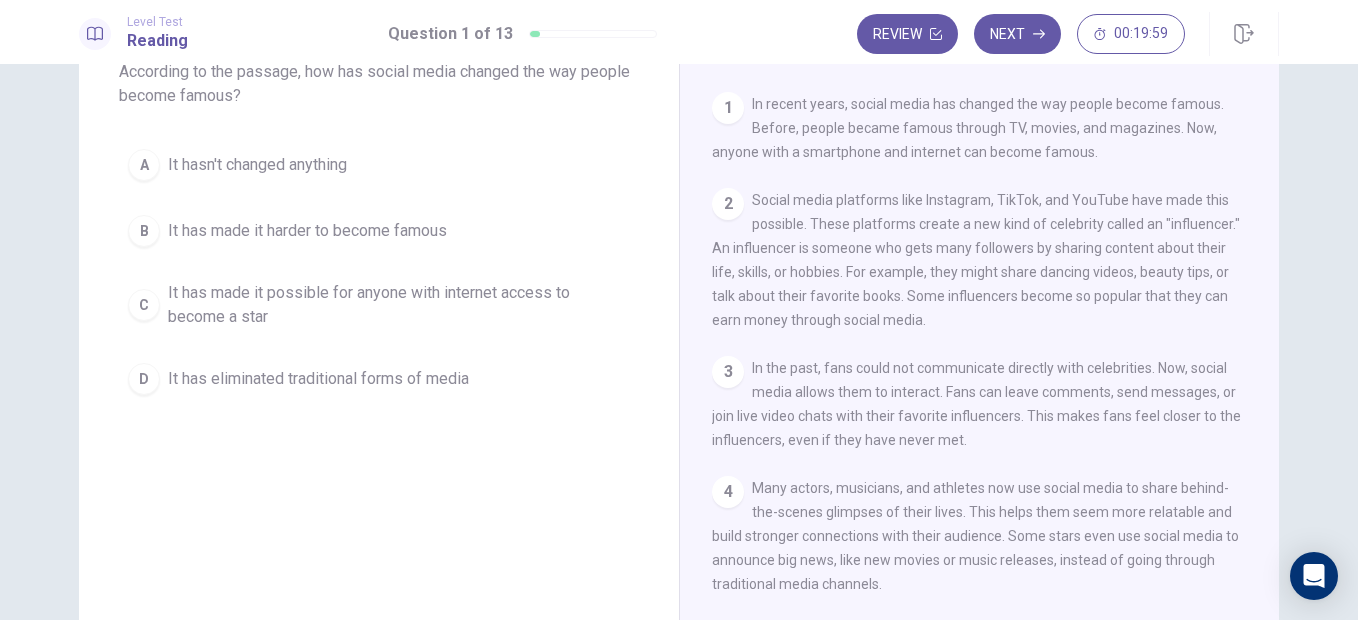 scroll, scrollTop: 0, scrollLeft: 0, axis: both 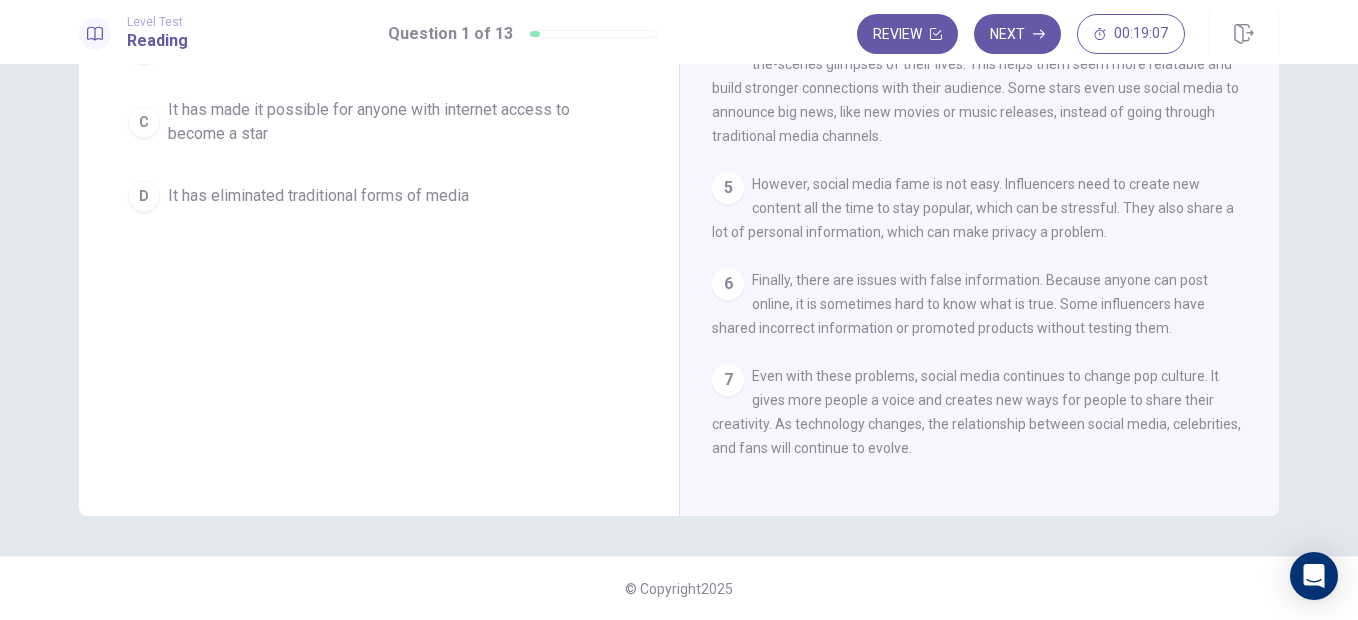 drag, startPoint x: 924, startPoint y: 452, endPoint x: 792, endPoint y: 366, distance: 157.54364 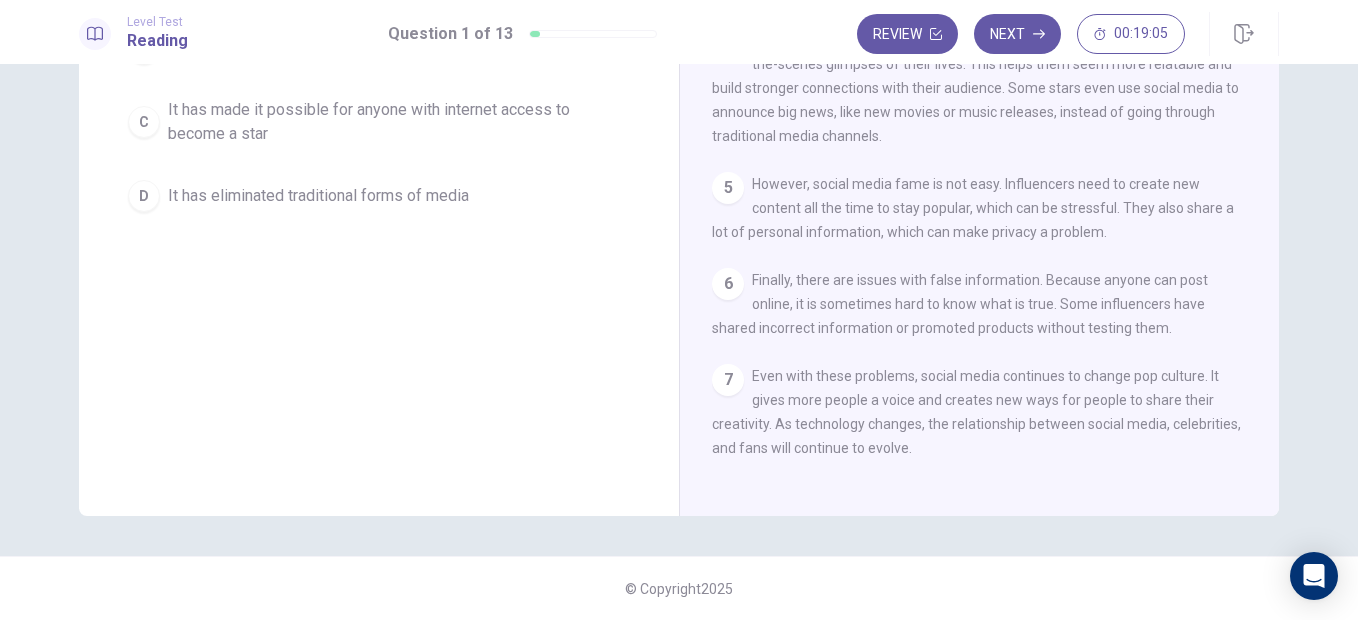 drag, startPoint x: 905, startPoint y: 451, endPoint x: 789, endPoint y: 400, distance: 126.71622 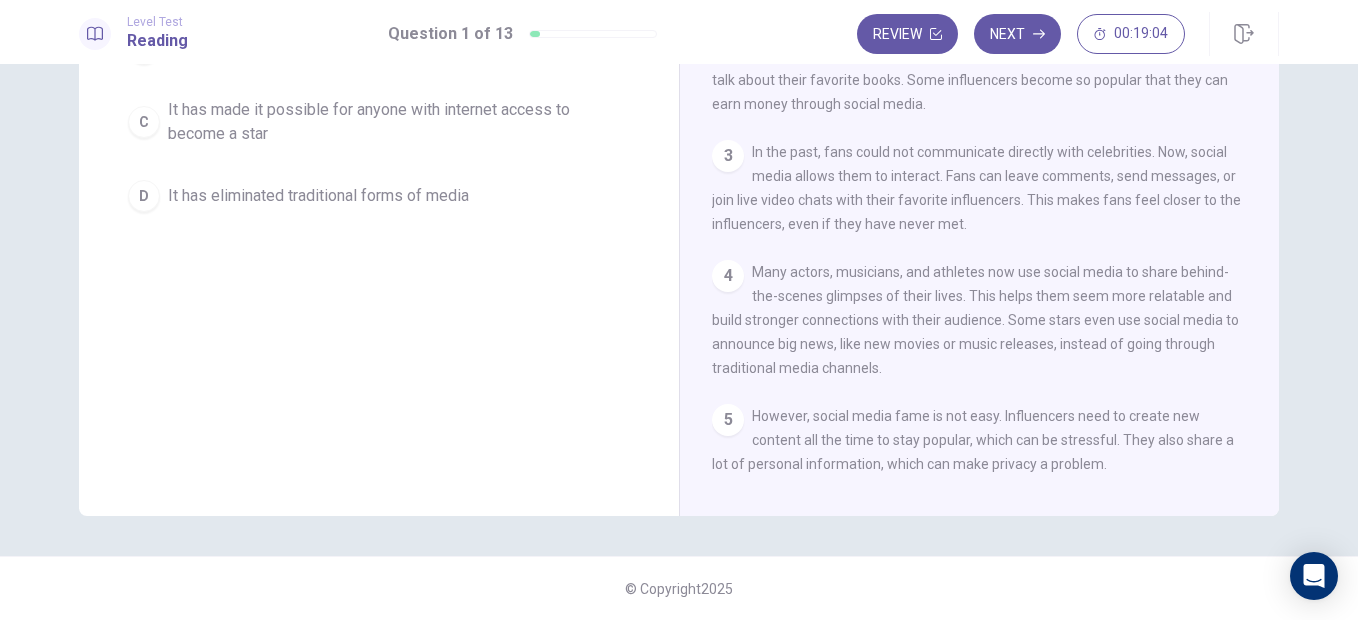 scroll, scrollTop: 0, scrollLeft: 0, axis: both 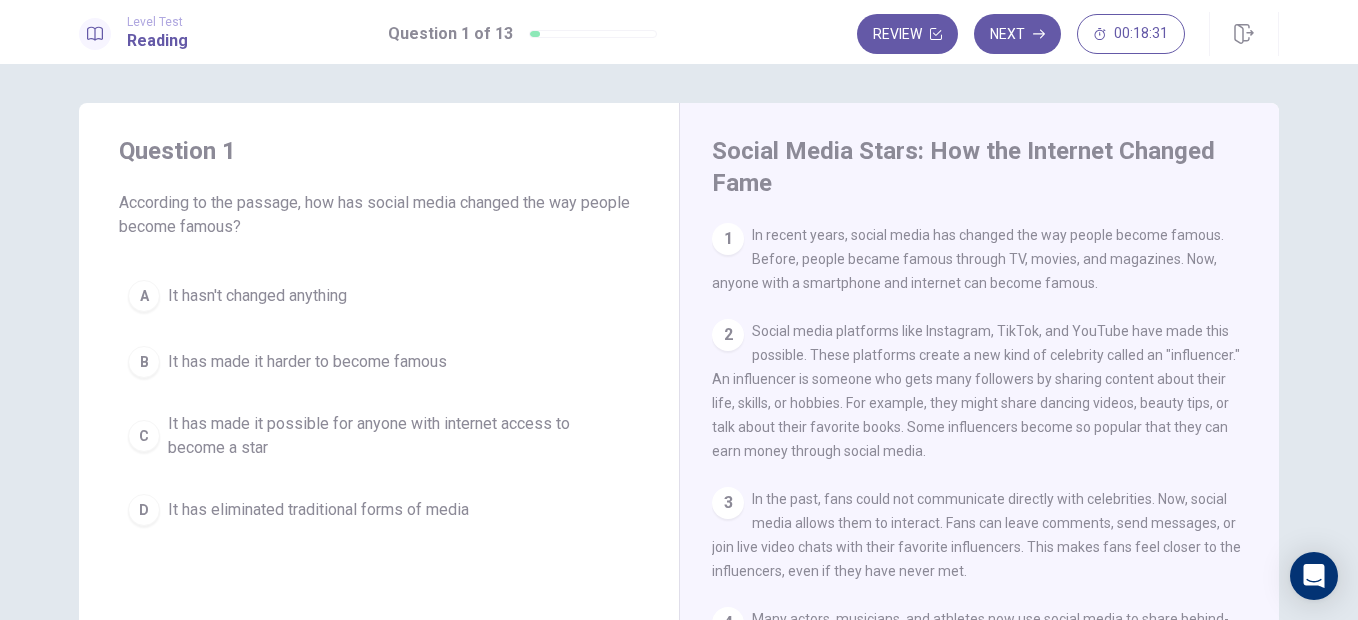 drag, startPoint x: 1014, startPoint y: 239, endPoint x: 1026, endPoint y: 249, distance: 15.6205 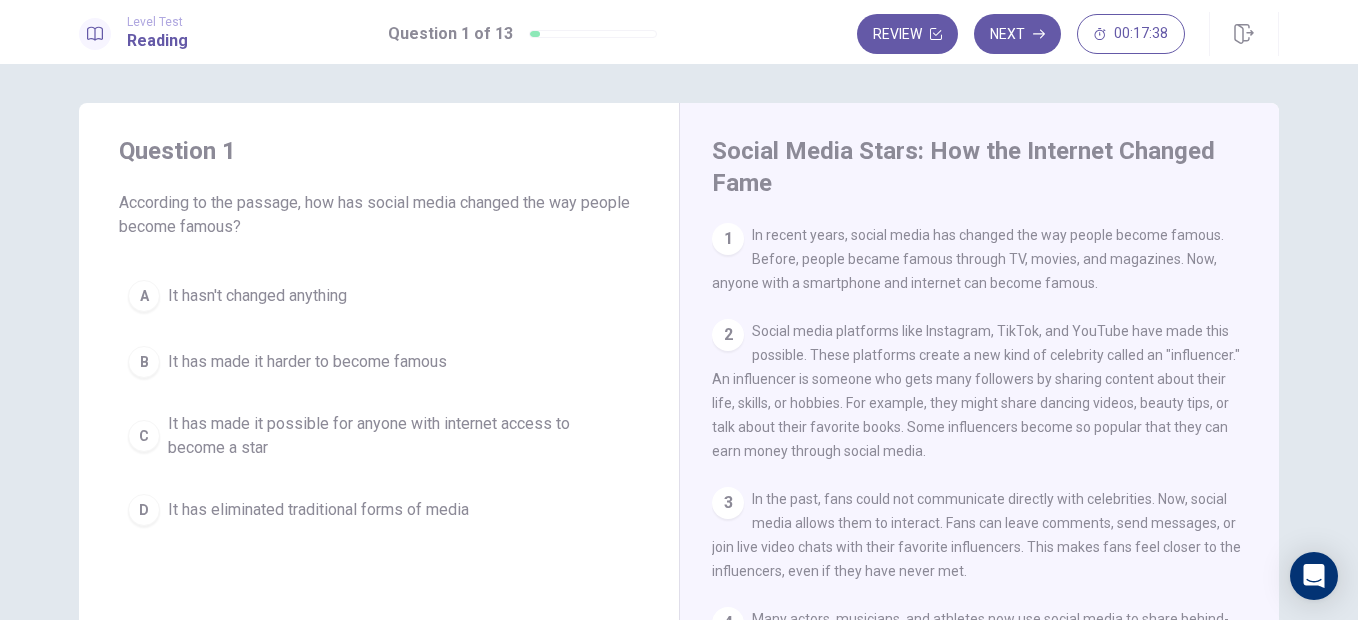 click on "C" at bounding box center [144, 436] 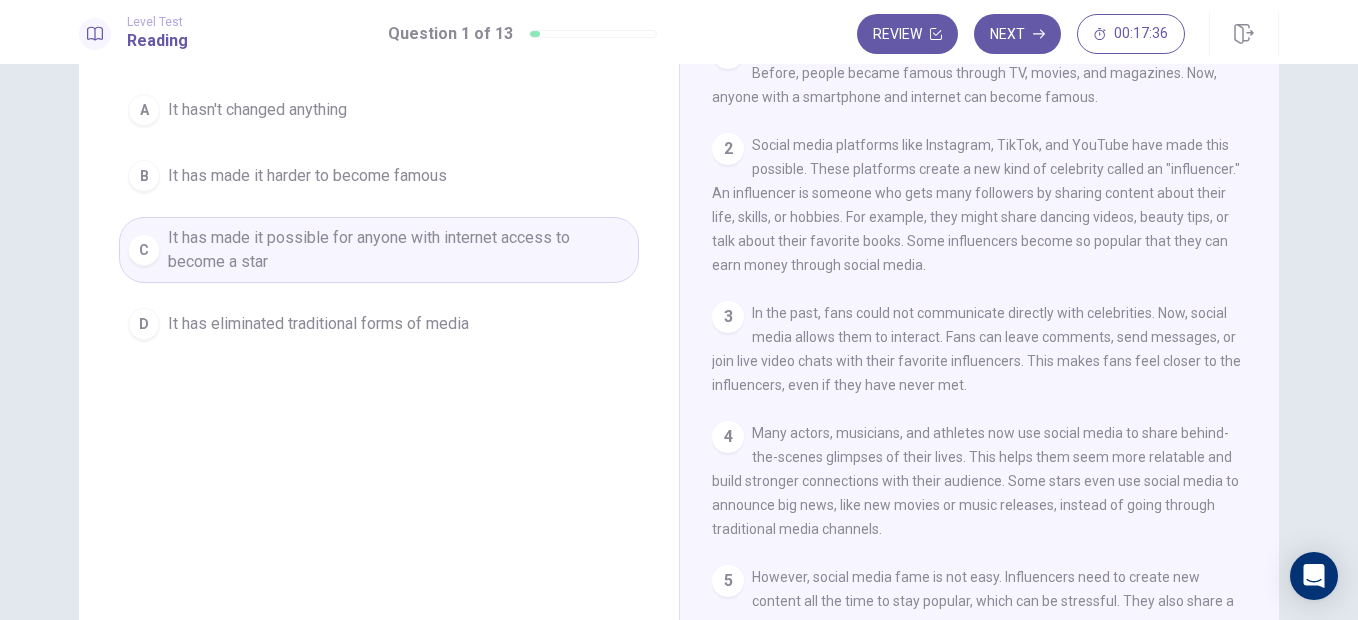 scroll, scrollTop: 315, scrollLeft: 0, axis: vertical 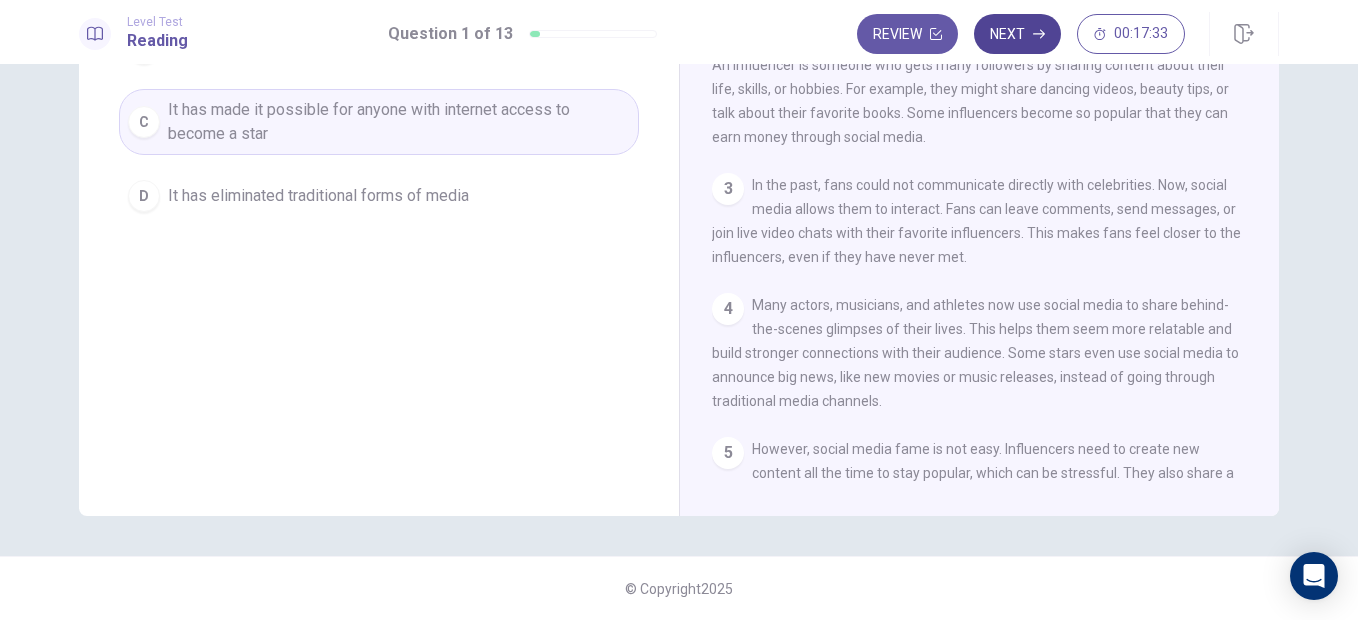 click on "Next" at bounding box center (1017, 34) 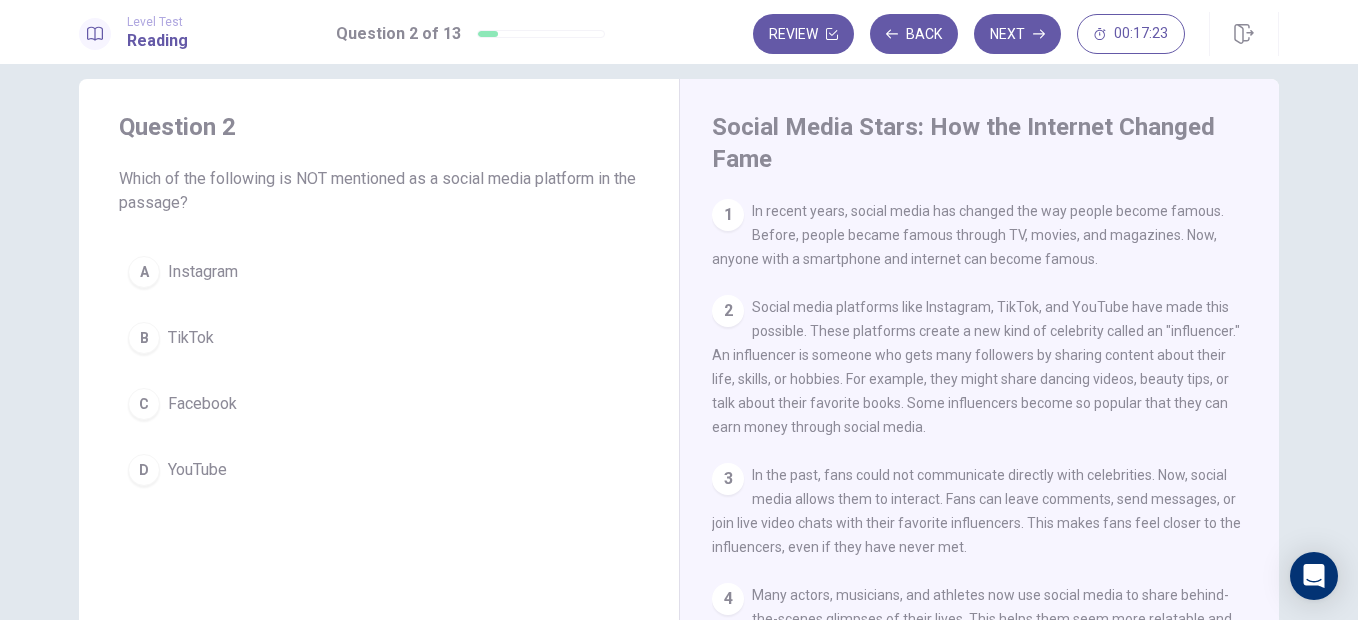 scroll, scrollTop: 27, scrollLeft: 0, axis: vertical 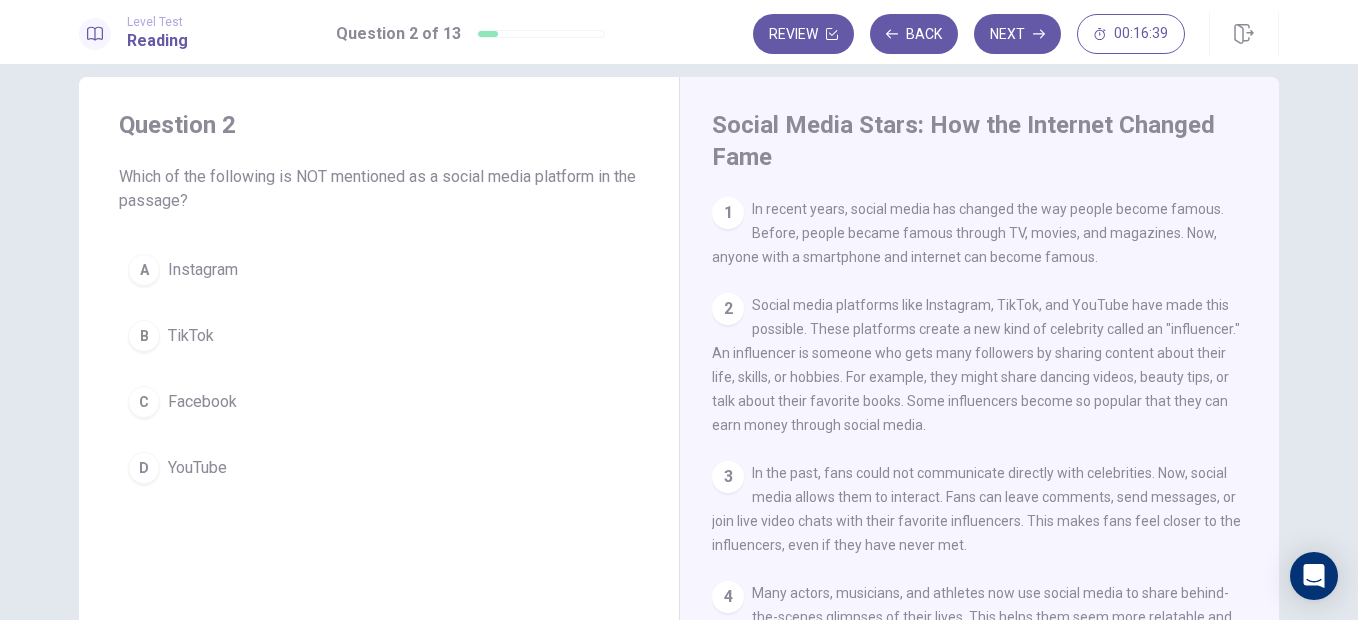 click on "C" at bounding box center [144, 402] 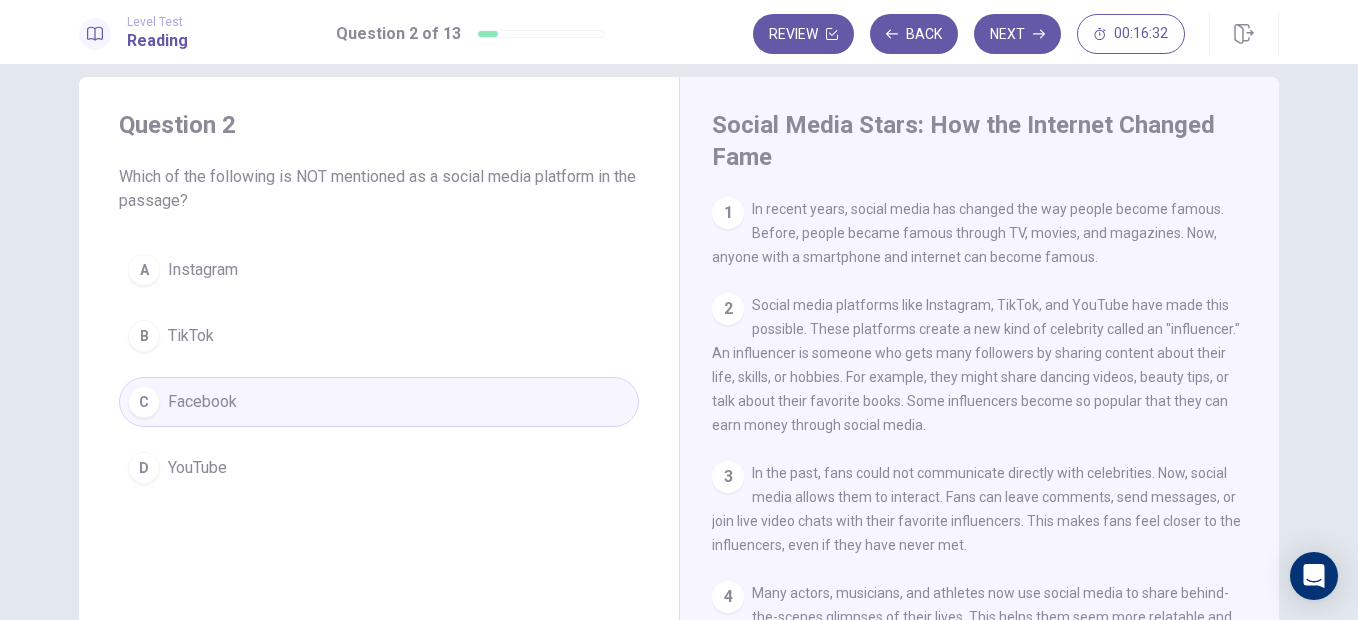 click on "Facebook" at bounding box center [202, 402] 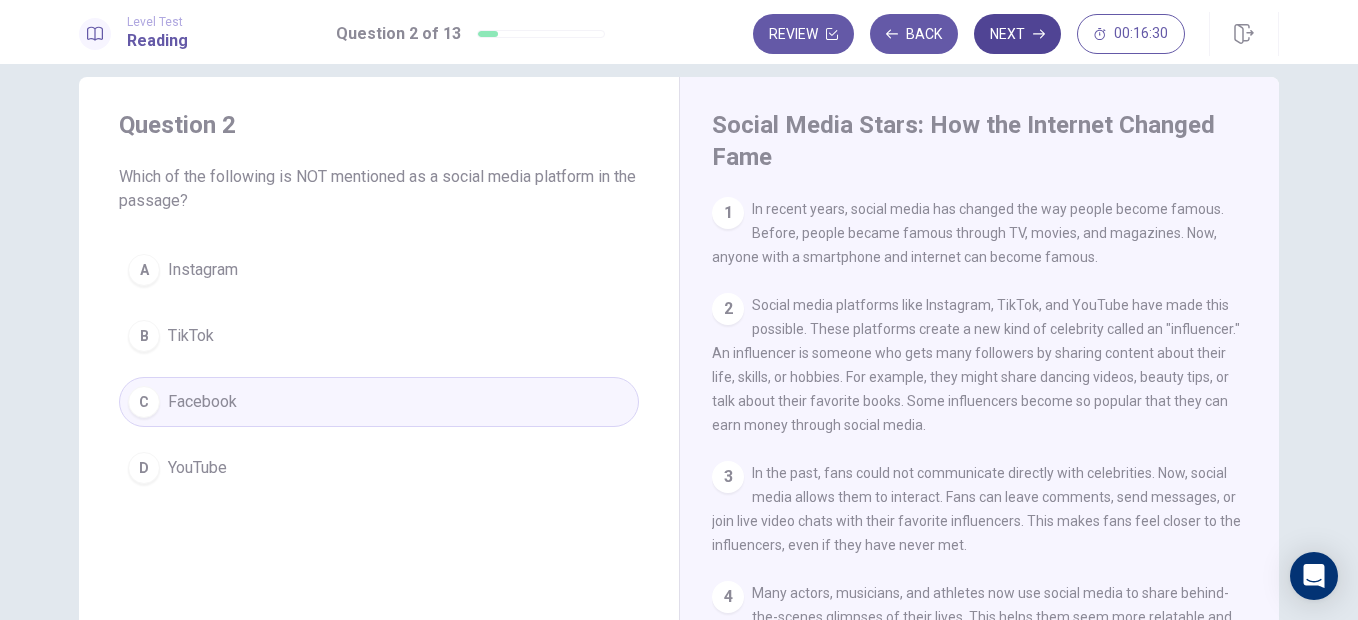 click on "Next" at bounding box center (1017, 34) 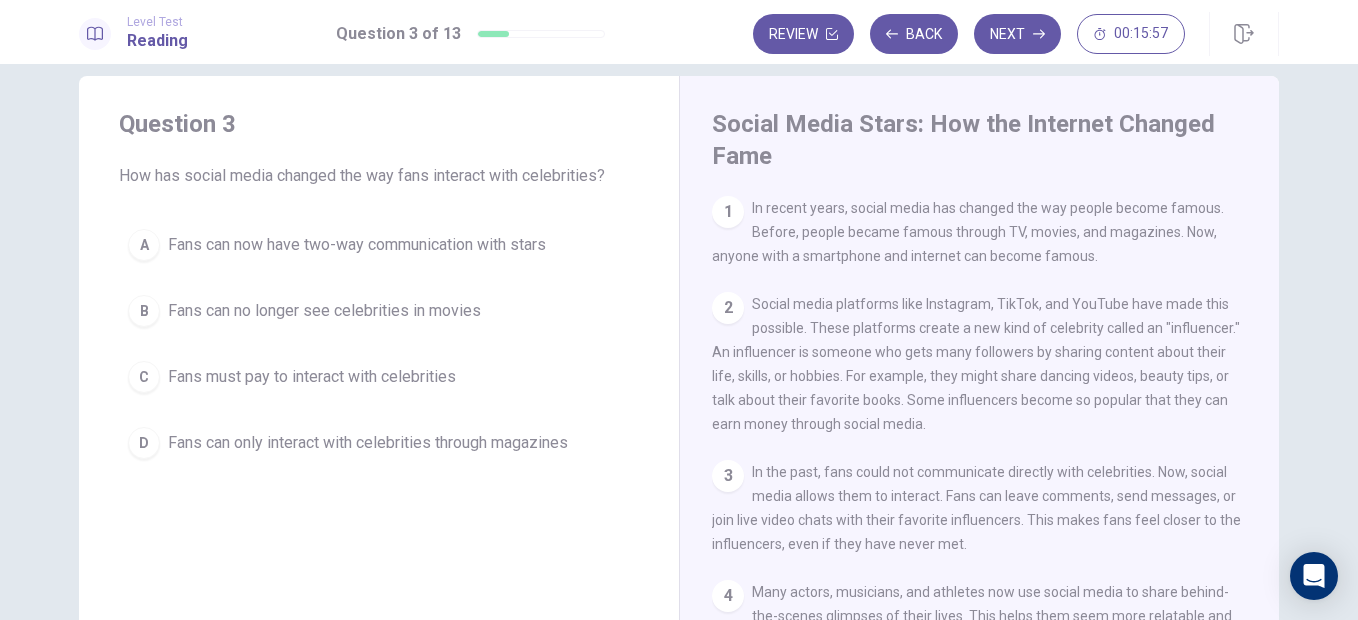 scroll, scrollTop: 45, scrollLeft: 0, axis: vertical 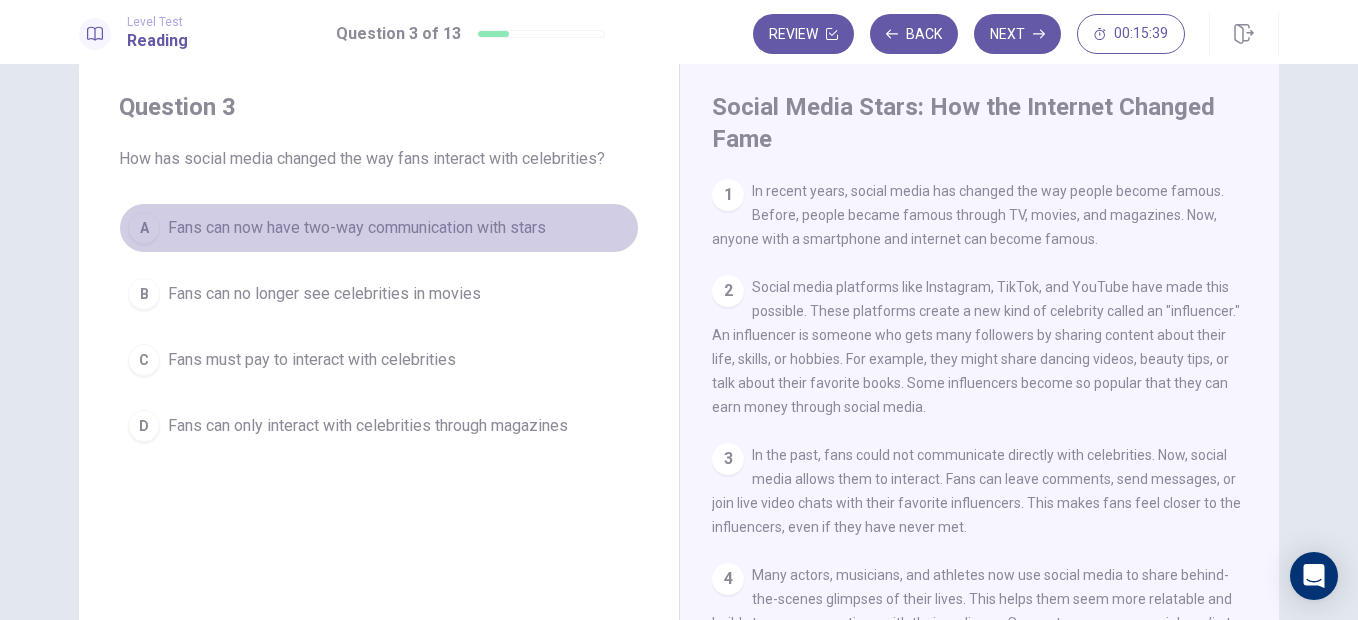 click on "A" at bounding box center [144, 228] 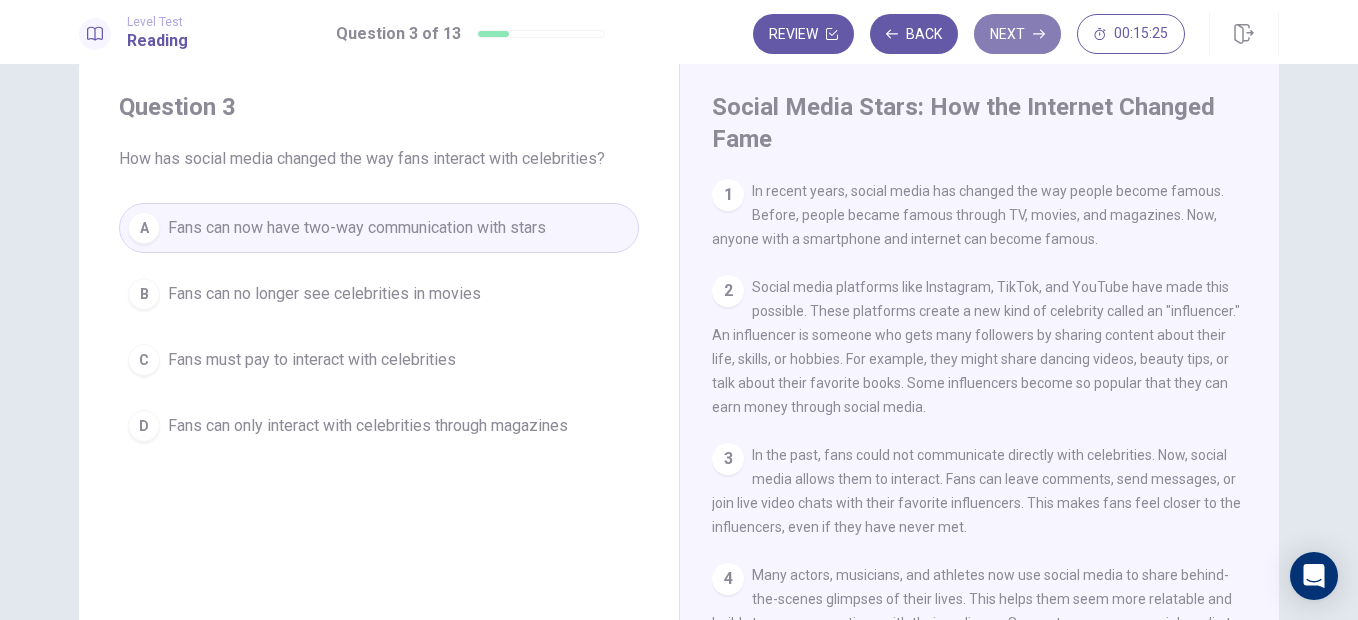 click on "Next" at bounding box center [1017, 34] 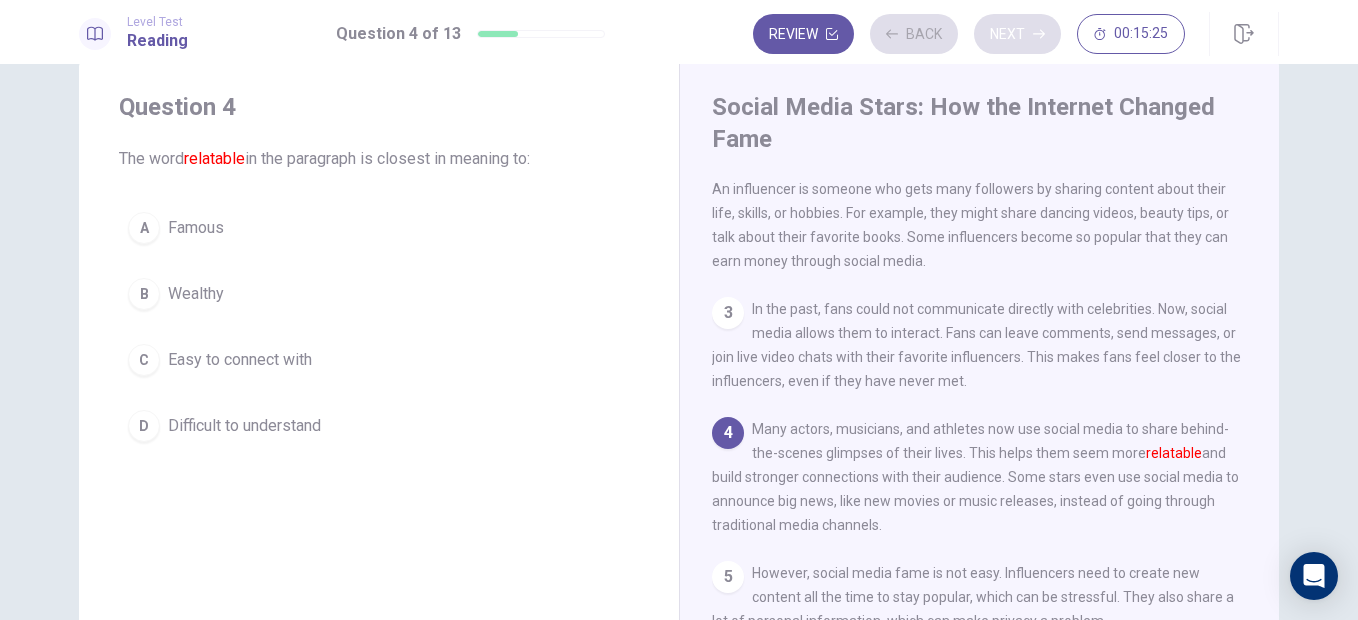 scroll, scrollTop: 147, scrollLeft: 0, axis: vertical 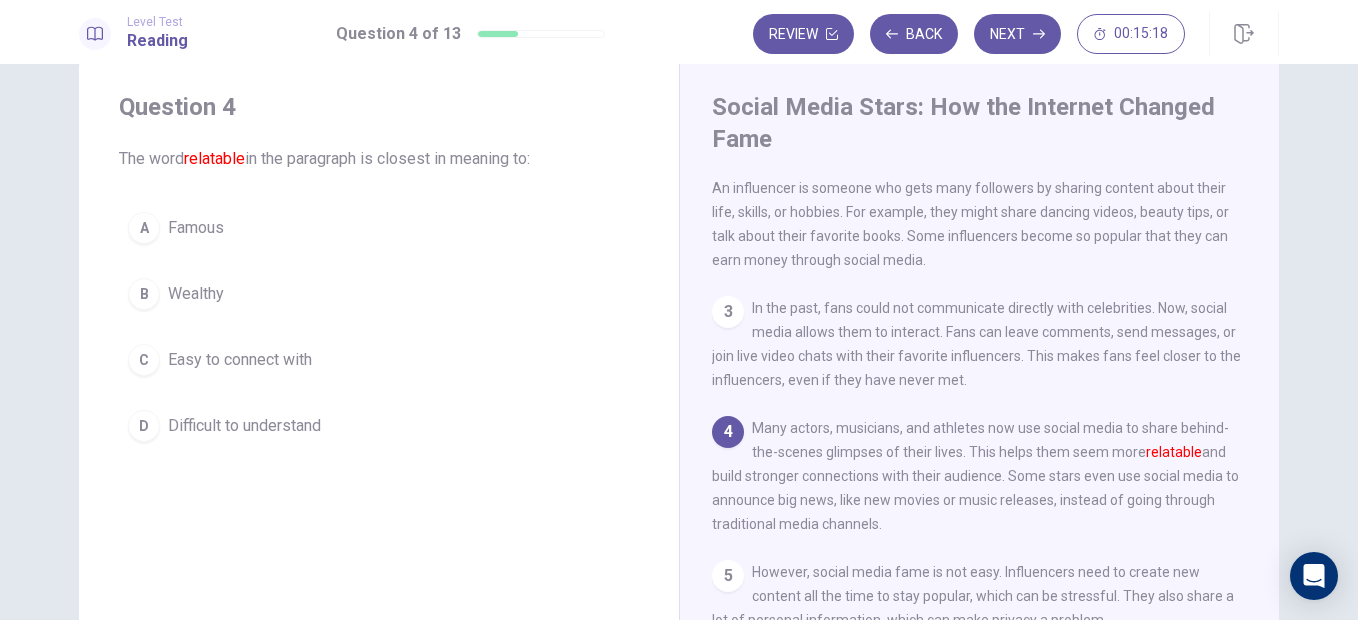 click on "D Difficult to understand" at bounding box center [379, 426] 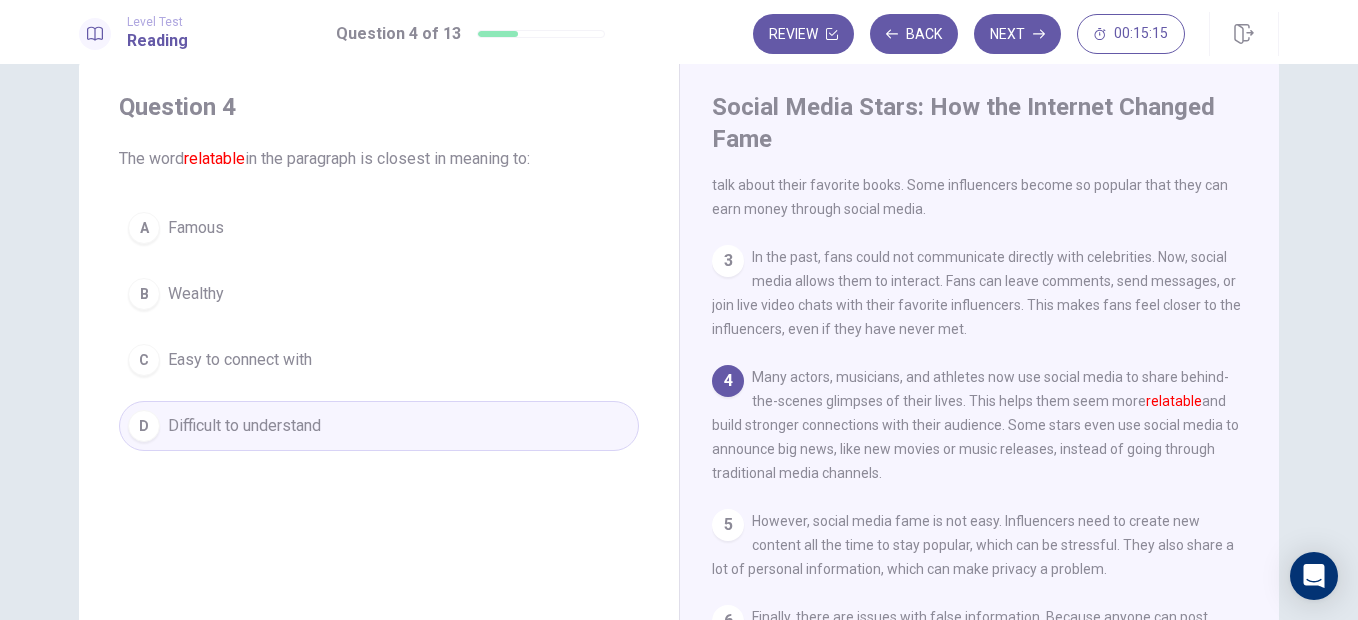 scroll, scrollTop: 197, scrollLeft: 0, axis: vertical 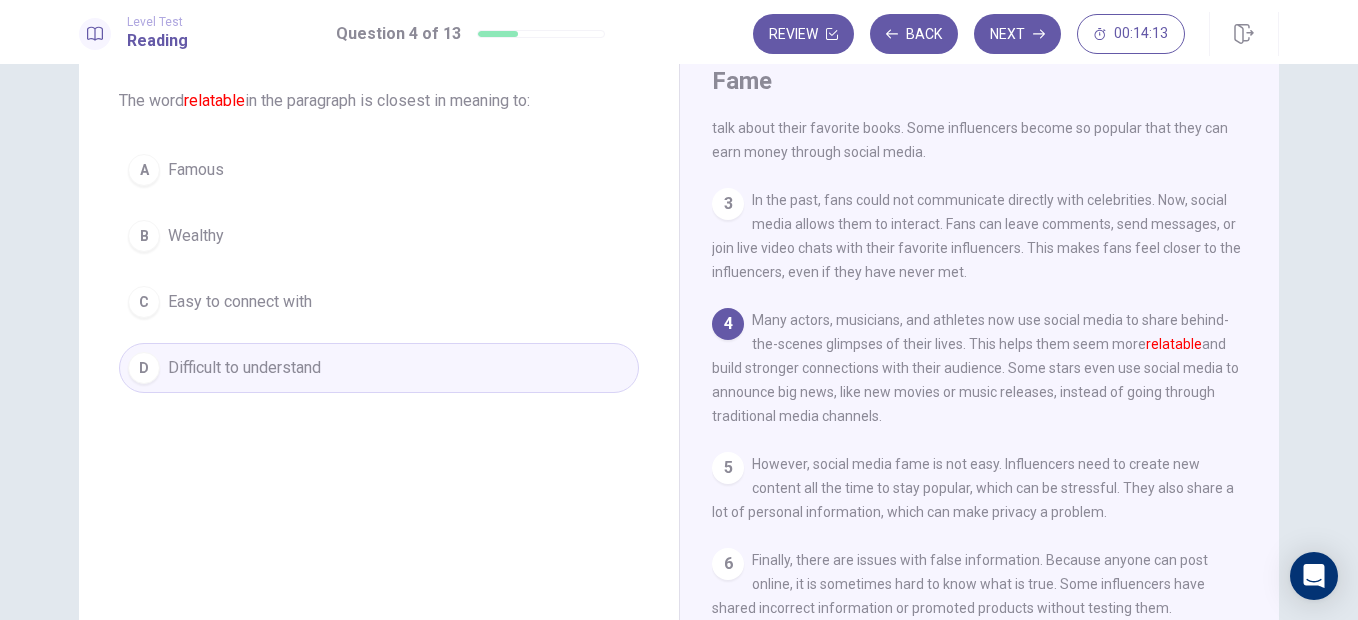 click on "A Famous" at bounding box center (379, 170) 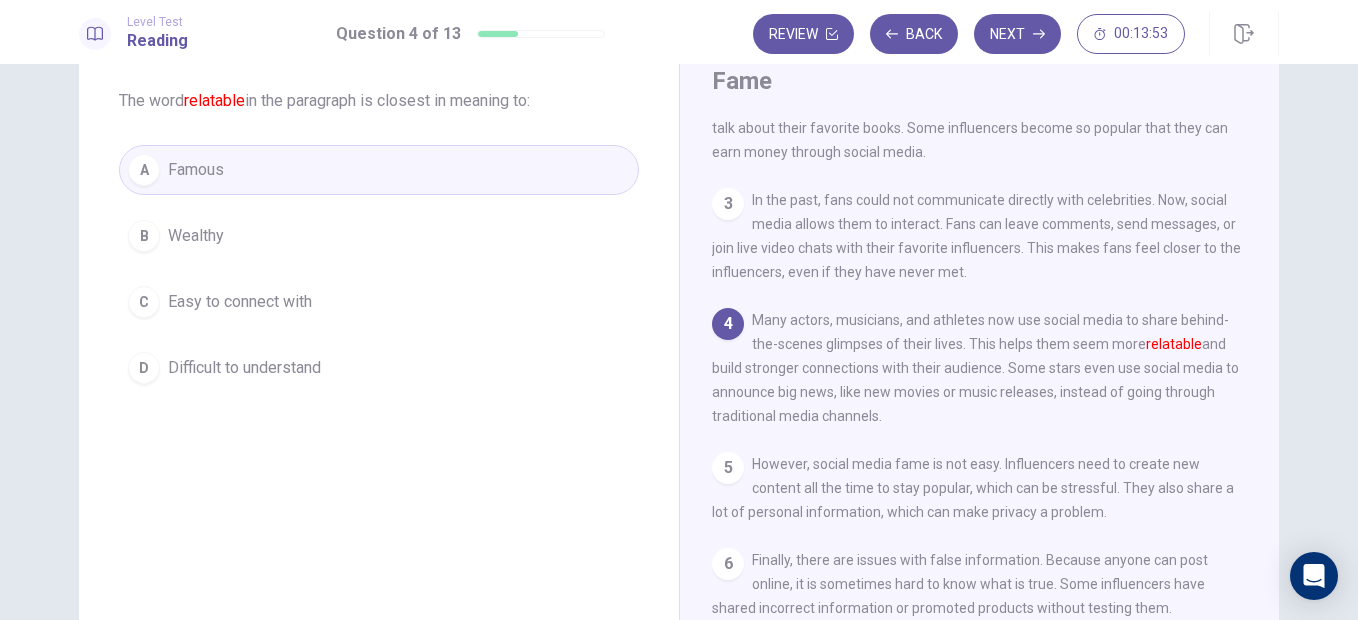 click on "C Easy to connect with" at bounding box center (379, 302) 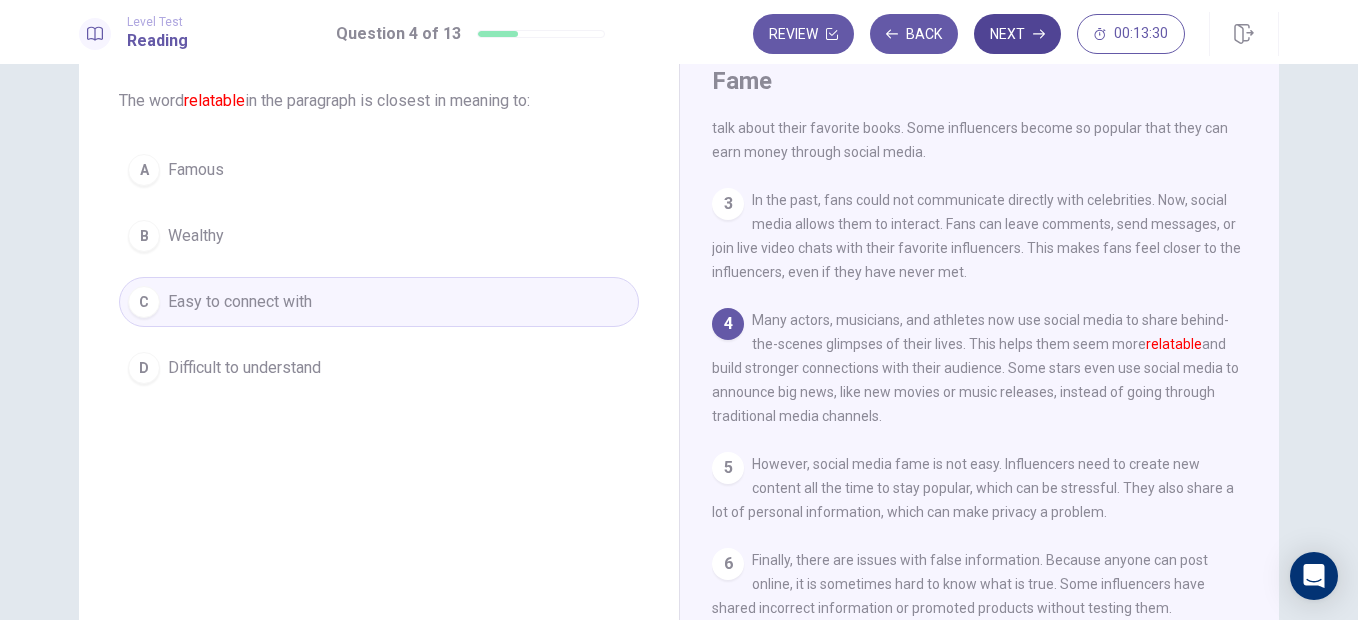 click on "Next" at bounding box center (1017, 34) 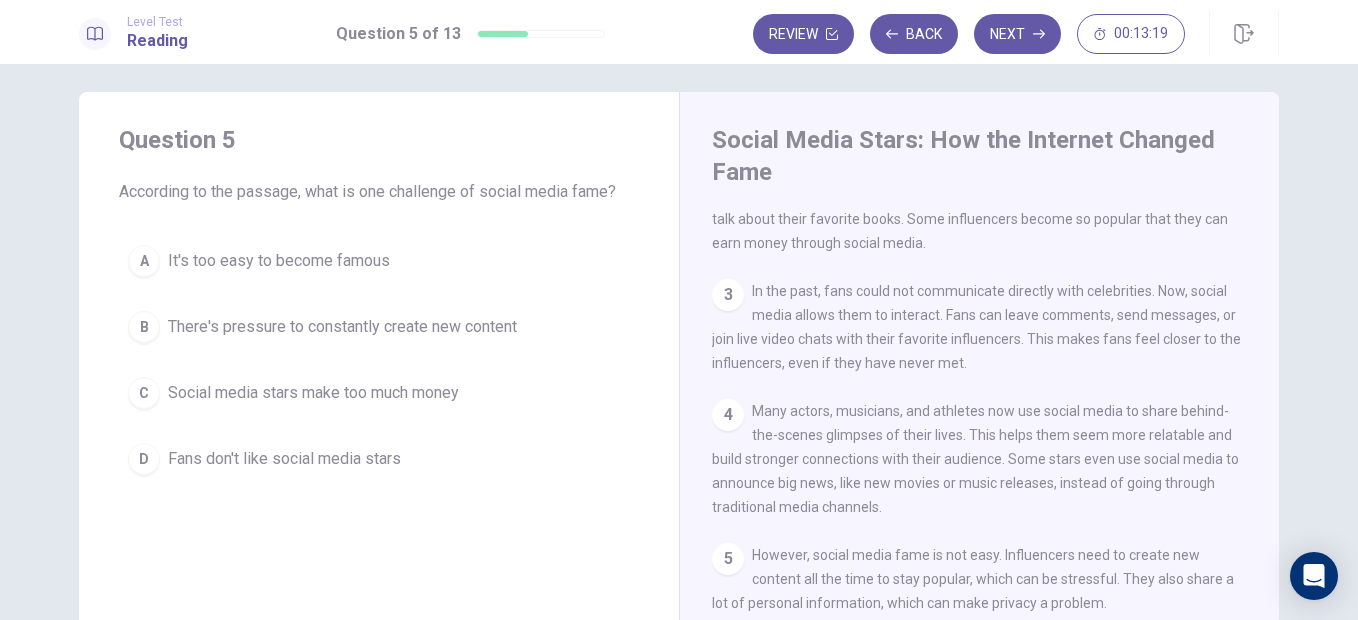 scroll, scrollTop: 13, scrollLeft: 0, axis: vertical 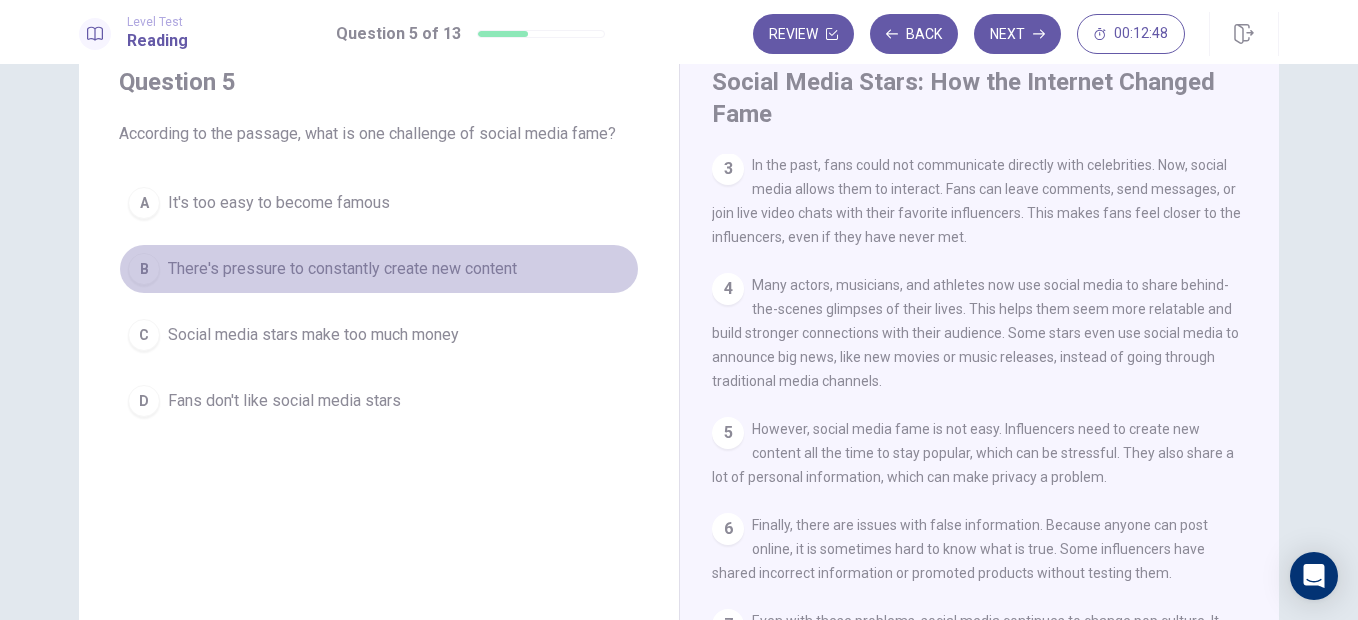click on "There's pressure to constantly create new content" at bounding box center [342, 269] 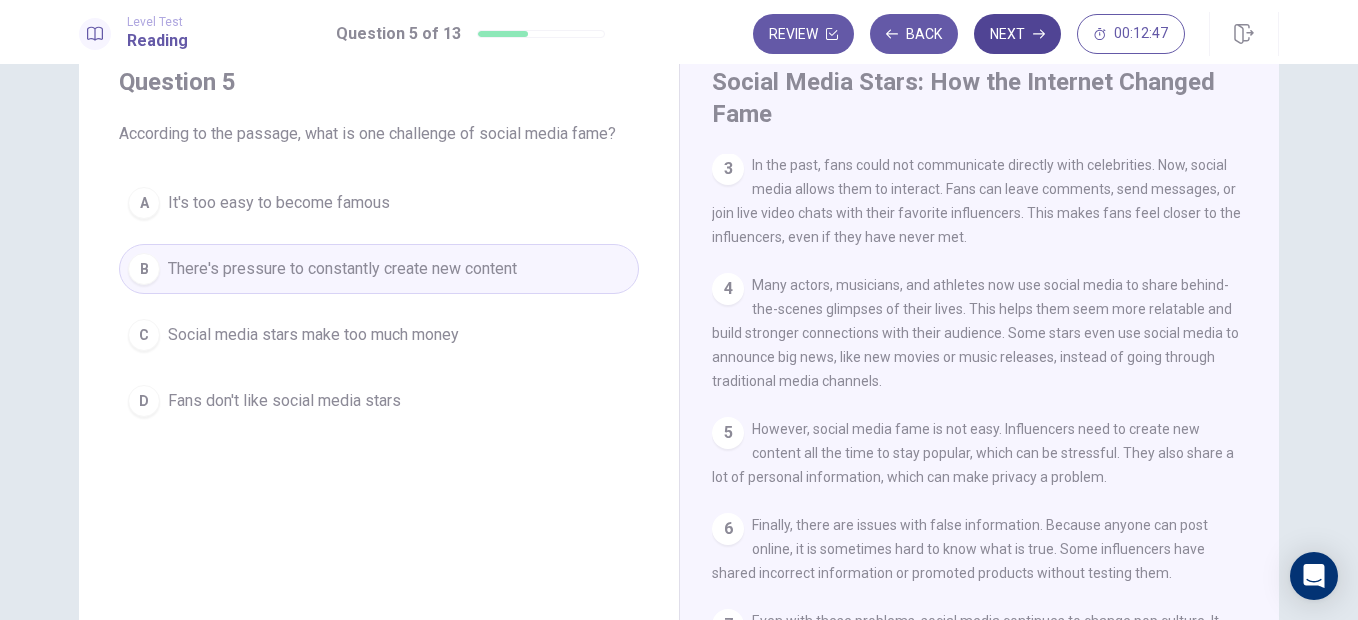 click 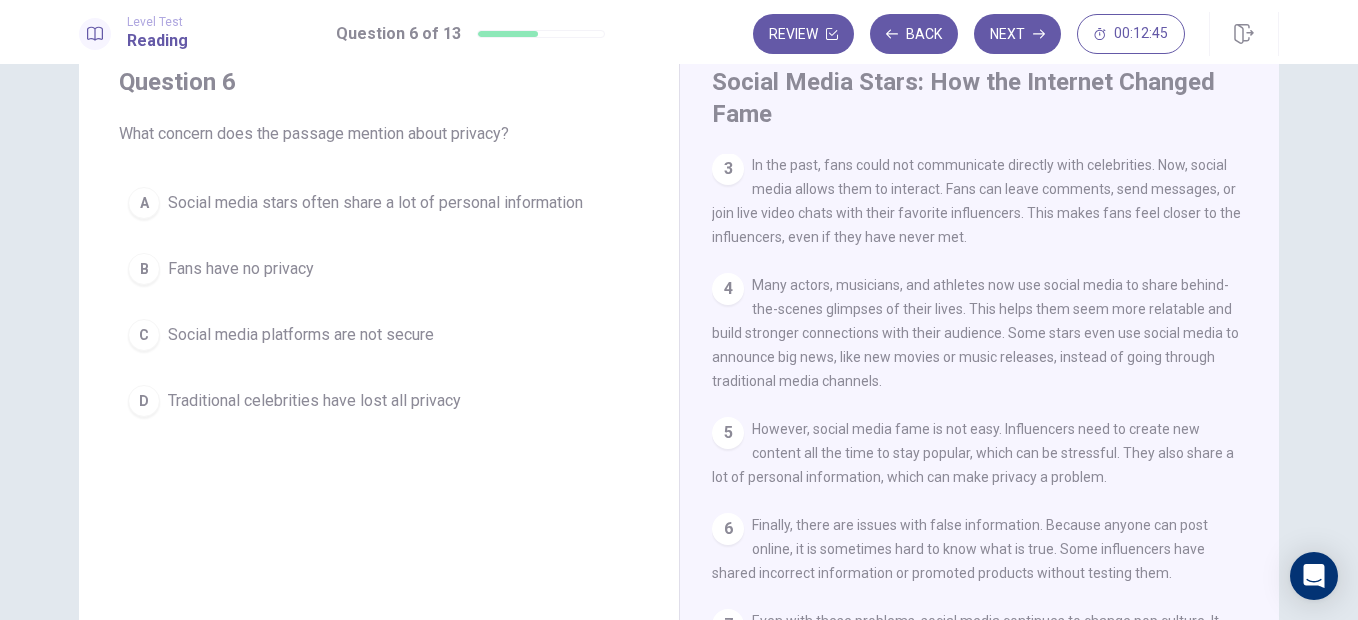 scroll, scrollTop: 293, scrollLeft: 0, axis: vertical 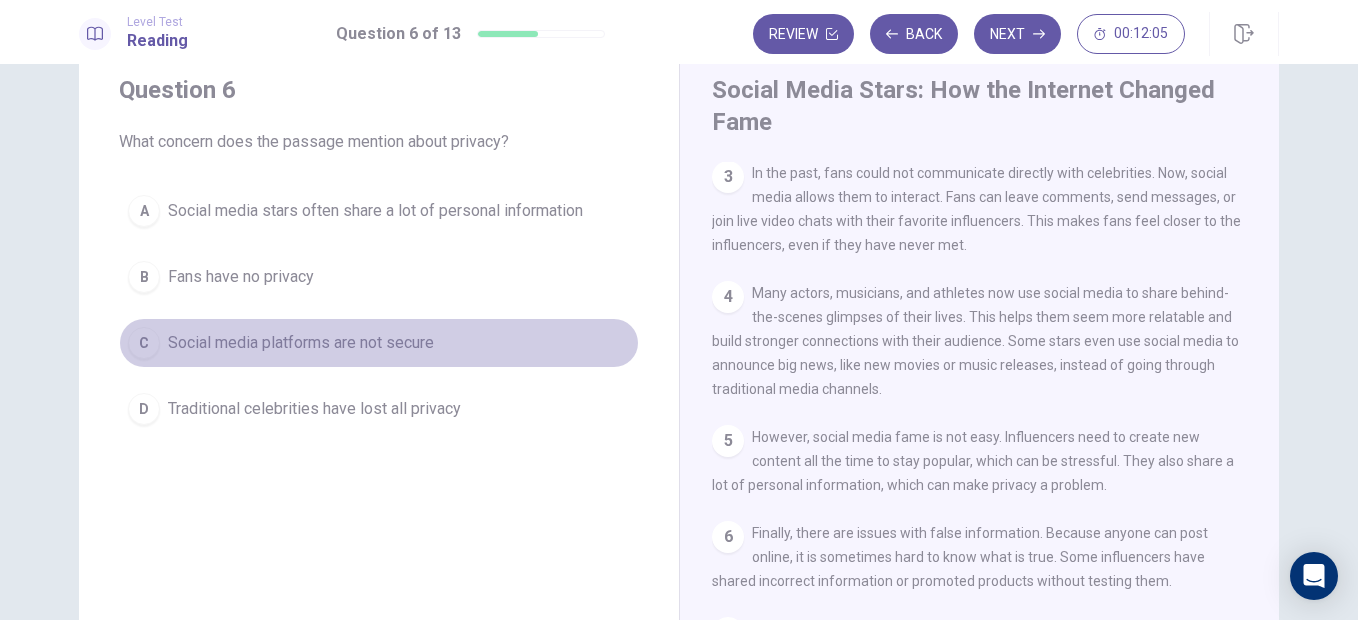 click on "Social media platforms are not secure" at bounding box center (301, 343) 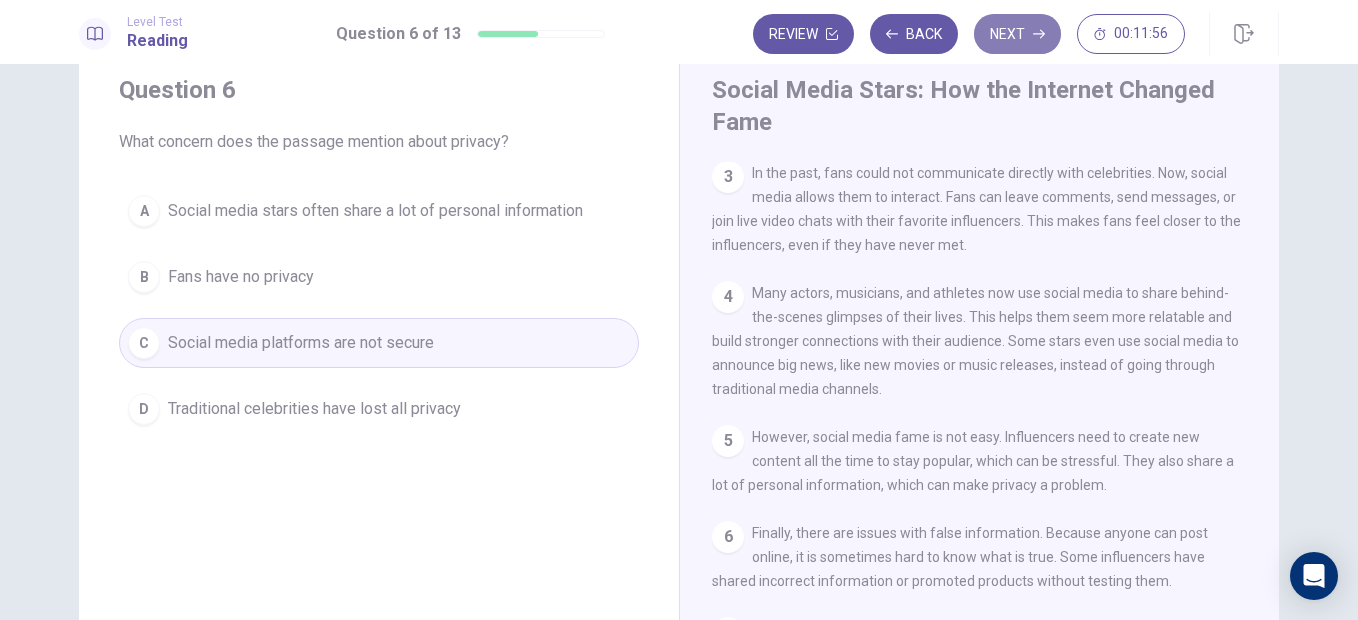 click on "Next" at bounding box center (1017, 34) 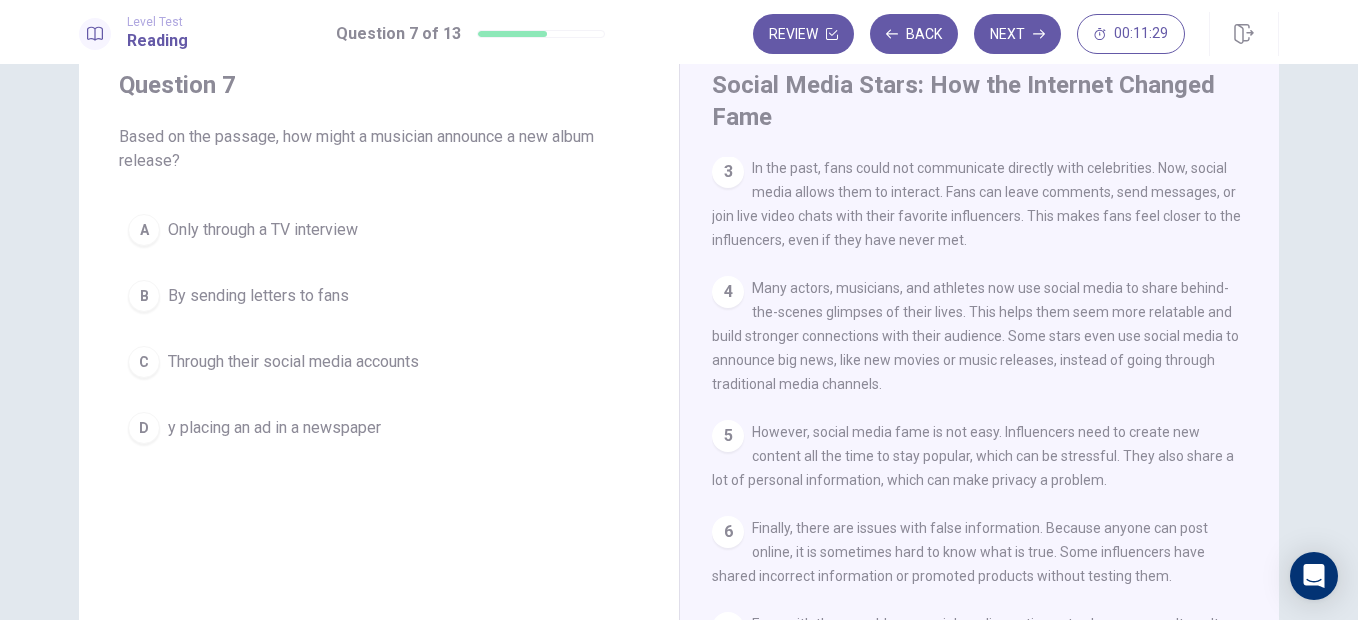 scroll, scrollTop: 70, scrollLeft: 0, axis: vertical 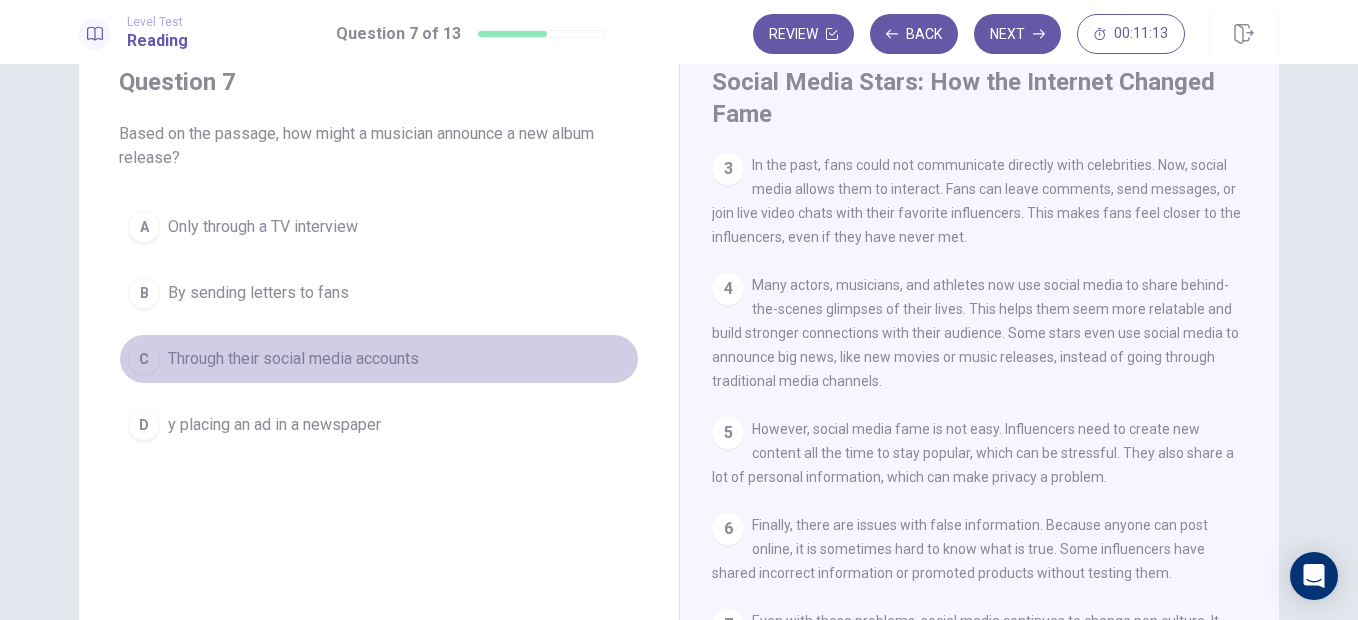 click on "Through their social media accounts" at bounding box center [293, 359] 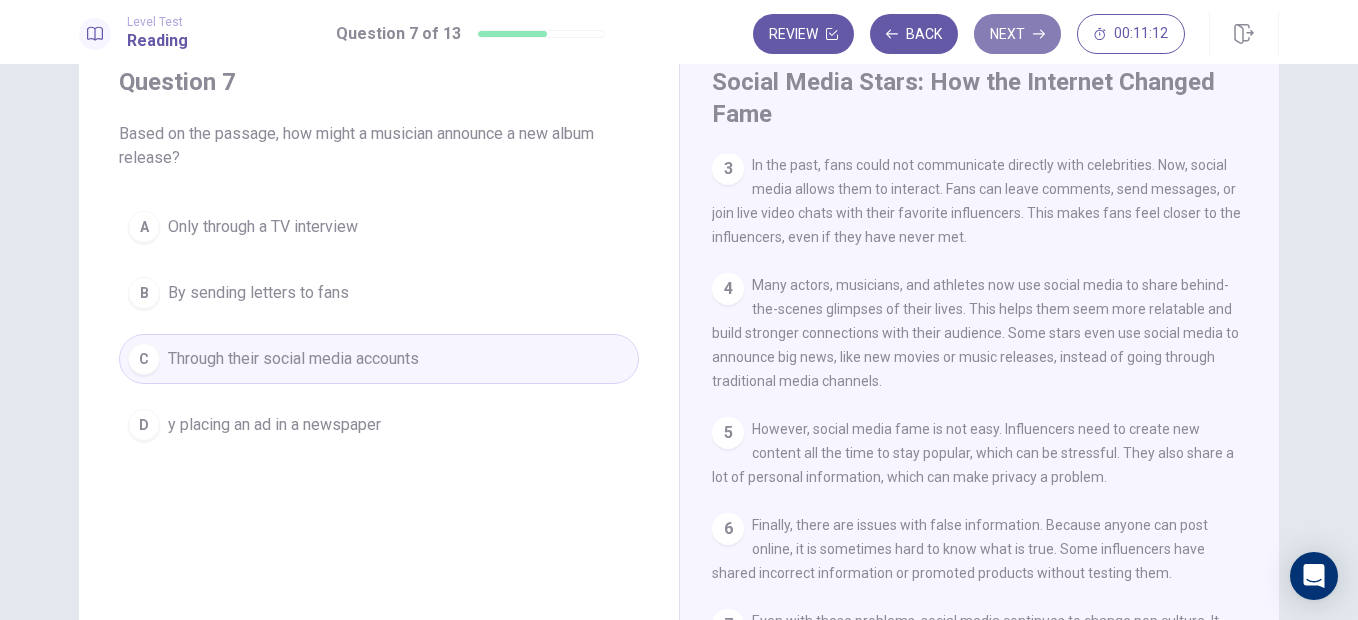 click on "Next" at bounding box center (1017, 34) 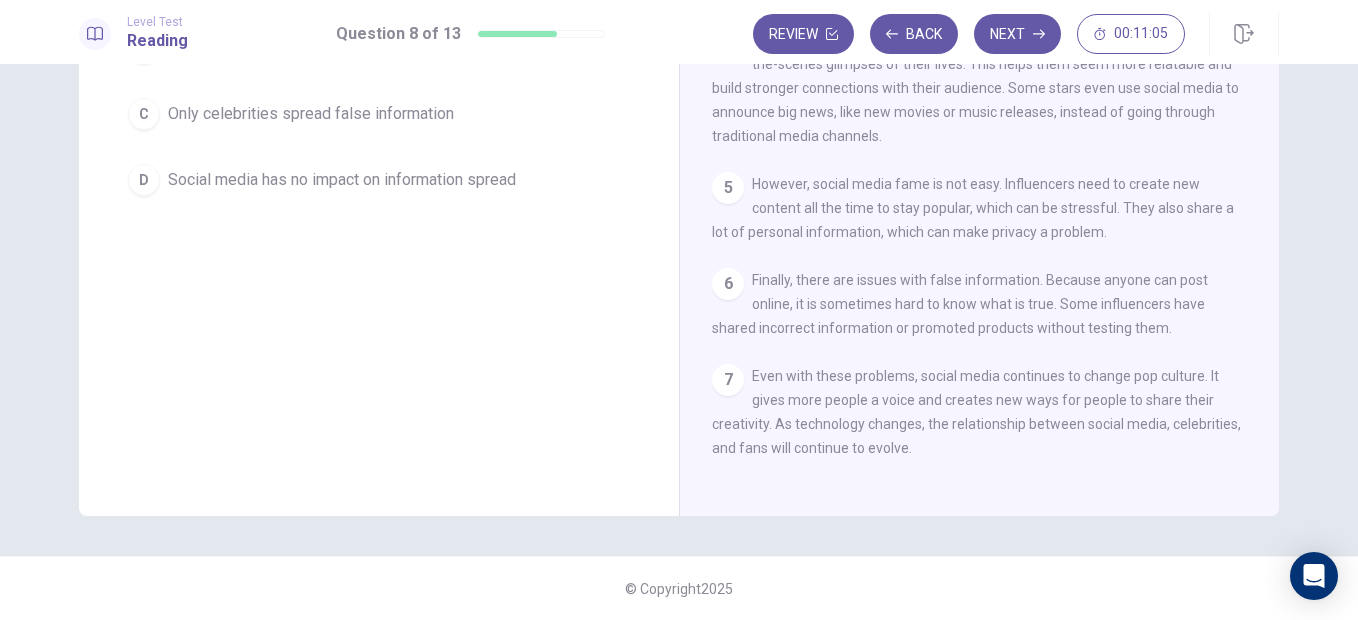 scroll, scrollTop: 314, scrollLeft: 0, axis: vertical 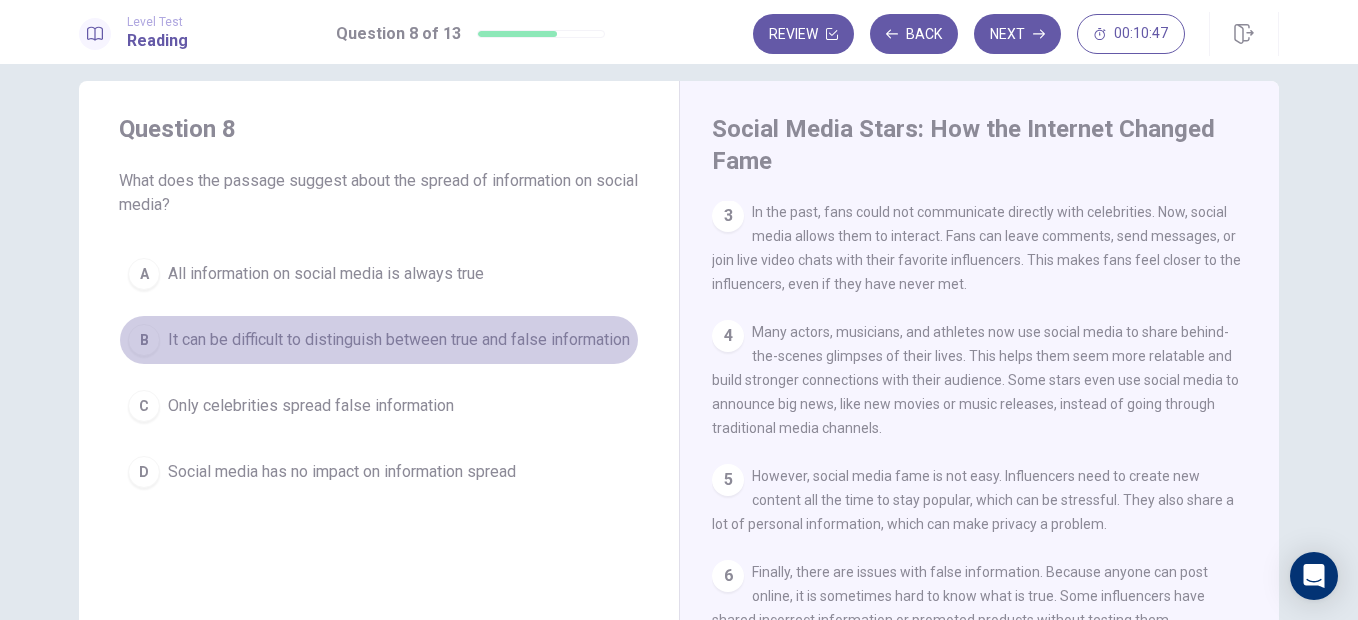 click on "B" at bounding box center [144, 340] 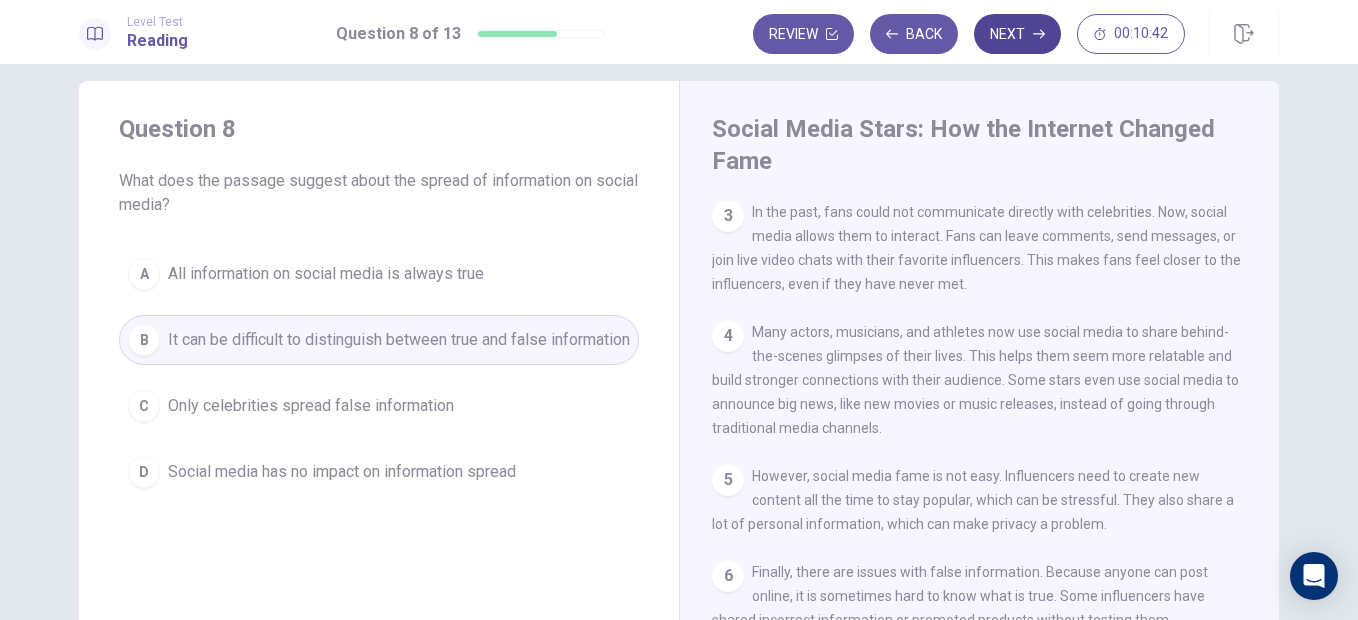 click on "Next" at bounding box center (1017, 34) 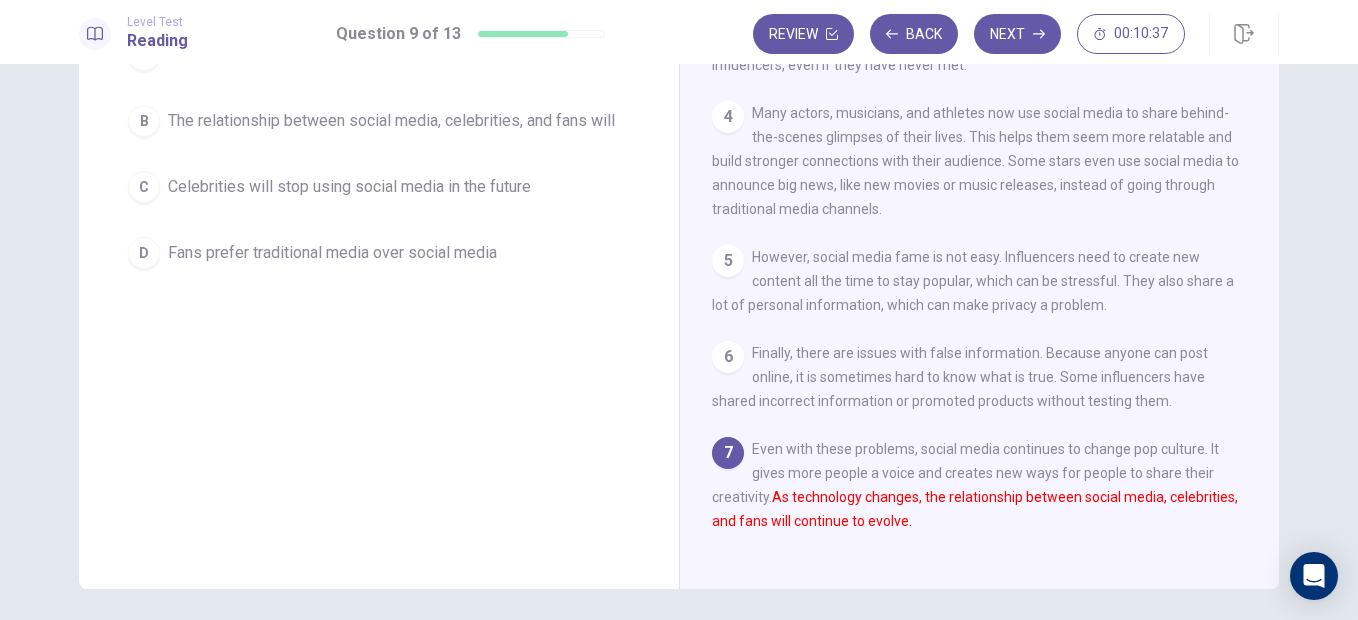scroll, scrollTop: 315, scrollLeft: 0, axis: vertical 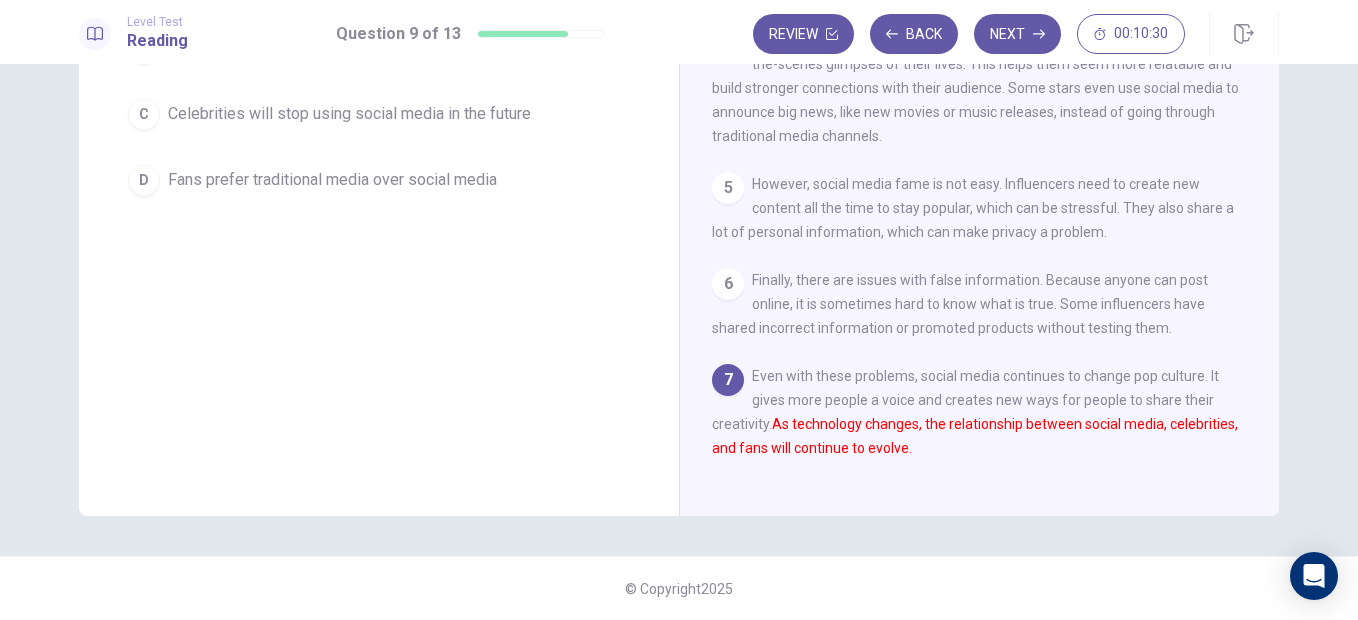 click on "7 Even with these problems, social media continues to change pop culture. It gives more people a voice and creates new ways for people to share their creativity.  As technology changes, the relationship between social media, celebrities, and fans will continue to evolve." at bounding box center [980, 412] 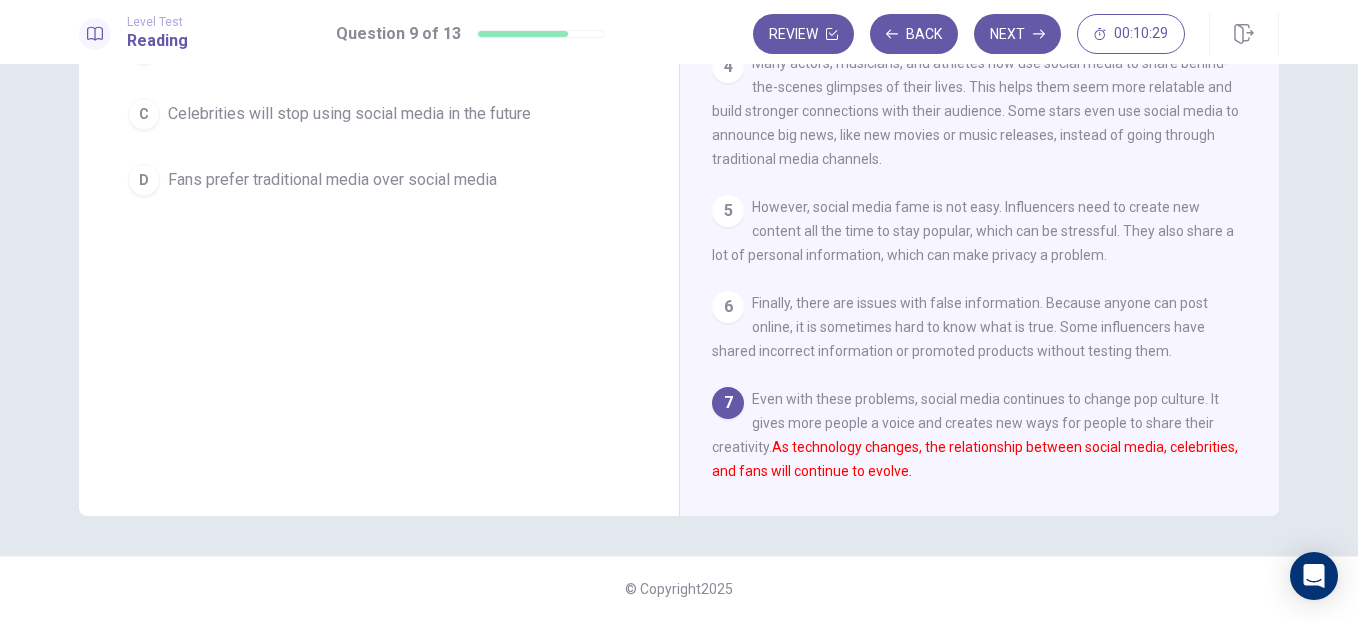 scroll, scrollTop: 293, scrollLeft: 0, axis: vertical 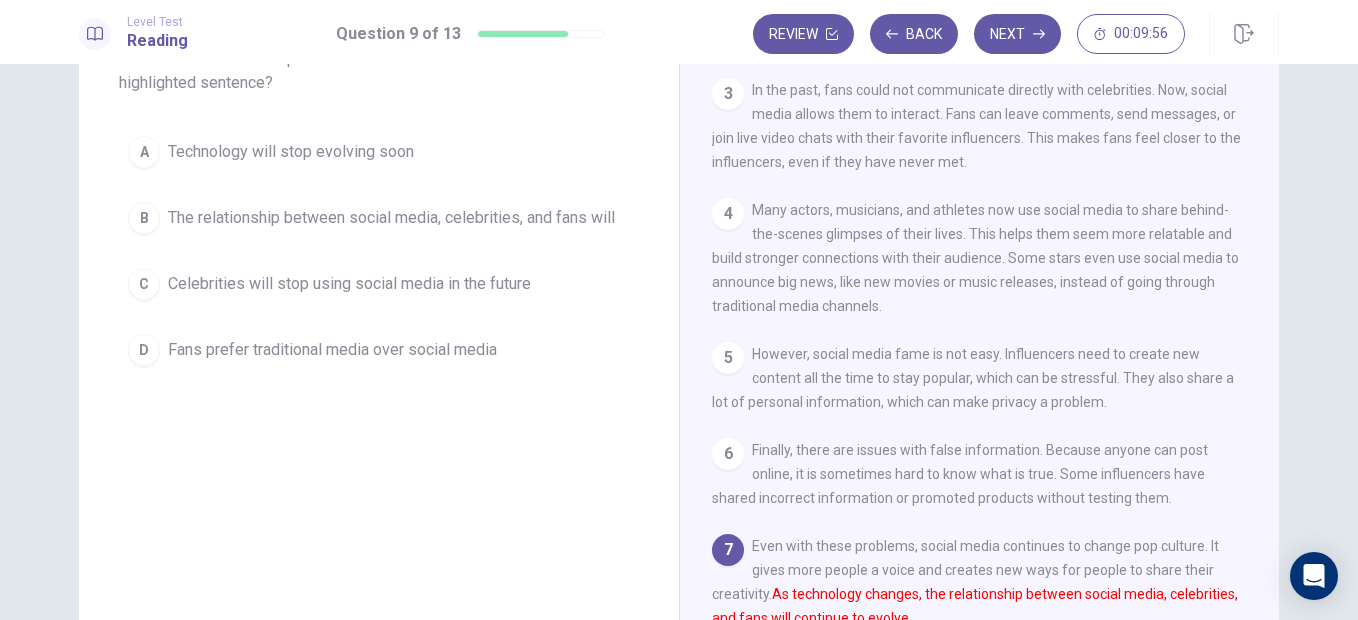 click on "The relationship between social media, celebrities, and fans will" at bounding box center (391, 218) 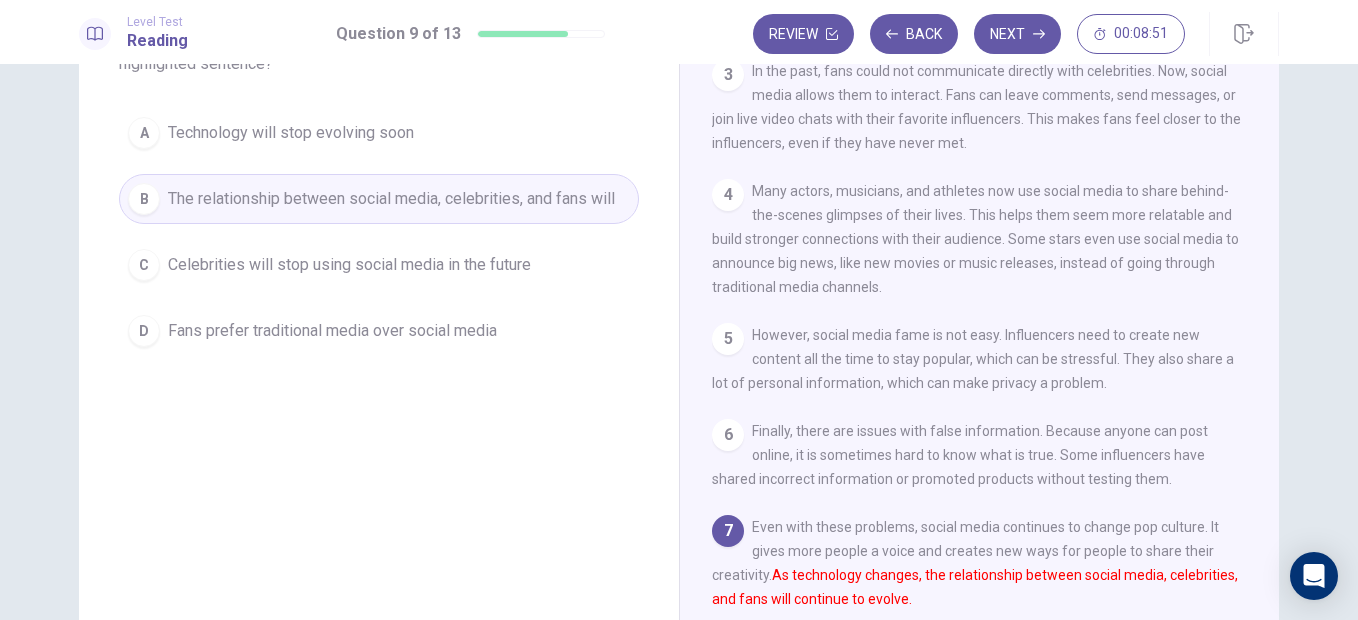 scroll, scrollTop: 168, scrollLeft: 0, axis: vertical 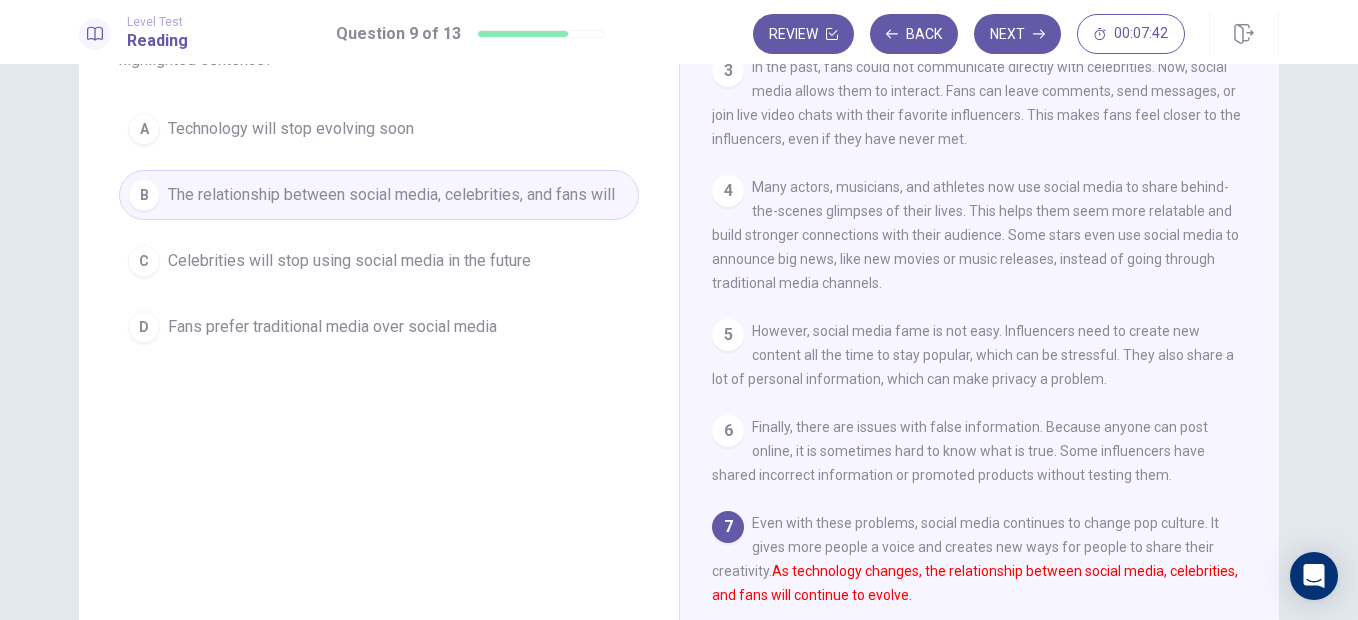 click on "Celebrities will stop using social media in the future" at bounding box center [349, 261] 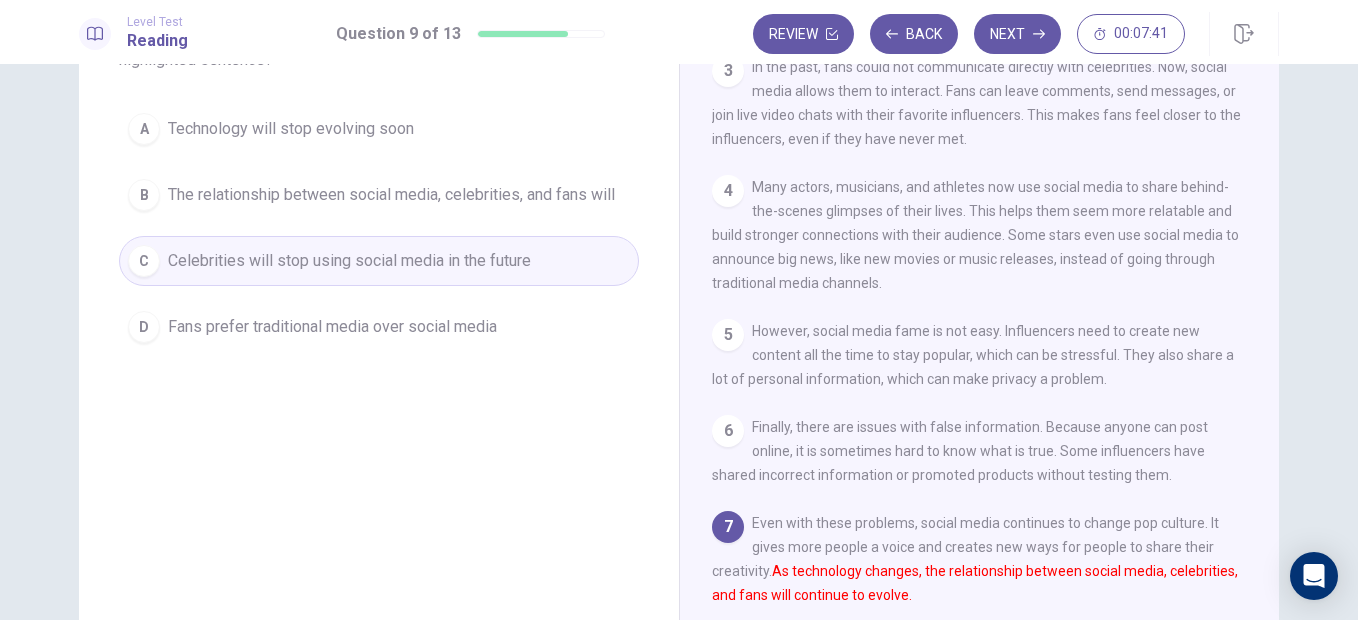 click on "Fans prefer traditional media over social media" at bounding box center [332, 327] 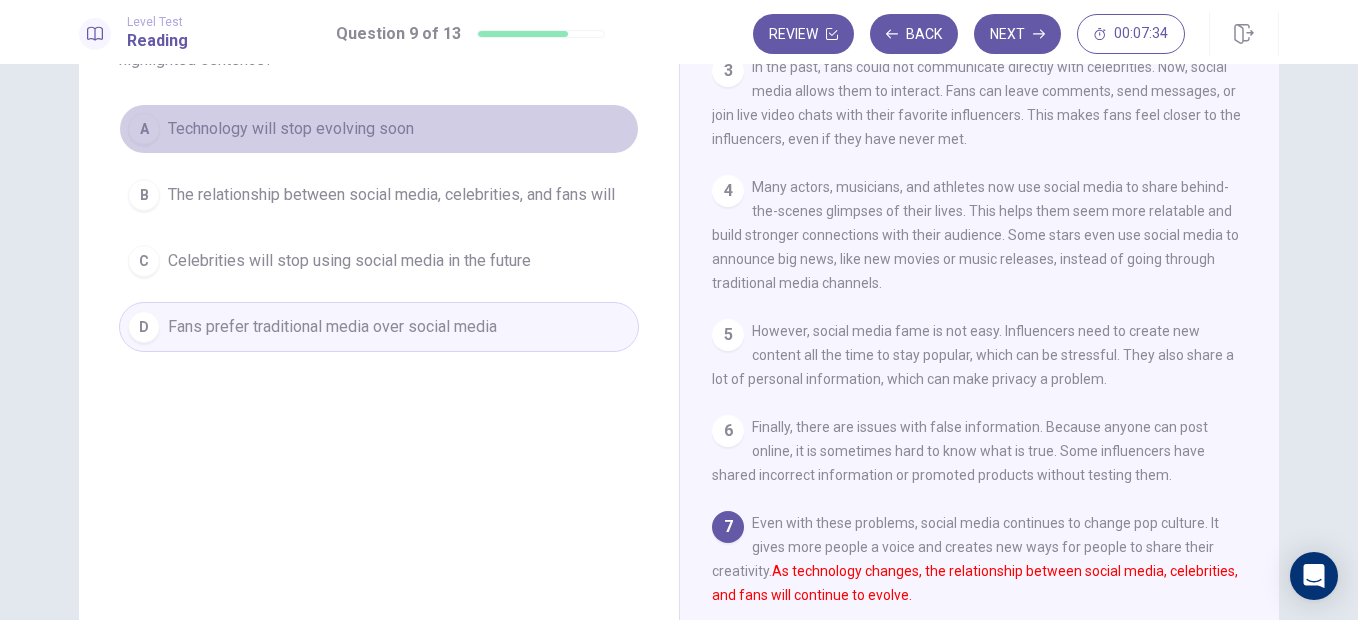 click on "A Technology will stop evolving soon" at bounding box center [379, 129] 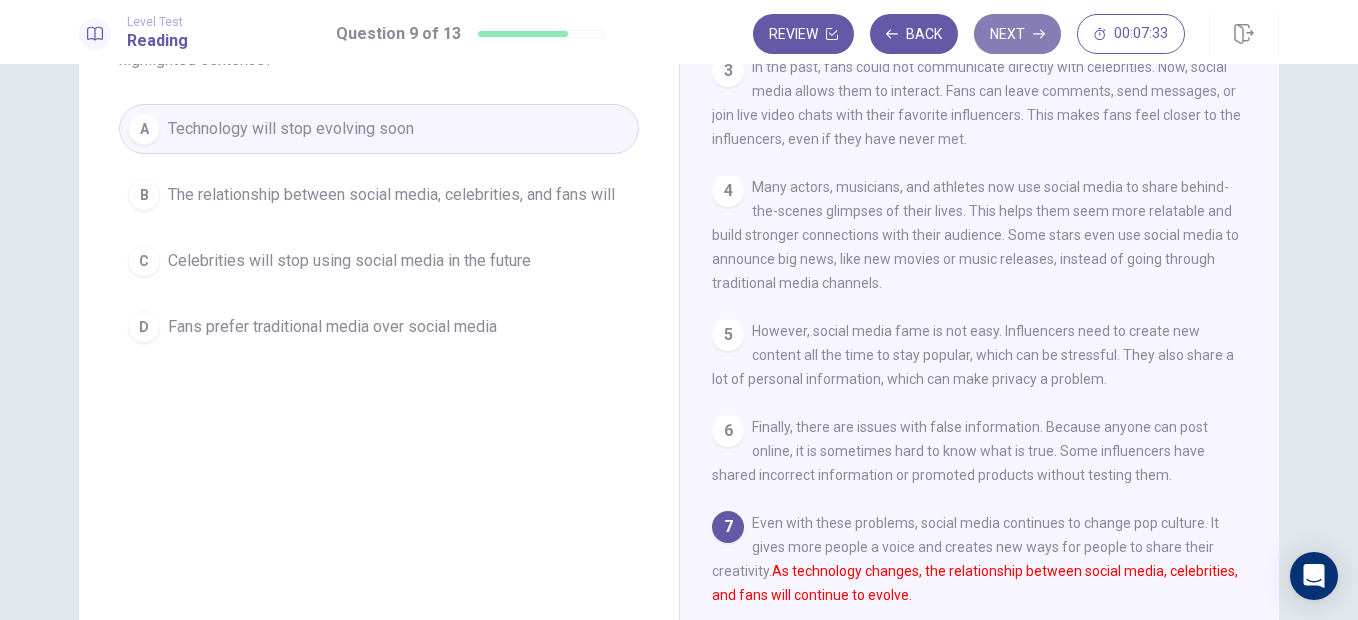 click on "Next" at bounding box center (1017, 34) 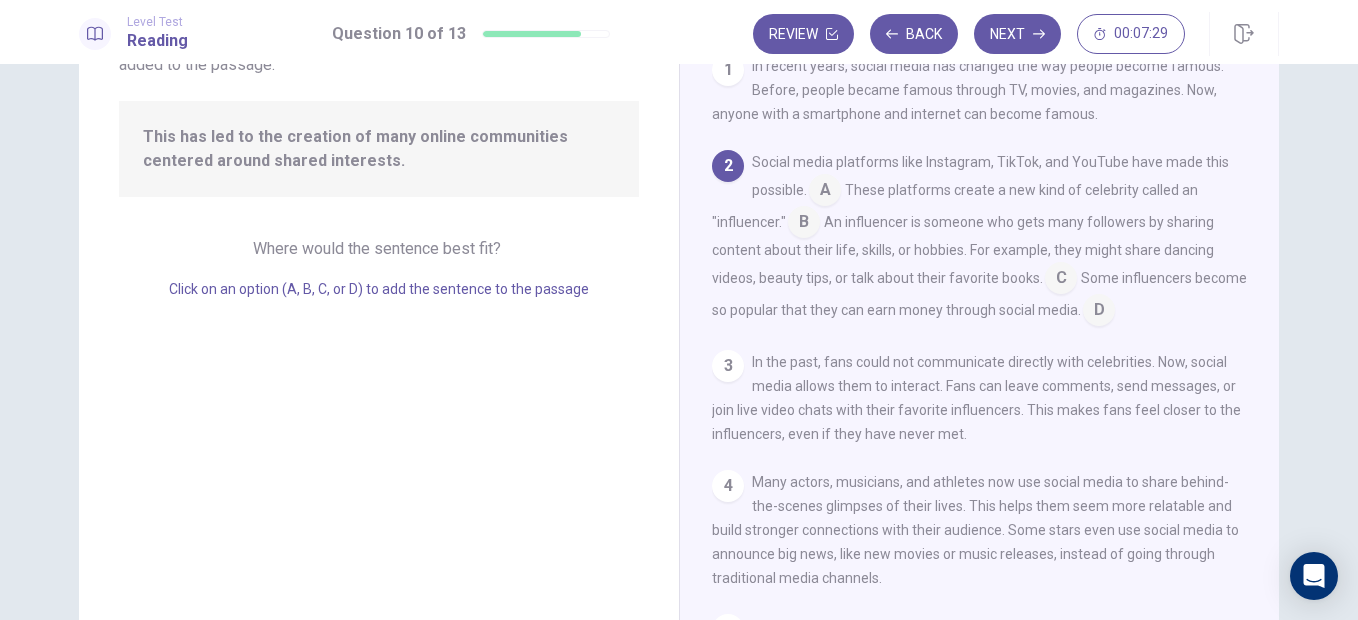scroll, scrollTop: 0, scrollLeft: 0, axis: both 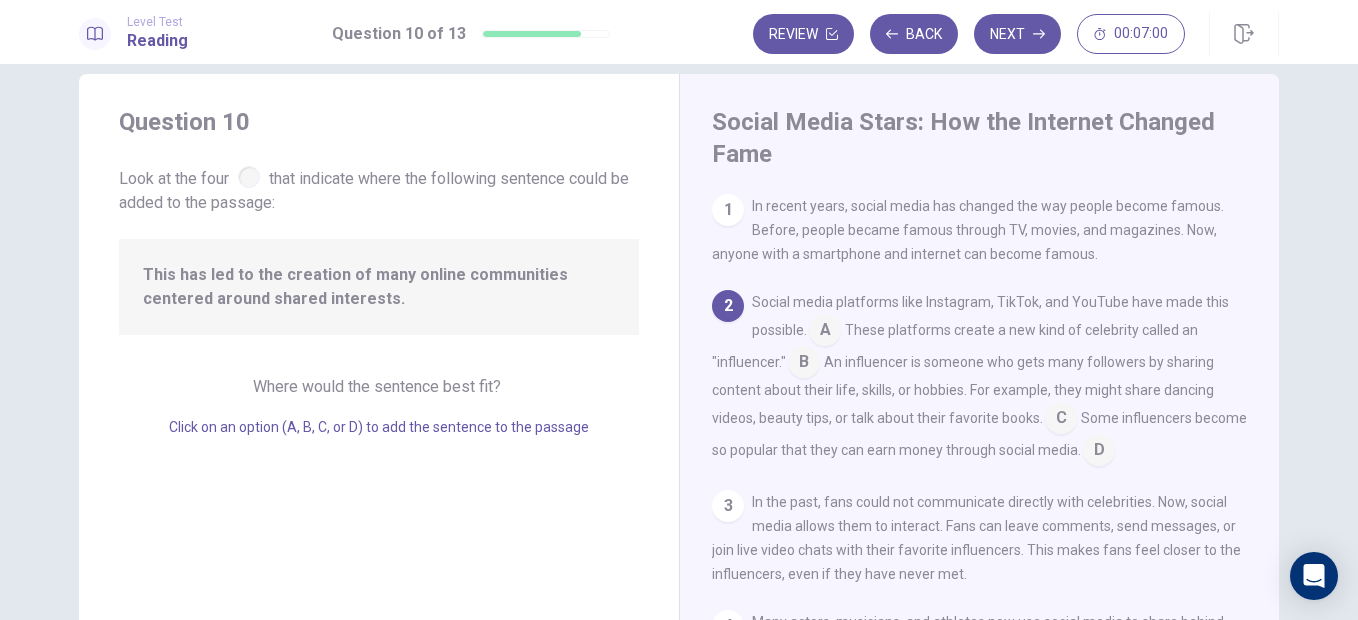 click at bounding box center [804, 364] 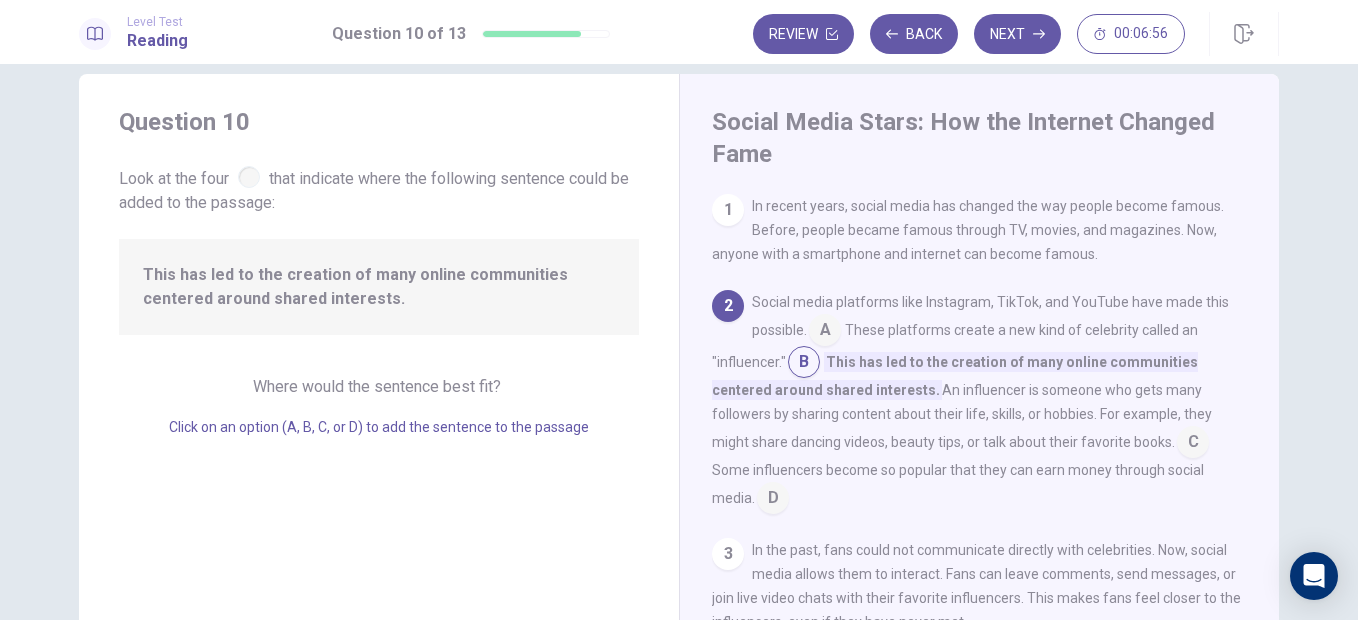 click at bounding box center (1193, 444) 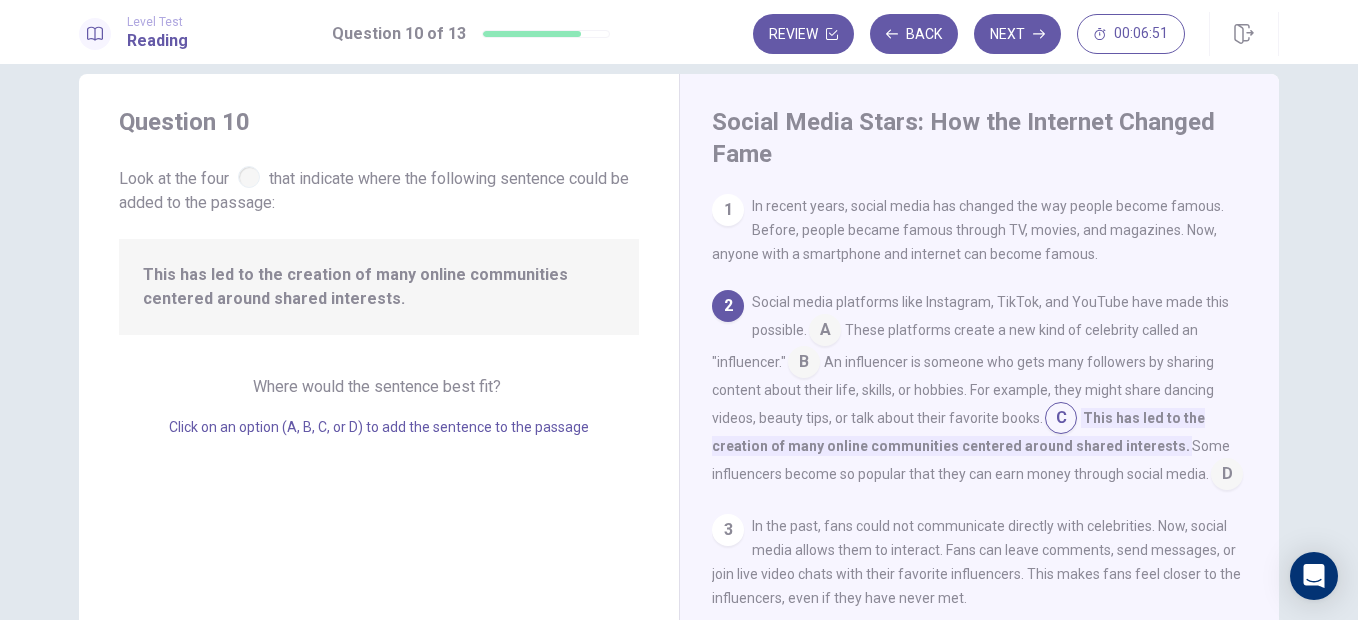 click at bounding box center [1227, 476] 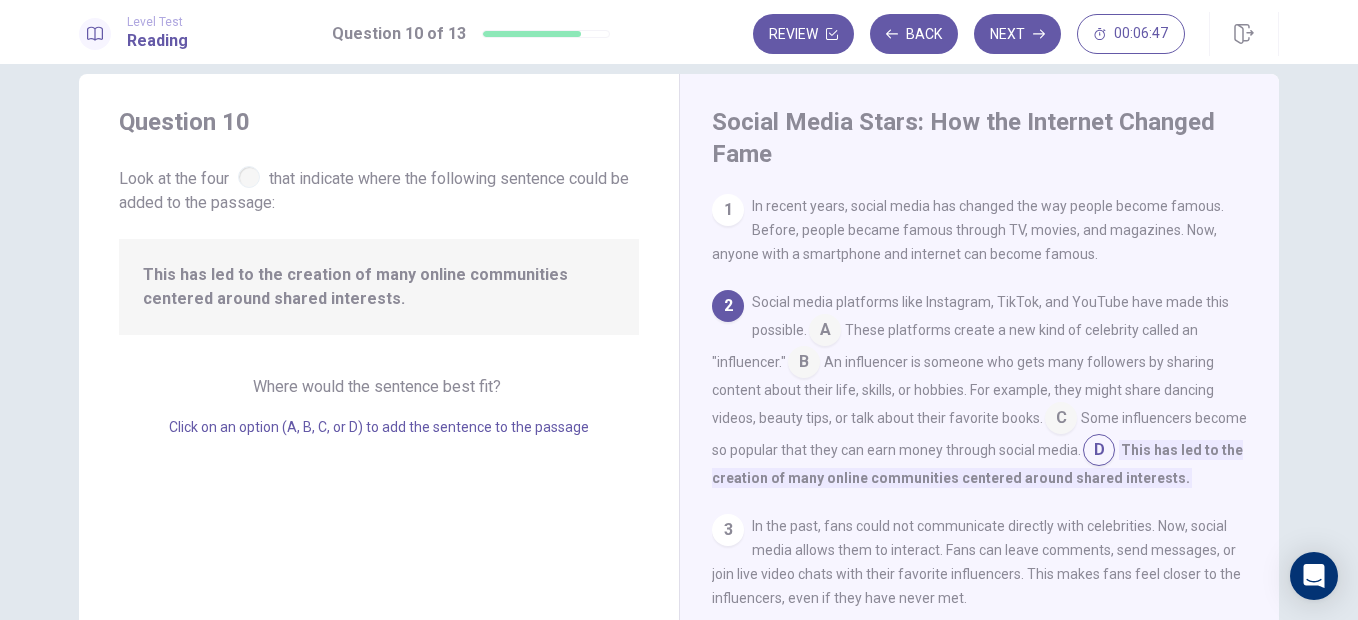 click at bounding box center (804, 364) 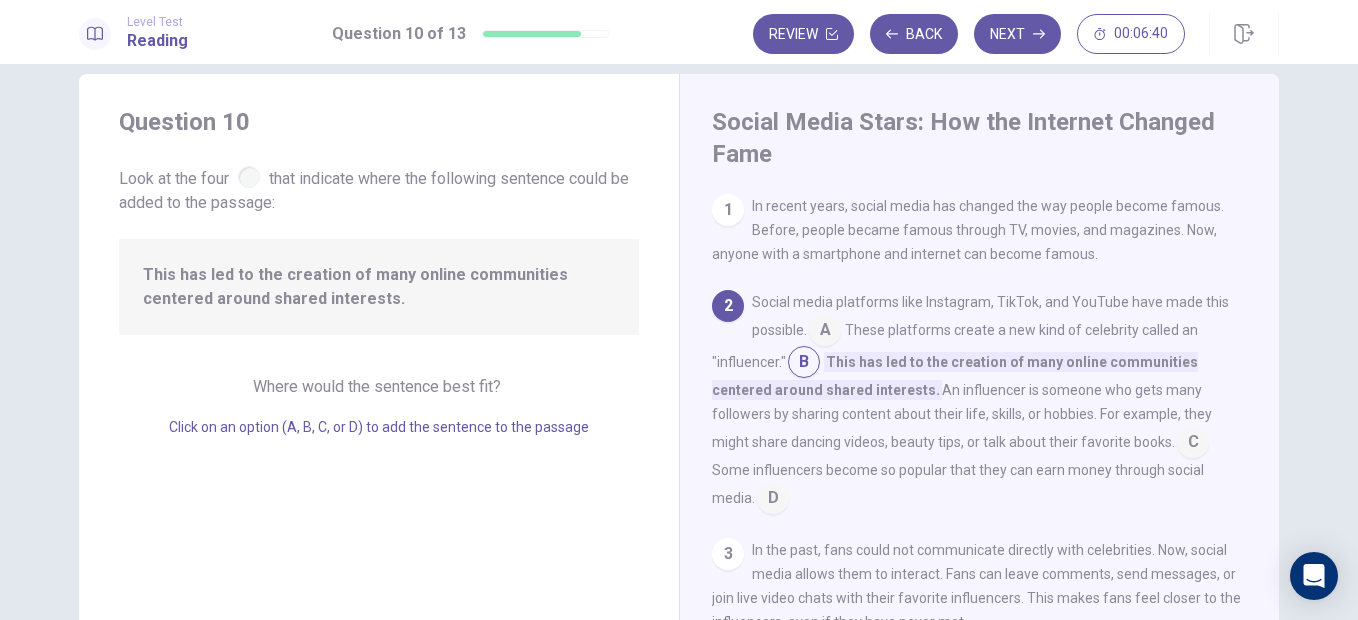 scroll, scrollTop: 38, scrollLeft: 0, axis: vertical 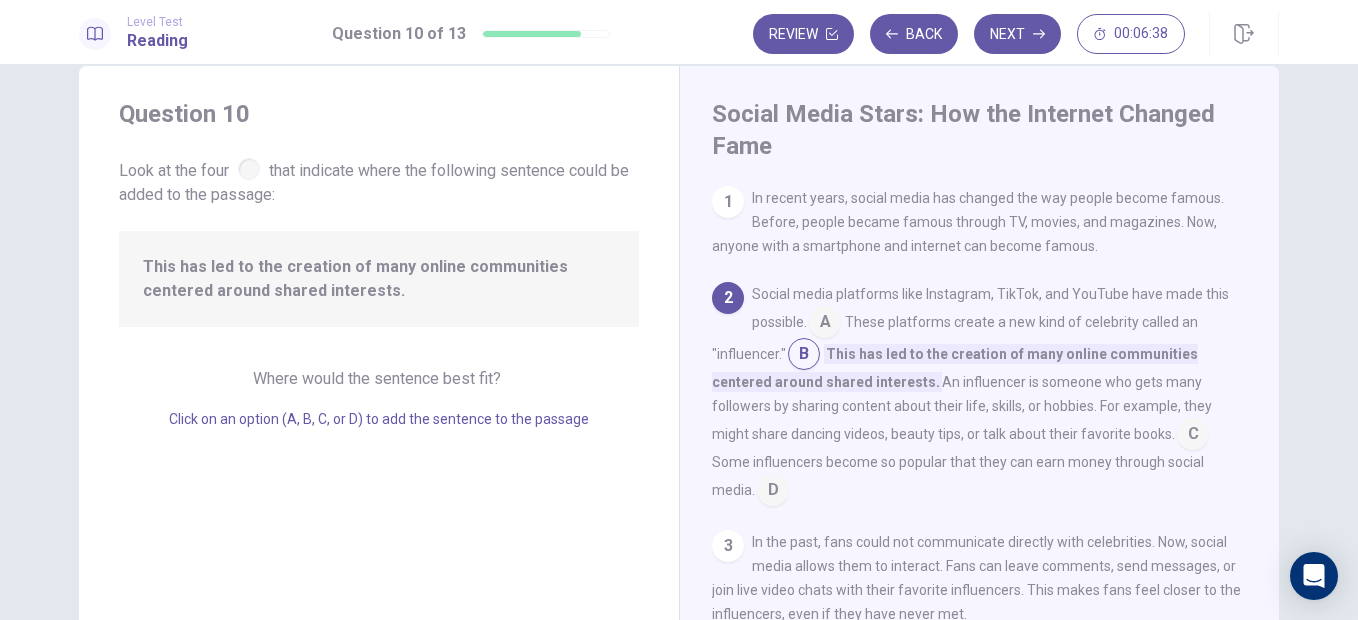 click at bounding box center [825, 324] 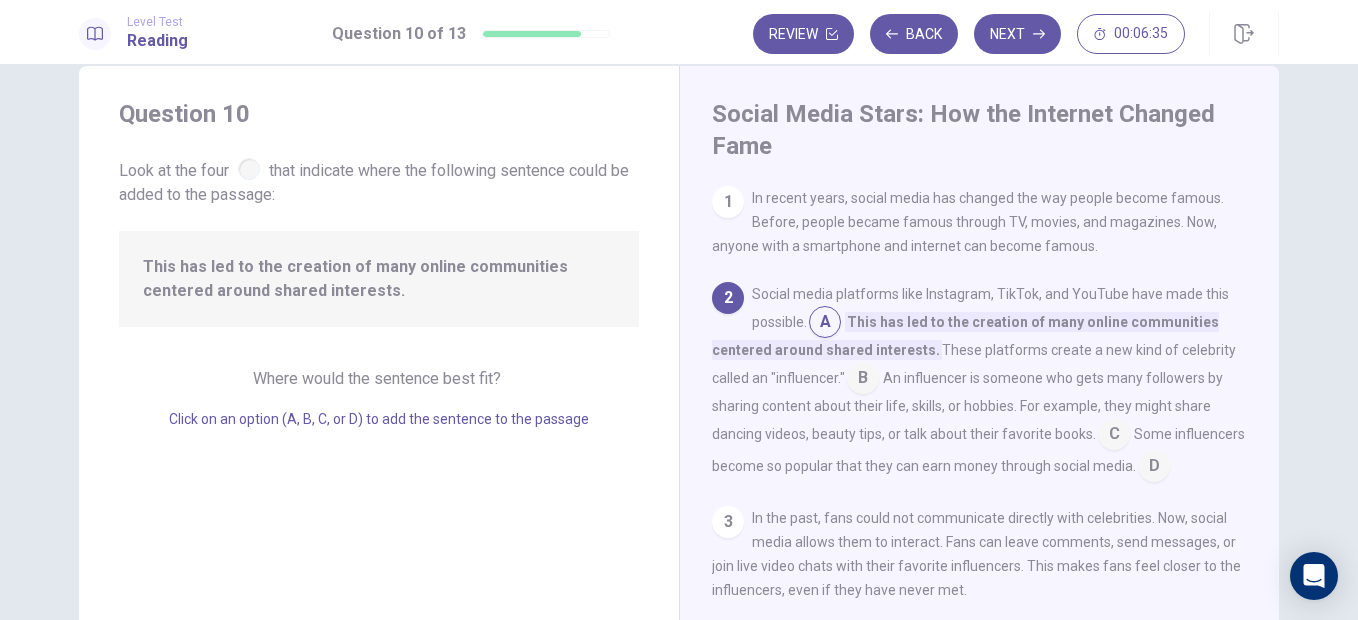 click at bounding box center [863, 380] 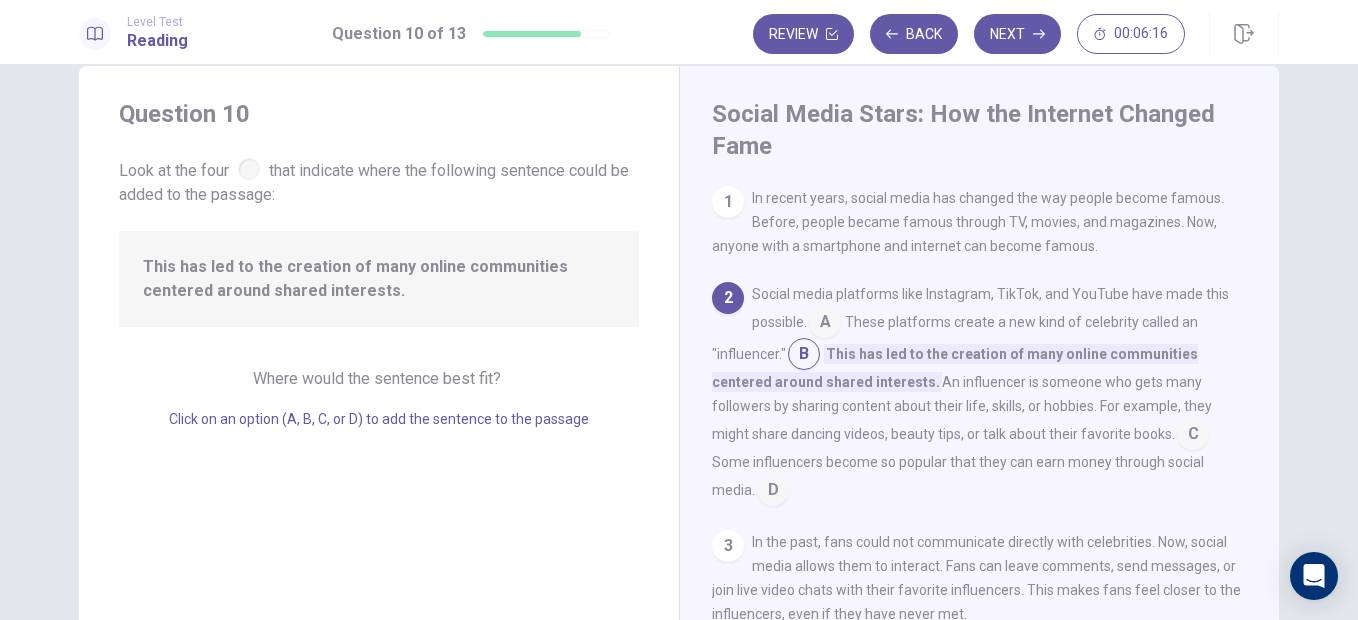click at bounding box center (249, 169) 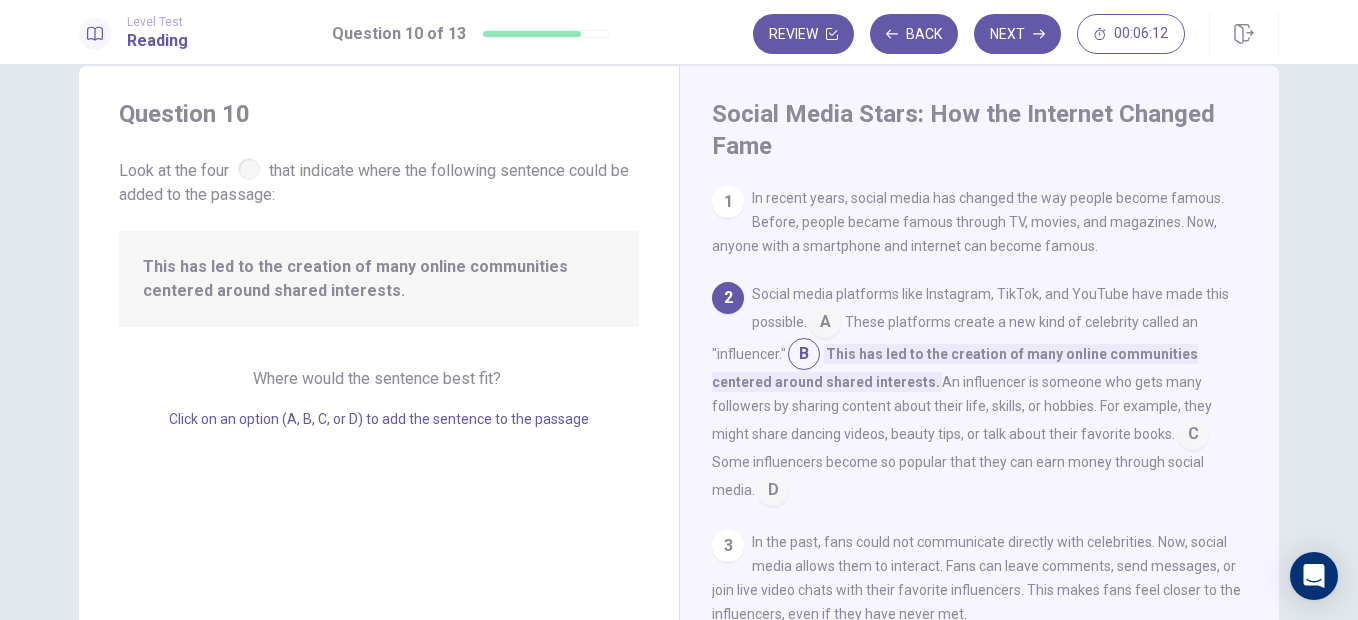 click at bounding box center [804, 356] 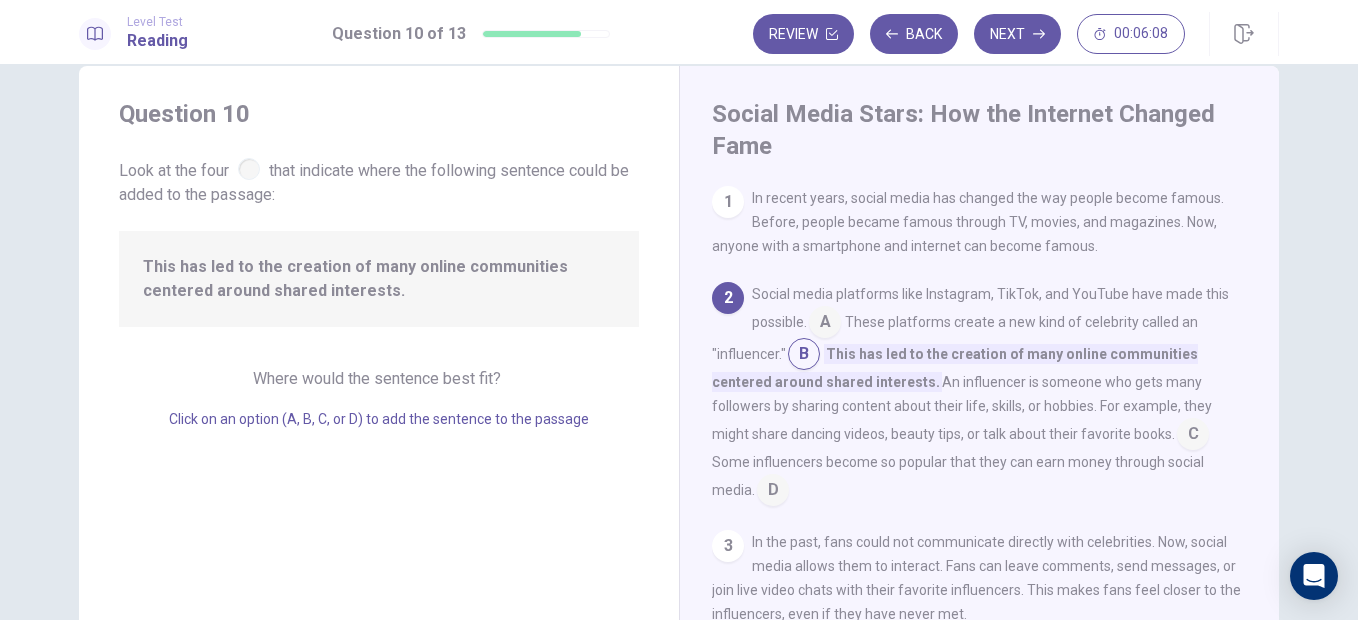 click at bounding box center (825, 324) 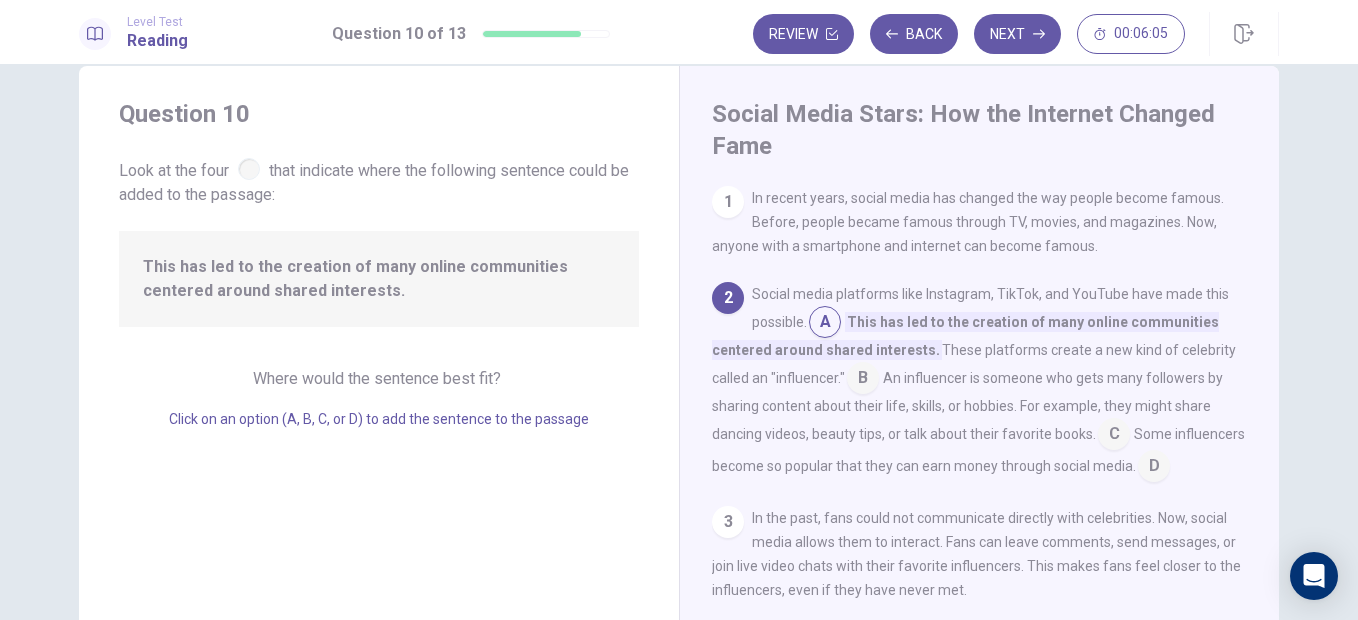 click at bounding box center (825, 324) 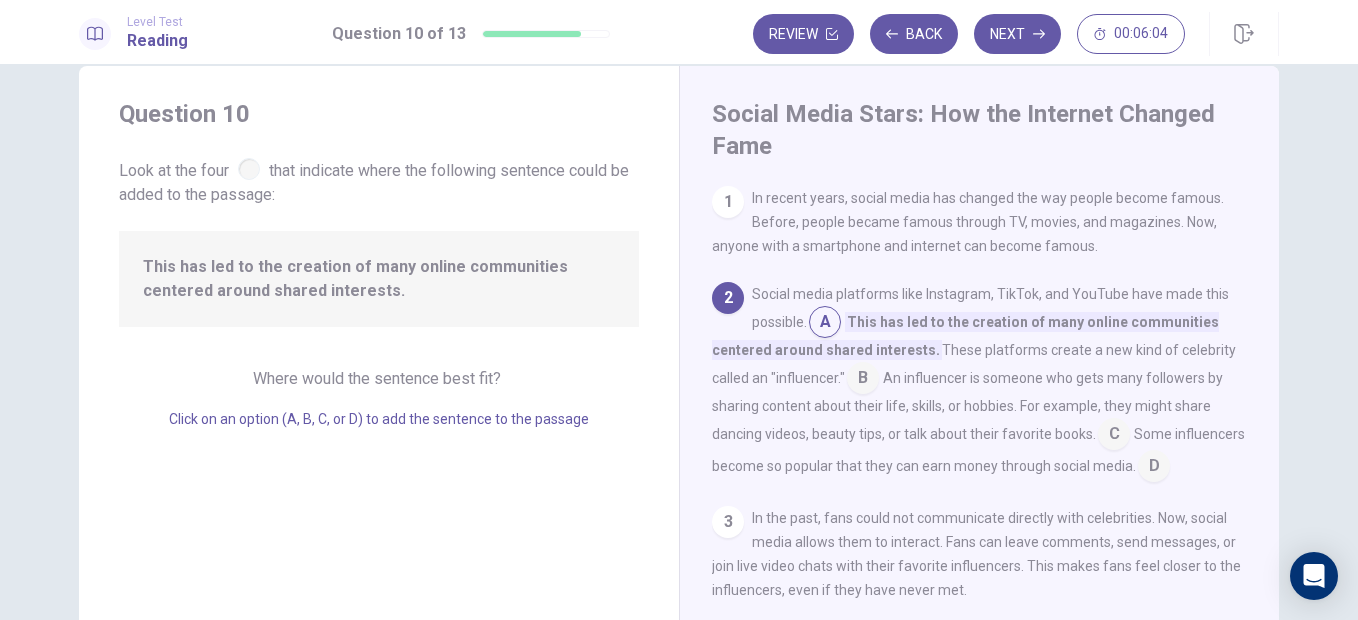 click at bounding box center (825, 324) 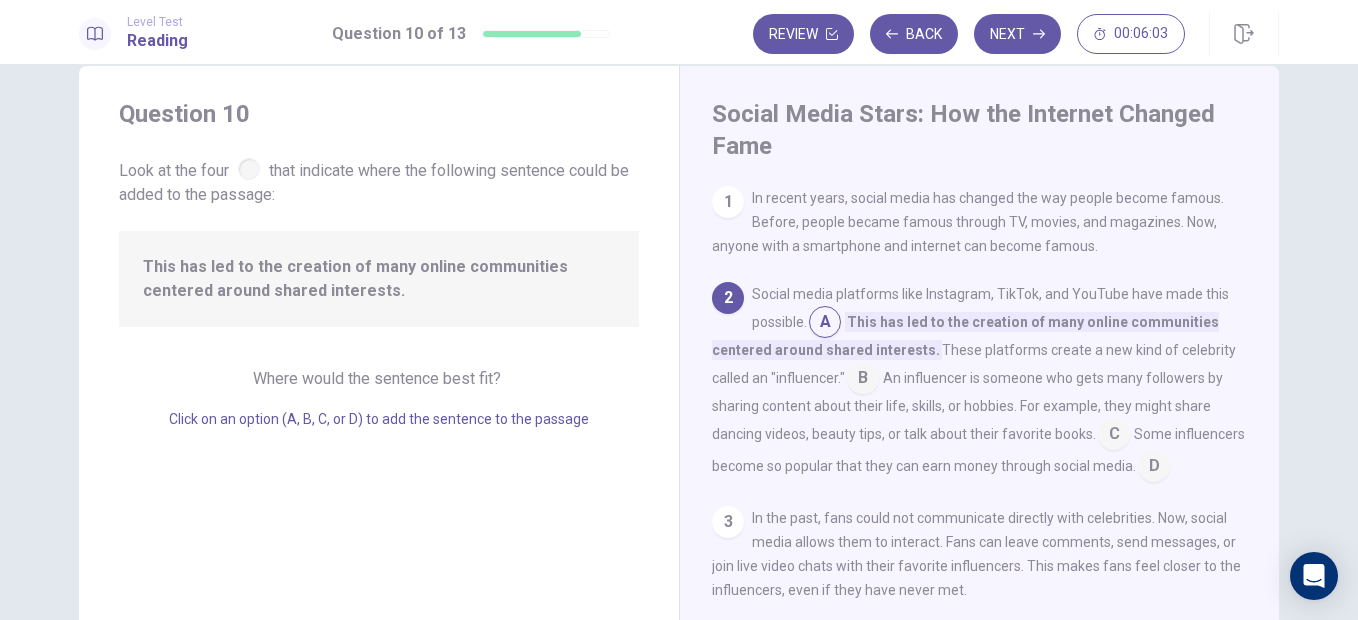 click on "Where would the sentence best fit?" at bounding box center [379, 378] 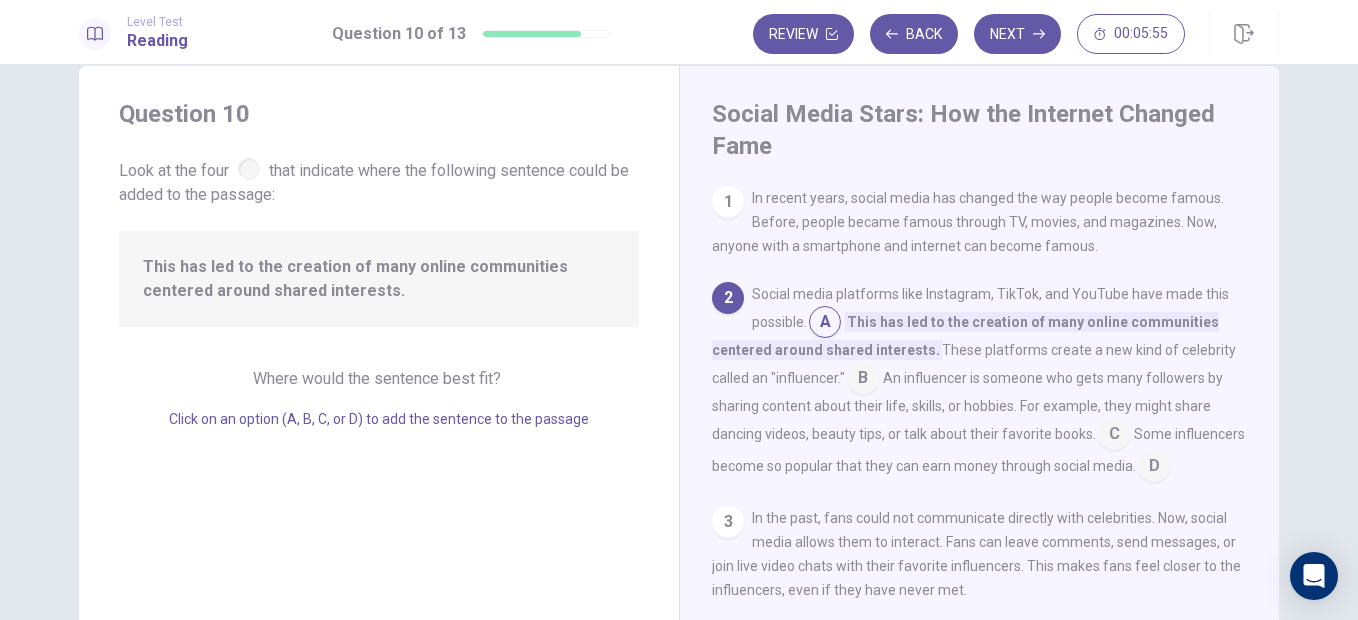 click at bounding box center [863, 380] 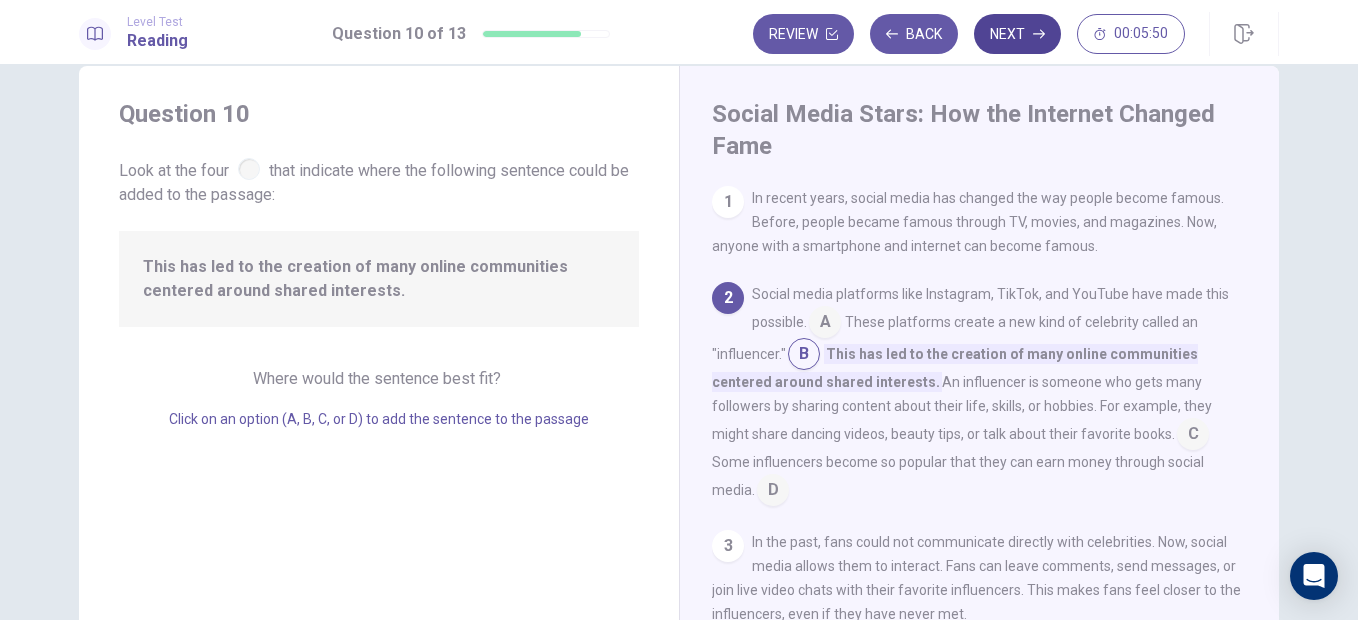 click on "Next" at bounding box center [1017, 34] 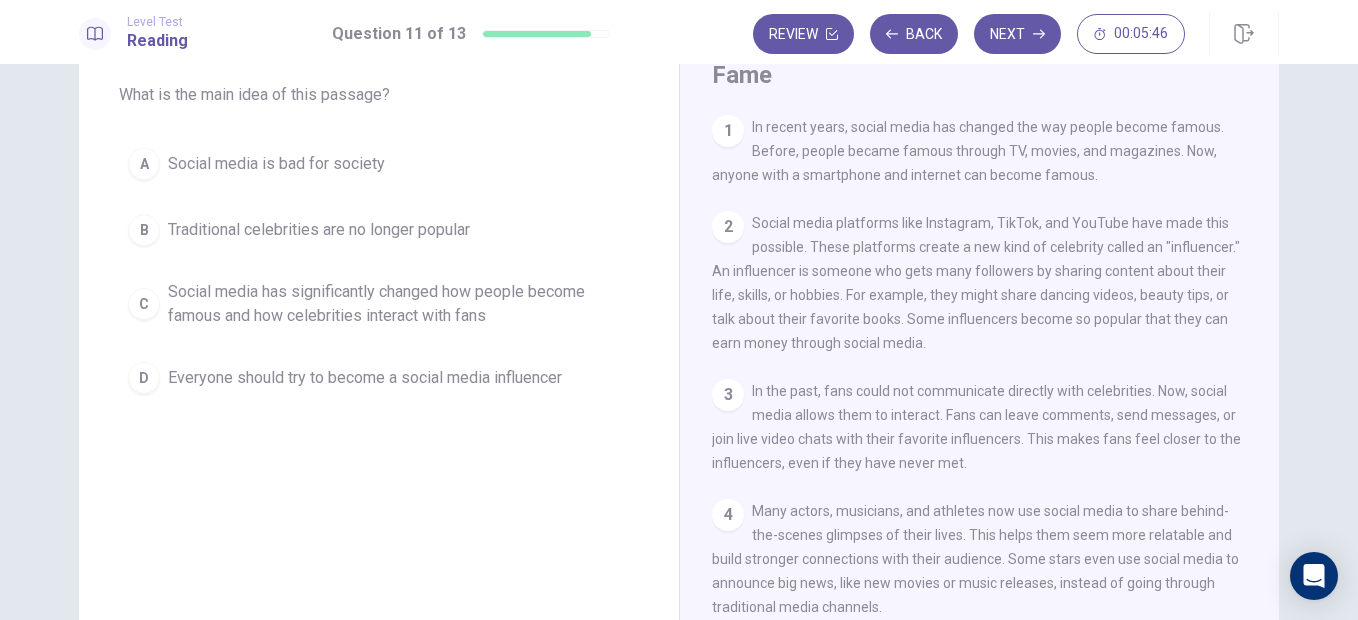 scroll, scrollTop: 107, scrollLeft: 0, axis: vertical 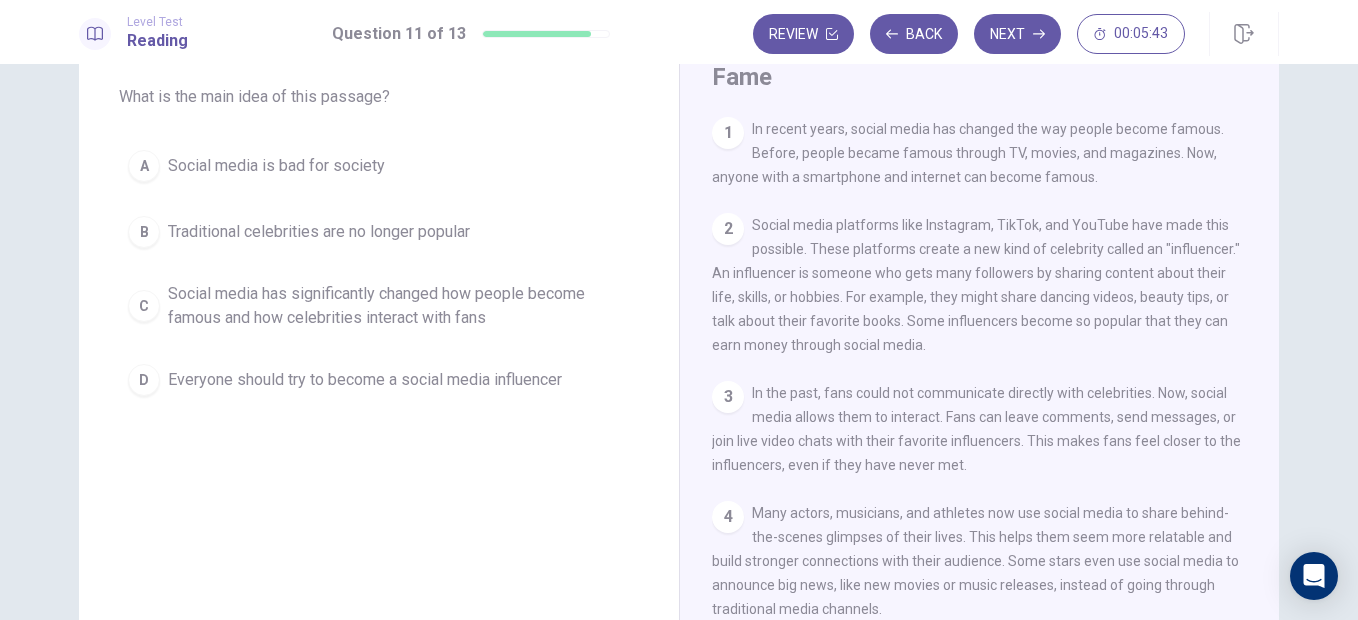 click on "Social media has significantly changed how people become famous and how celebrities interact with fans" at bounding box center (399, 306) 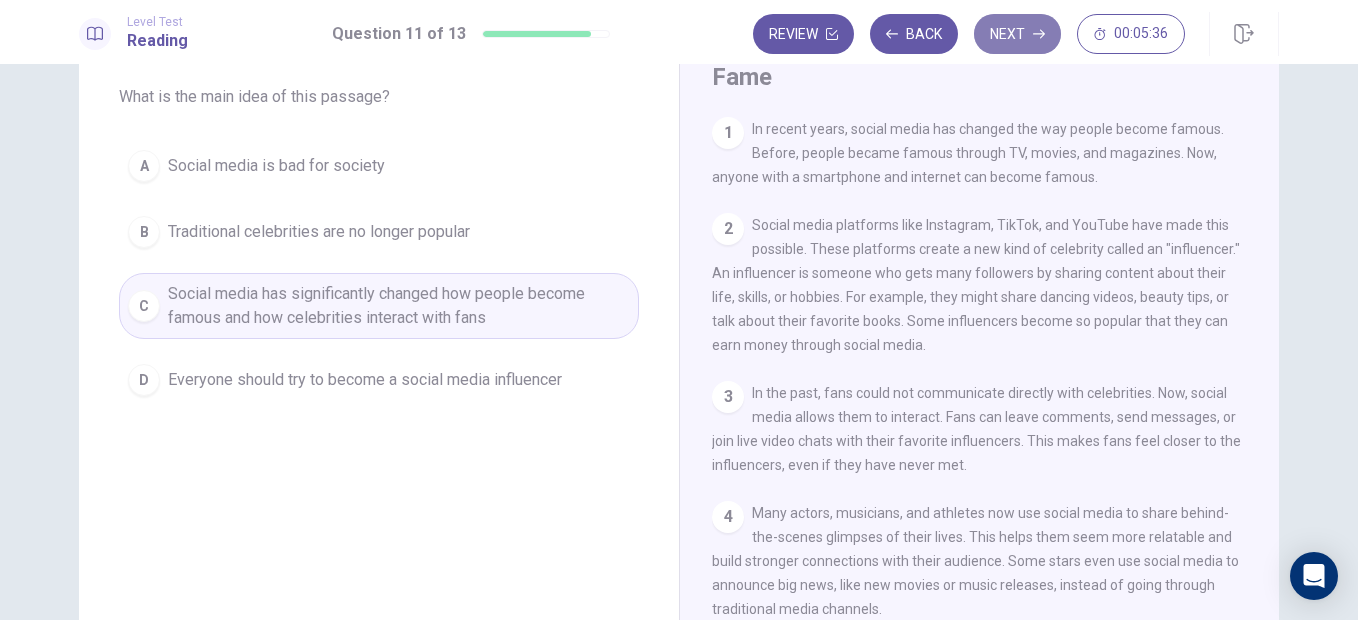 click on "Next" at bounding box center [1017, 34] 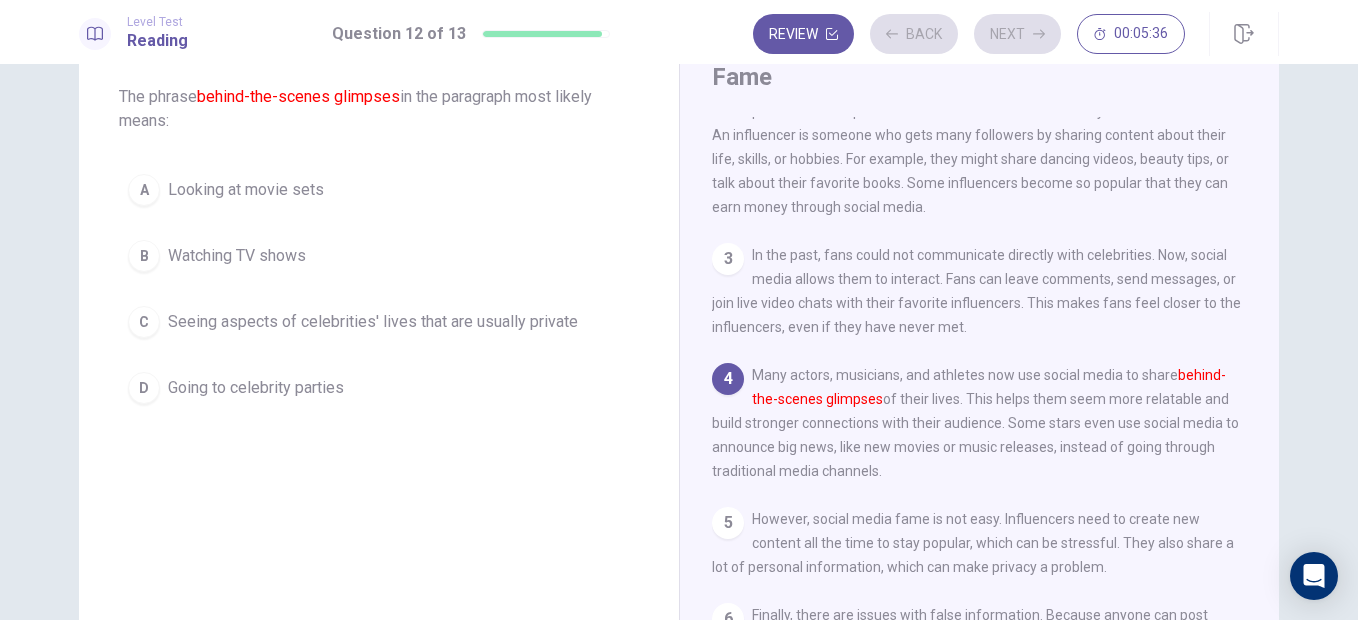 scroll, scrollTop: 147, scrollLeft: 0, axis: vertical 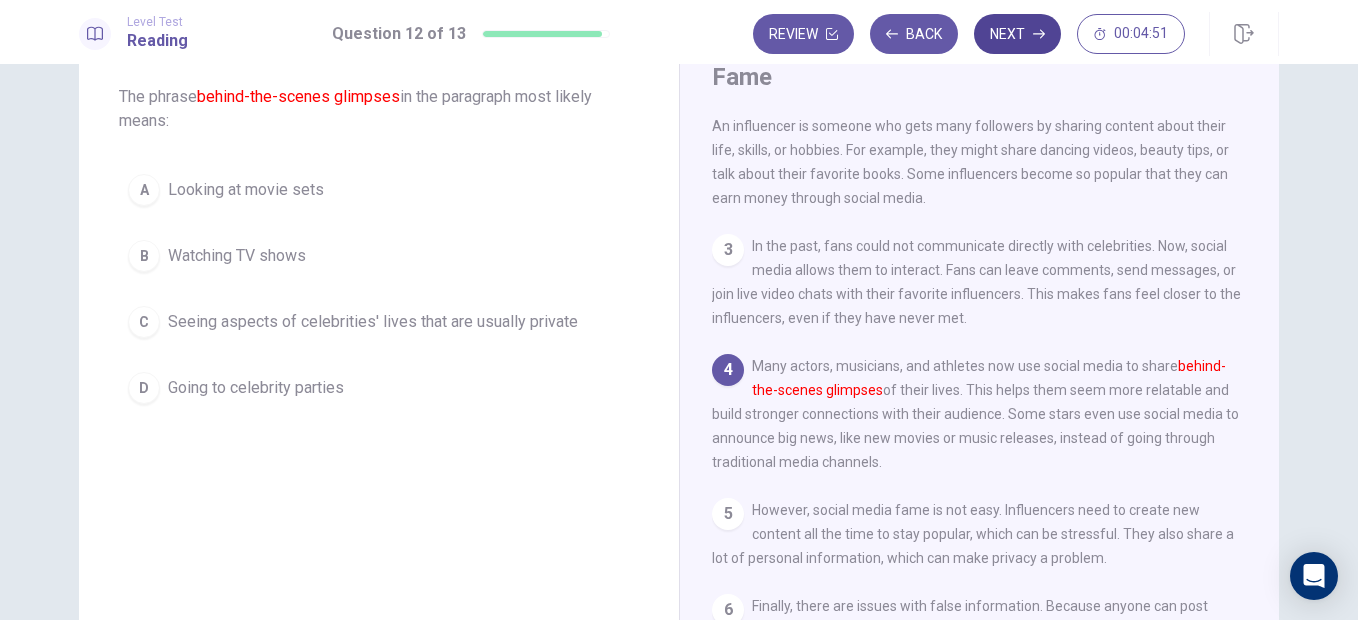 click on "Next" at bounding box center (1017, 34) 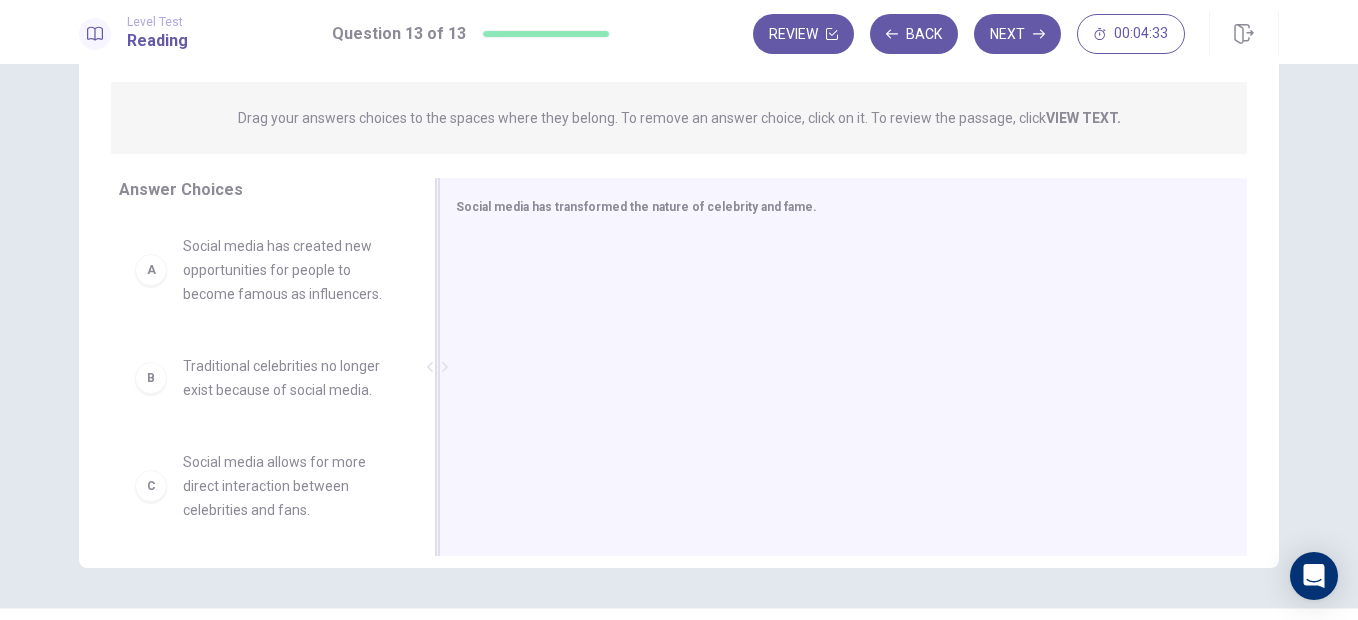 scroll, scrollTop: 232, scrollLeft: 0, axis: vertical 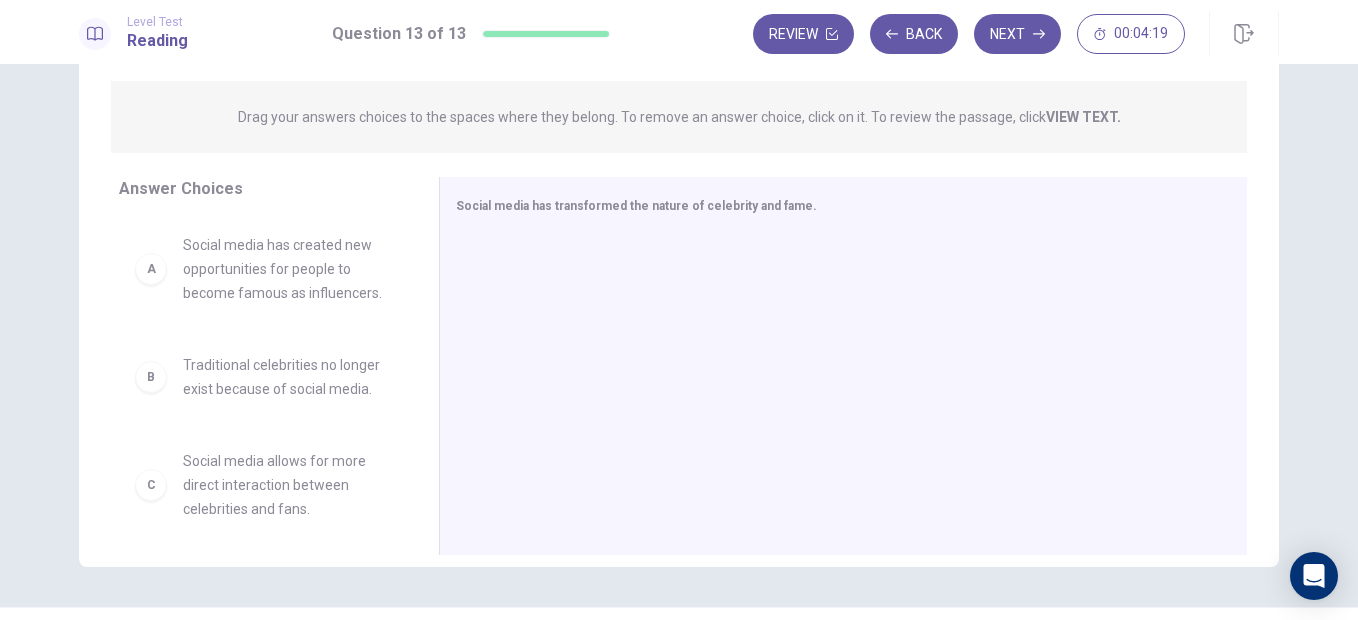 click on "C" at bounding box center (151, 485) 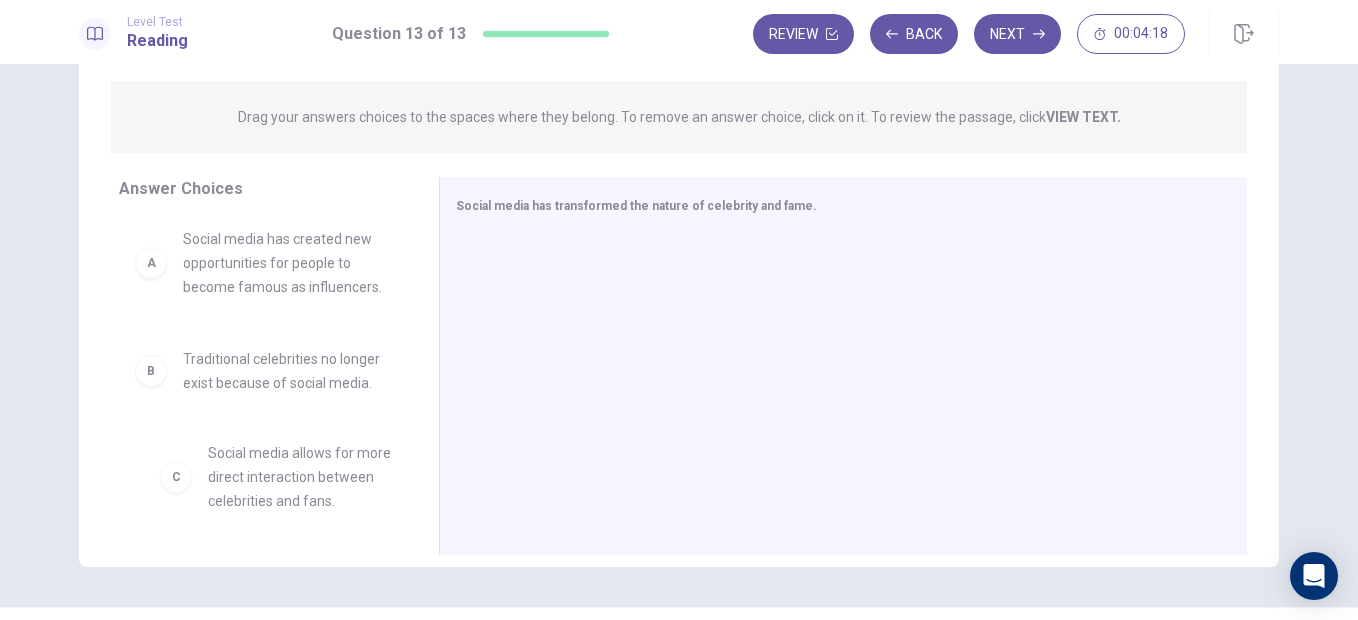 scroll, scrollTop: 10, scrollLeft: 0, axis: vertical 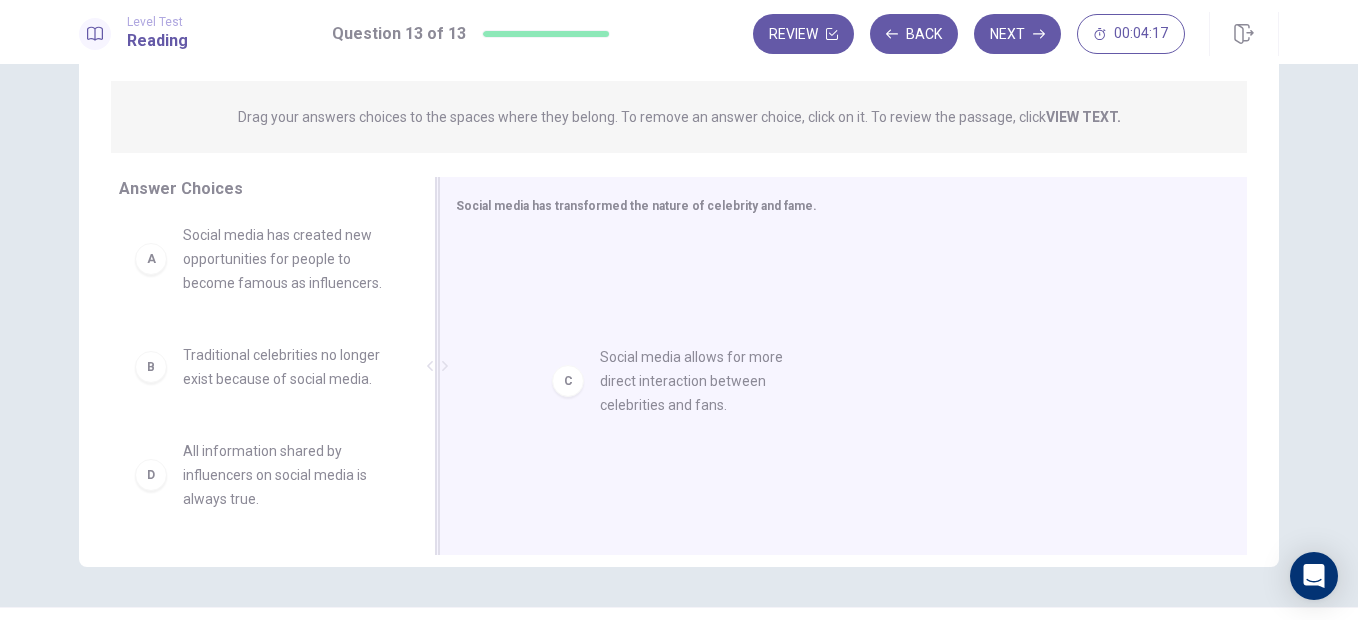 drag, startPoint x: 136, startPoint y: 511, endPoint x: 569, endPoint y: 399, distance: 447.2505 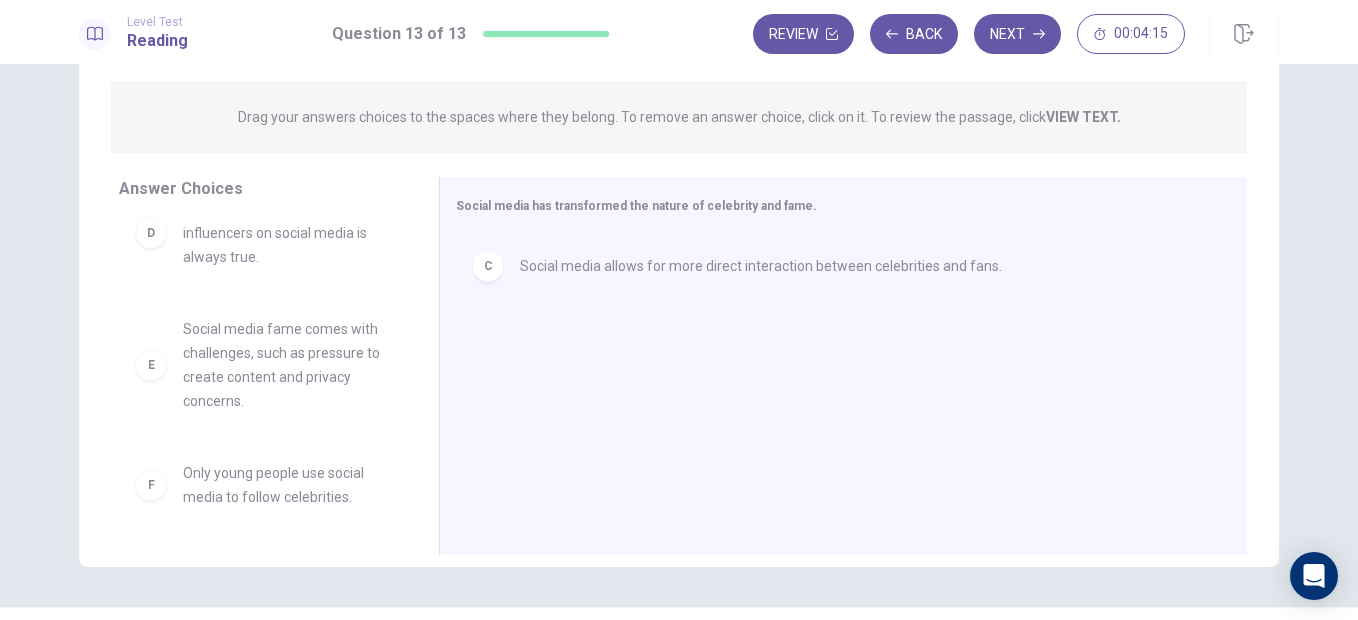 scroll, scrollTop: 0, scrollLeft: 0, axis: both 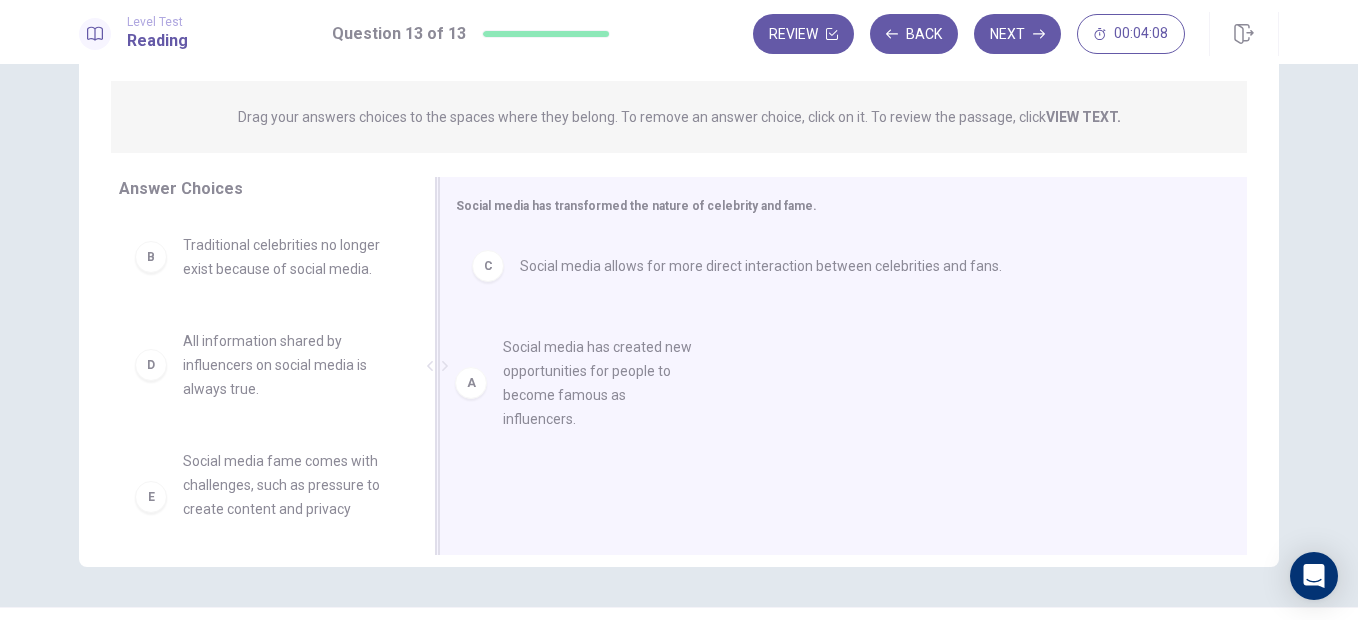 drag, startPoint x: 264, startPoint y: 284, endPoint x: 591, endPoint y: 384, distance: 341.94882 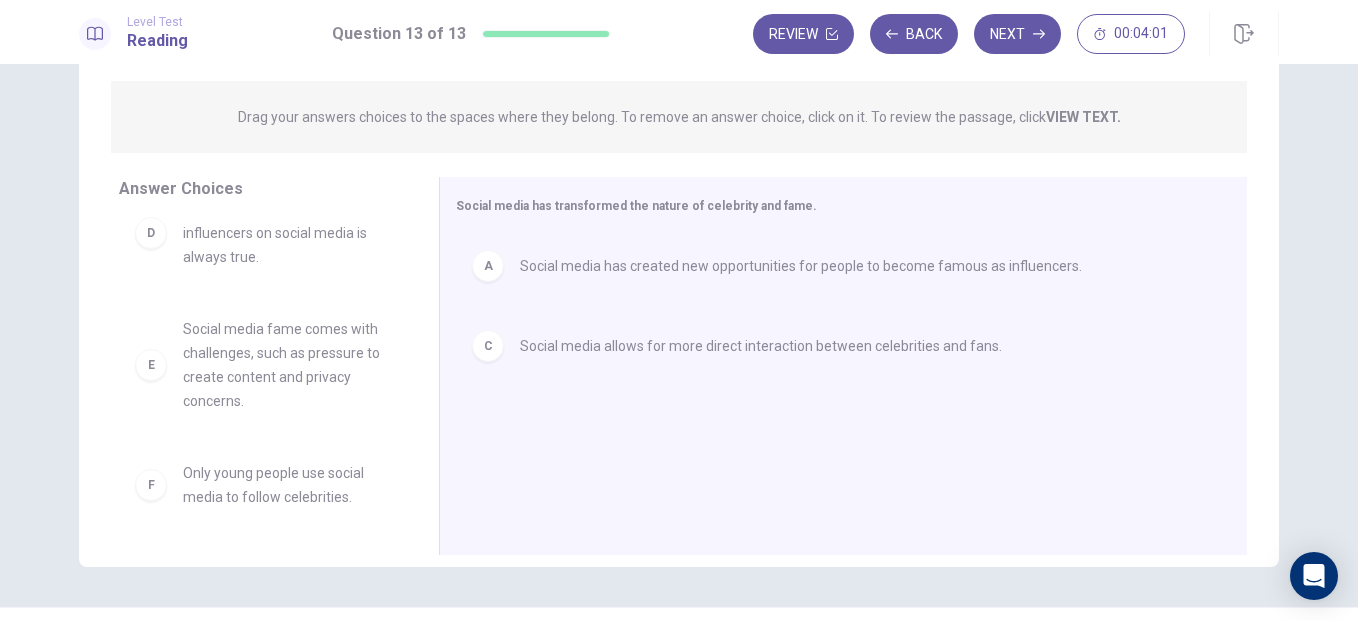 scroll, scrollTop: 132, scrollLeft: 0, axis: vertical 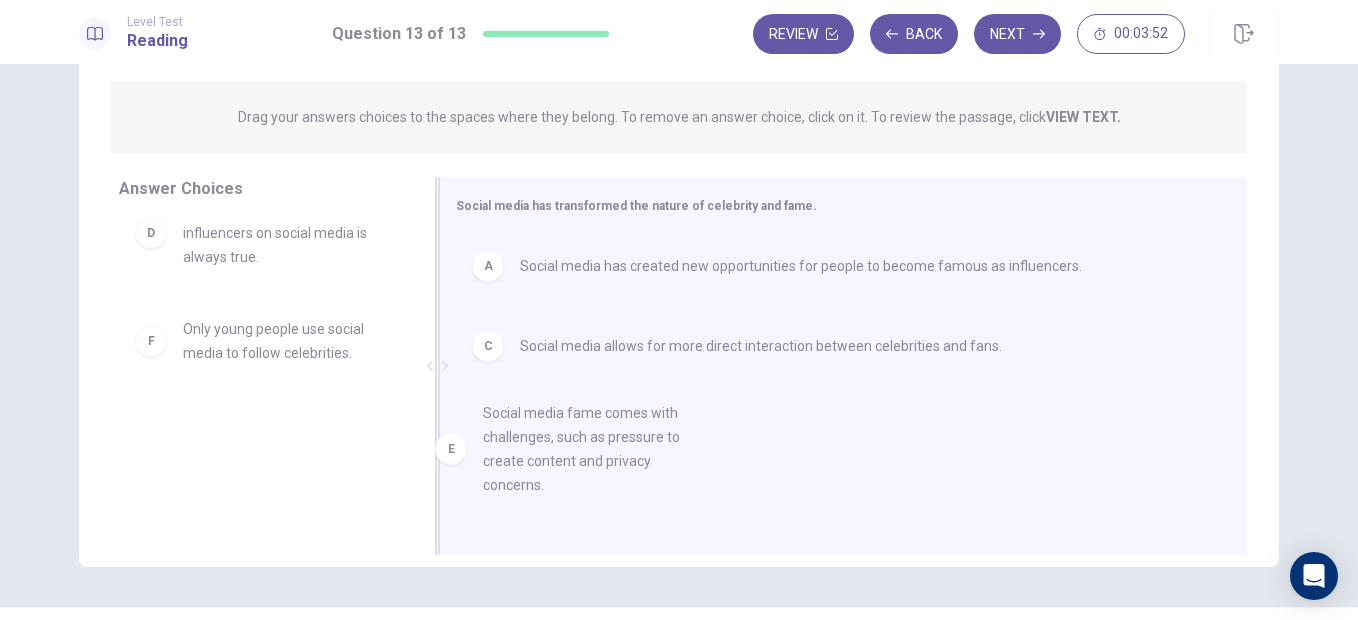 drag, startPoint x: 206, startPoint y: 371, endPoint x: 519, endPoint y: 454, distance: 323.81784 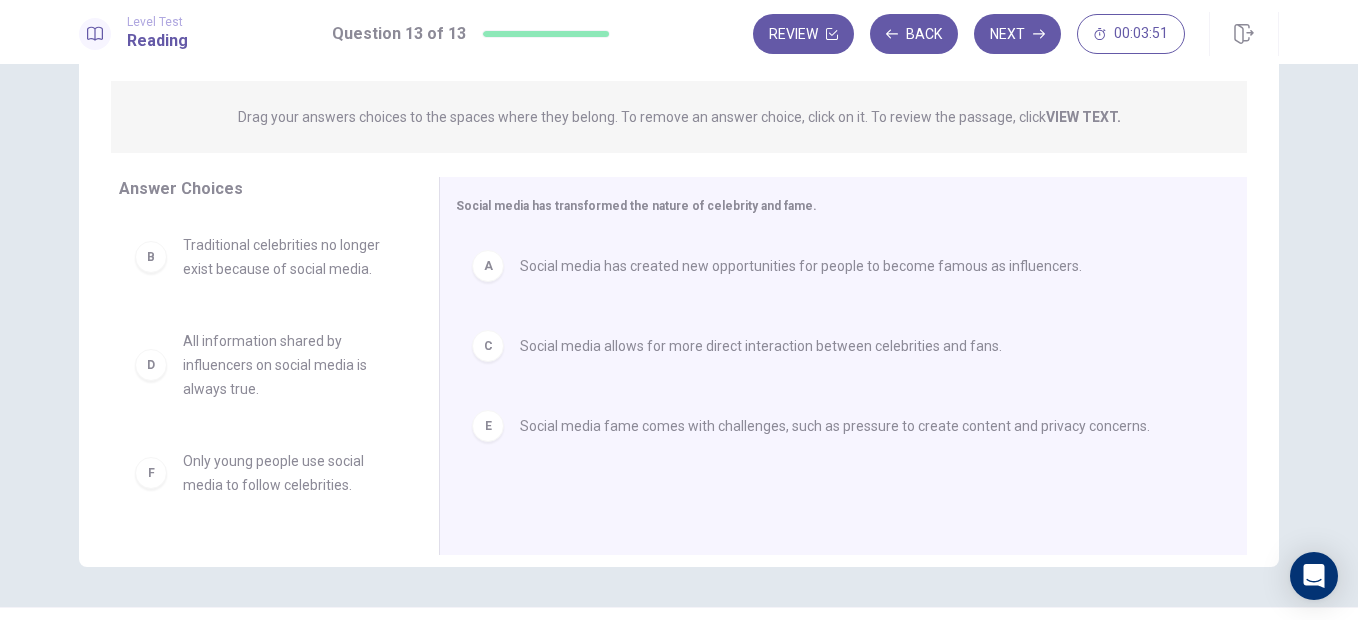 scroll, scrollTop: 0, scrollLeft: 0, axis: both 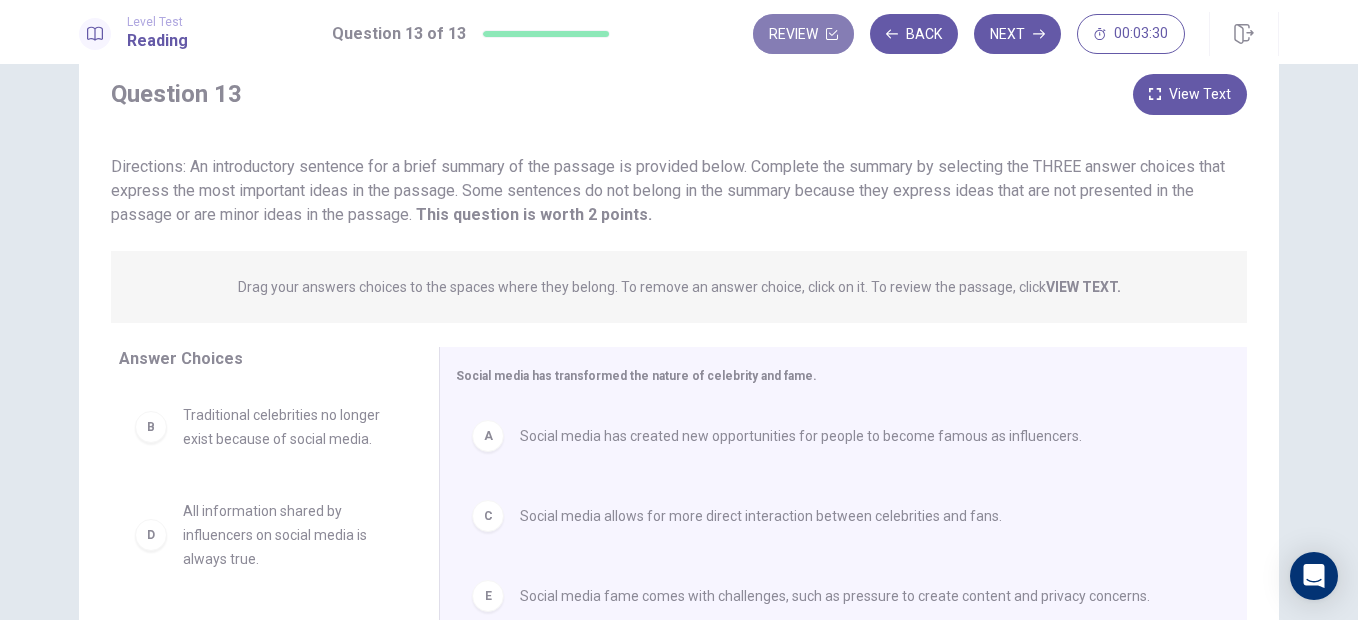 click on "Review" at bounding box center [803, 34] 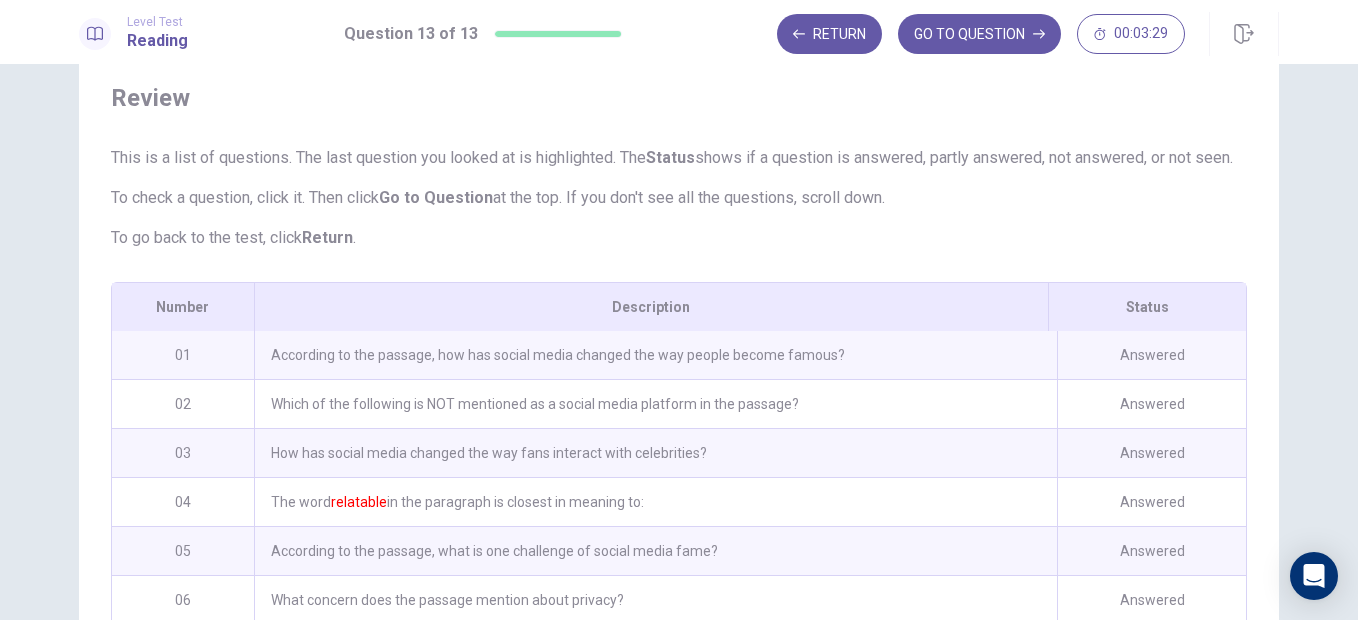 scroll, scrollTop: 390, scrollLeft: 0, axis: vertical 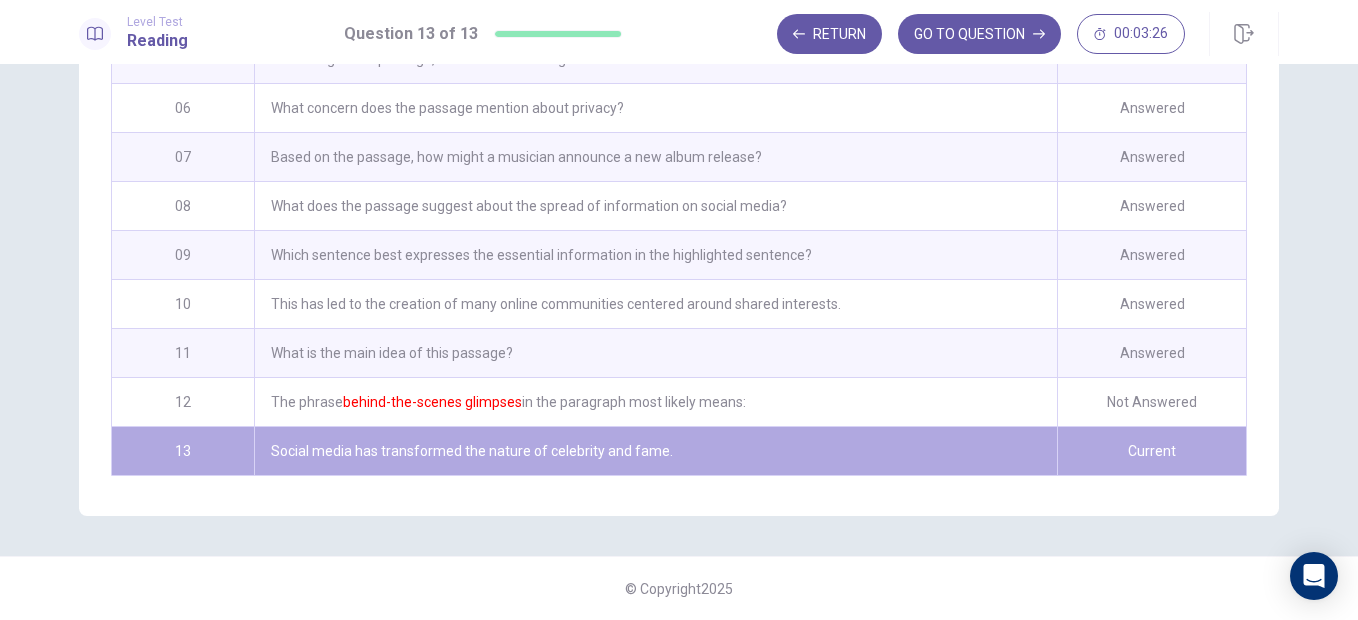 click on "Not Answered" at bounding box center [1151, 402] 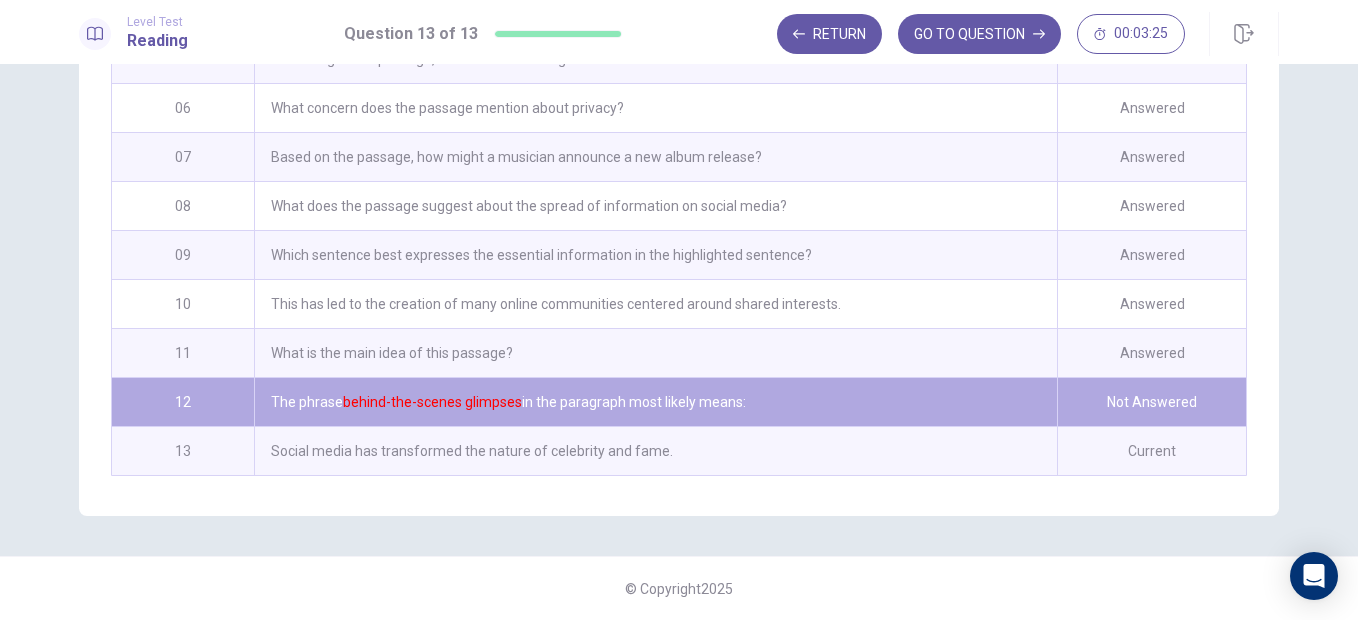 click on "GO TO QUESTION" at bounding box center [979, 34] 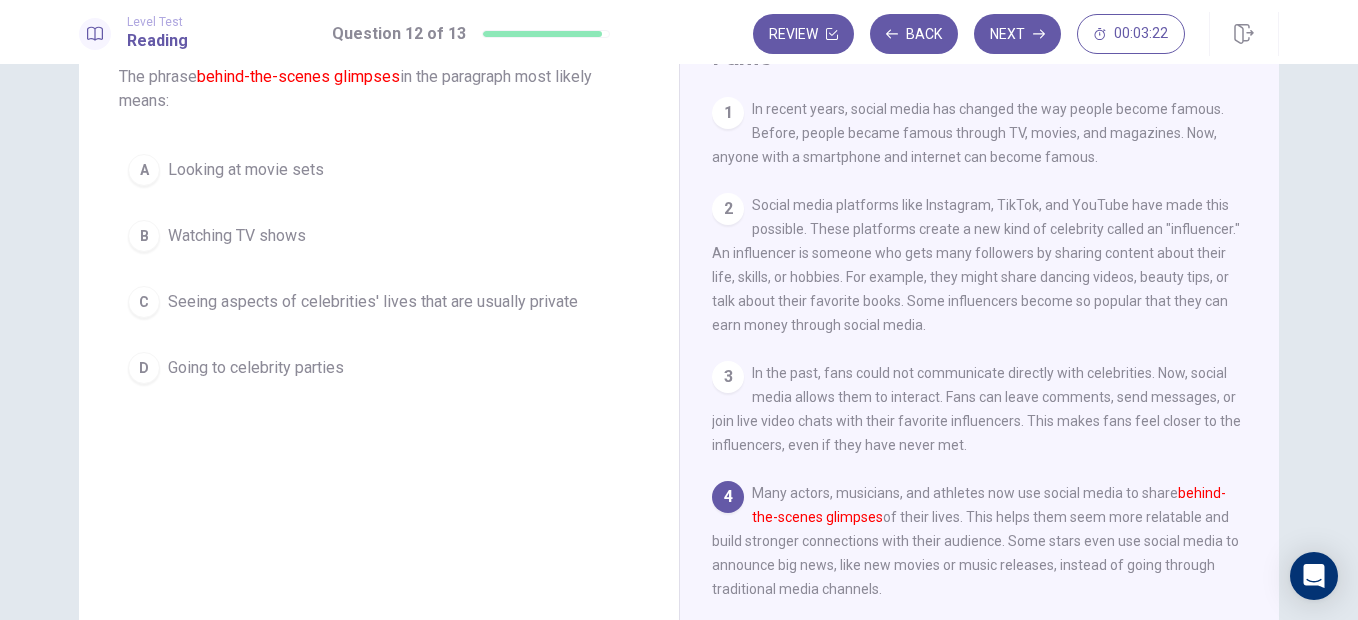 scroll, scrollTop: 120, scrollLeft: 0, axis: vertical 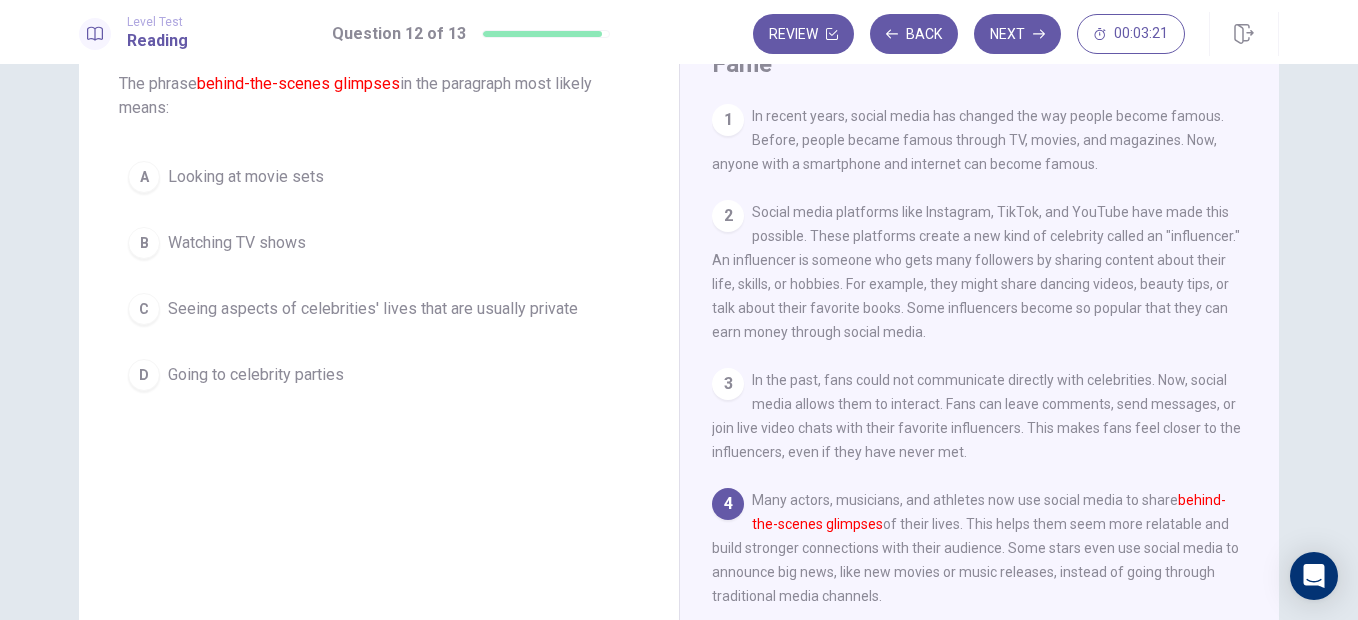 click on "Seeing aspects of celebrities' lives that are usually private" at bounding box center (373, 309) 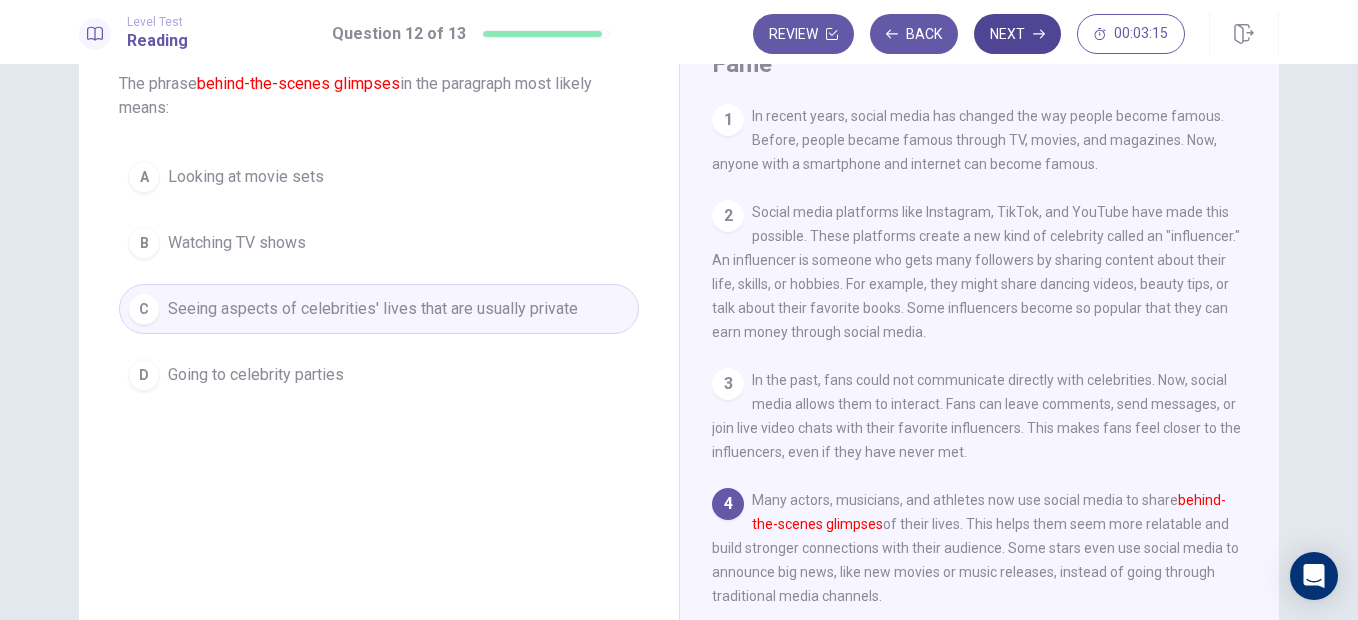click on "Next" at bounding box center [1017, 34] 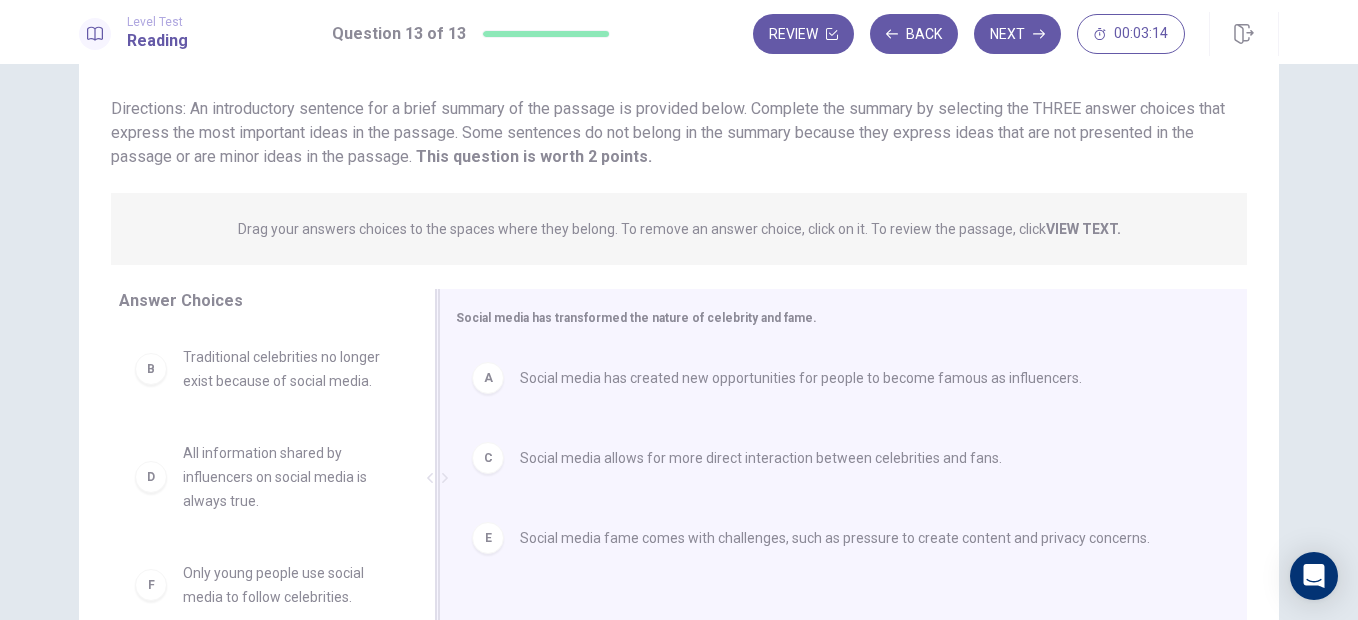 scroll, scrollTop: 283, scrollLeft: 0, axis: vertical 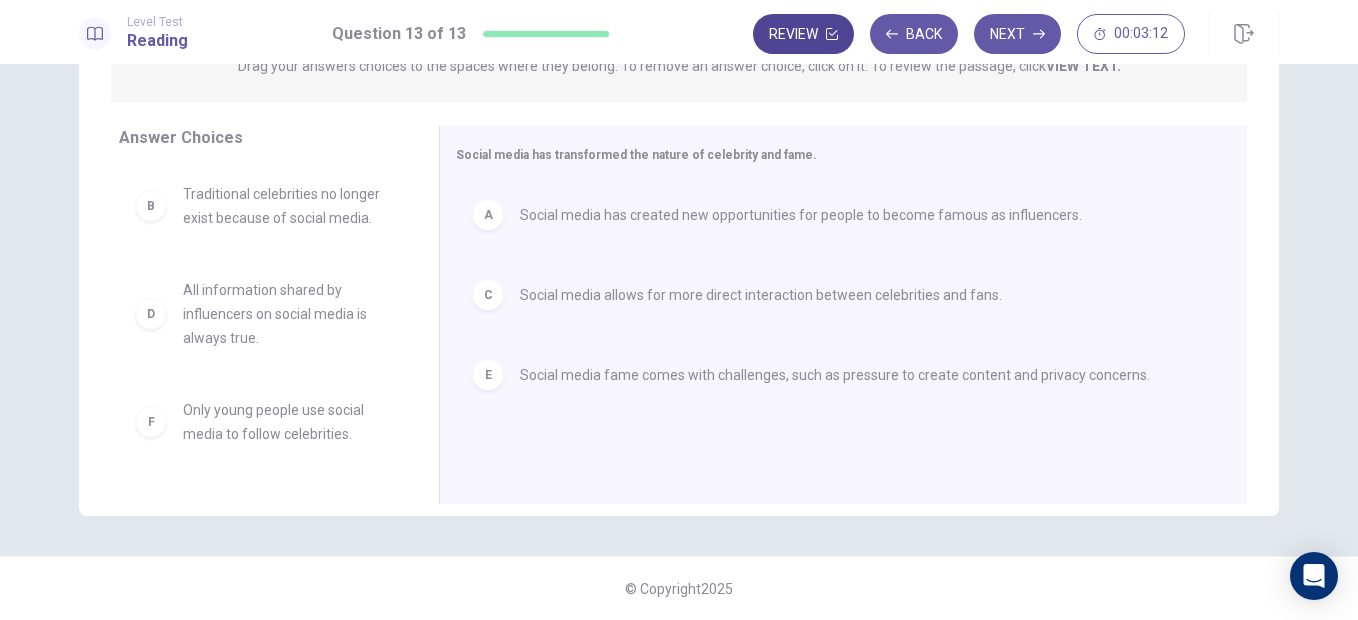 click 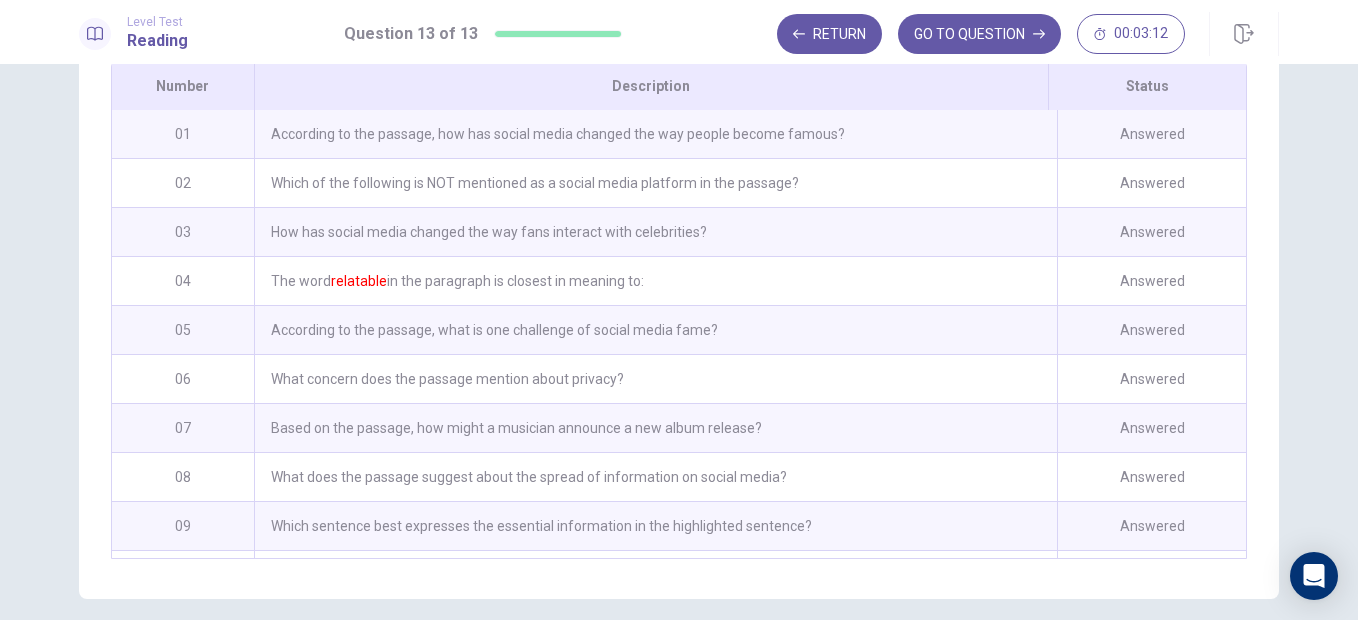 scroll, scrollTop: 390, scrollLeft: 0, axis: vertical 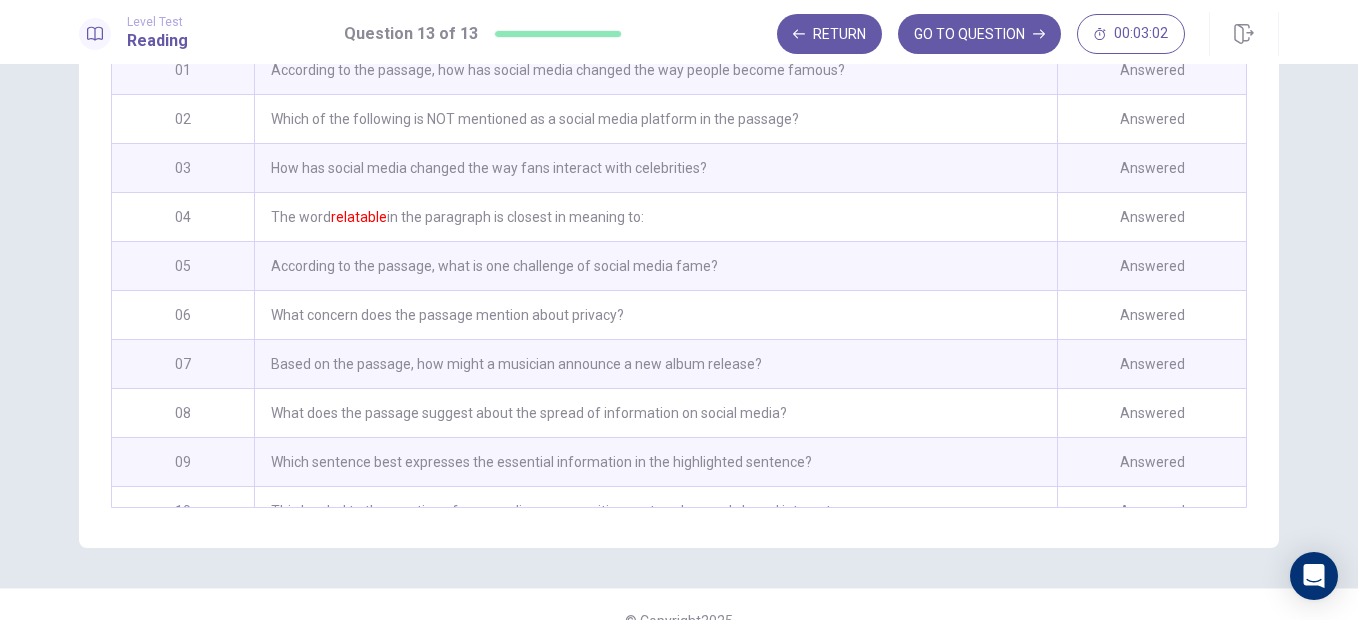 click on "Based on the passage, how might a musician announce a new album release?" at bounding box center [655, 364] 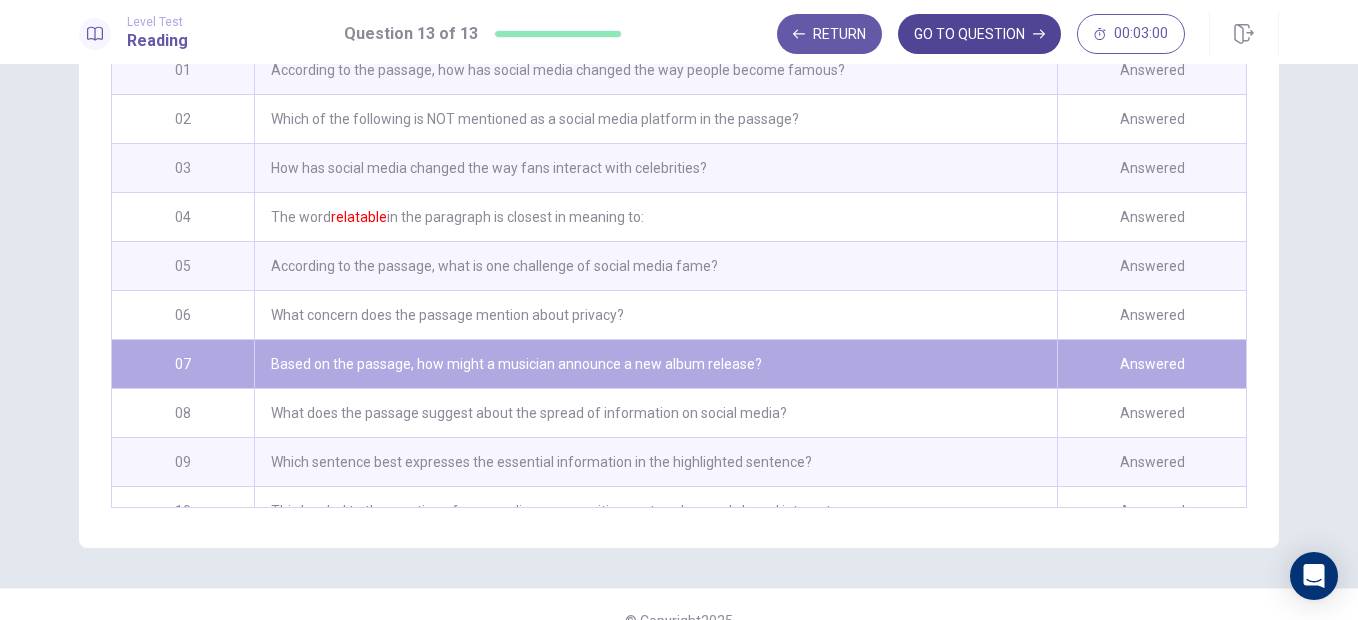 click on "GO TO QUESTION" at bounding box center [979, 34] 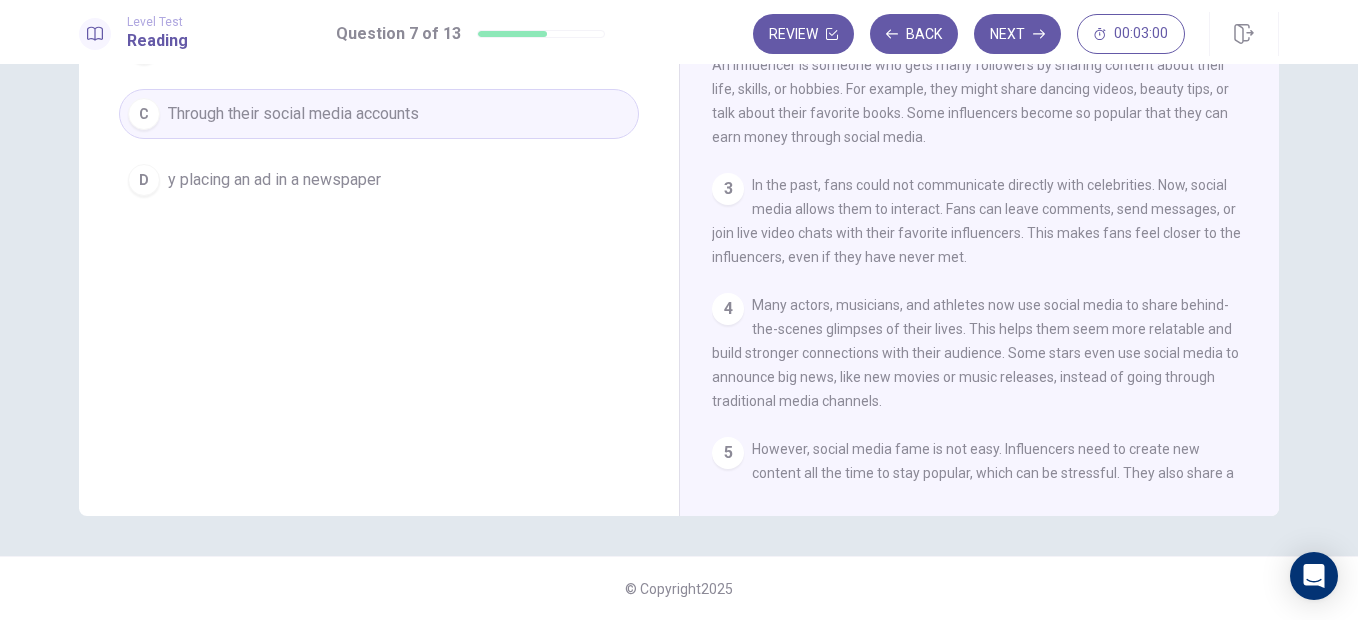 scroll, scrollTop: 315, scrollLeft: 0, axis: vertical 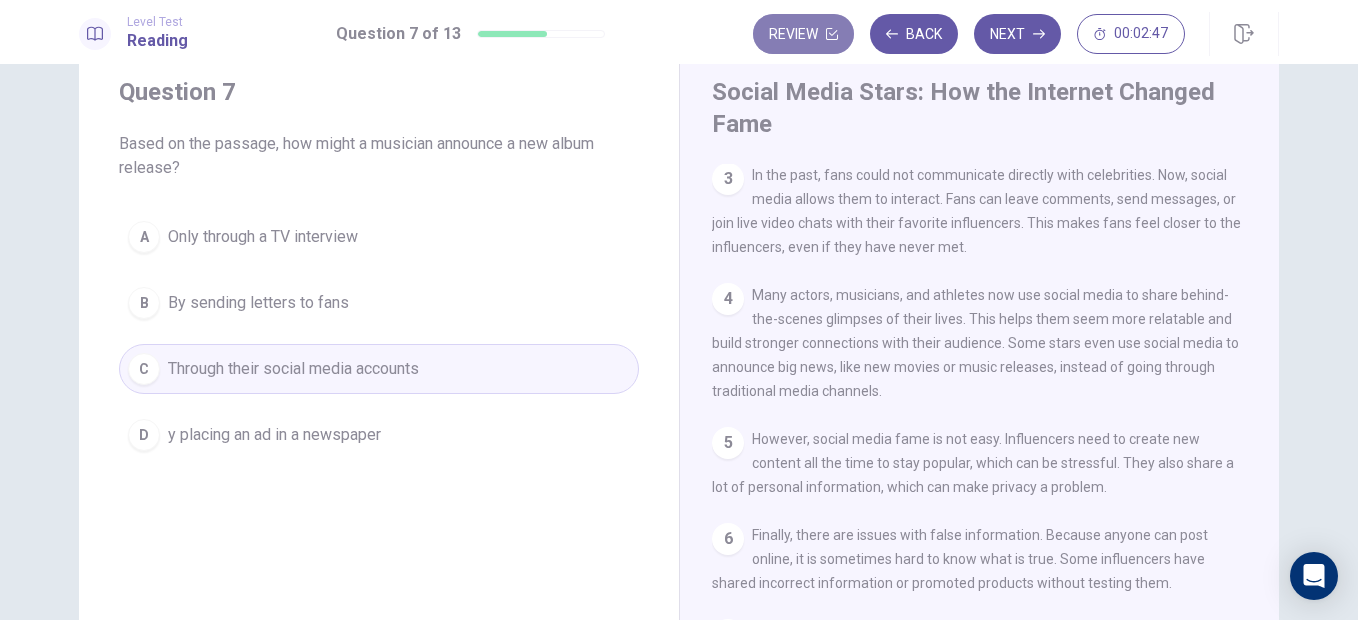 click on "Review" at bounding box center (803, 34) 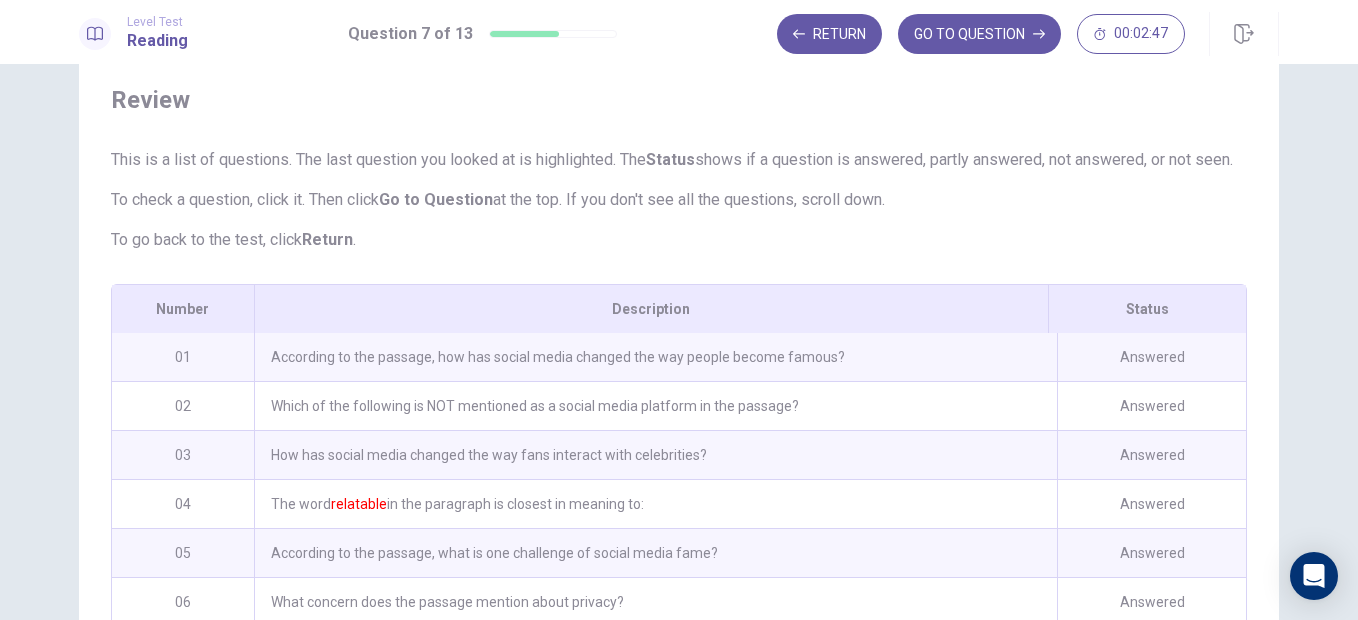 scroll, scrollTop: 350, scrollLeft: 0, axis: vertical 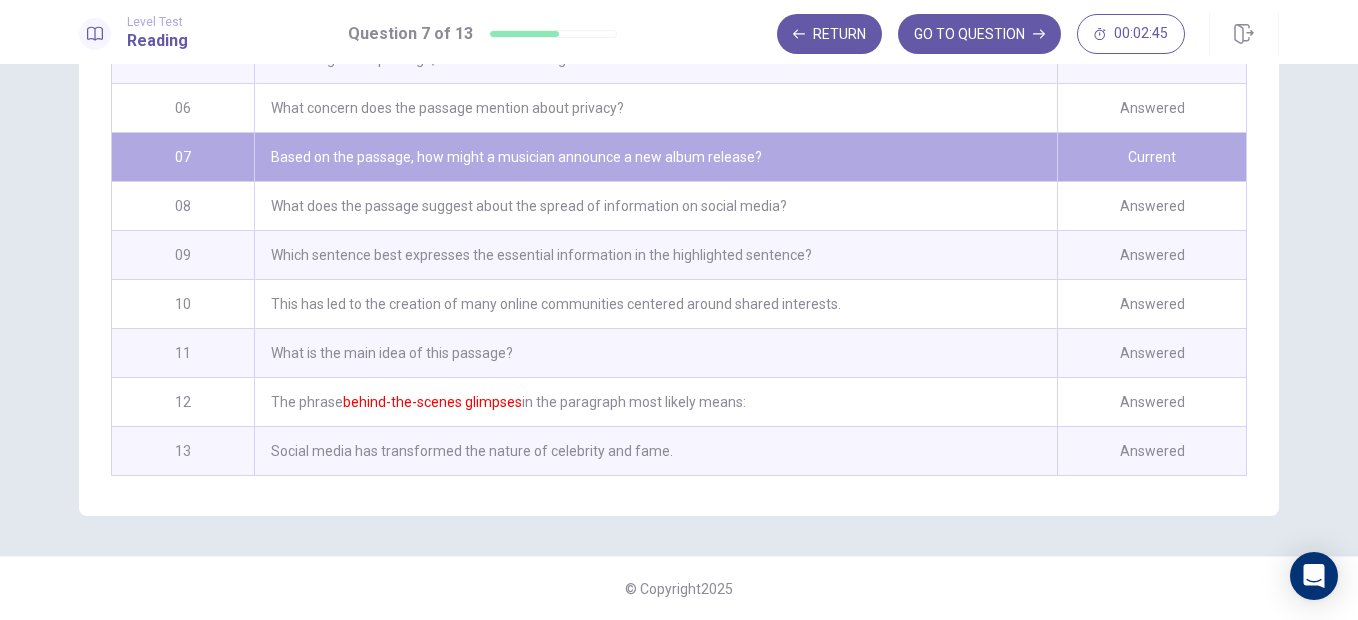 click on "Social media has transformed the nature of celebrity and fame." at bounding box center (655, 451) 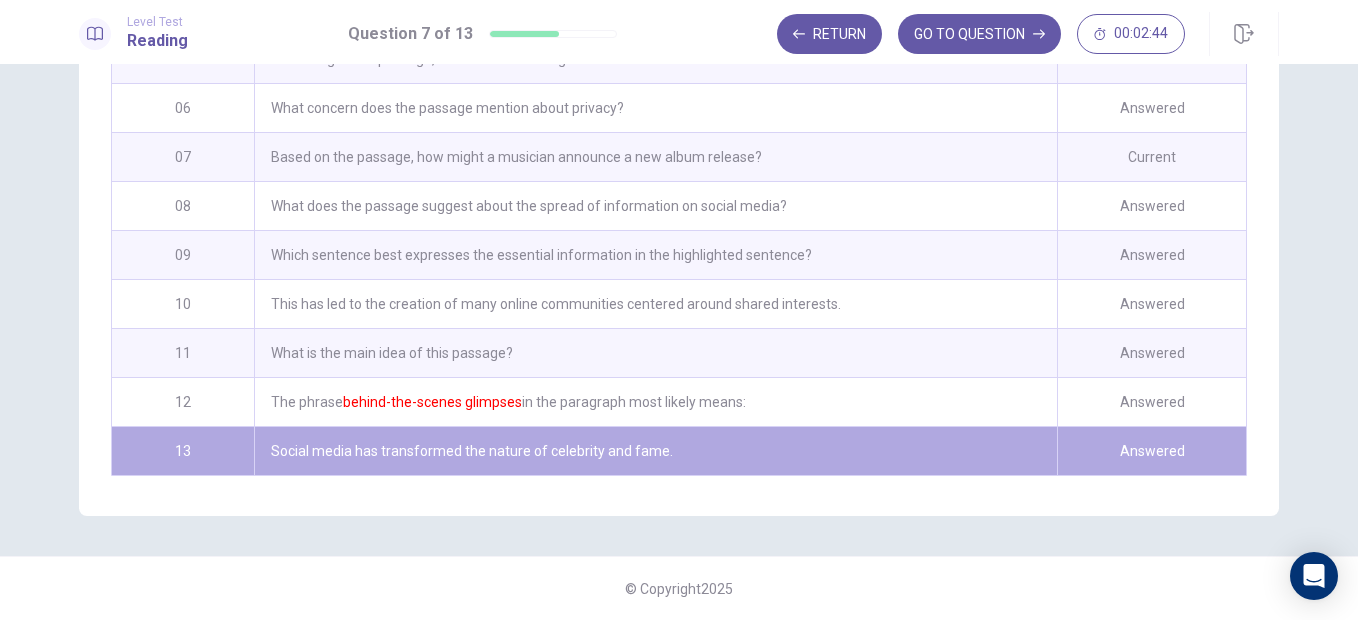 click on "The phrase  behind-the-scenes glimpses  in the paragraph most likely means:" at bounding box center (655, 402) 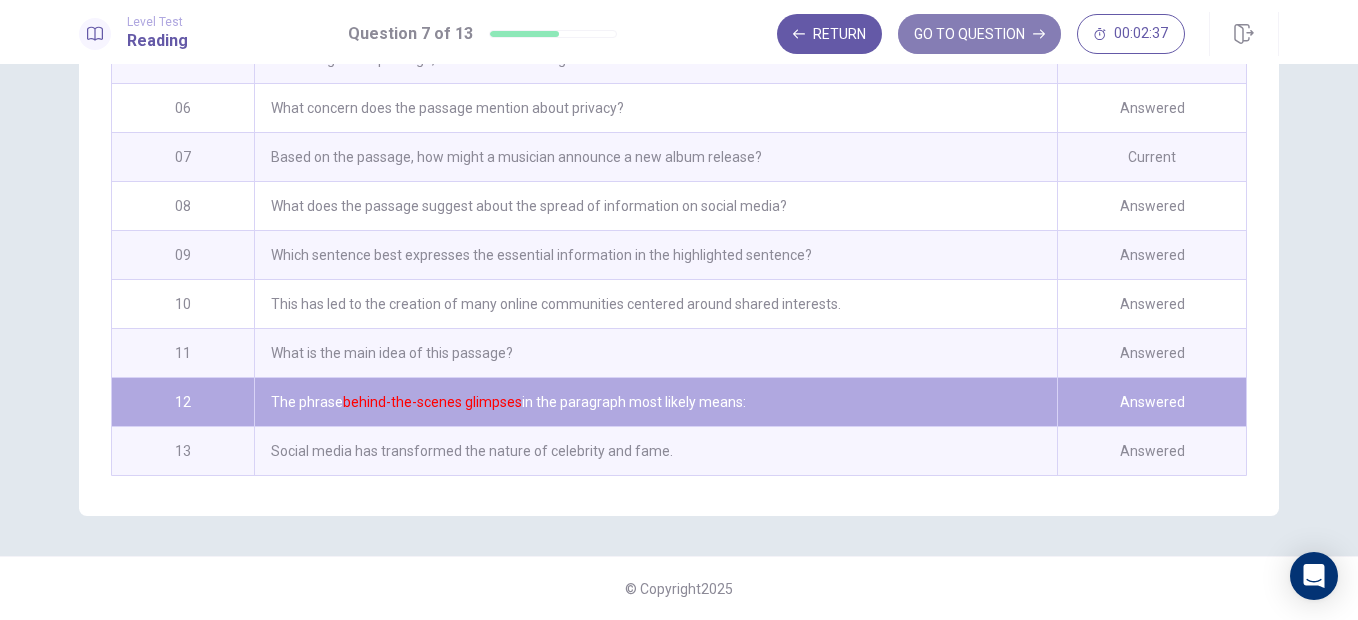 click on "GO TO QUESTION" at bounding box center (979, 34) 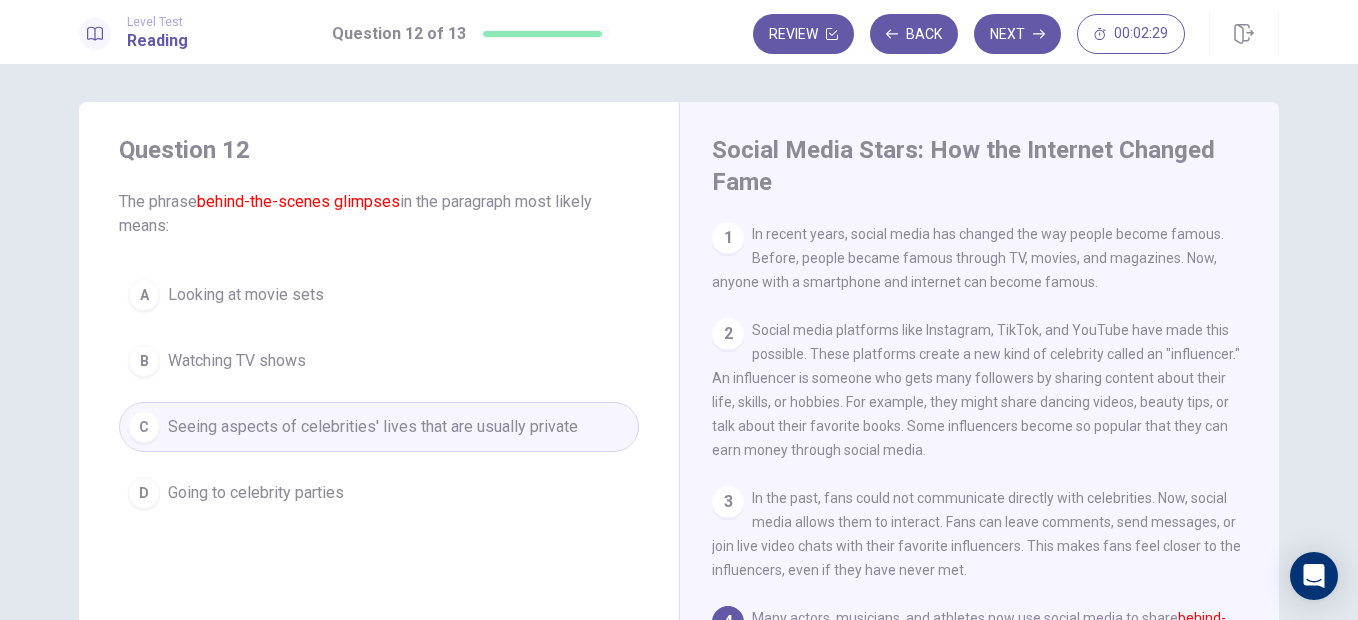 scroll, scrollTop: 3, scrollLeft: 0, axis: vertical 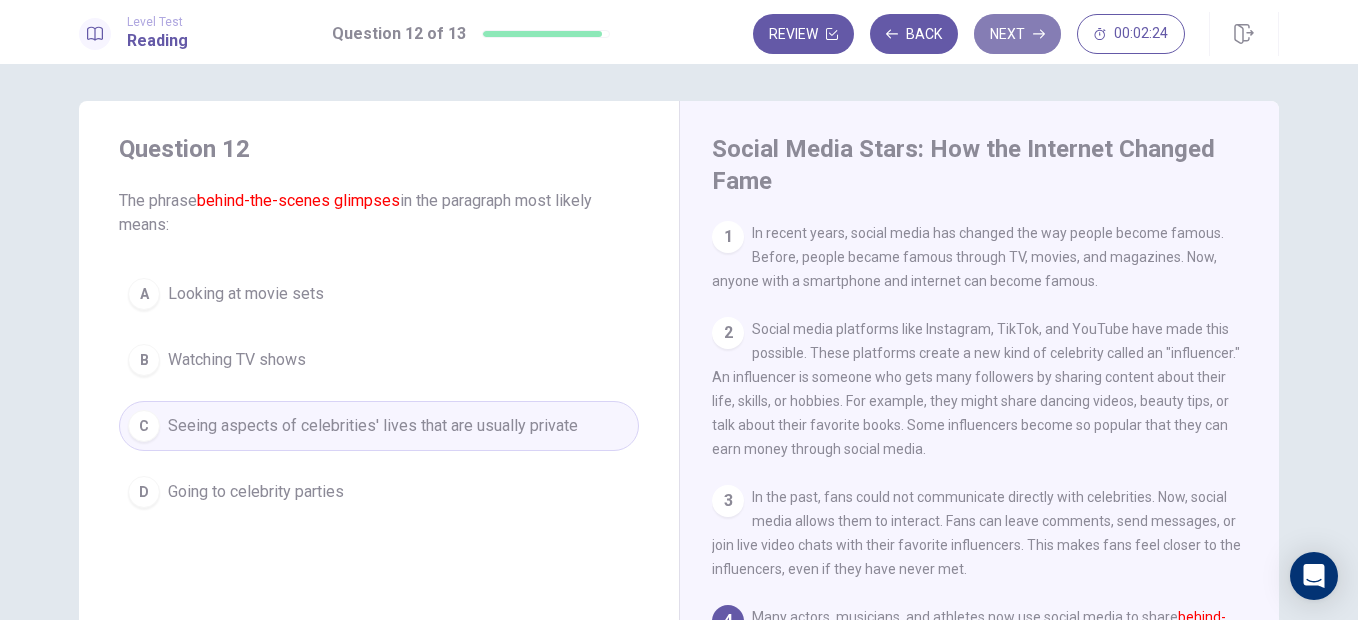 click on "Next" at bounding box center [1017, 34] 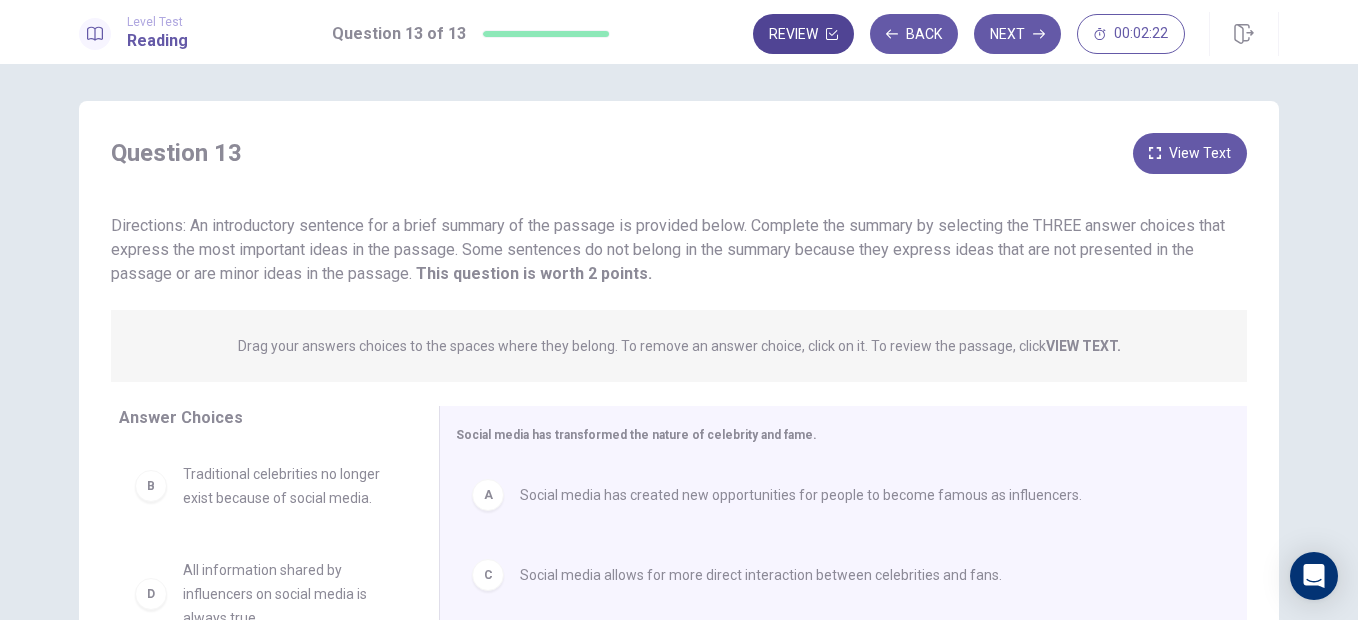 click on "Review" at bounding box center (803, 34) 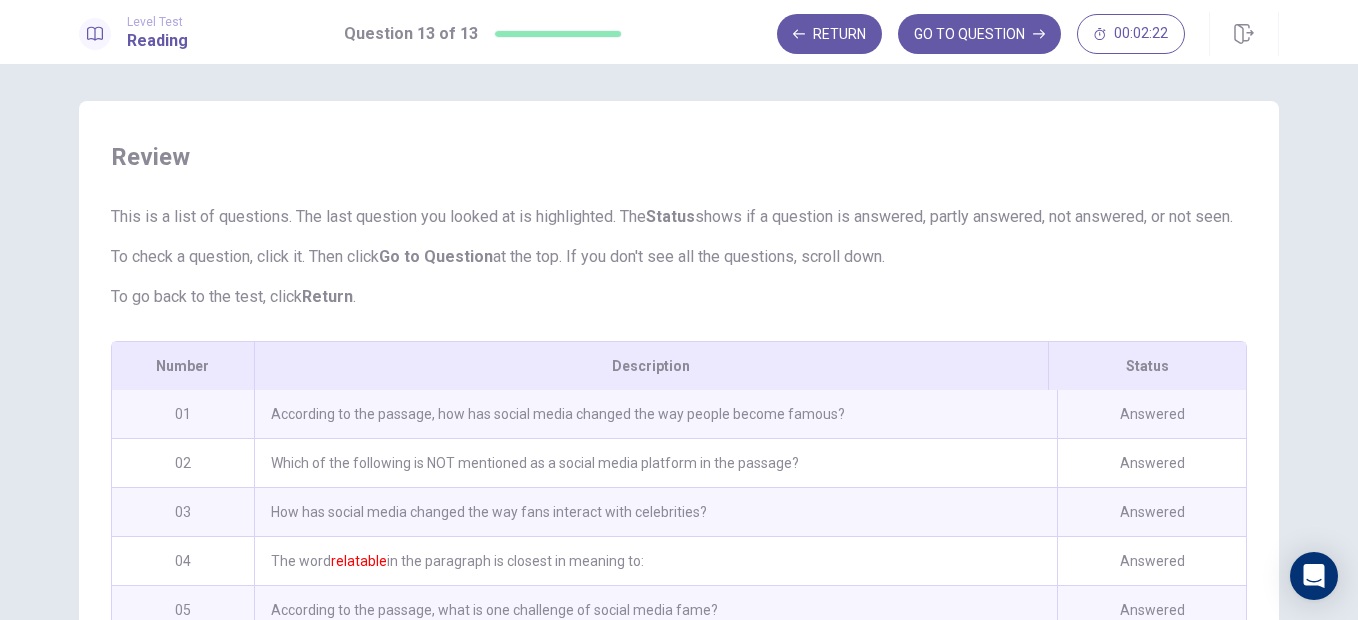 scroll, scrollTop: 283, scrollLeft: 0, axis: vertical 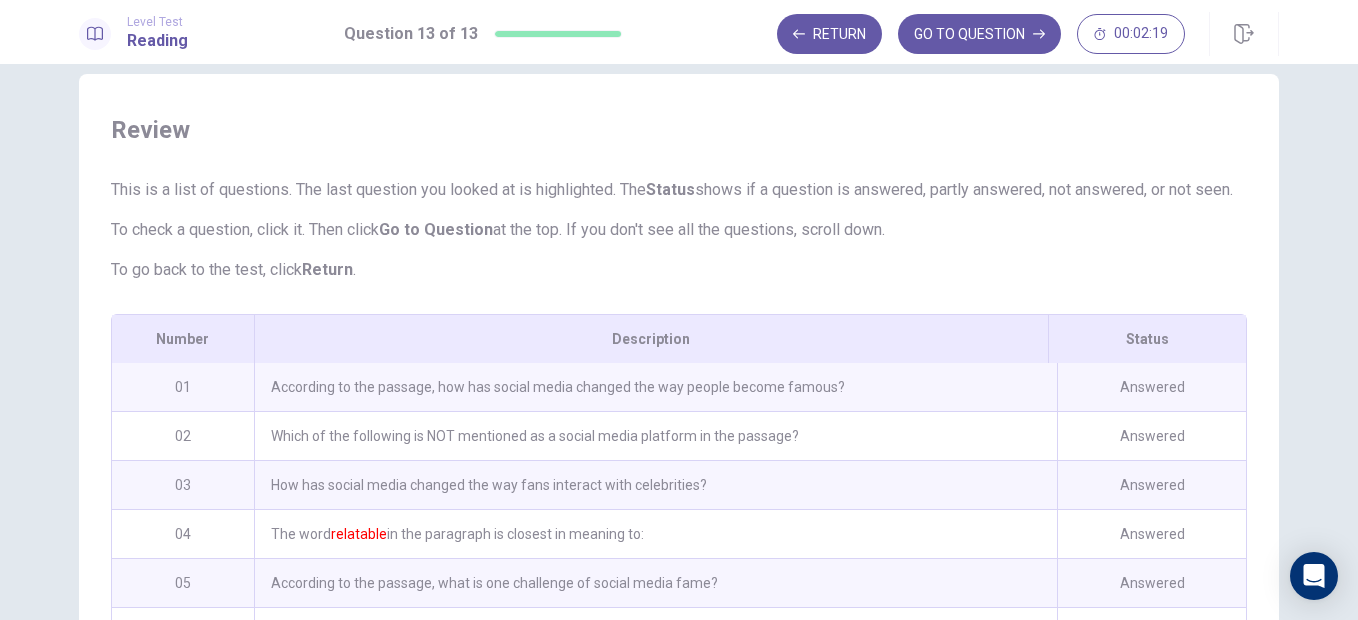 click on "According to the passage, how has social media changed the way people become famous?" at bounding box center (655, 387) 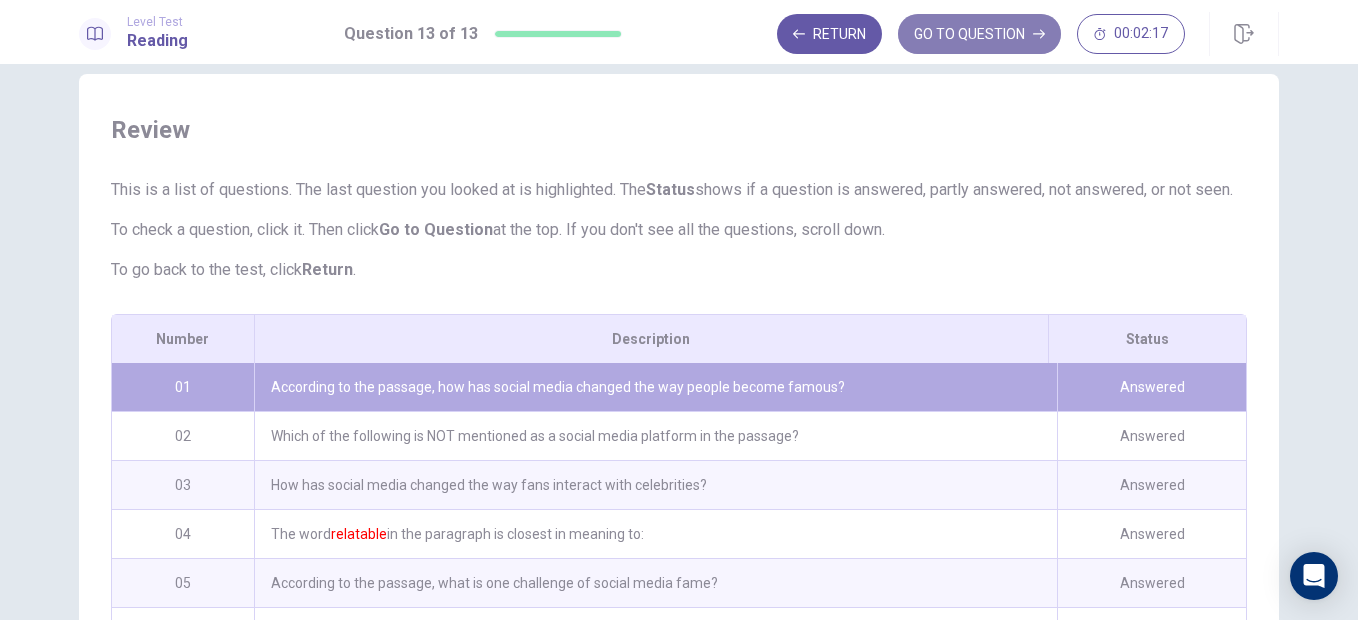 click on "GO TO QUESTION" at bounding box center [979, 34] 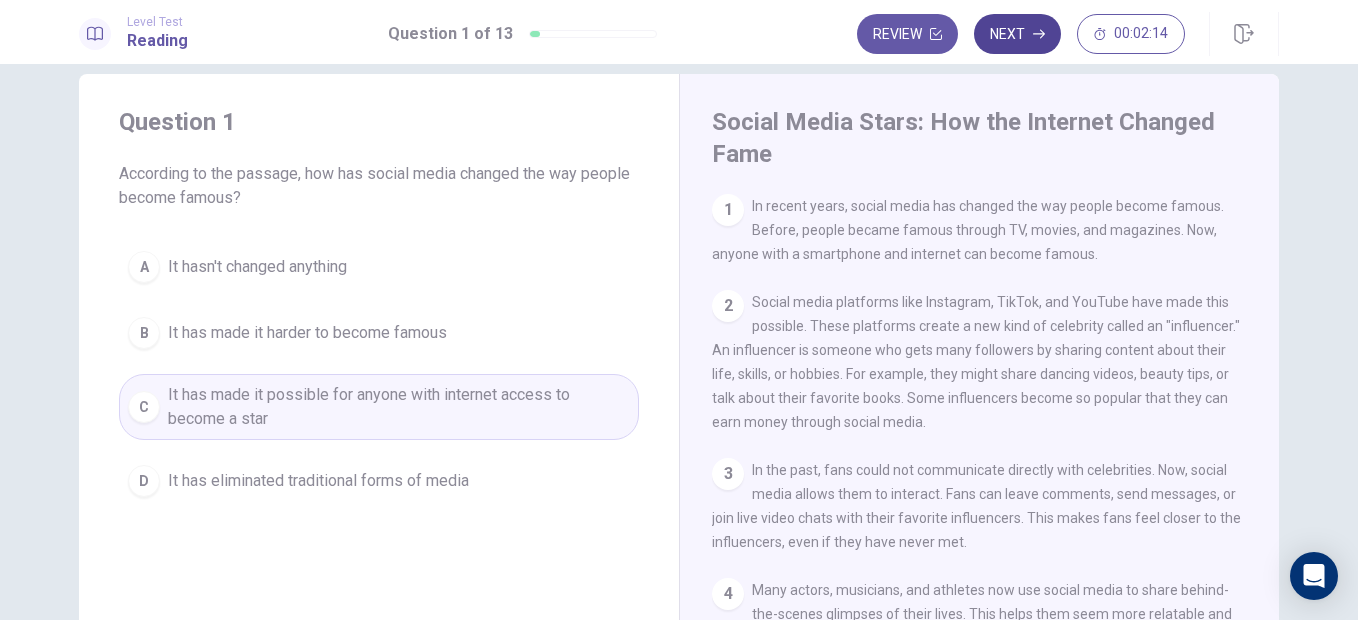 click on "Next" at bounding box center [1017, 34] 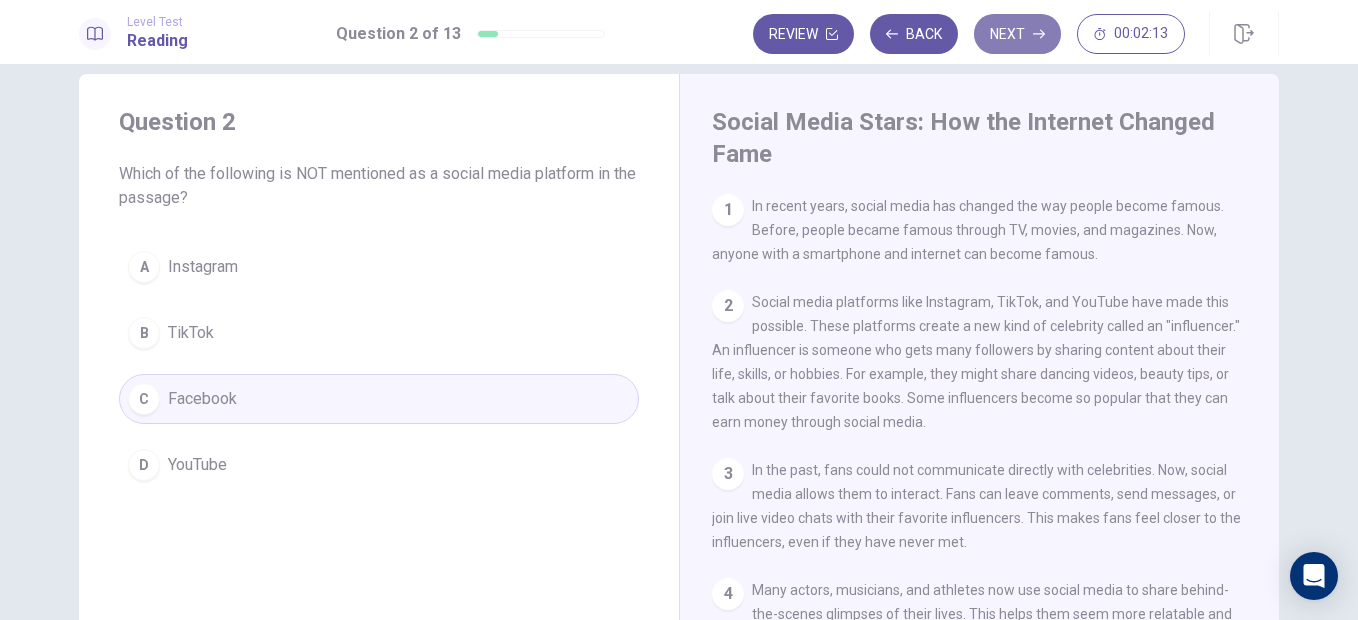 click on "Next" at bounding box center (1017, 34) 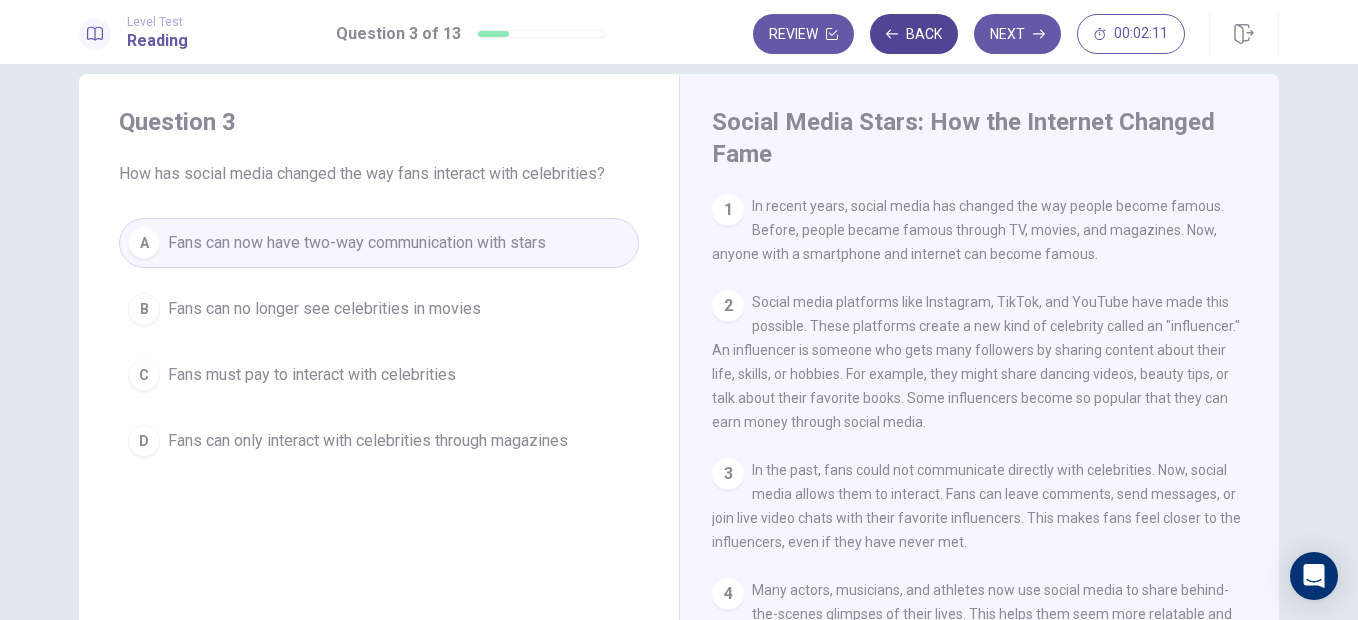 click on "Back" at bounding box center [914, 34] 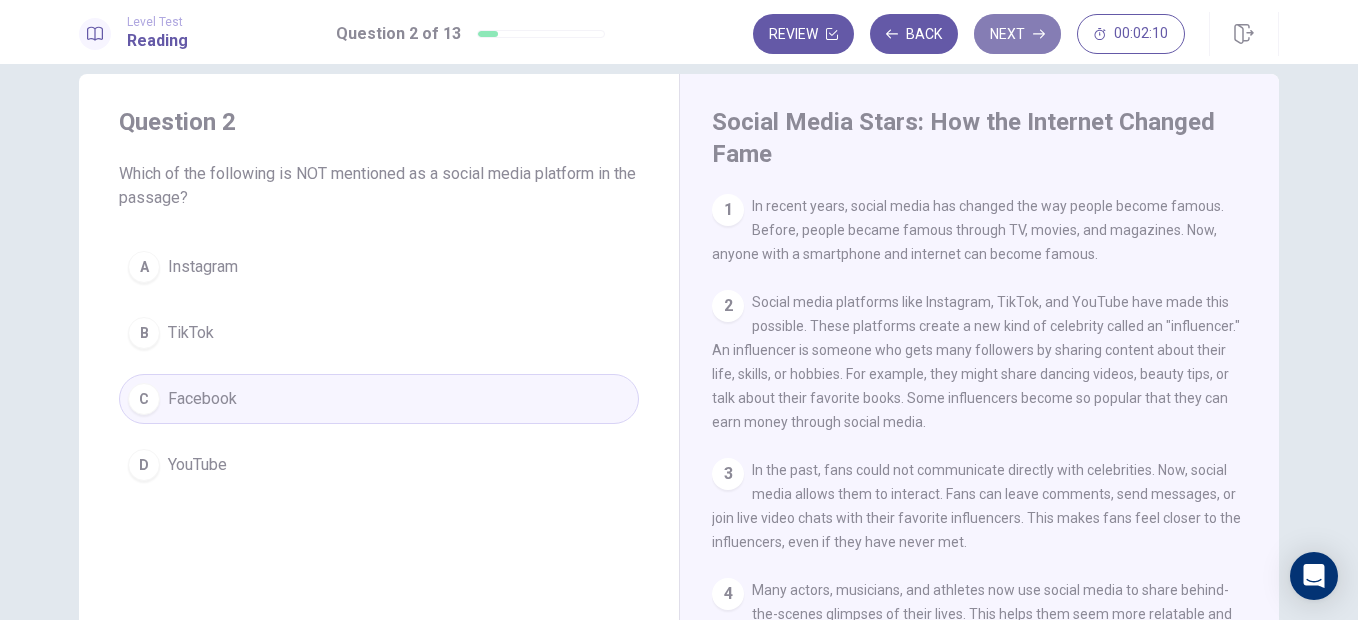 click on "Next" at bounding box center (1017, 34) 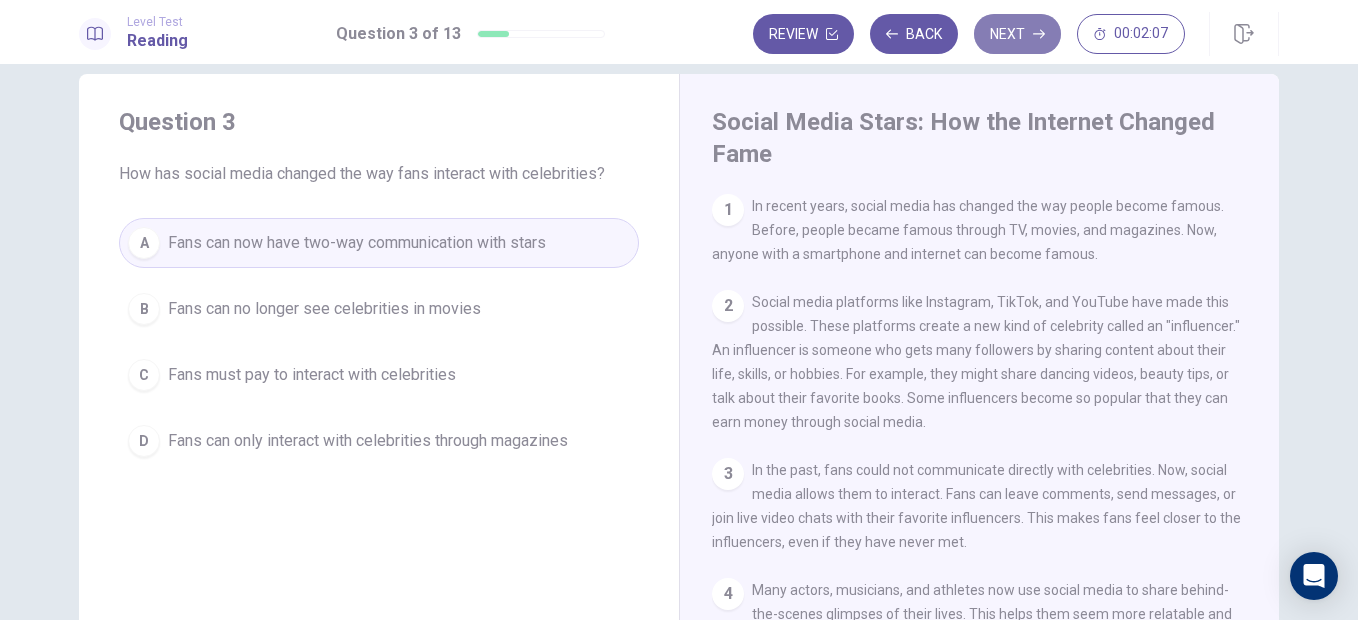 click on "Next" at bounding box center [1017, 34] 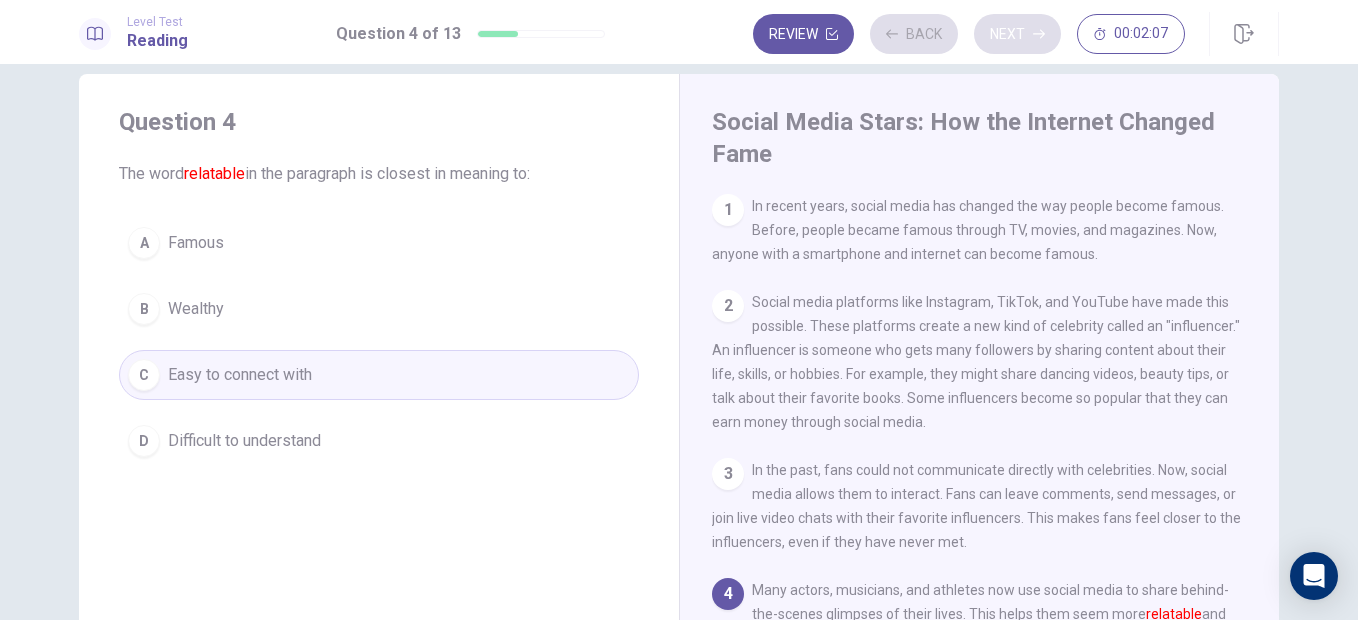 scroll, scrollTop: 147, scrollLeft: 0, axis: vertical 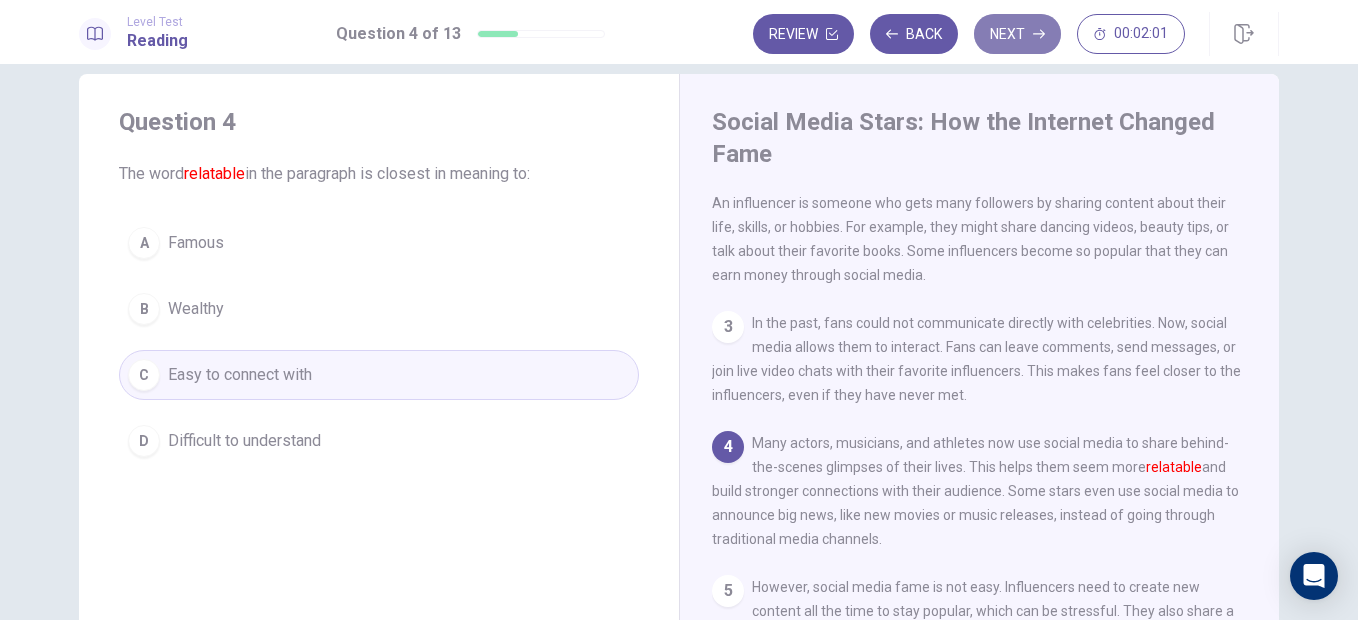 click on "Next" at bounding box center [1017, 34] 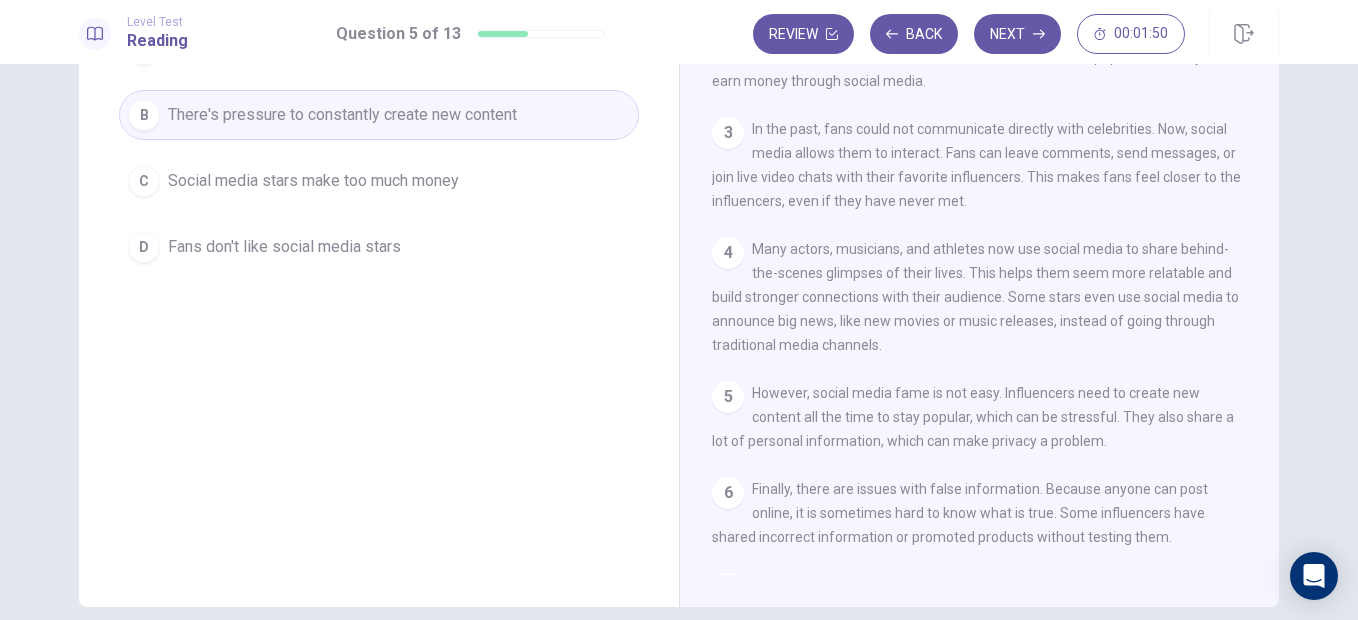 scroll, scrollTop: 223, scrollLeft: 0, axis: vertical 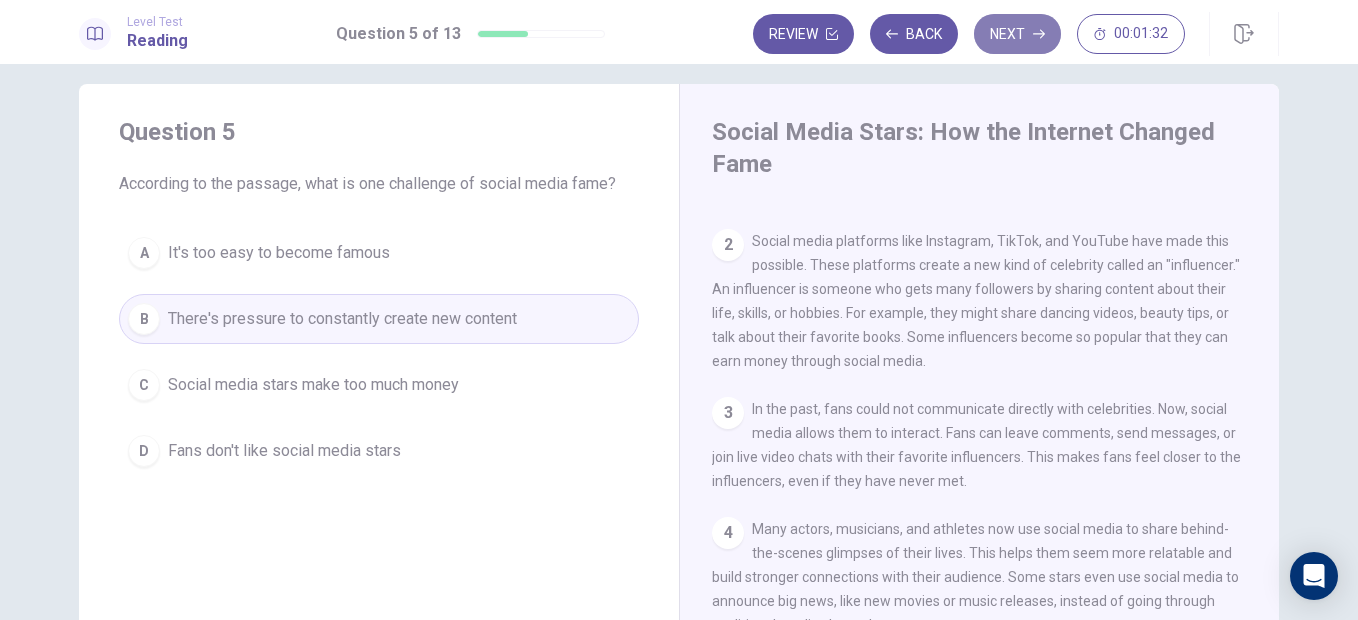click on "Next" at bounding box center (1017, 34) 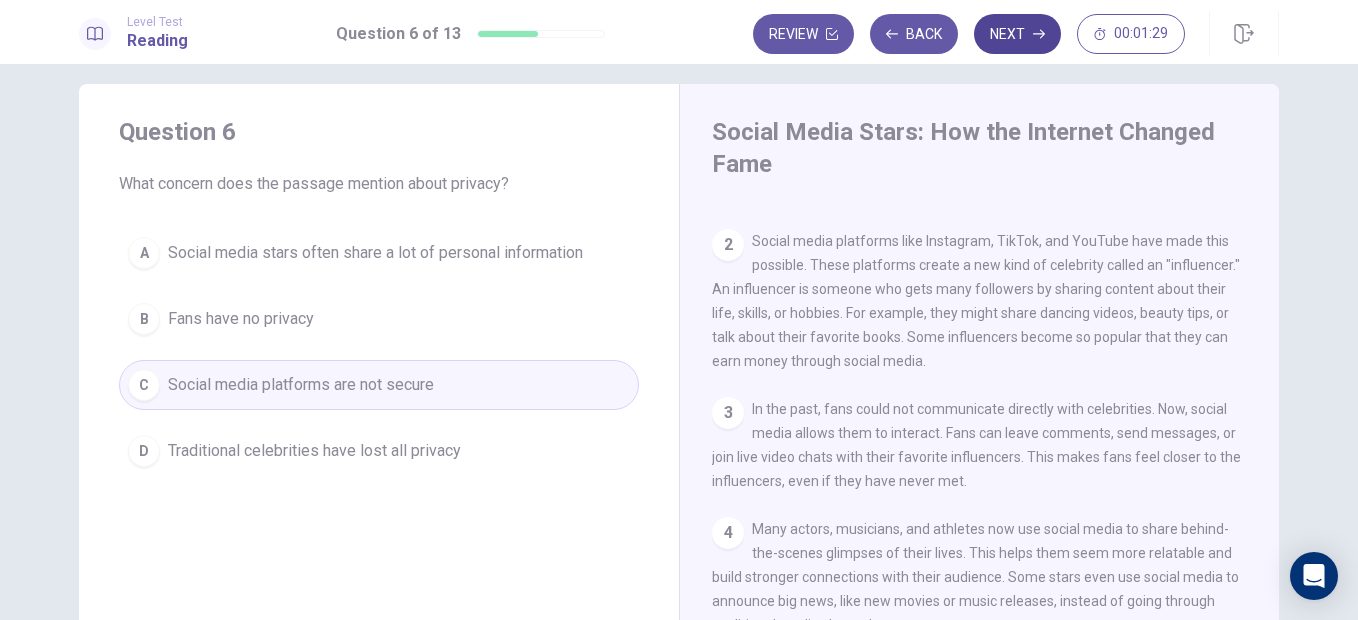 click on "Next" at bounding box center (1017, 34) 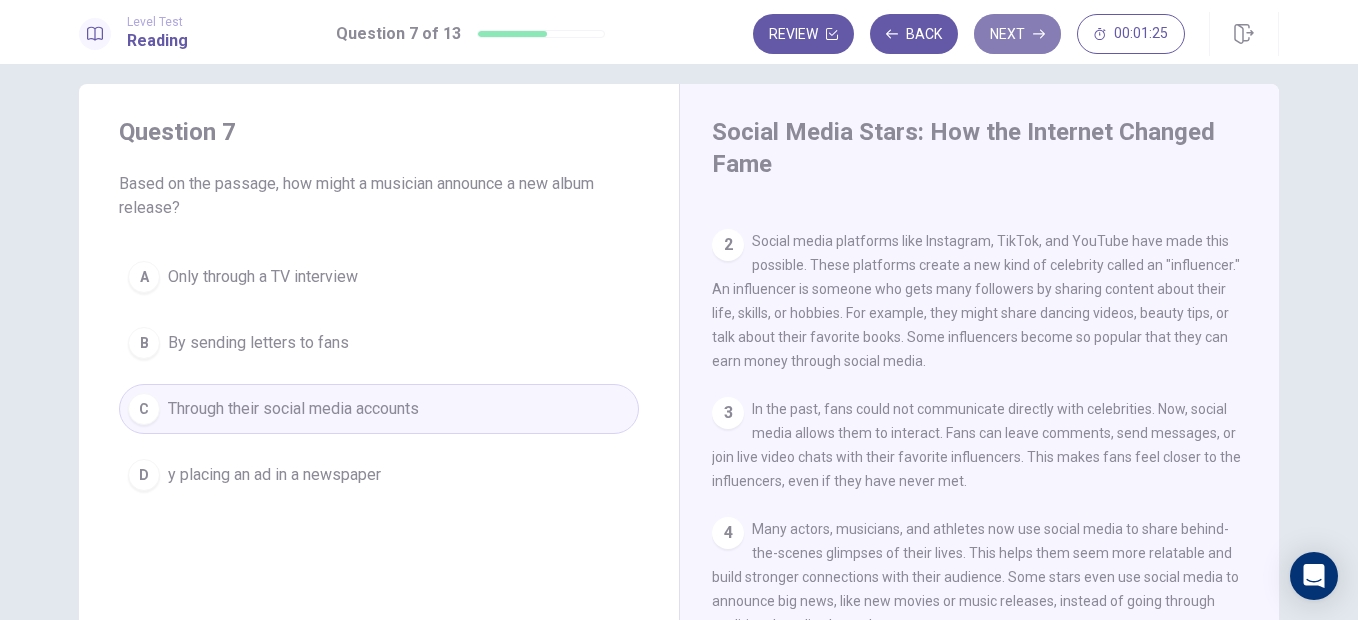 click on "Next" at bounding box center (1017, 34) 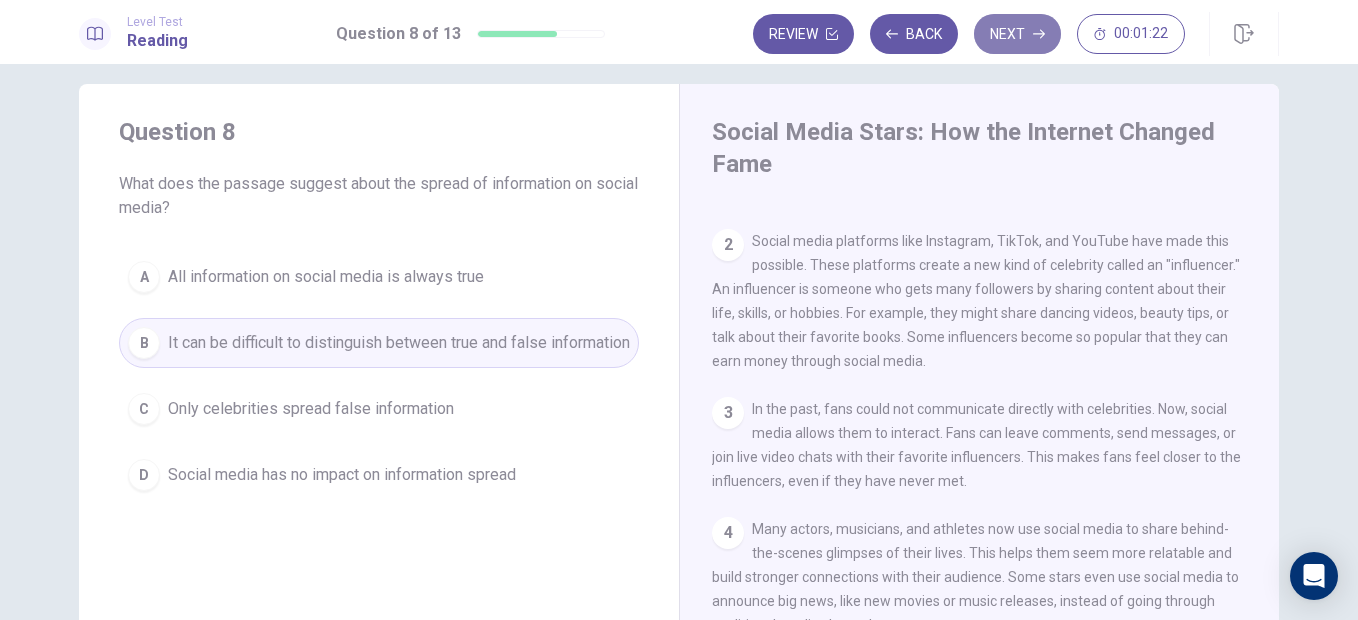 click on "Next" at bounding box center [1017, 34] 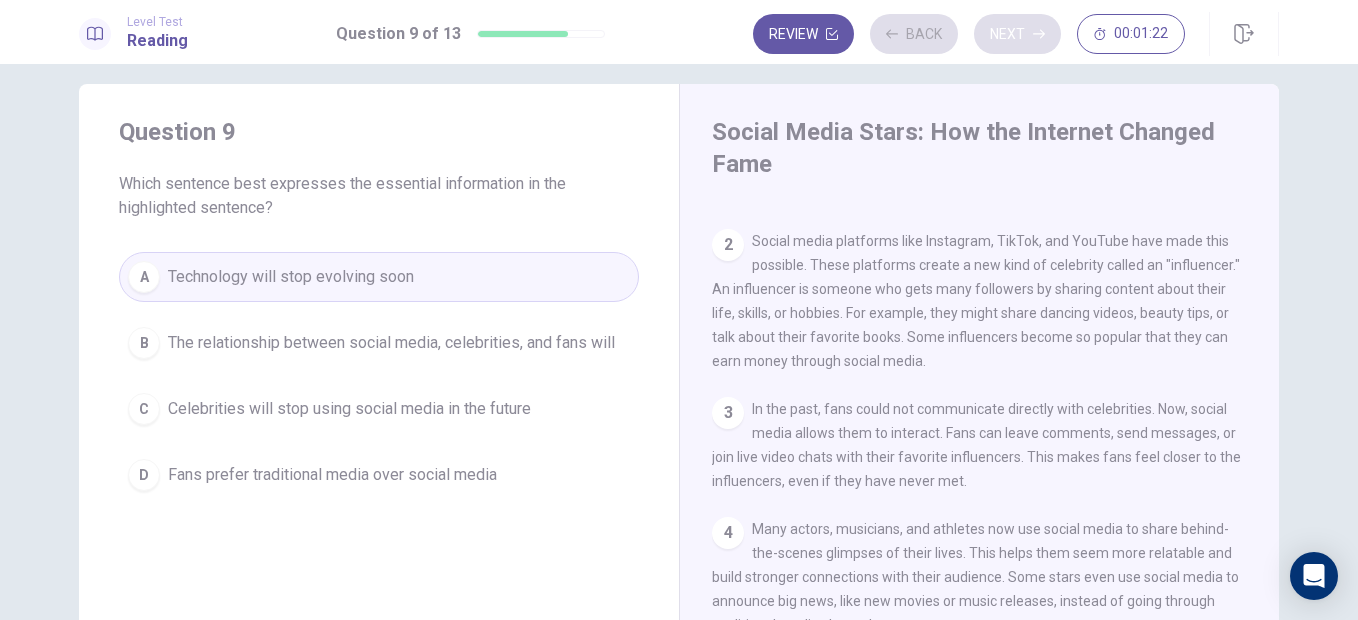 scroll, scrollTop: 293, scrollLeft: 0, axis: vertical 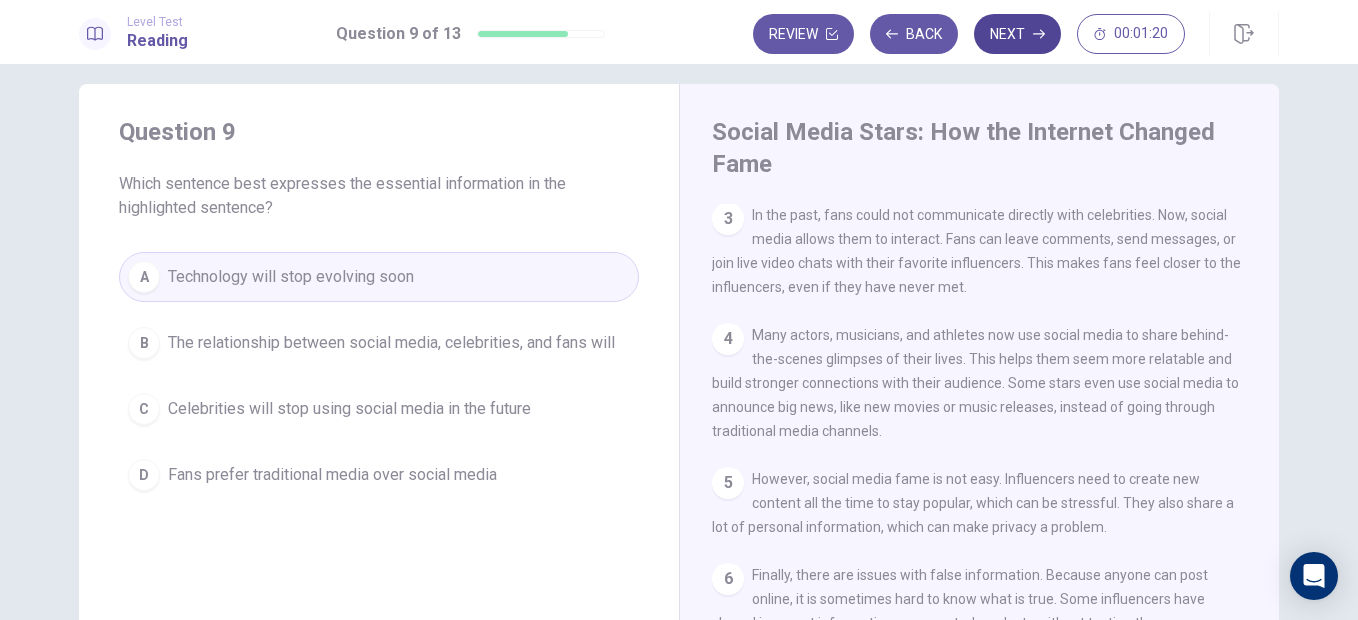 click on "Next" at bounding box center [1017, 34] 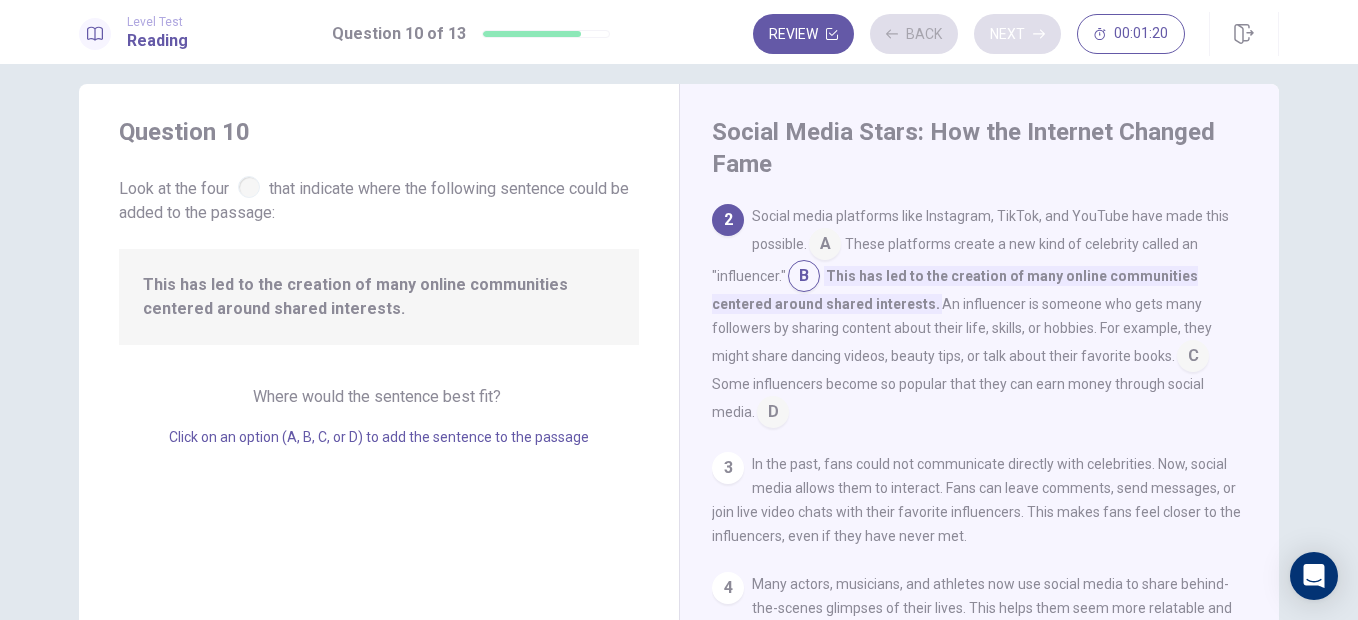 scroll, scrollTop: 99, scrollLeft: 0, axis: vertical 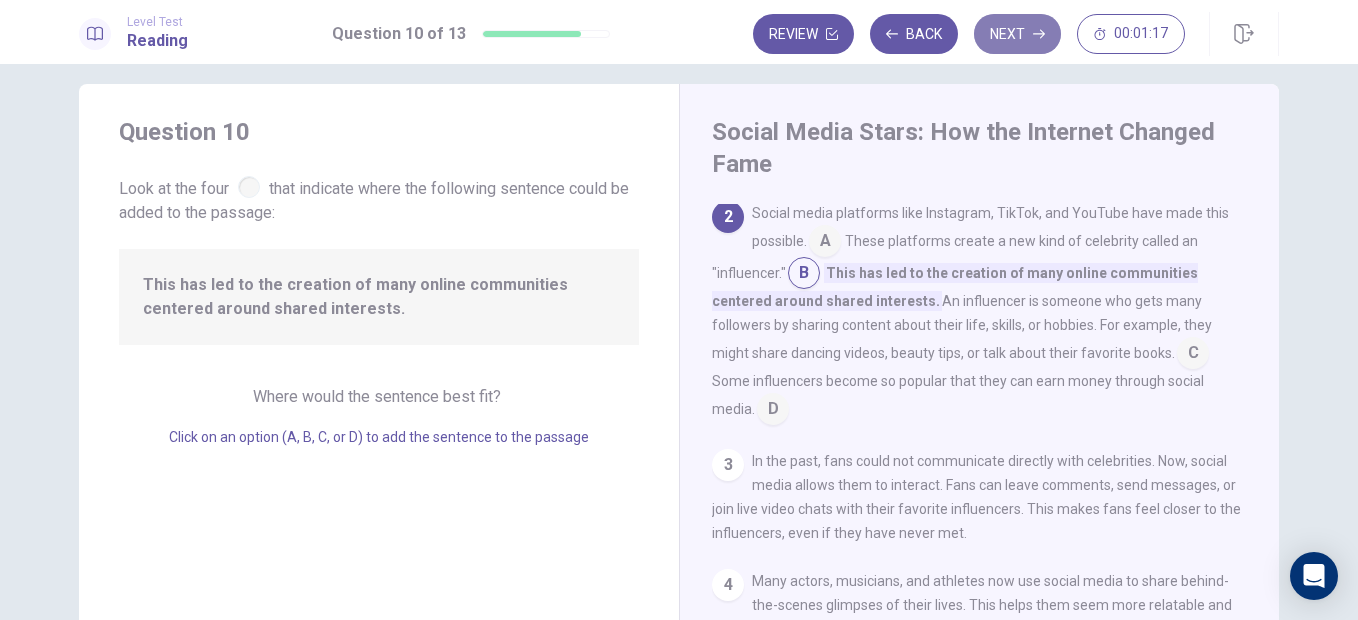 click 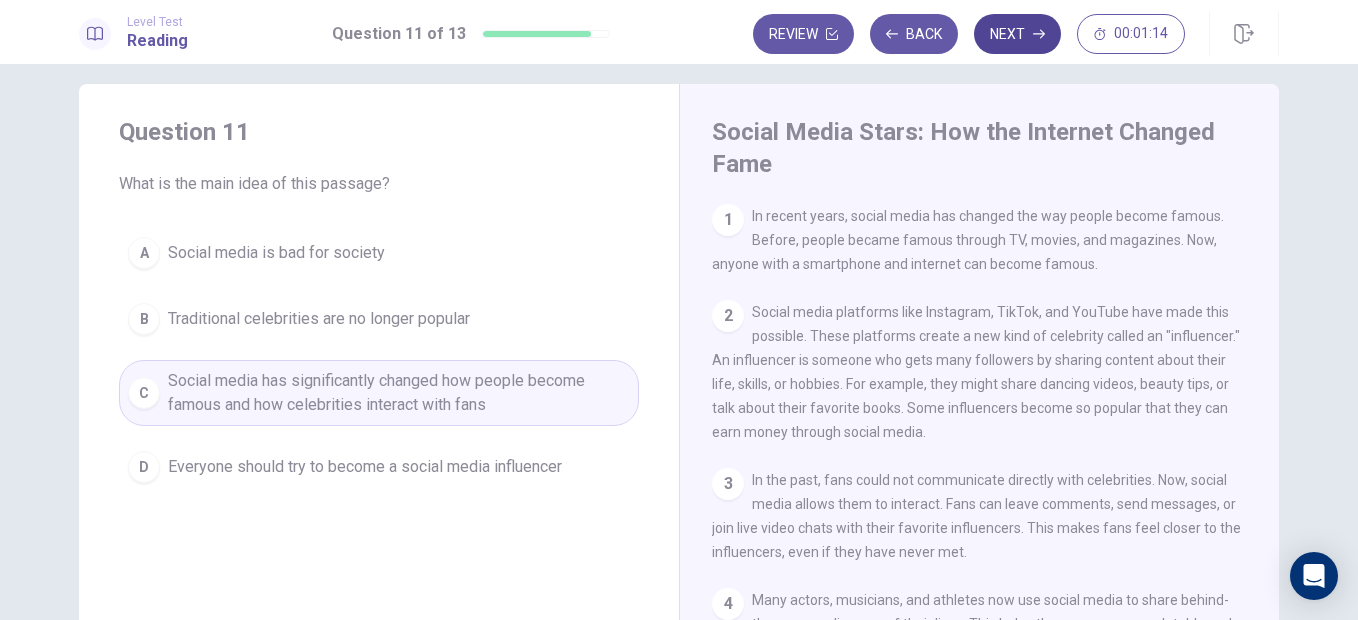 click 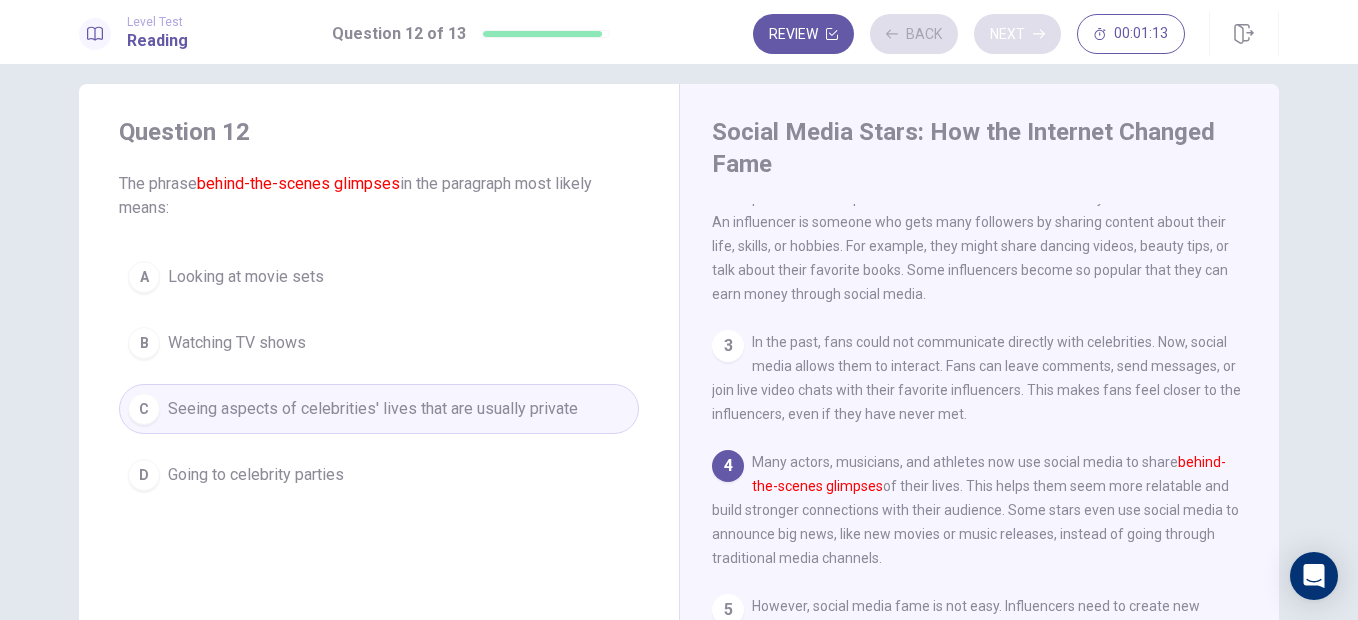 scroll, scrollTop: 147, scrollLeft: 0, axis: vertical 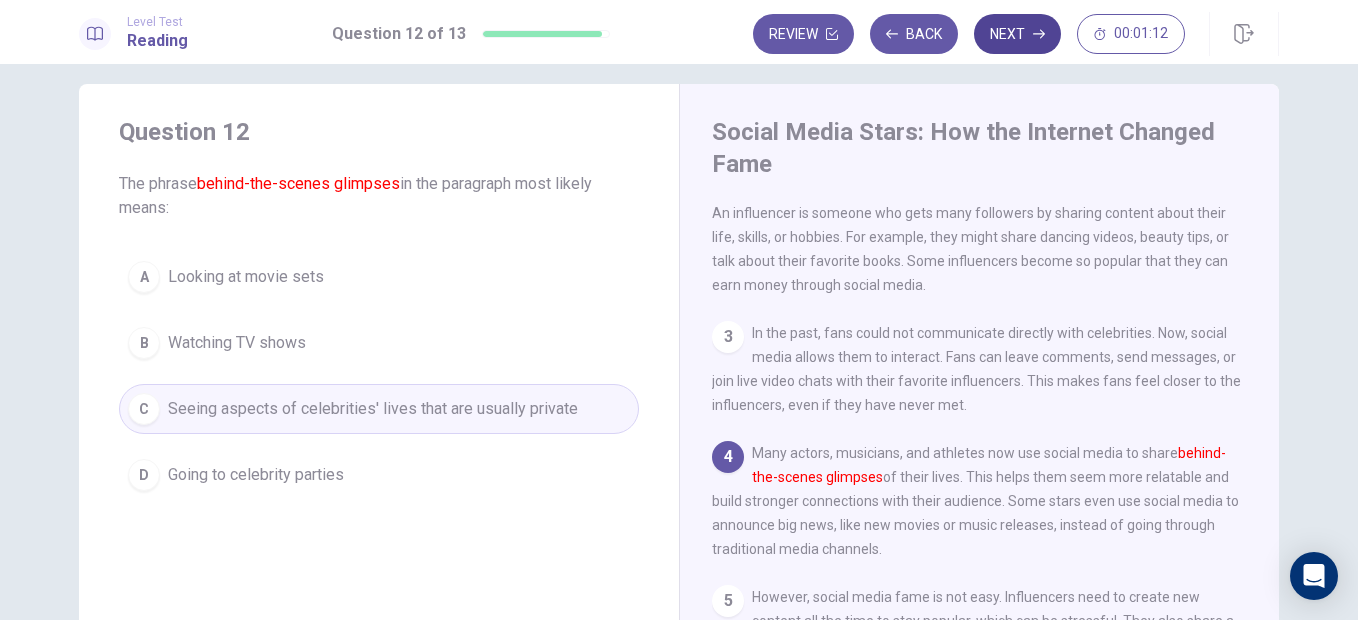 click 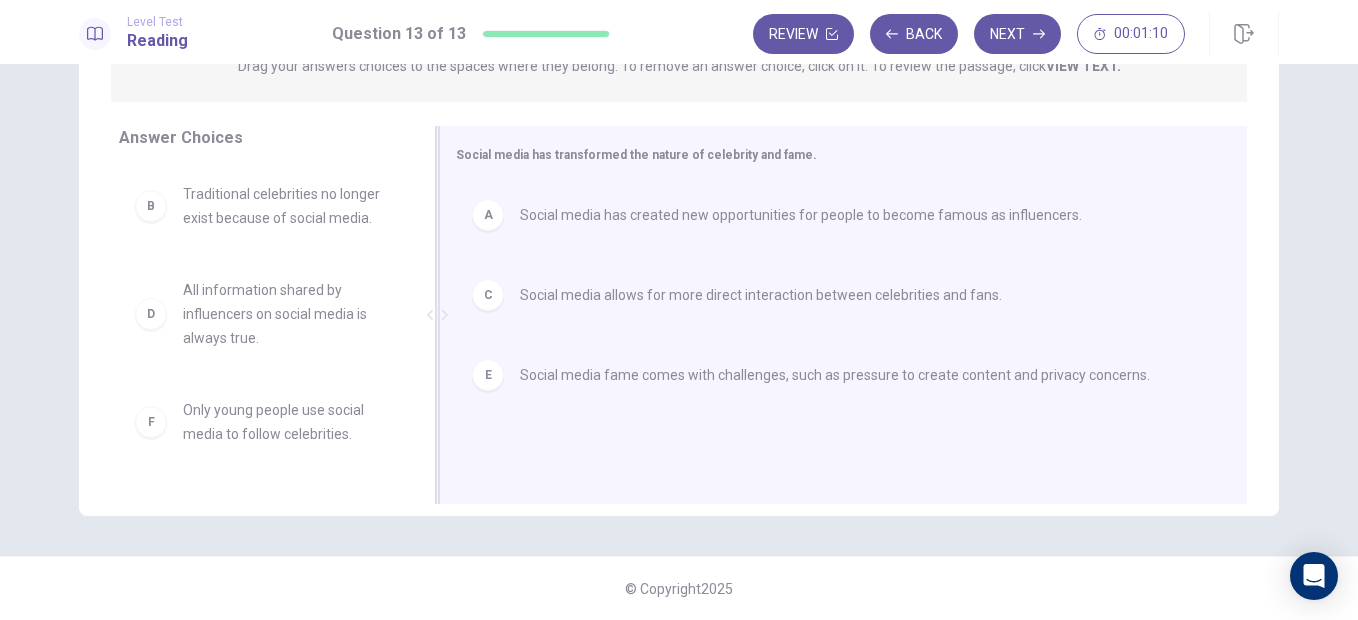 scroll, scrollTop: 0, scrollLeft: 0, axis: both 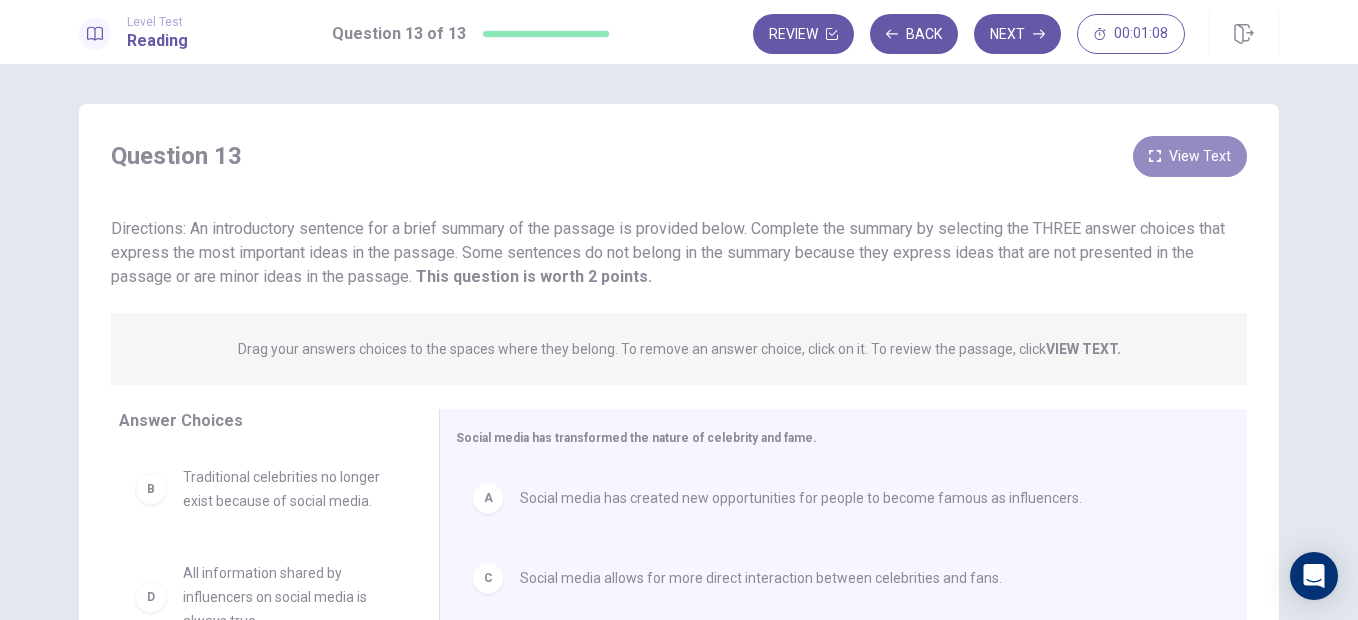 click on "View Text" at bounding box center (1190, 156) 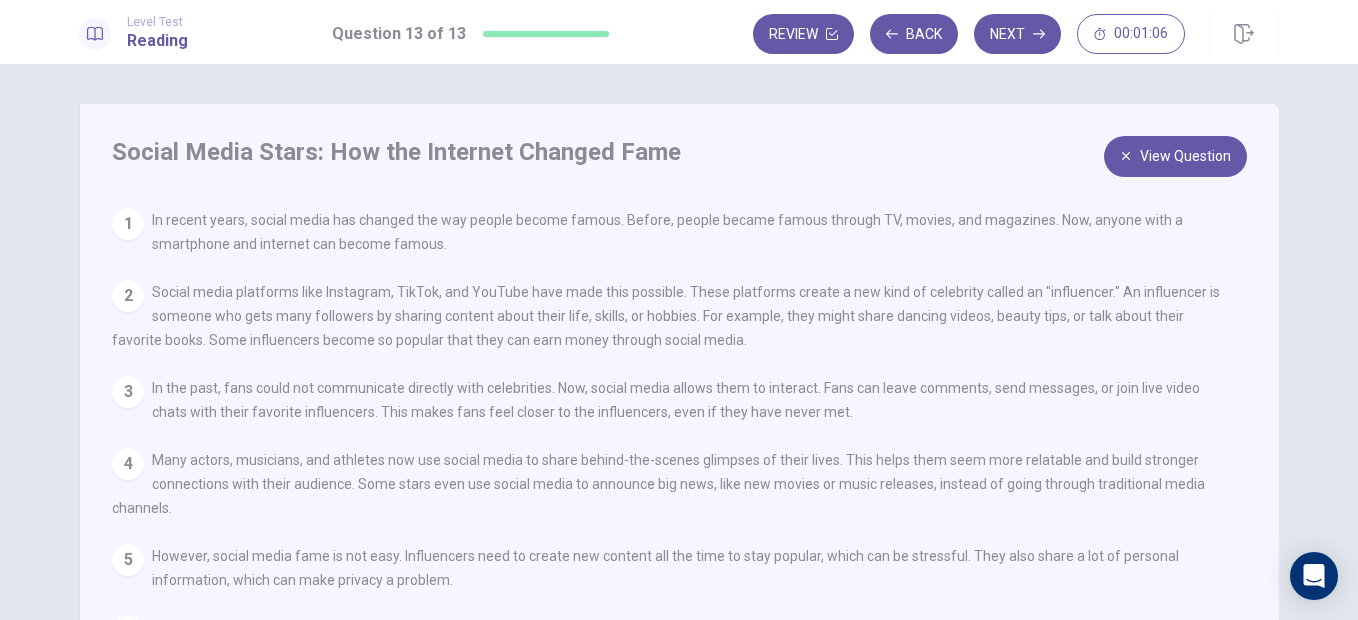 scroll, scrollTop: 1, scrollLeft: 0, axis: vertical 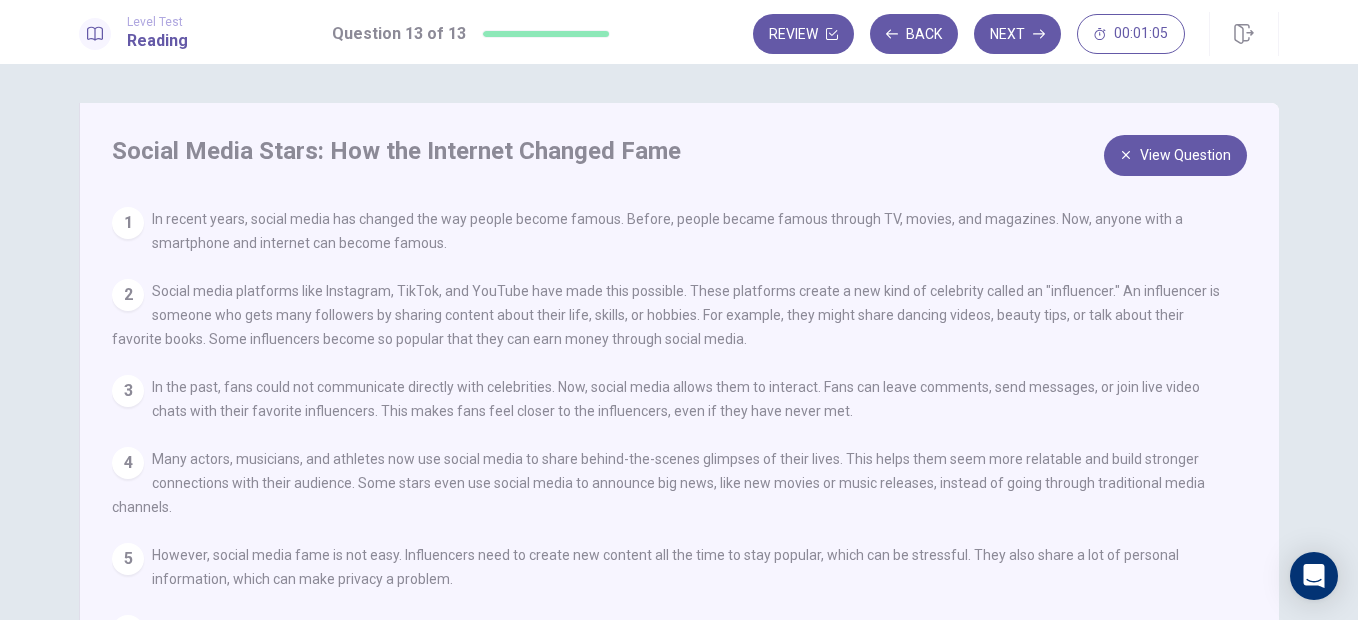 click on "View Question" at bounding box center (1175, 155) 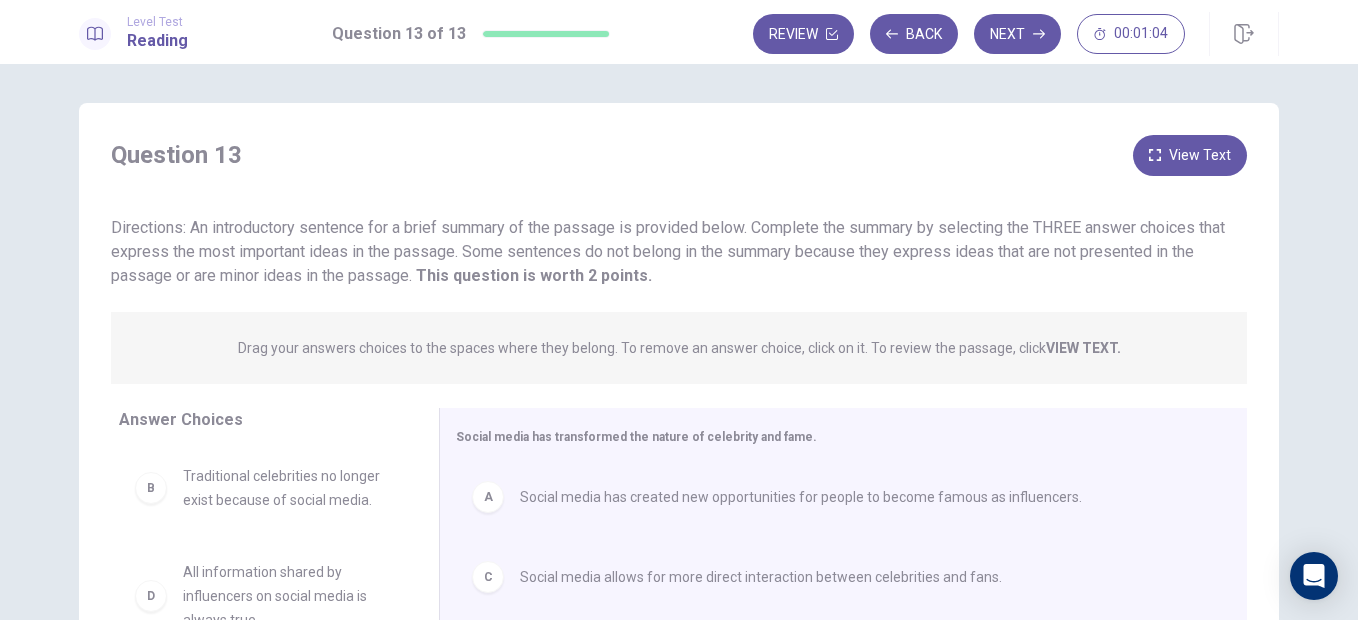scroll, scrollTop: 283, scrollLeft: 0, axis: vertical 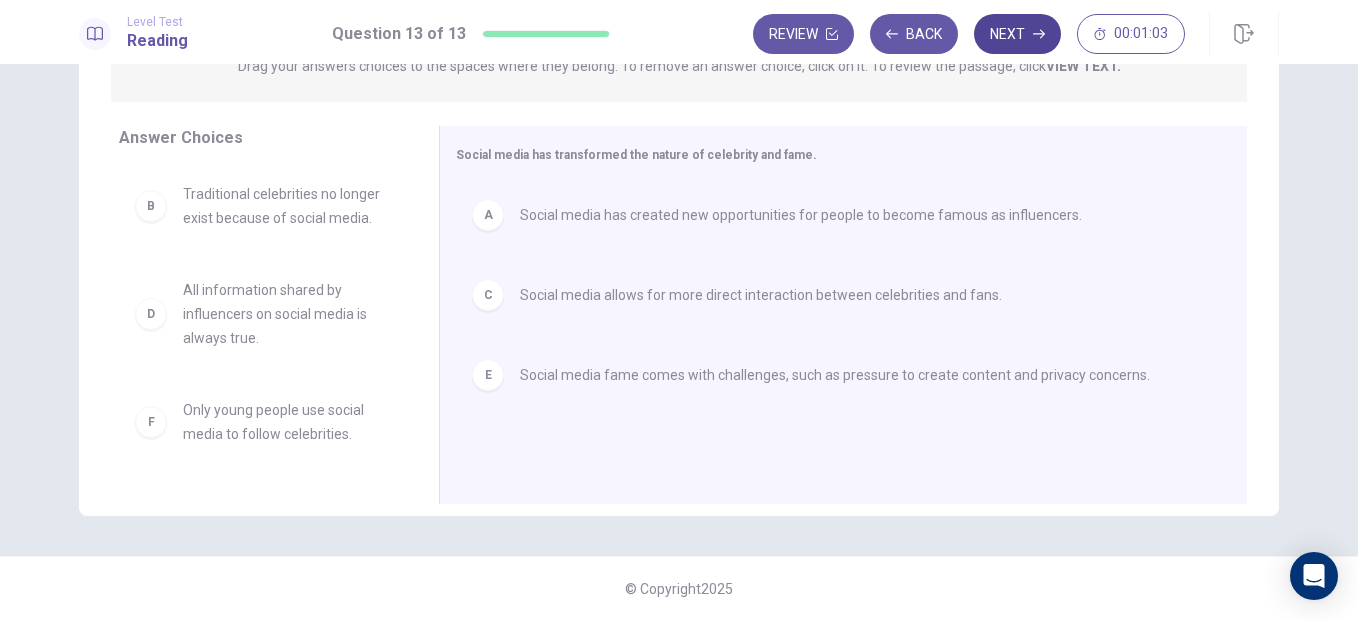 click on "Next" at bounding box center (1017, 34) 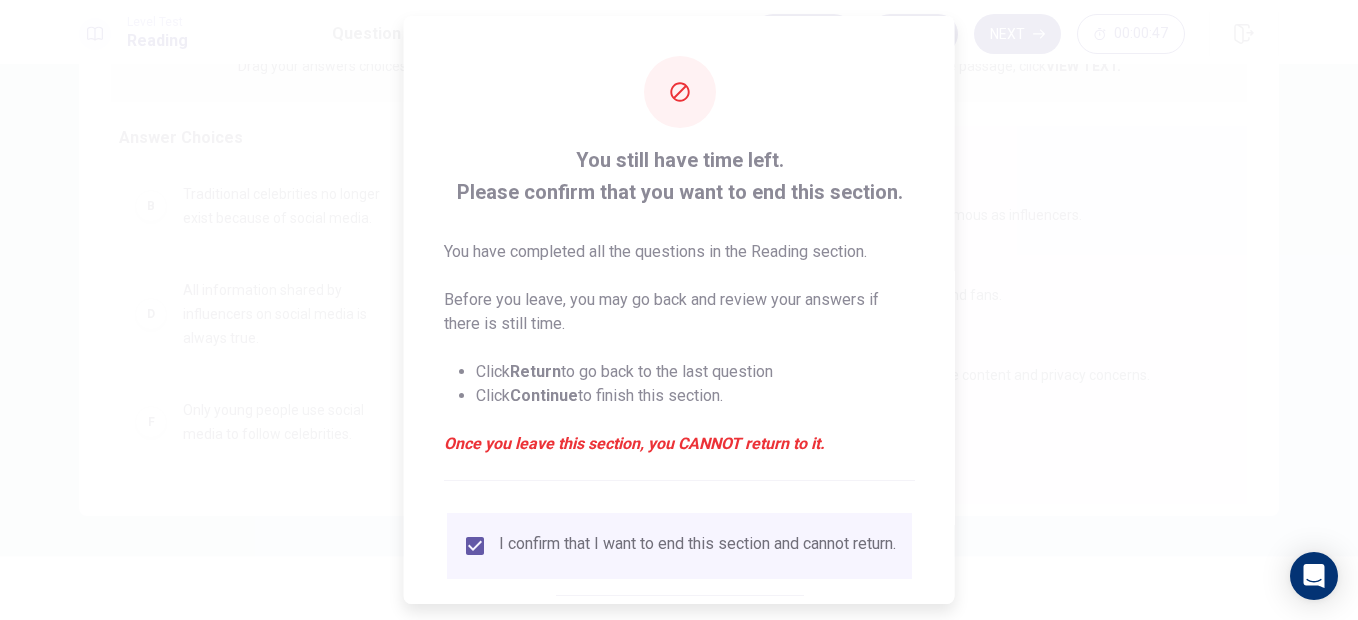 scroll, scrollTop: 126, scrollLeft: 0, axis: vertical 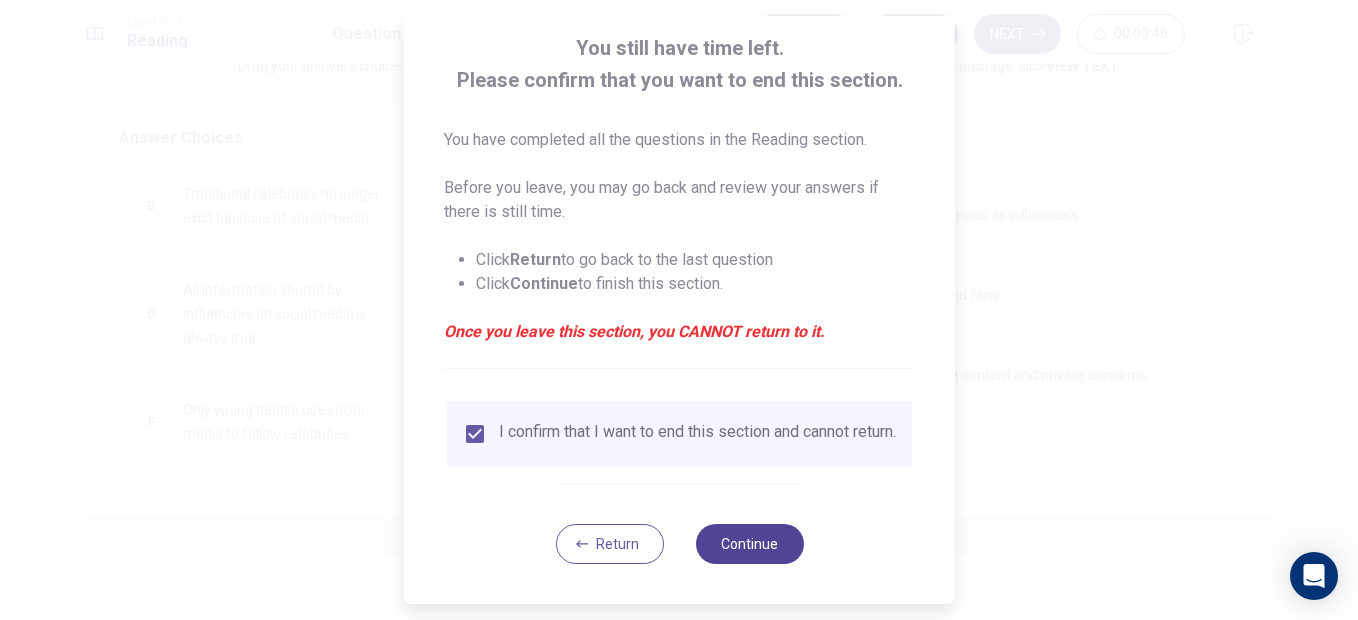 click on "Continue" at bounding box center [749, 544] 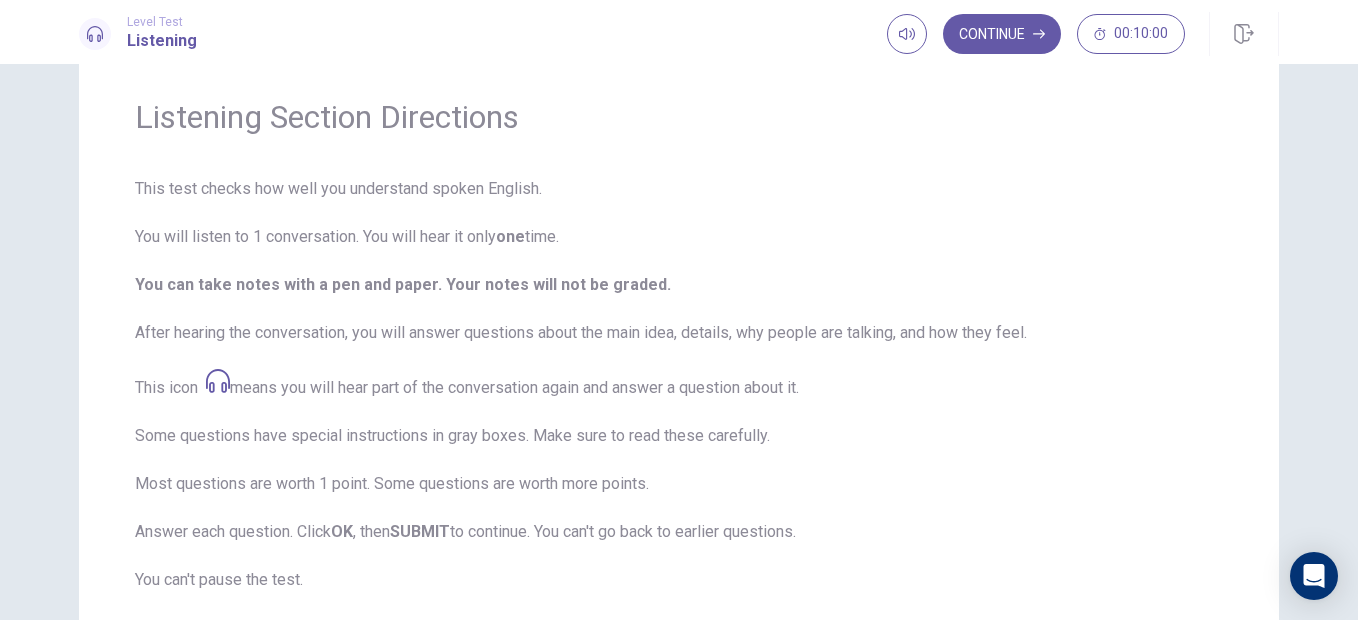 scroll, scrollTop: 63, scrollLeft: 0, axis: vertical 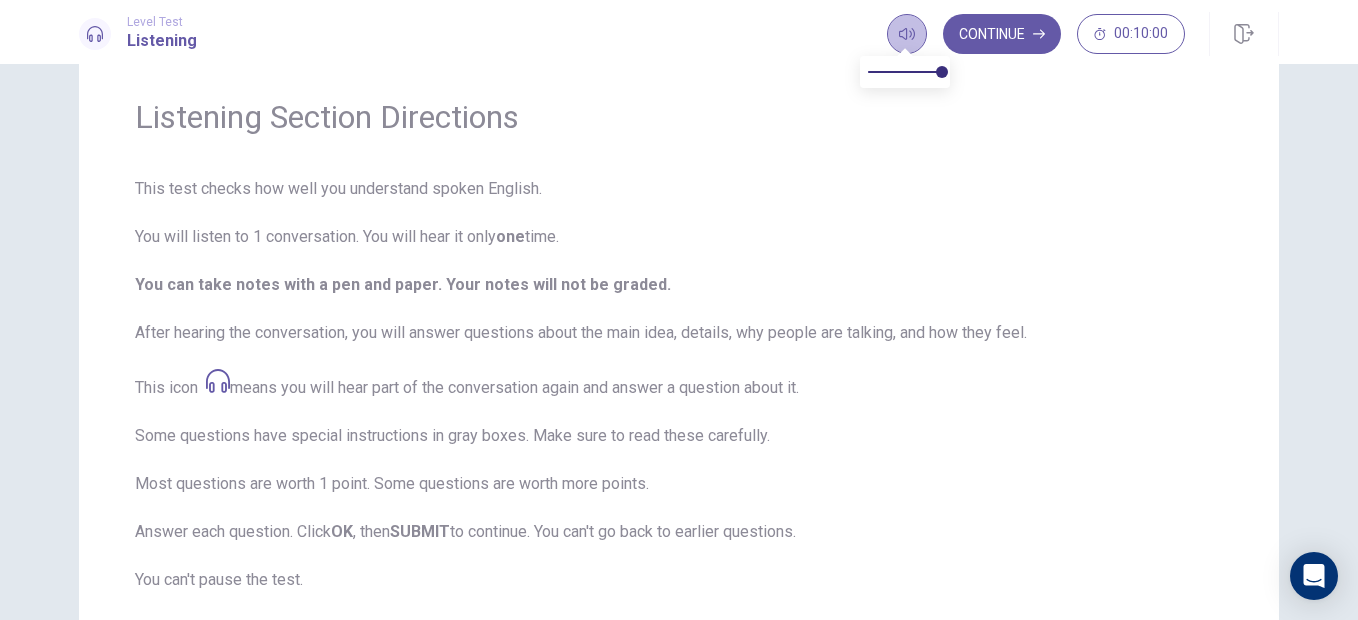click at bounding box center [907, 34] 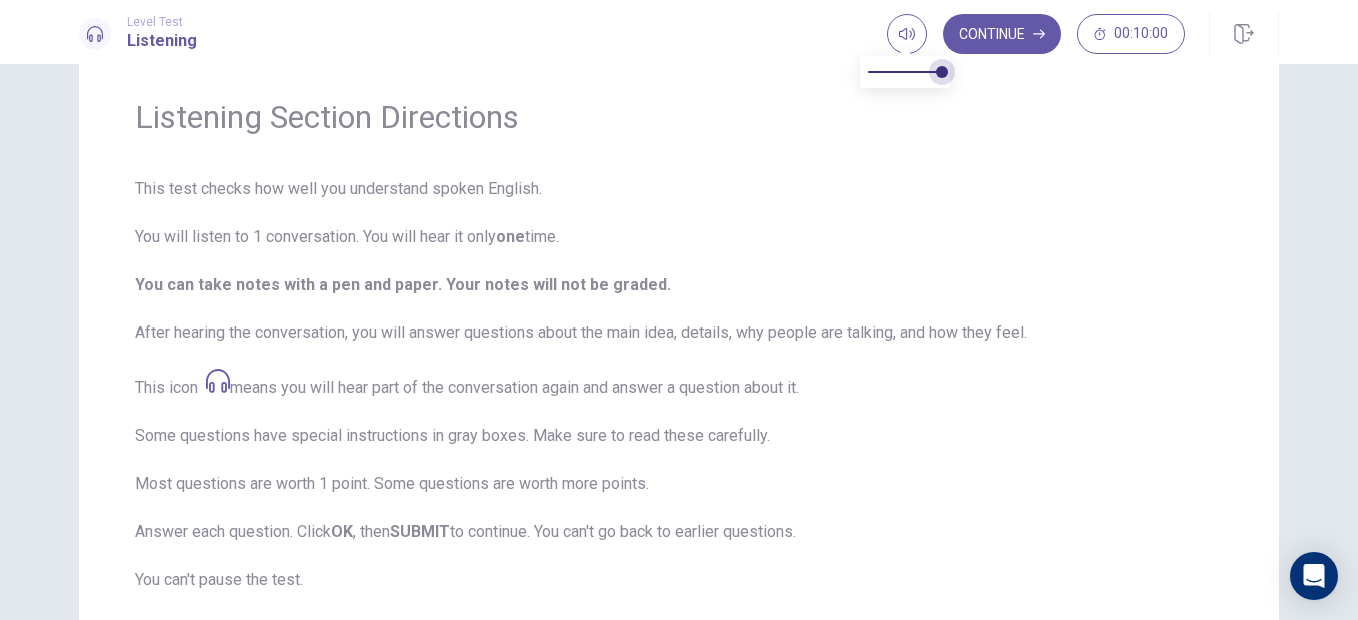 drag, startPoint x: 942, startPoint y: 70, endPoint x: 903, endPoint y: 185, distance: 121.433105 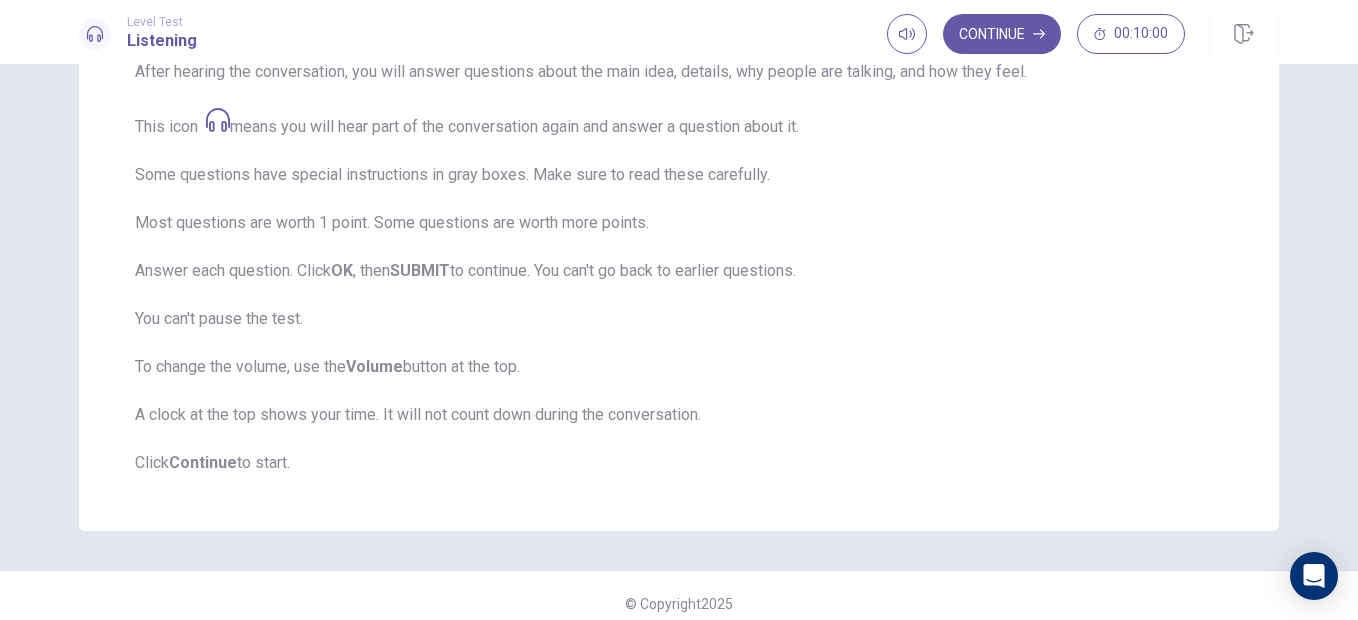 scroll, scrollTop: 339, scrollLeft: 0, axis: vertical 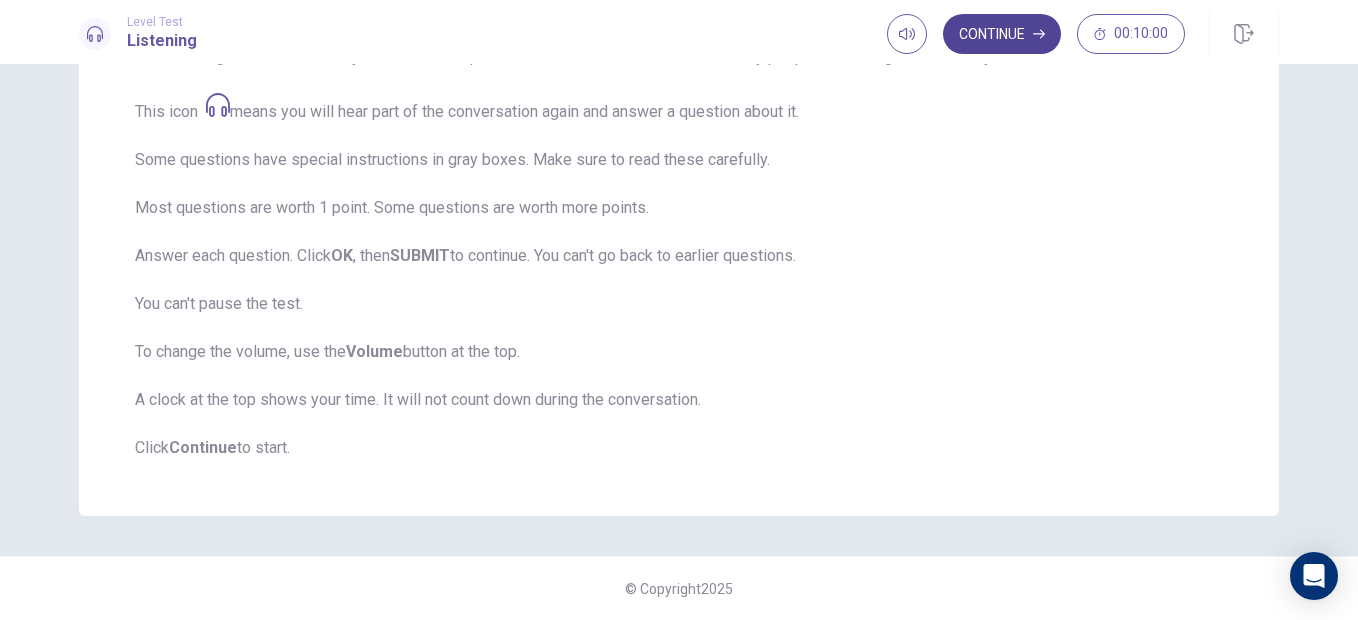 click on "Continue" at bounding box center [1002, 34] 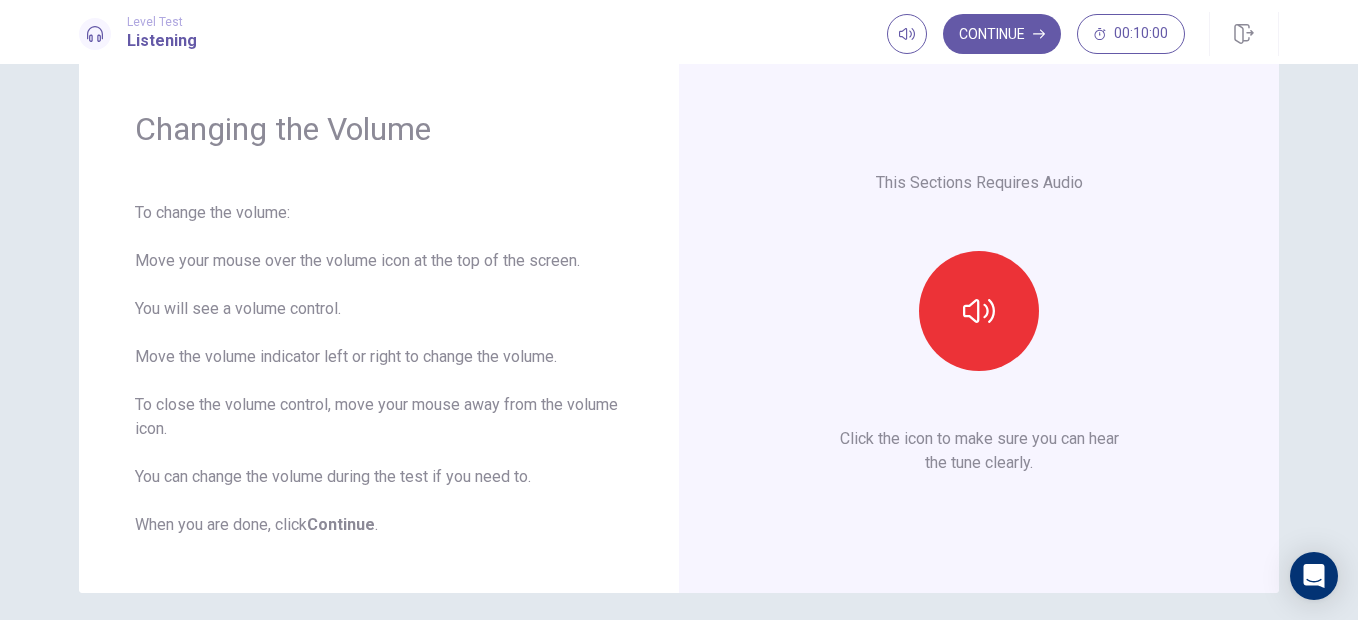 scroll, scrollTop: 51, scrollLeft: 0, axis: vertical 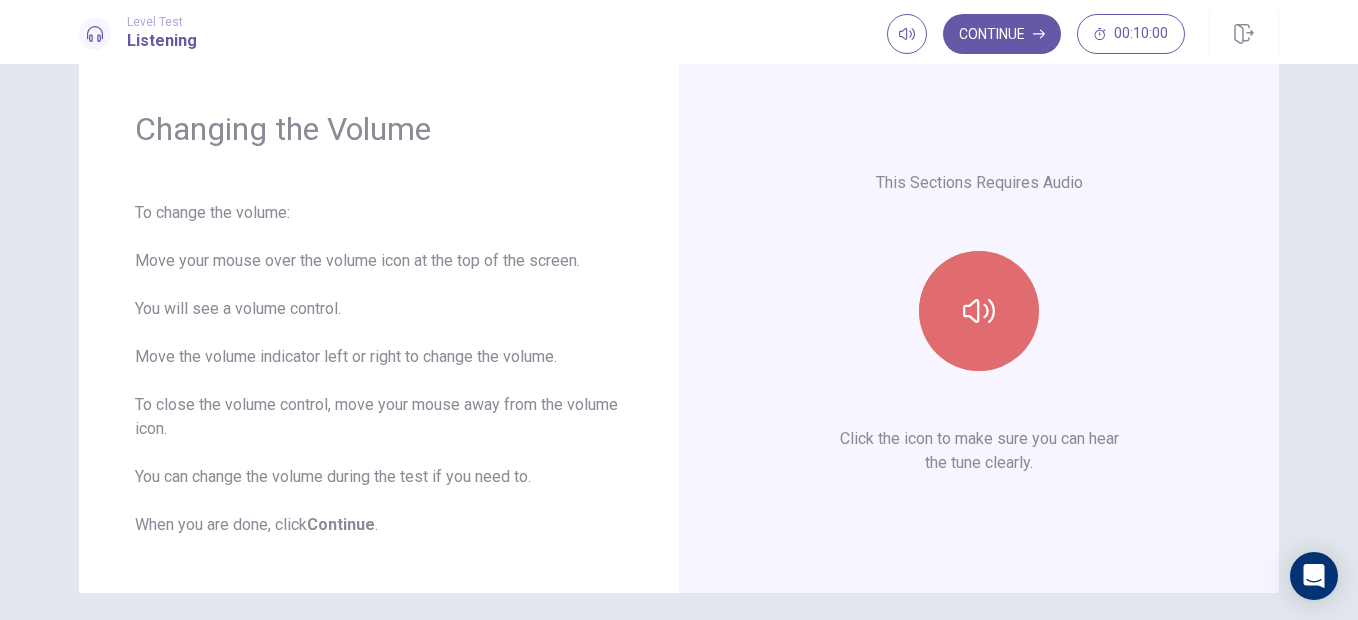click 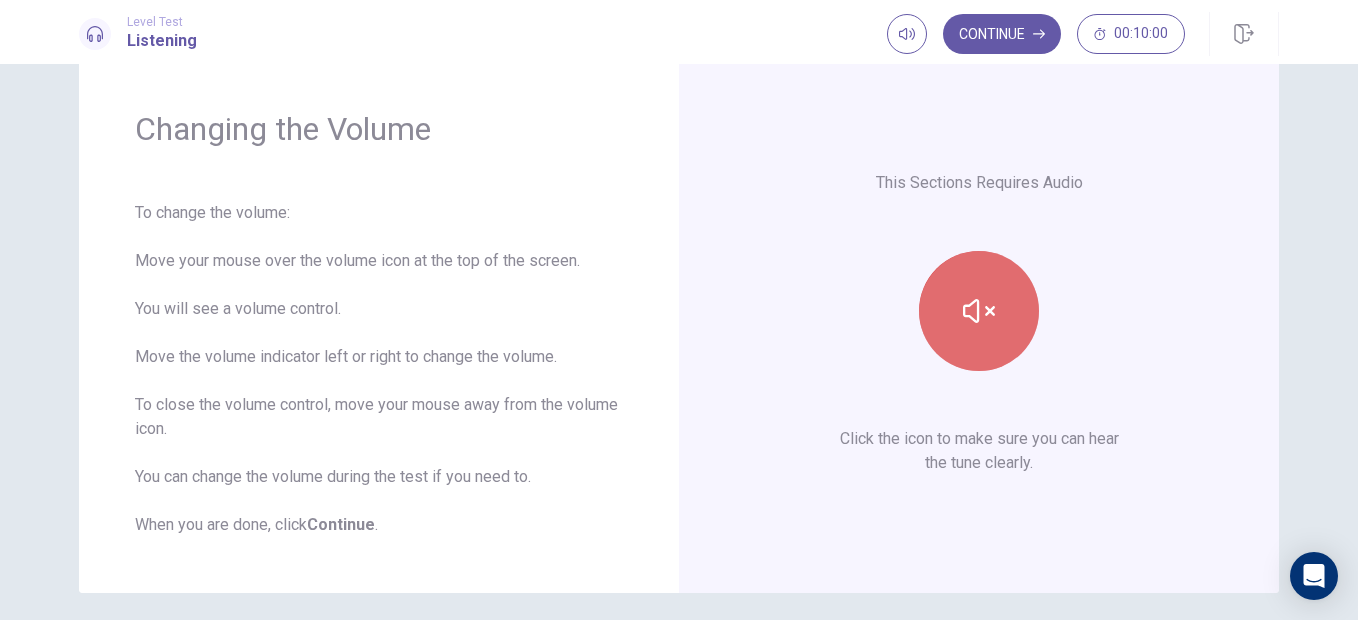 click at bounding box center (979, 311) 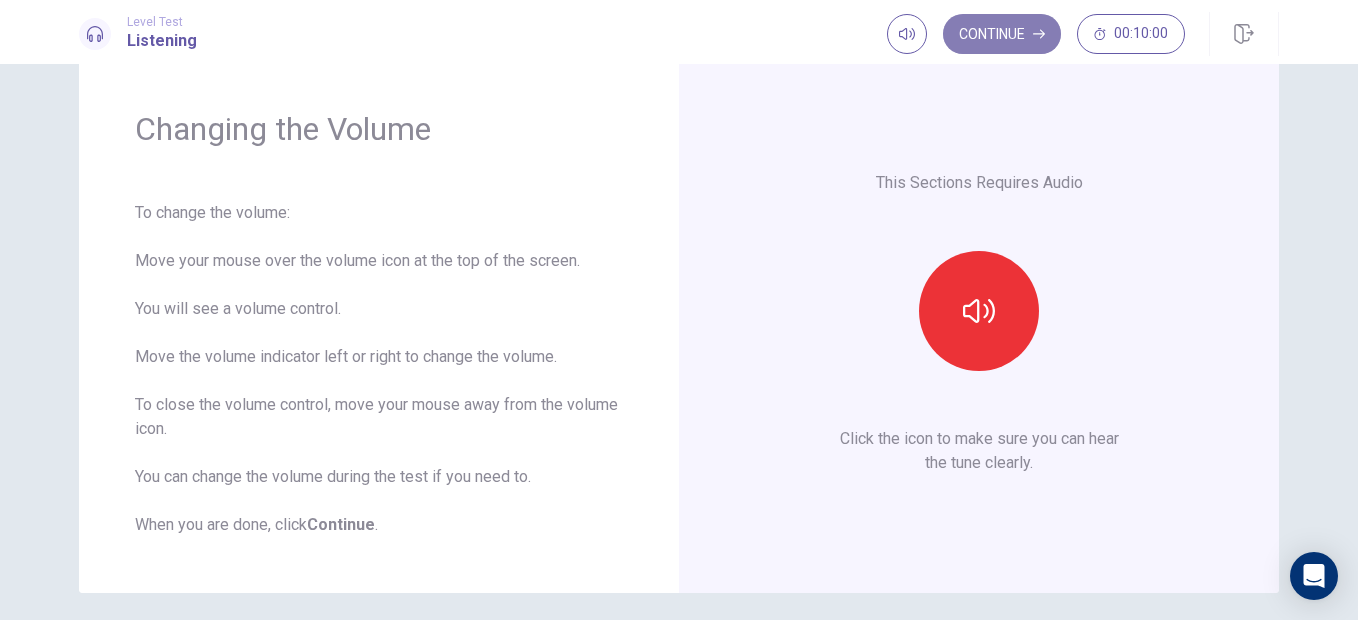 click on "Continue" at bounding box center (1002, 34) 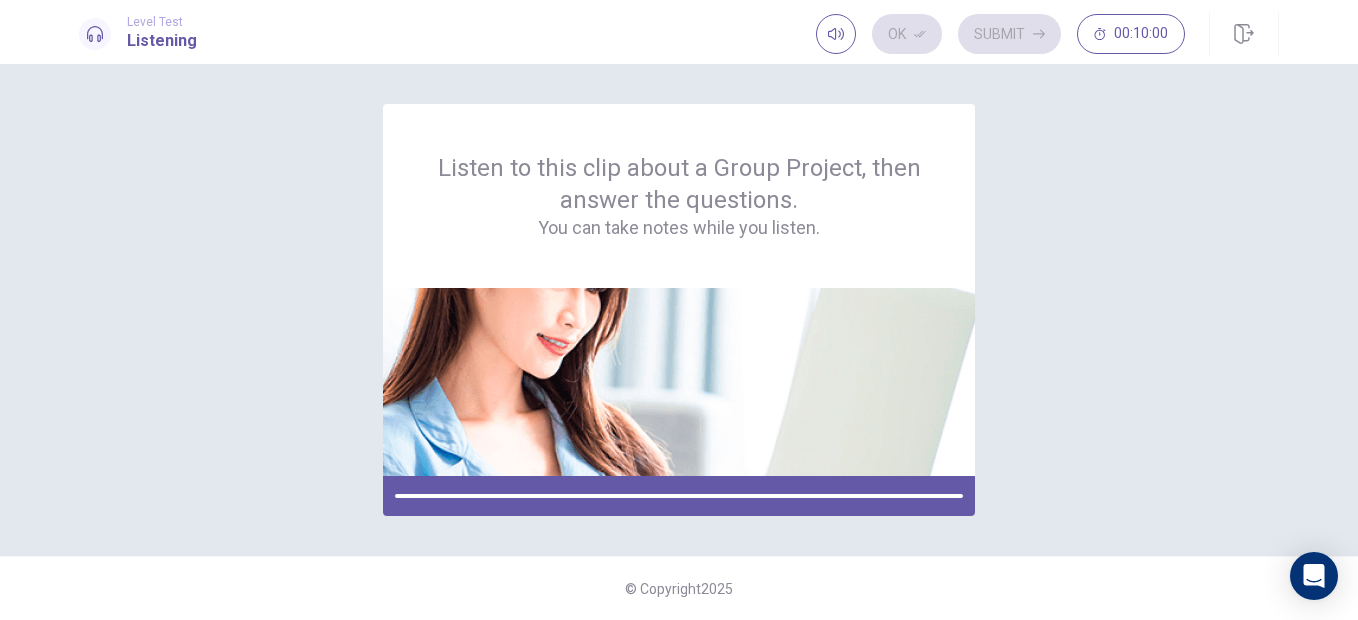 scroll, scrollTop: 0, scrollLeft: 0, axis: both 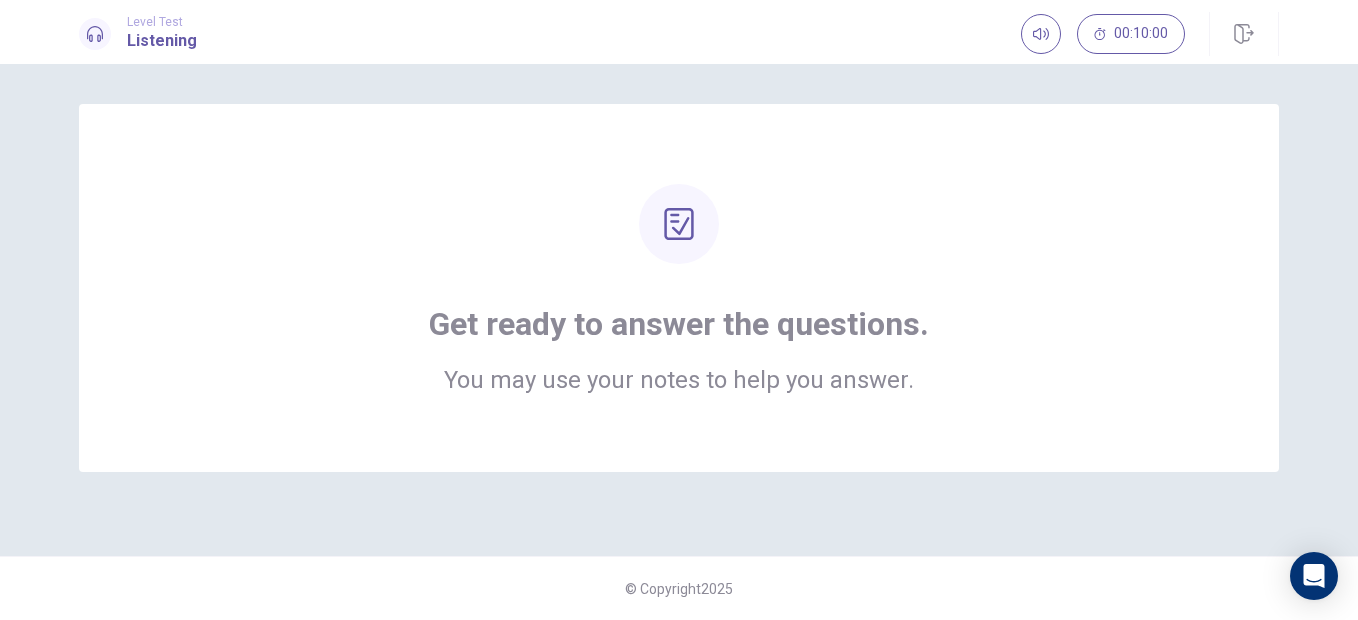 click on "Get ready to answer the questions. You may use your notes to help you answer." at bounding box center [679, 348] 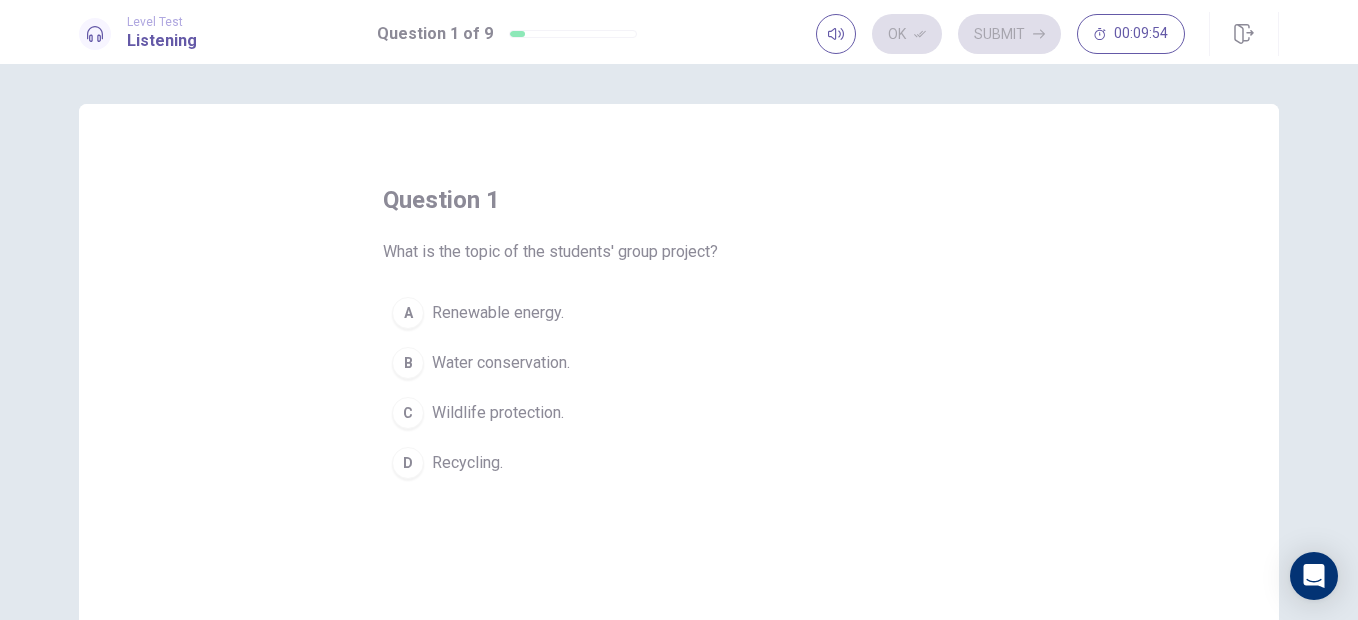 click on "A" at bounding box center (408, 313) 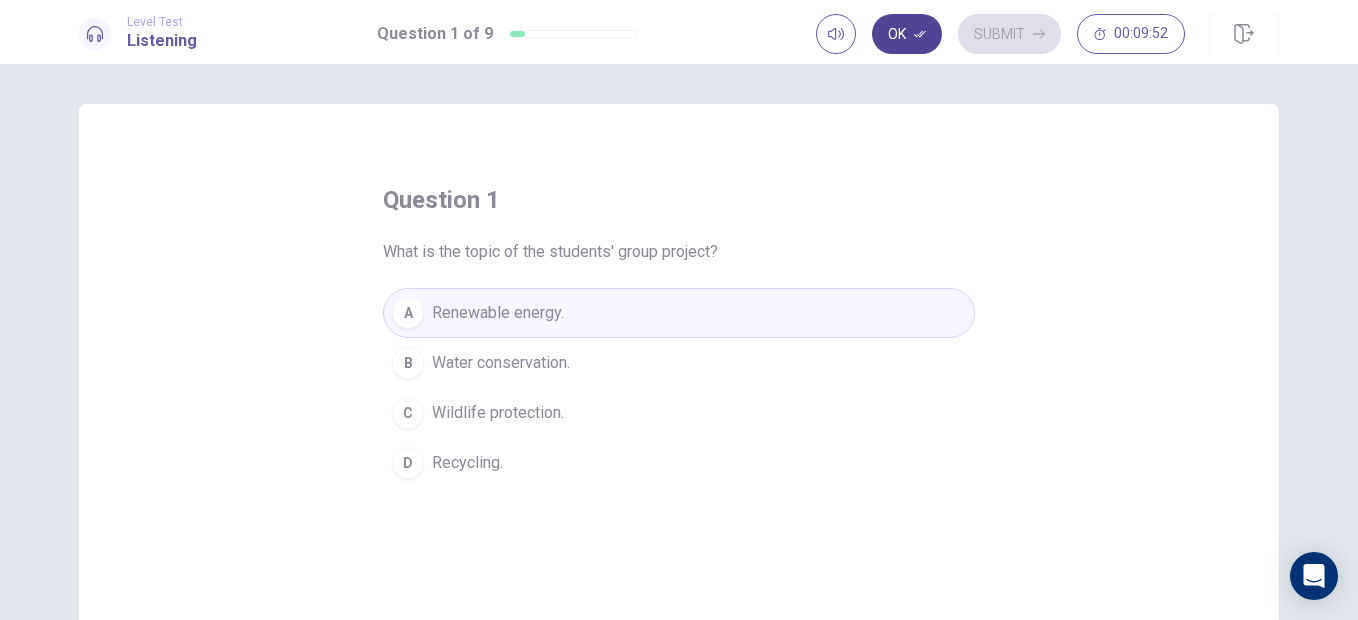 click on "Ok" at bounding box center (907, 34) 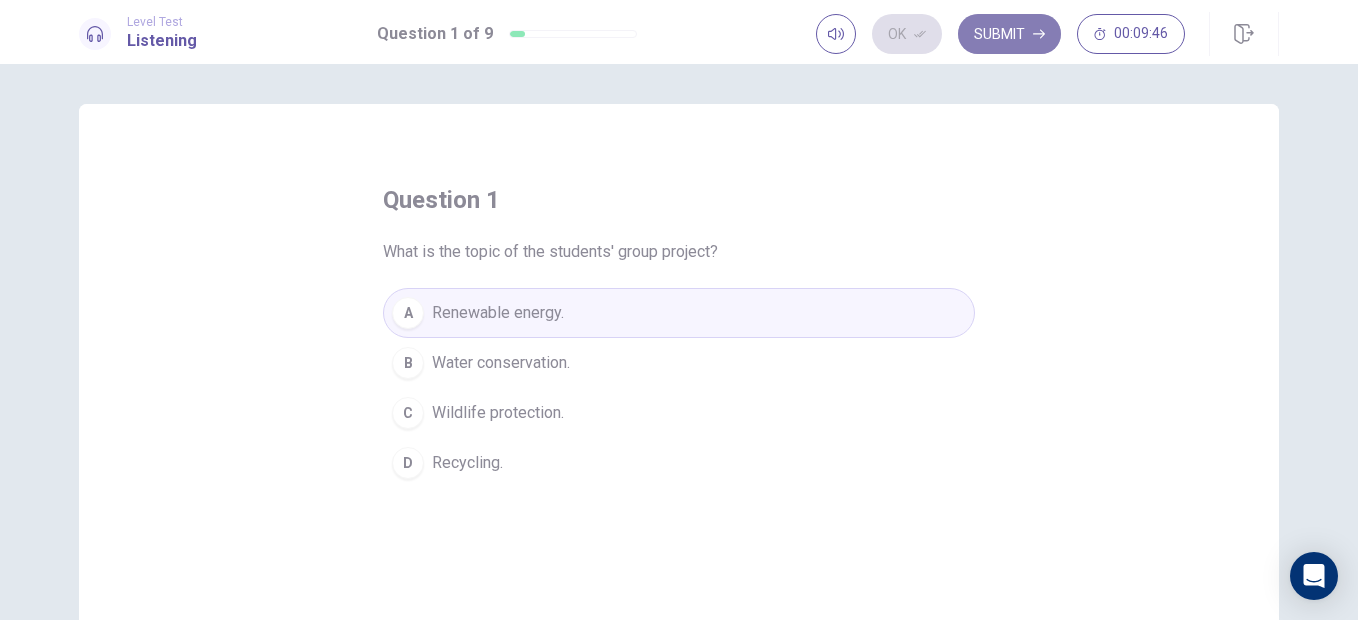 click on "Submit" at bounding box center [1009, 34] 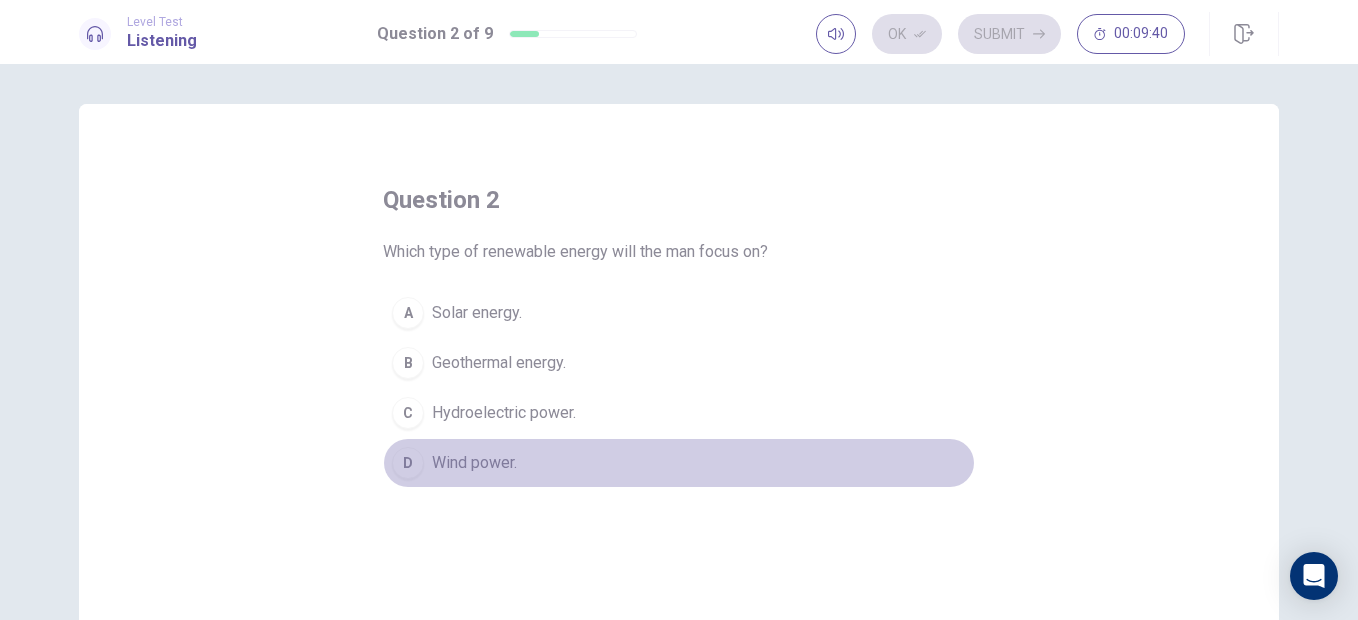click on "Wind power." at bounding box center [474, 463] 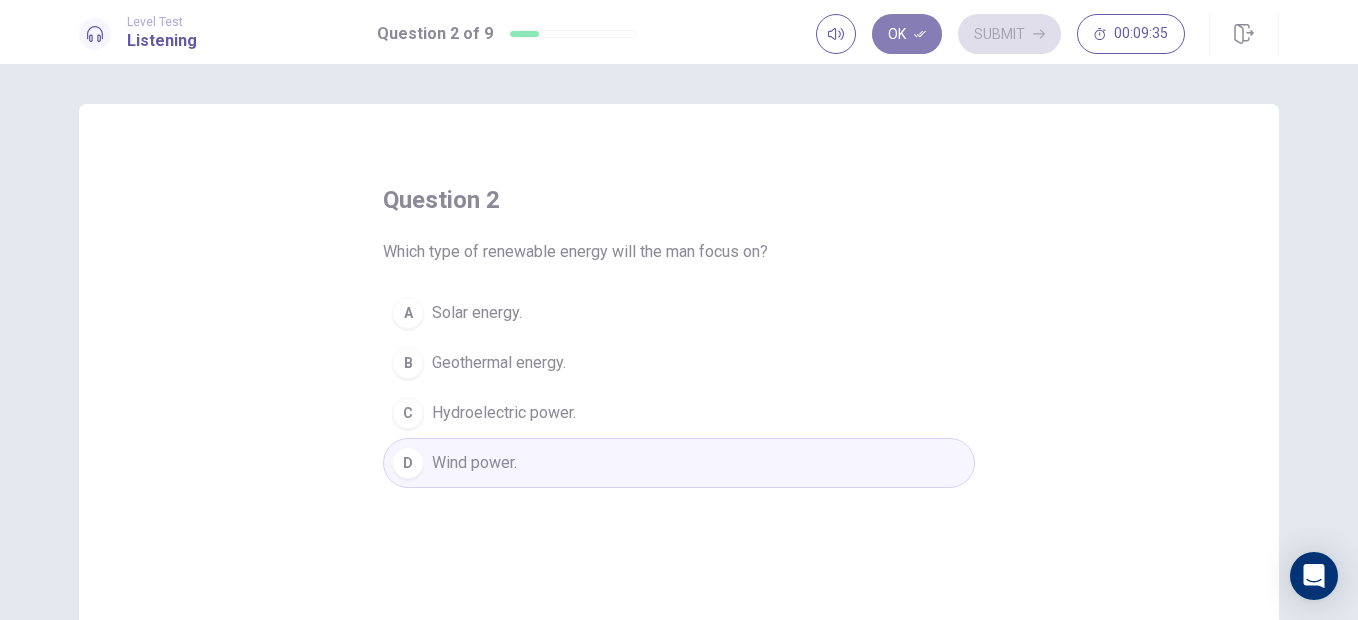 click on "Ok" at bounding box center (907, 34) 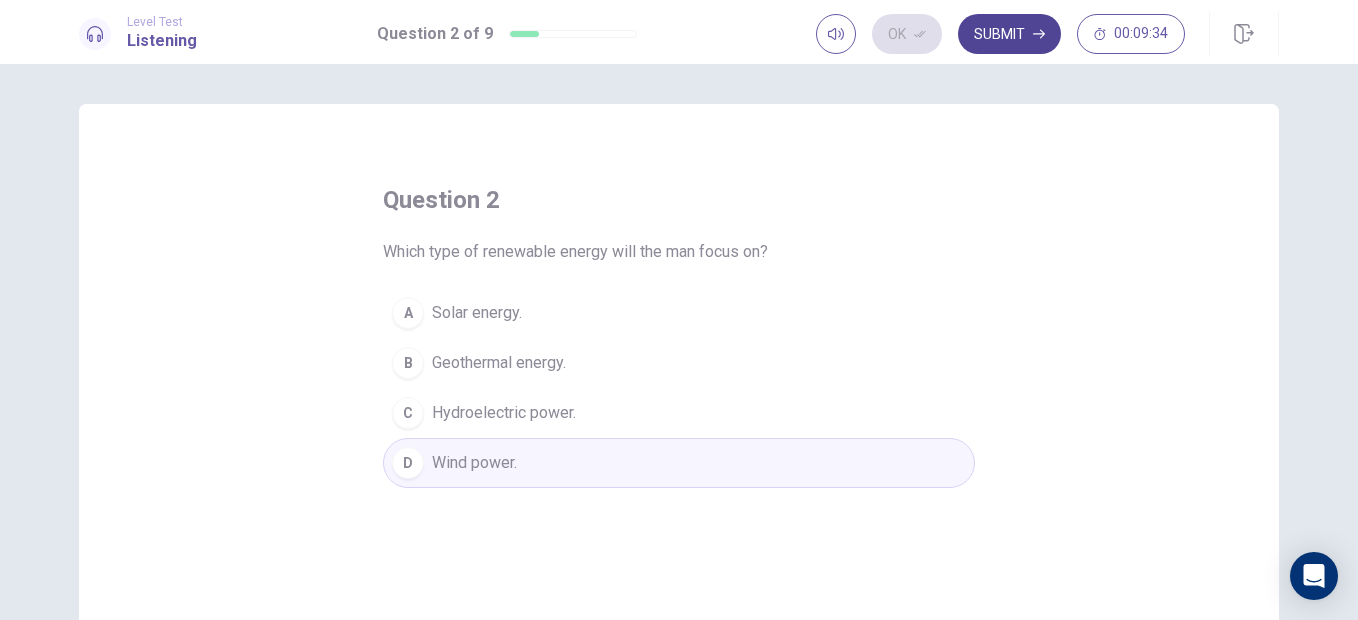 click on "Submit" at bounding box center [1009, 34] 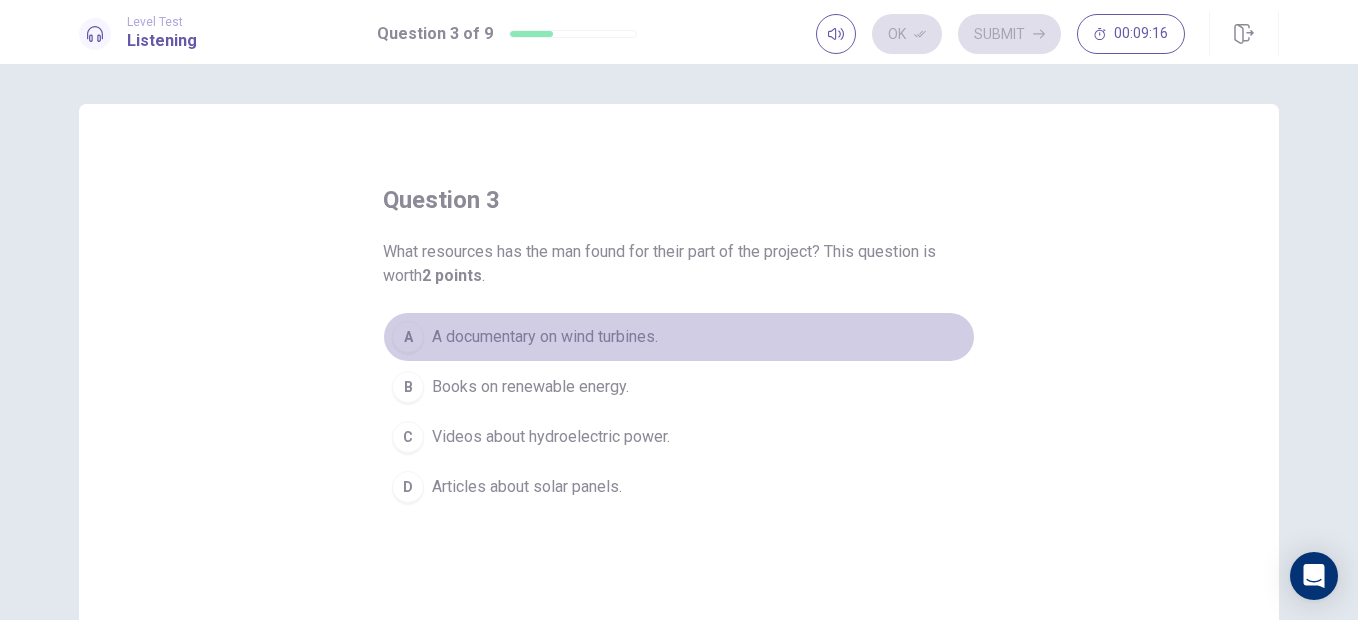 click on "A" at bounding box center [408, 337] 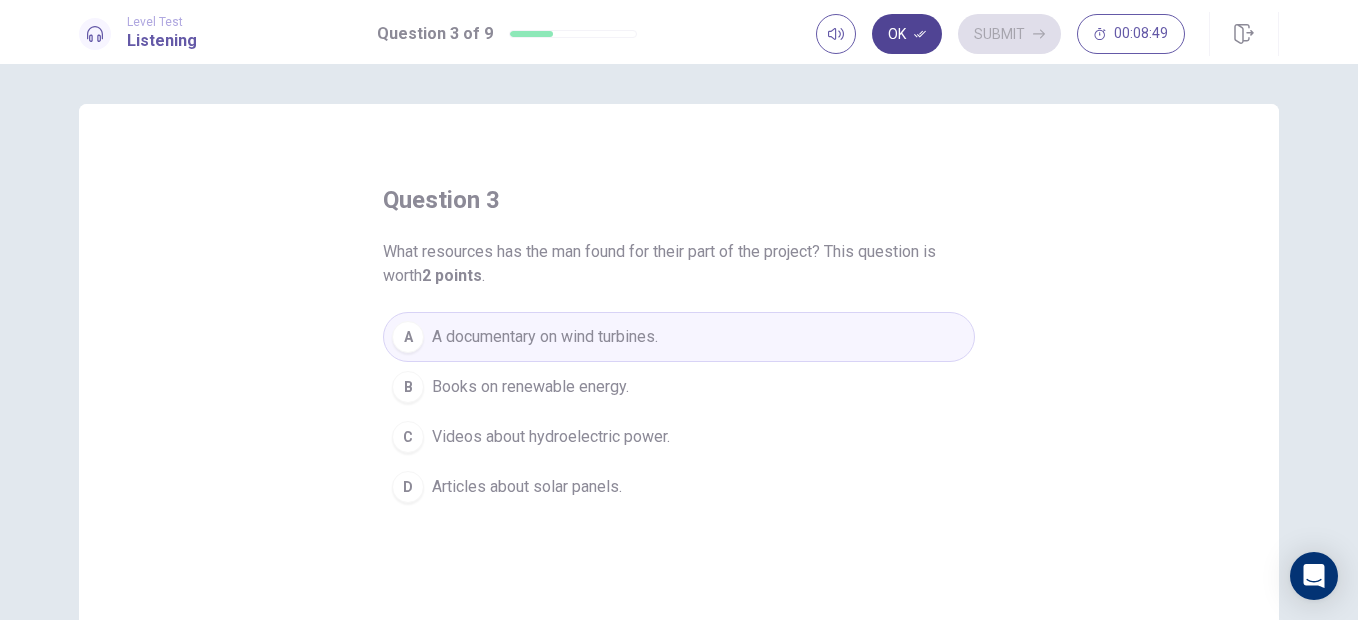click on "Ok" at bounding box center [907, 34] 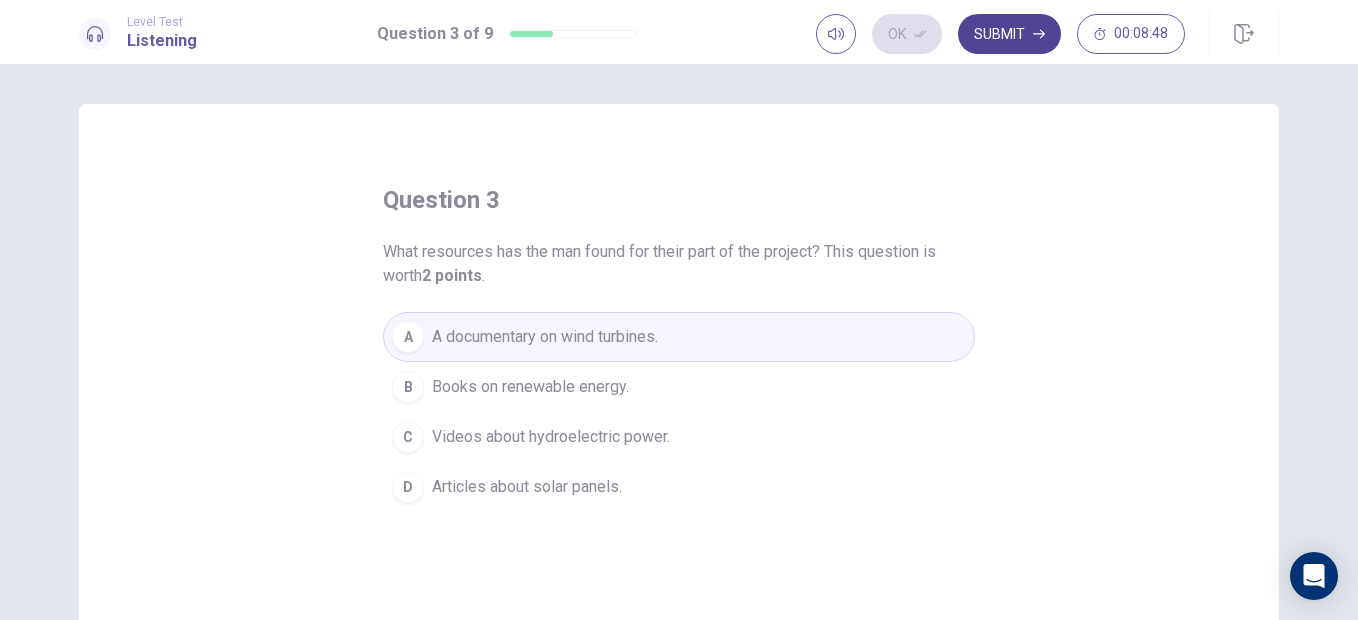 click on "Submit" at bounding box center (1009, 34) 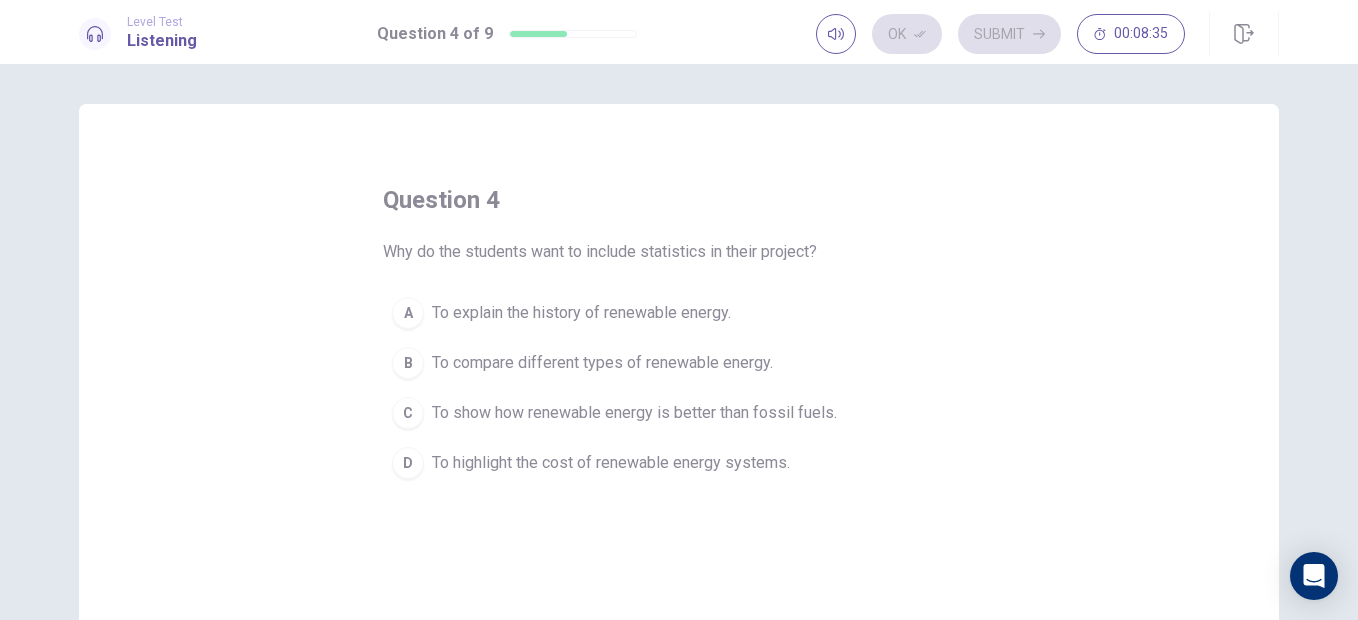 click on "To compare different types of renewable energy." at bounding box center [602, 363] 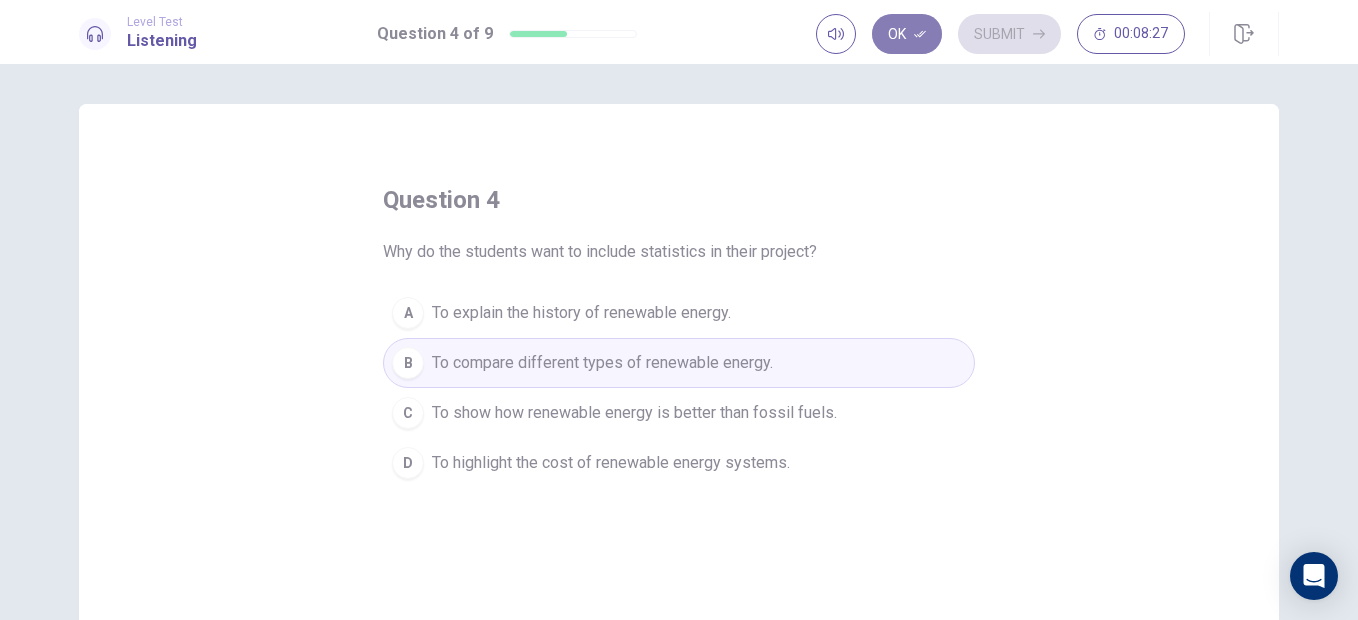 click on "Ok" at bounding box center [907, 34] 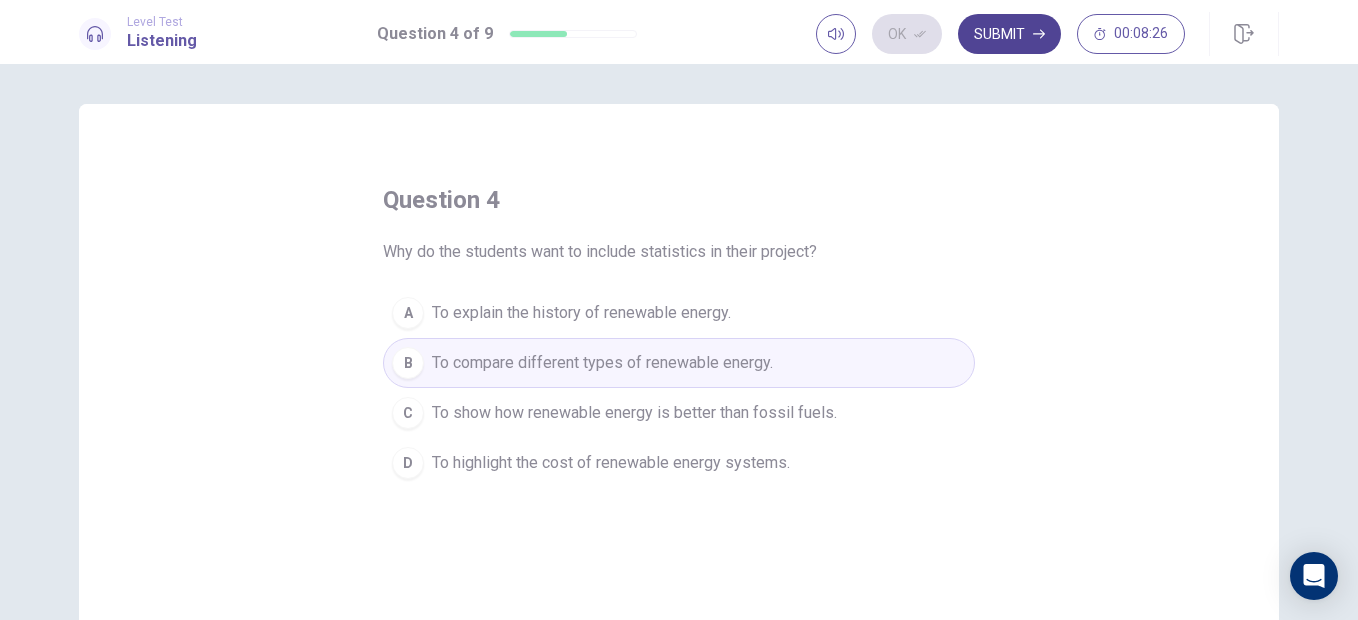 click 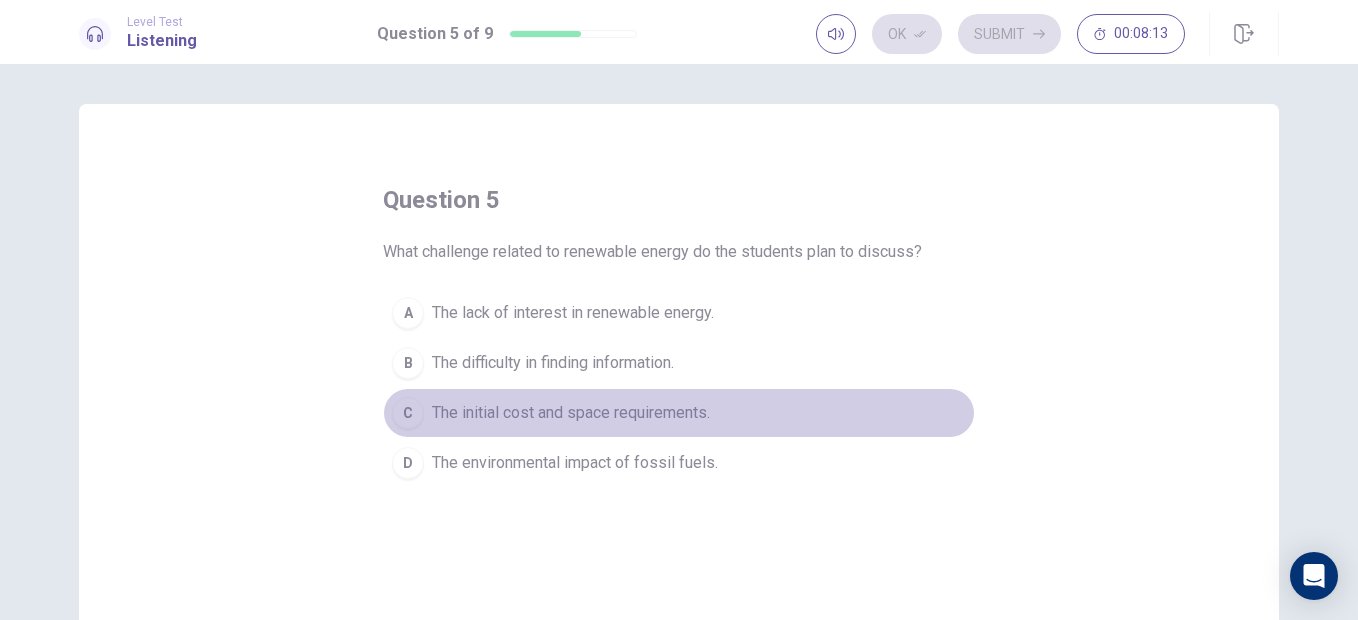 click on "C" at bounding box center (408, 413) 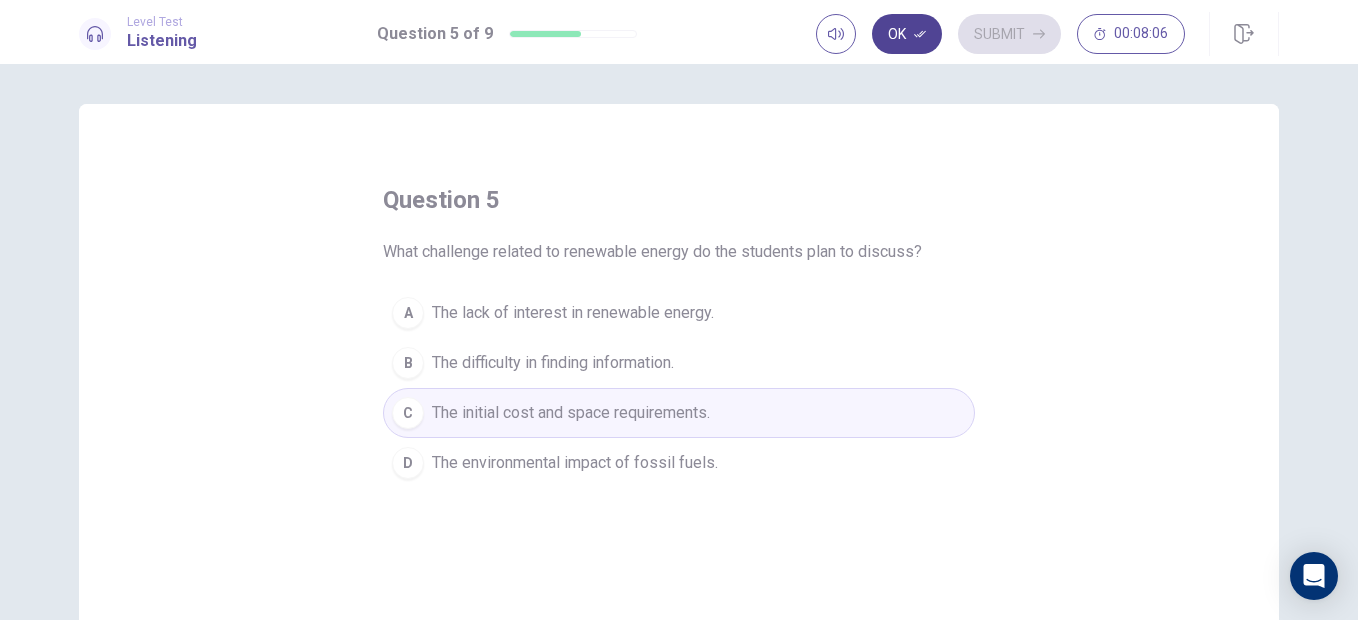 click on "Ok" at bounding box center (907, 34) 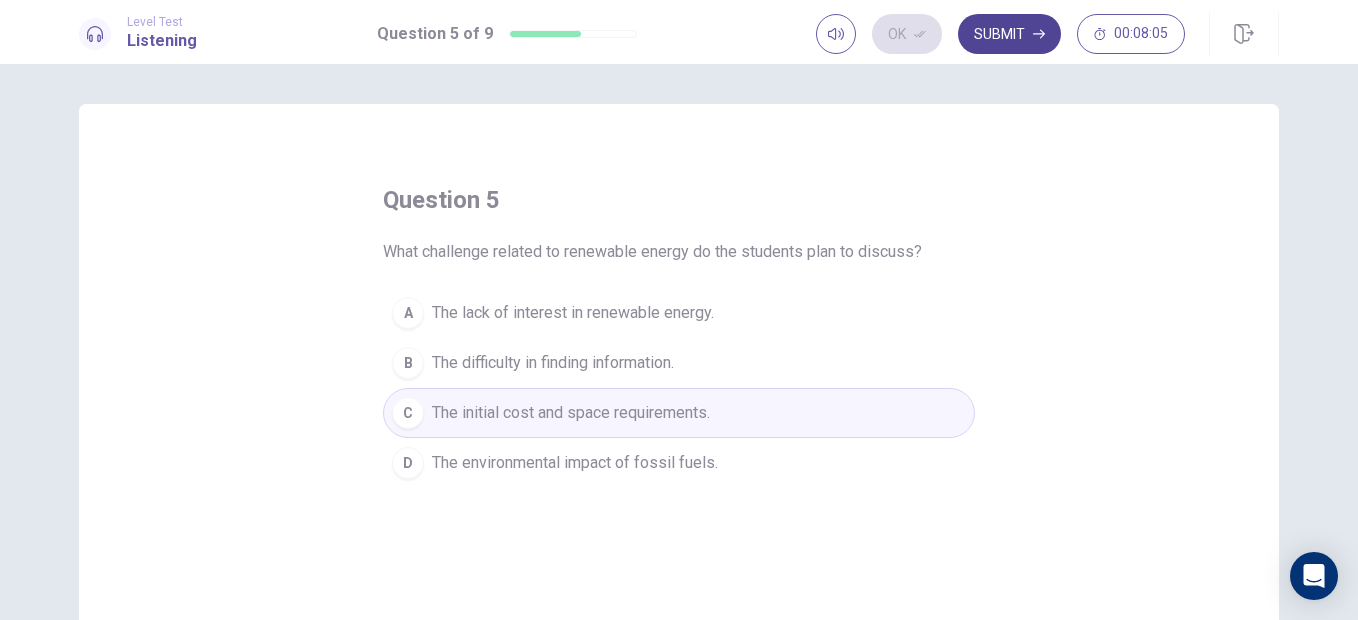 click on "Submit" at bounding box center [1009, 34] 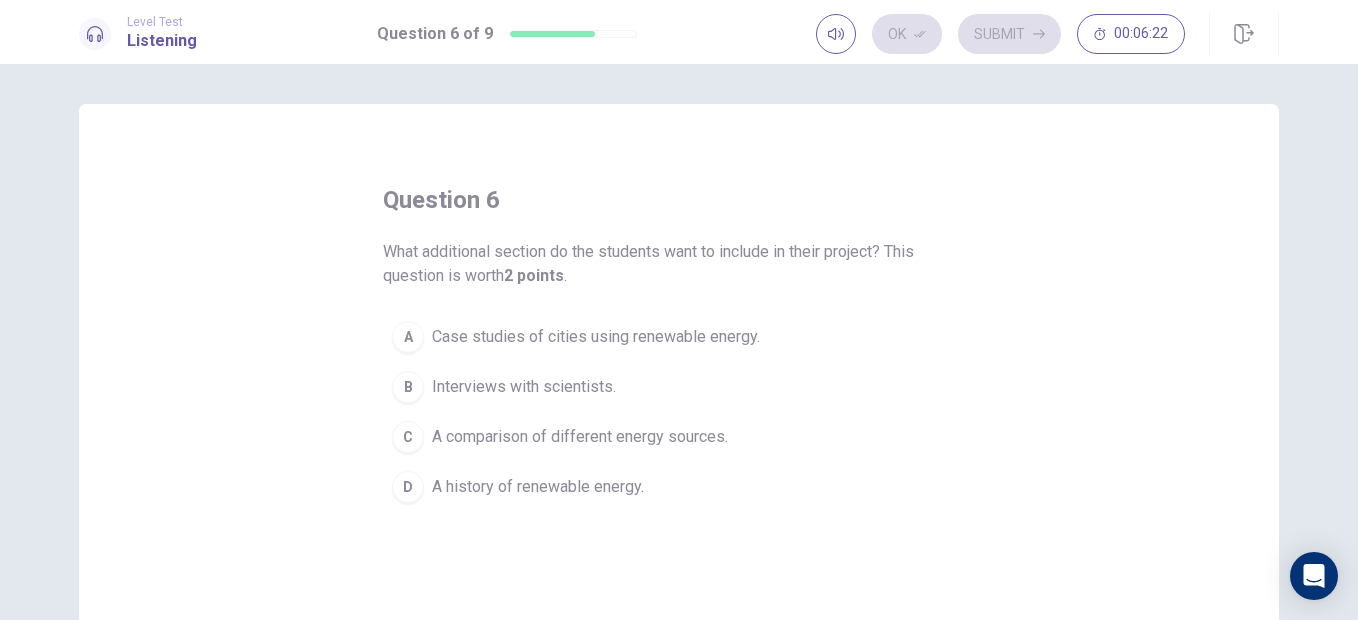 click on "A Case studies of cities using renewable energy." at bounding box center (679, 337) 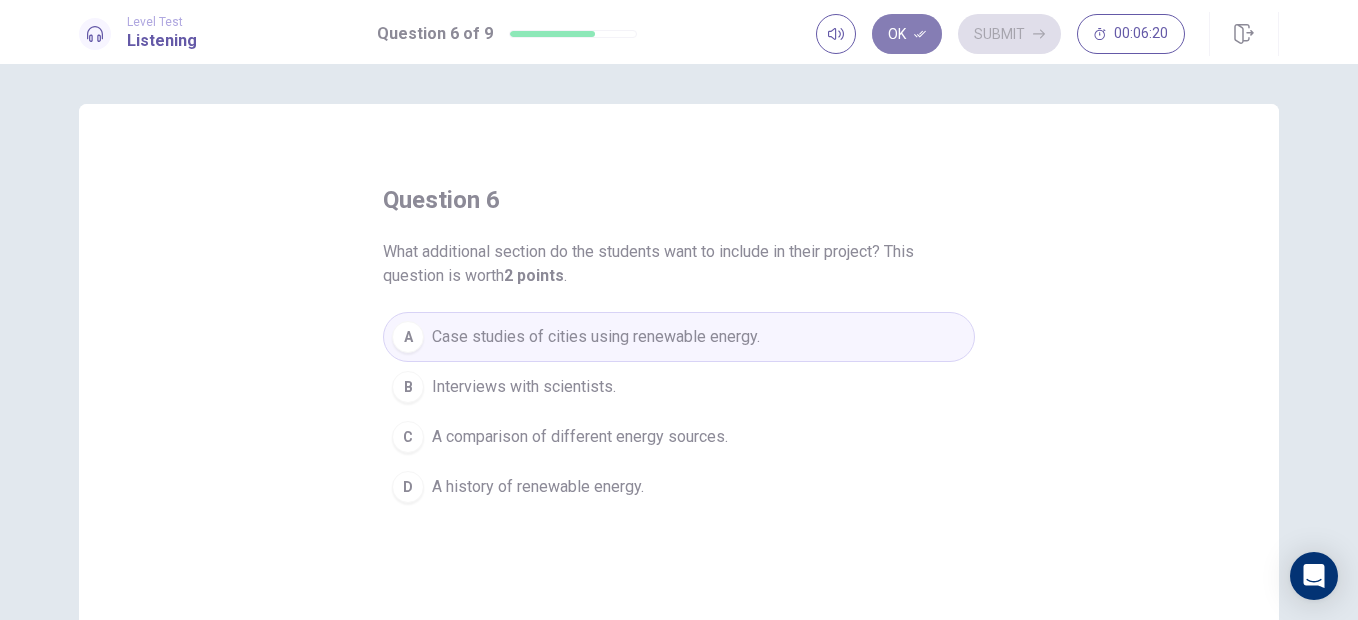 click on "Ok" at bounding box center [907, 34] 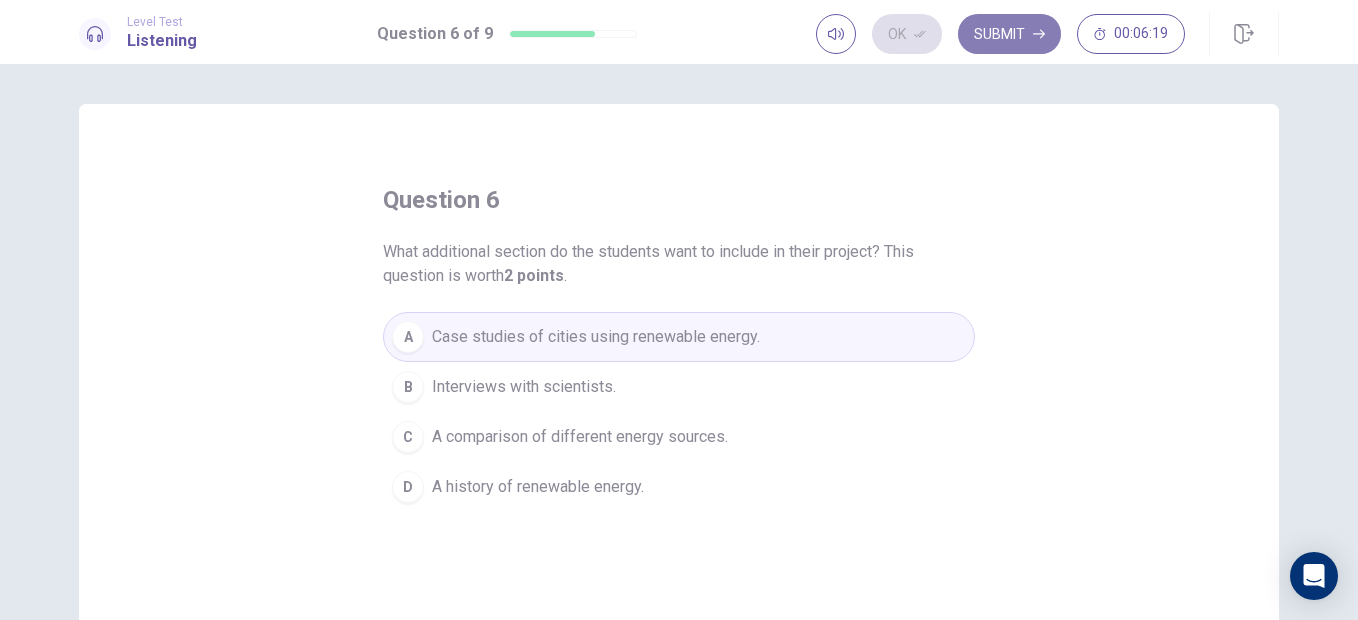 click on "Submit" at bounding box center (1009, 34) 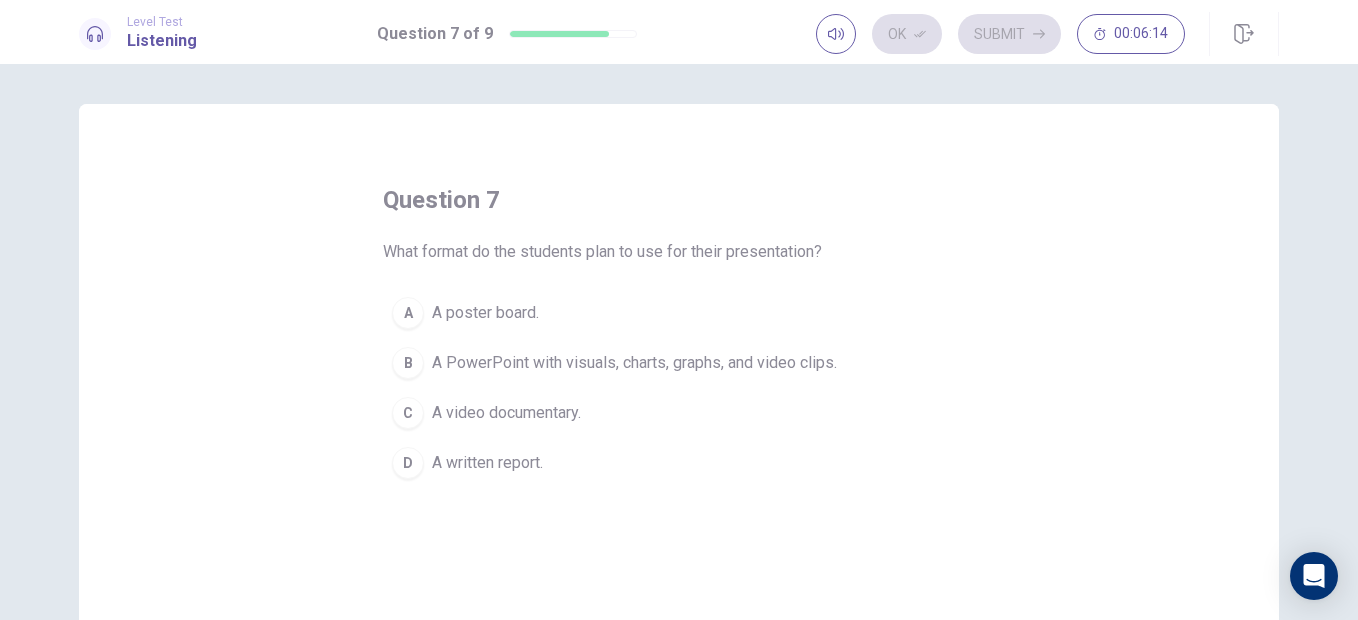 click on "A PowerPoint with visuals, charts, graphs, and video clips." at bounding box center (634, 363) 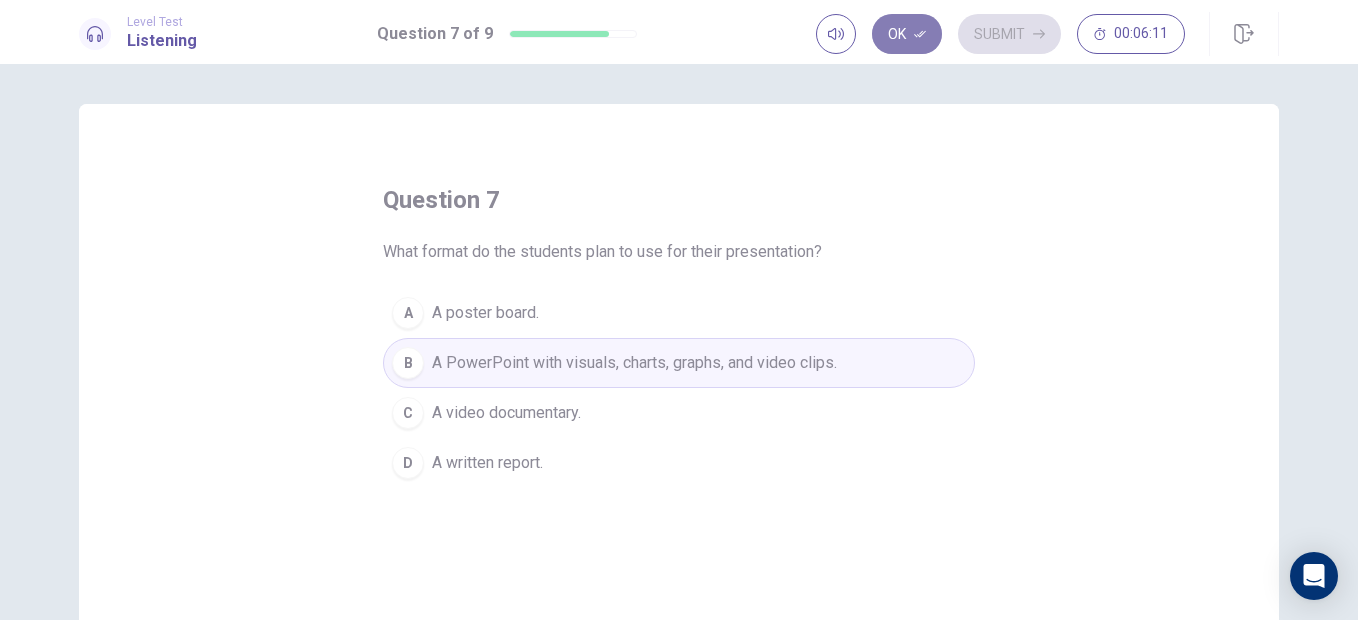 click on "Ok" at bounding box center [907, 34] 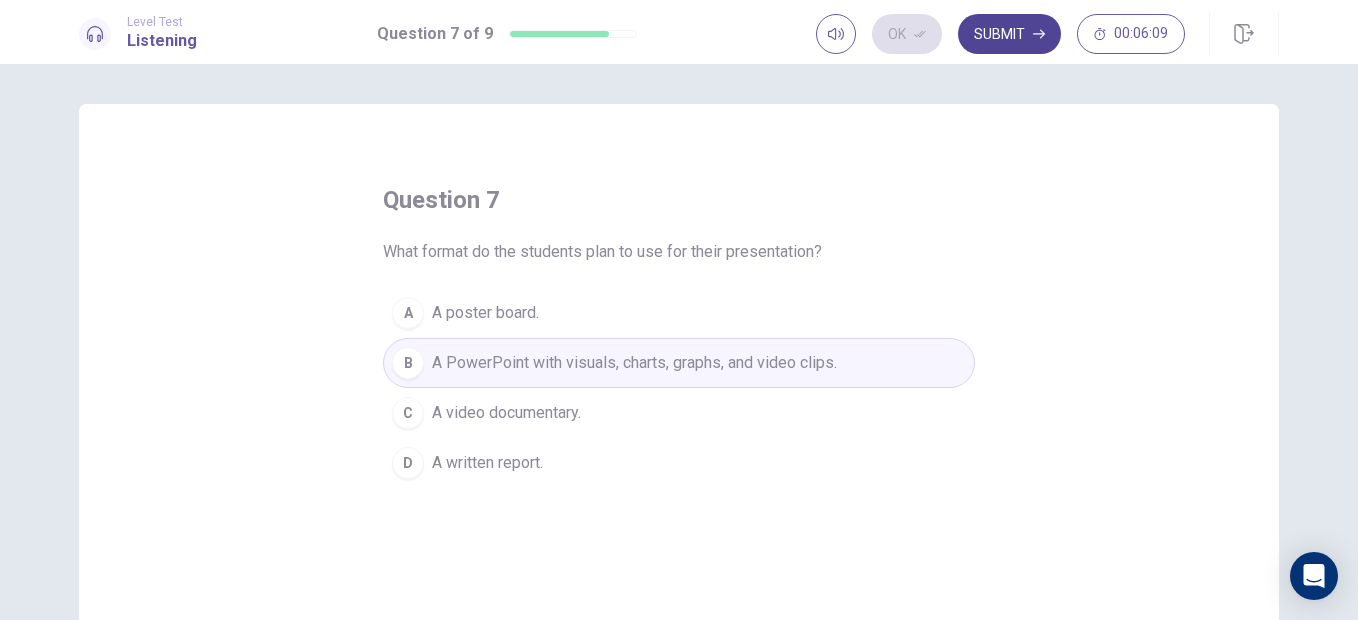 click on "Submit" at bounding box center (1009, 34) 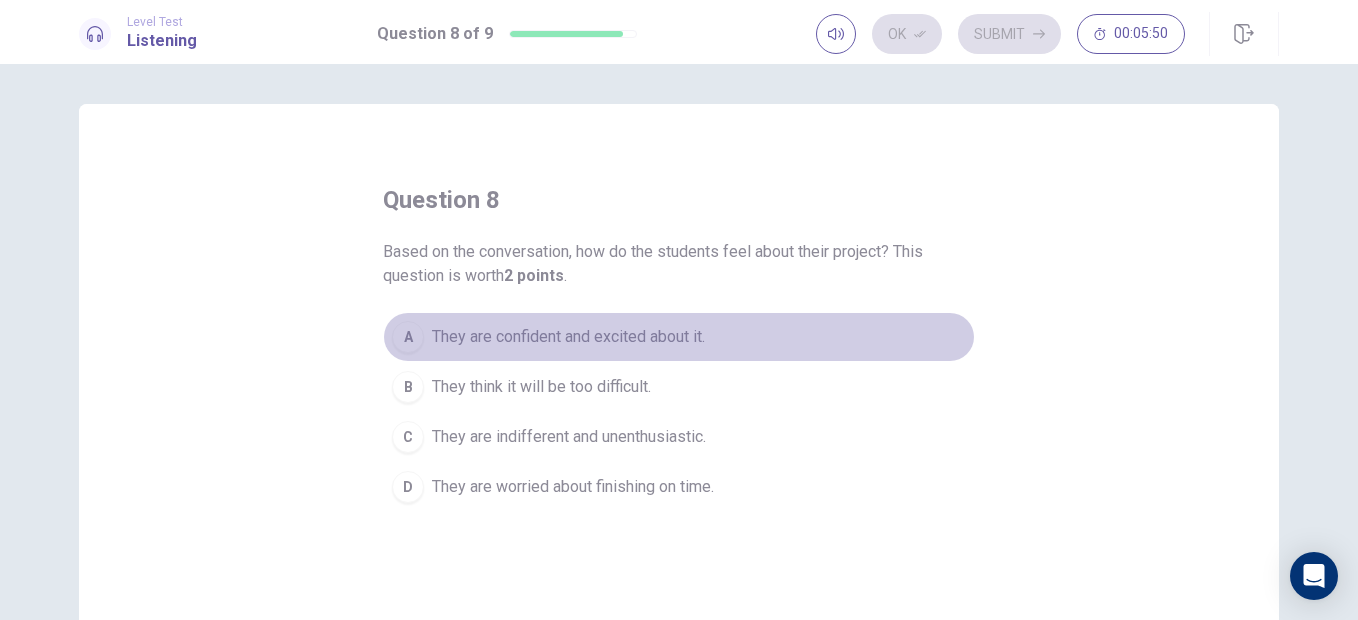click on "A They are confident and excited about it." at bounding box center (679, 337) 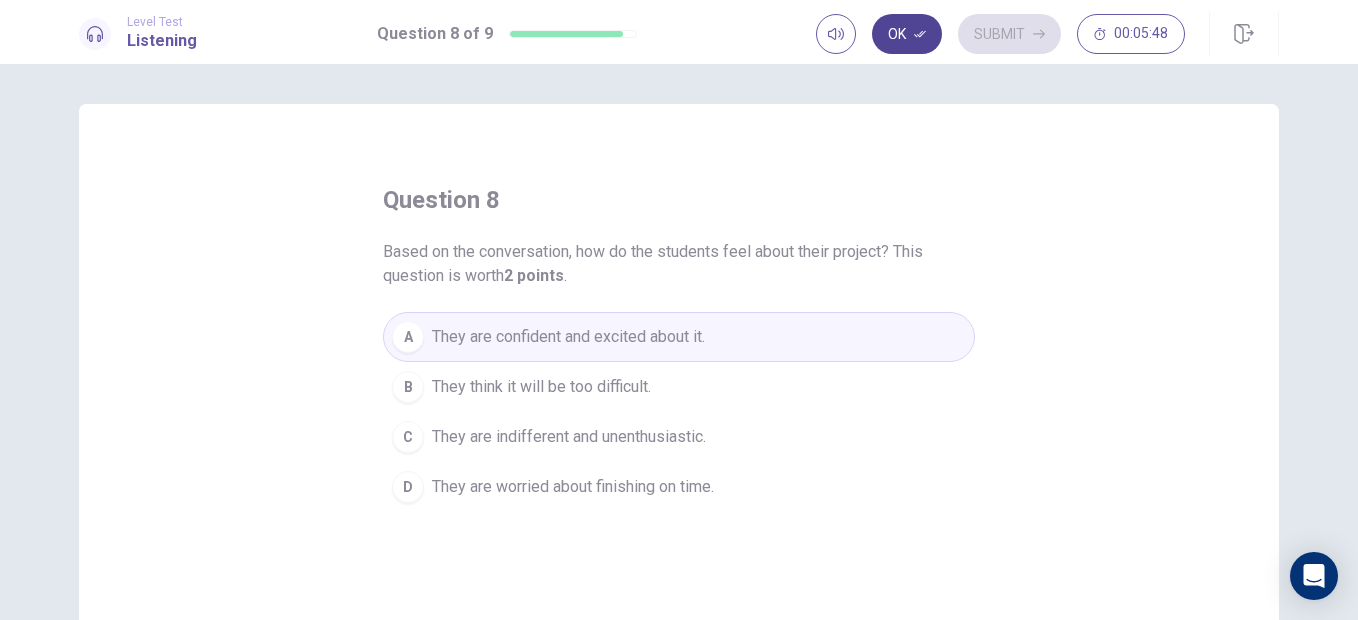 click 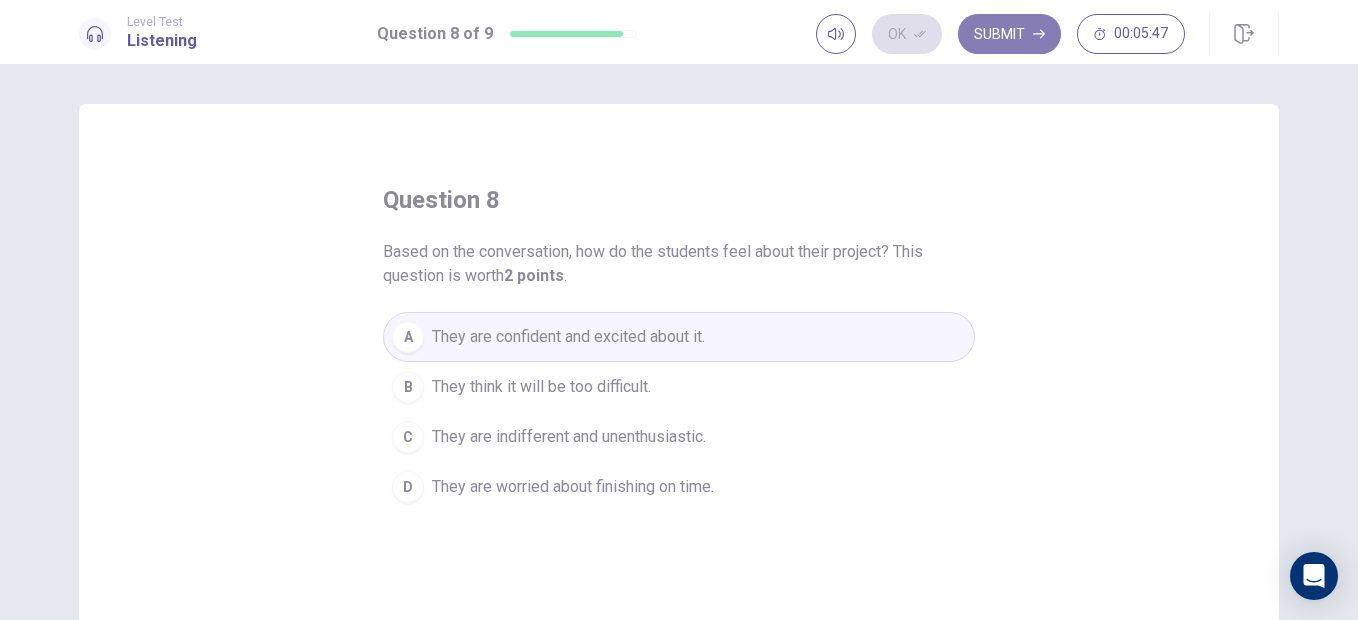 click on "Submit" at bounding box center (1009, 34) 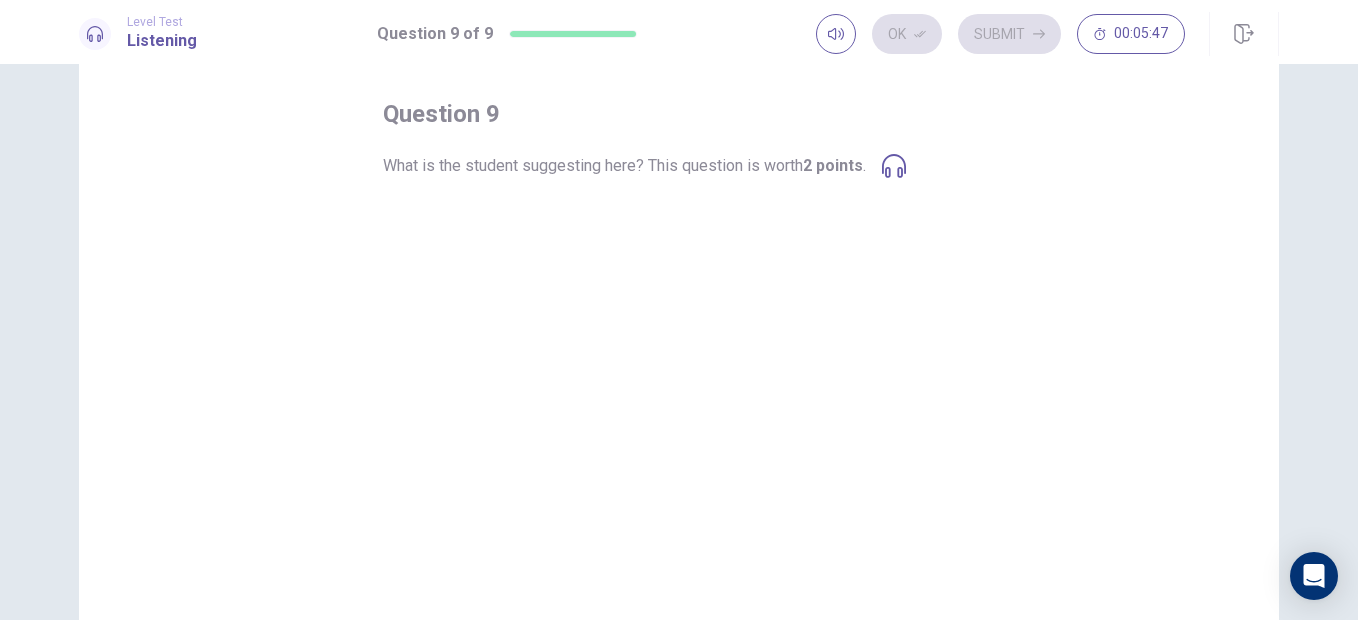 scroll, scrollTop: 85, scrollLeft: 0, axis: vertical 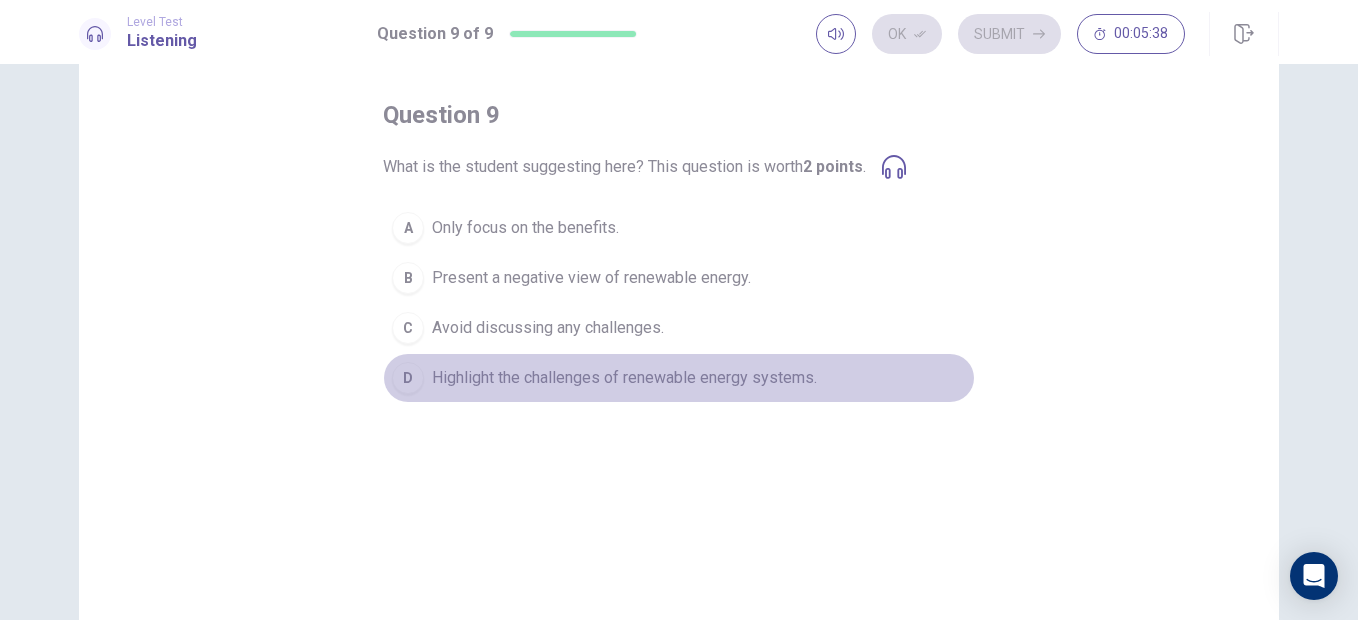 click on "Highlight the challenges of renewable energy systems." at bounding box center (624, 378) 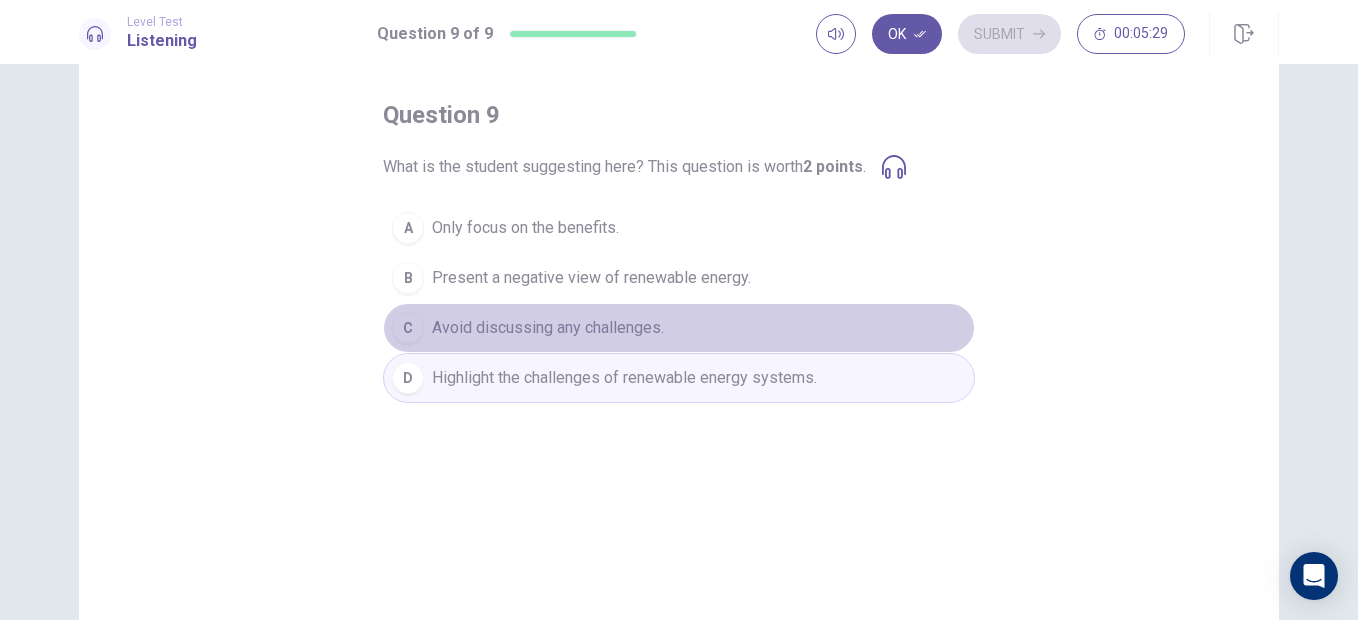 click on "Avoid discussing any challenges." at bounding box center [548, 328] 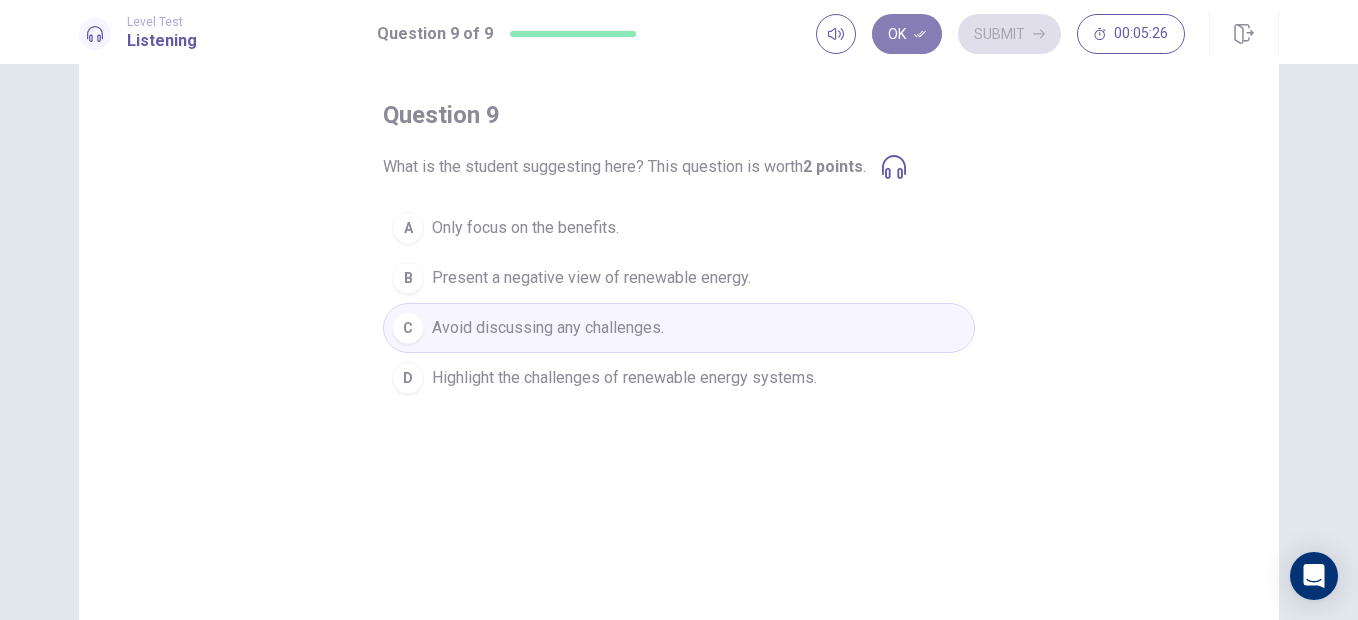 click on "Ok" at bounding box center [907, 34] 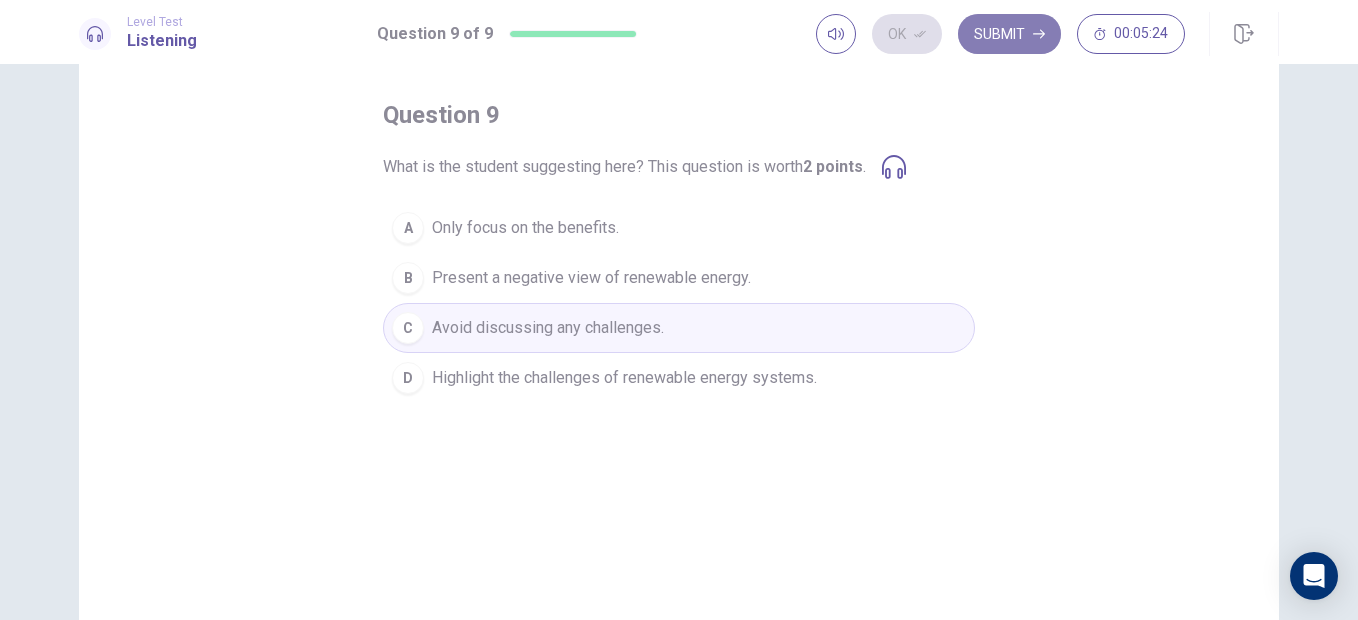 click on "Submit" at bounding box center [1009, 34] 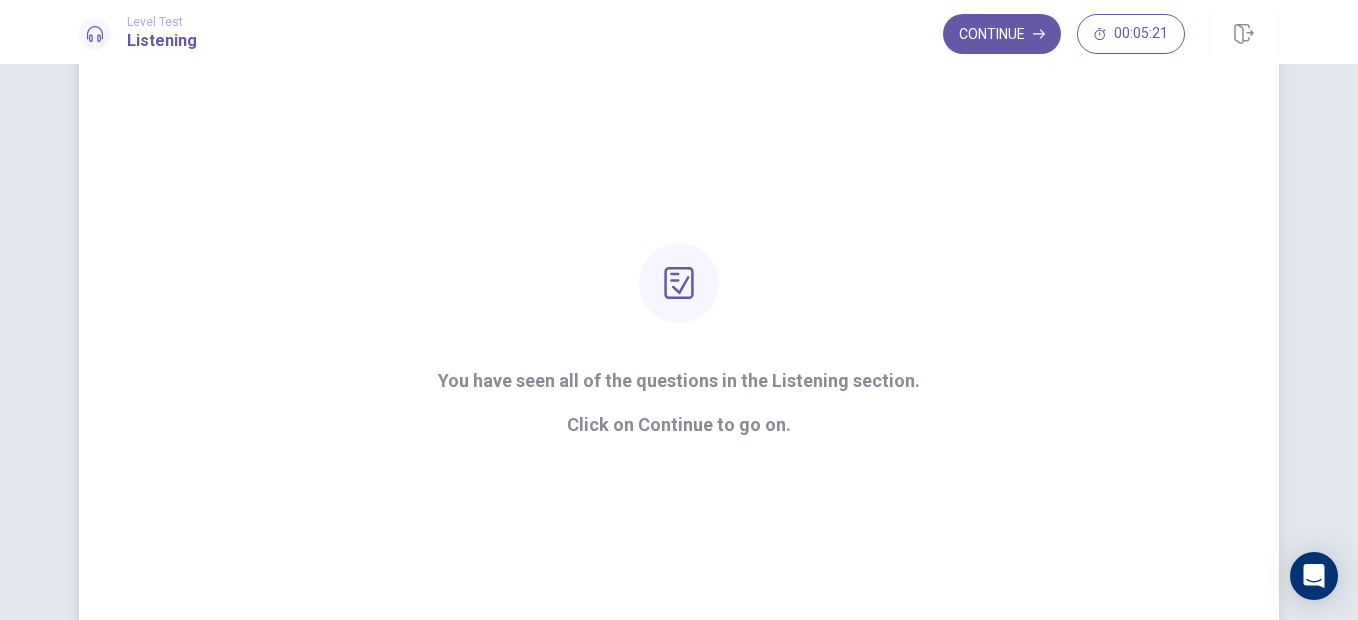 click at bounding box center [679, 283] 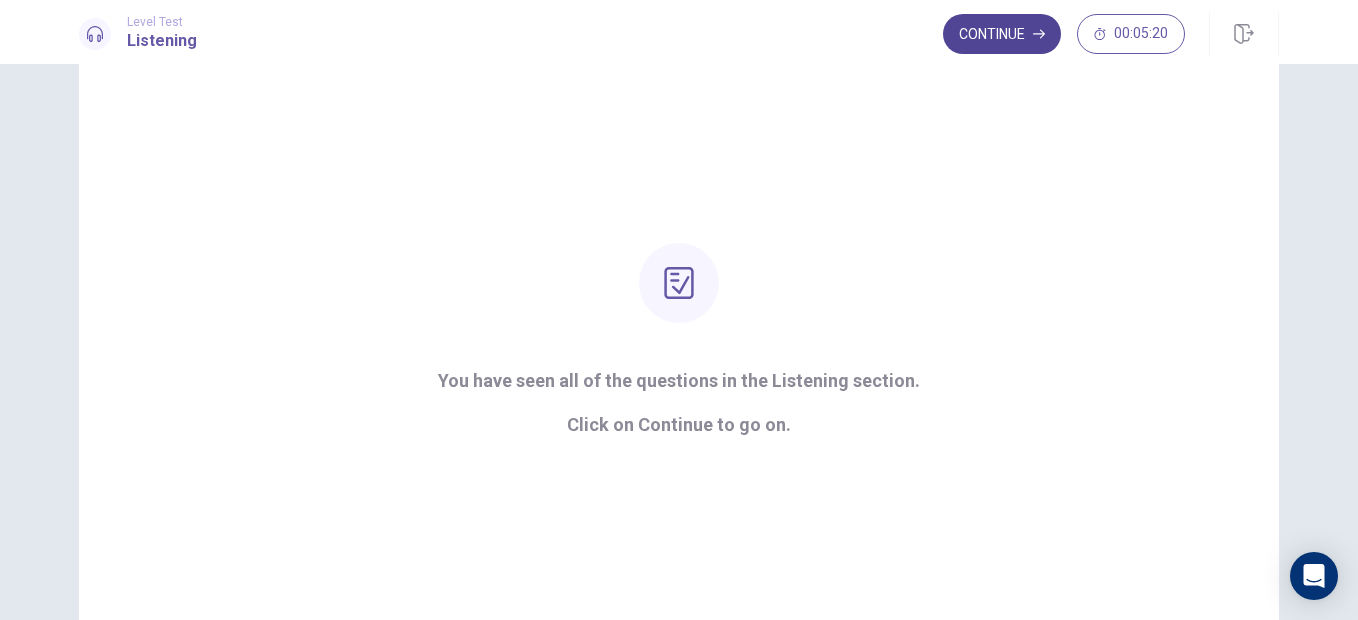 click on "Continue" at bounding box center (1002, 34) 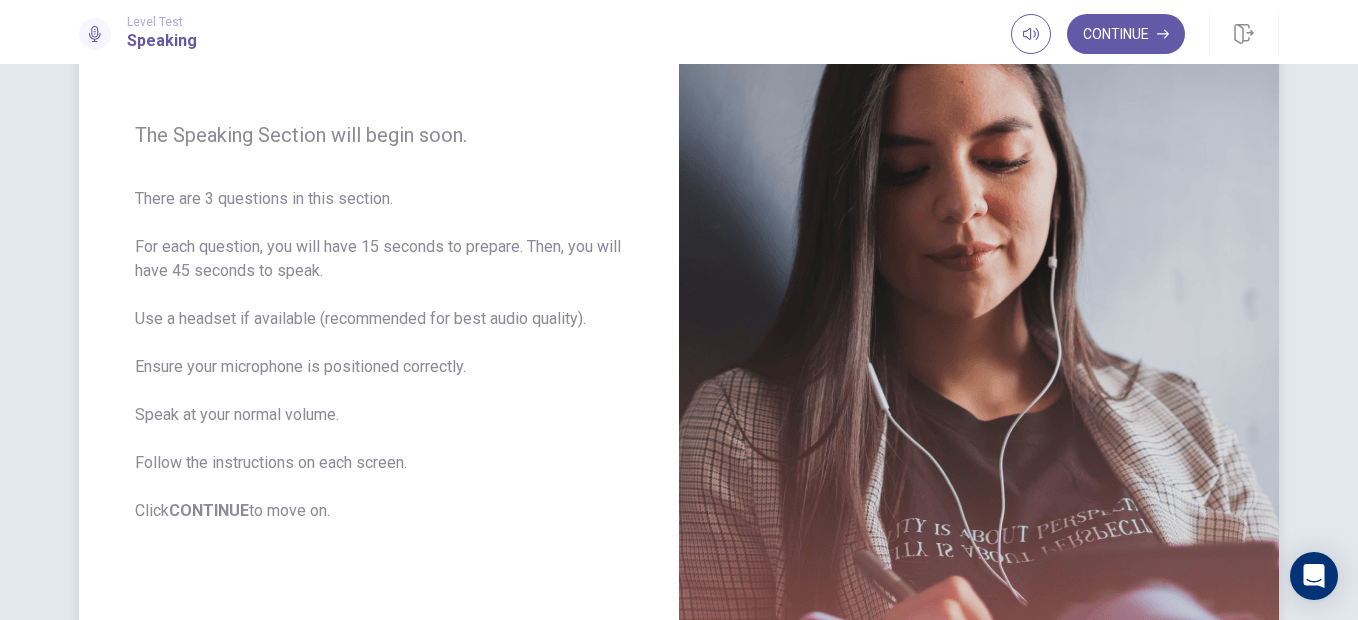 scroll, scrollTop: 217, scrollLeft: 0, axis: vertical 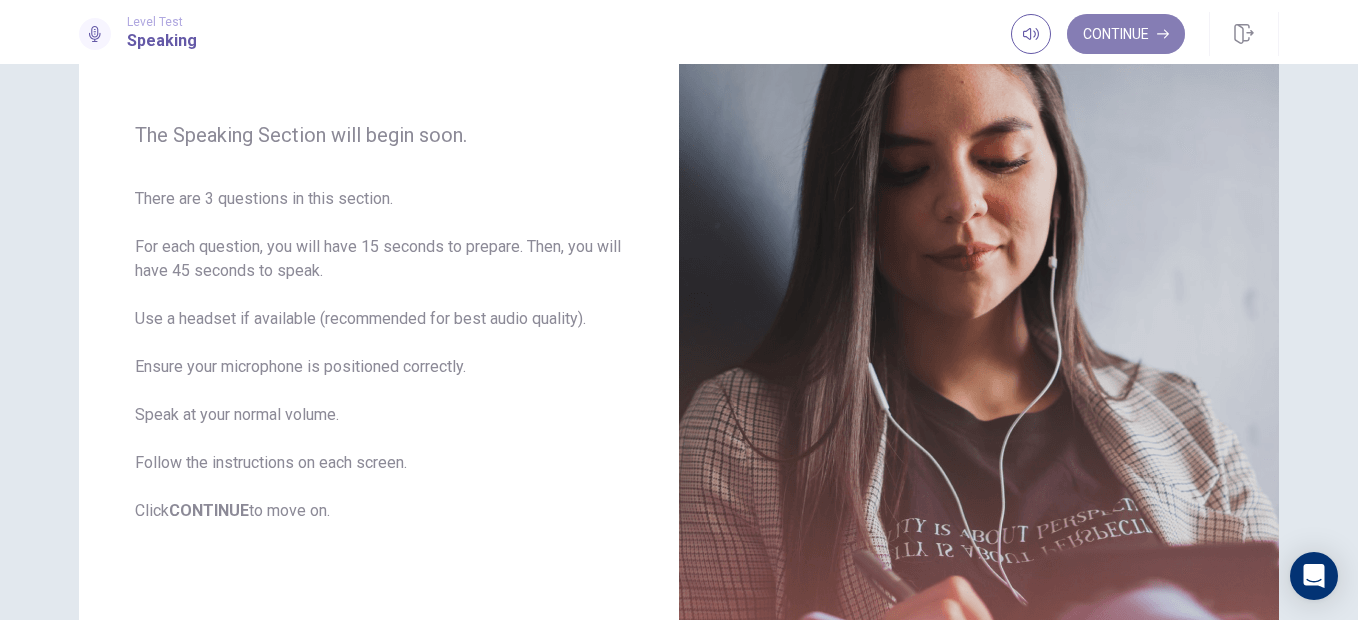 click on "Continue" at bounding box center (1126, 34) 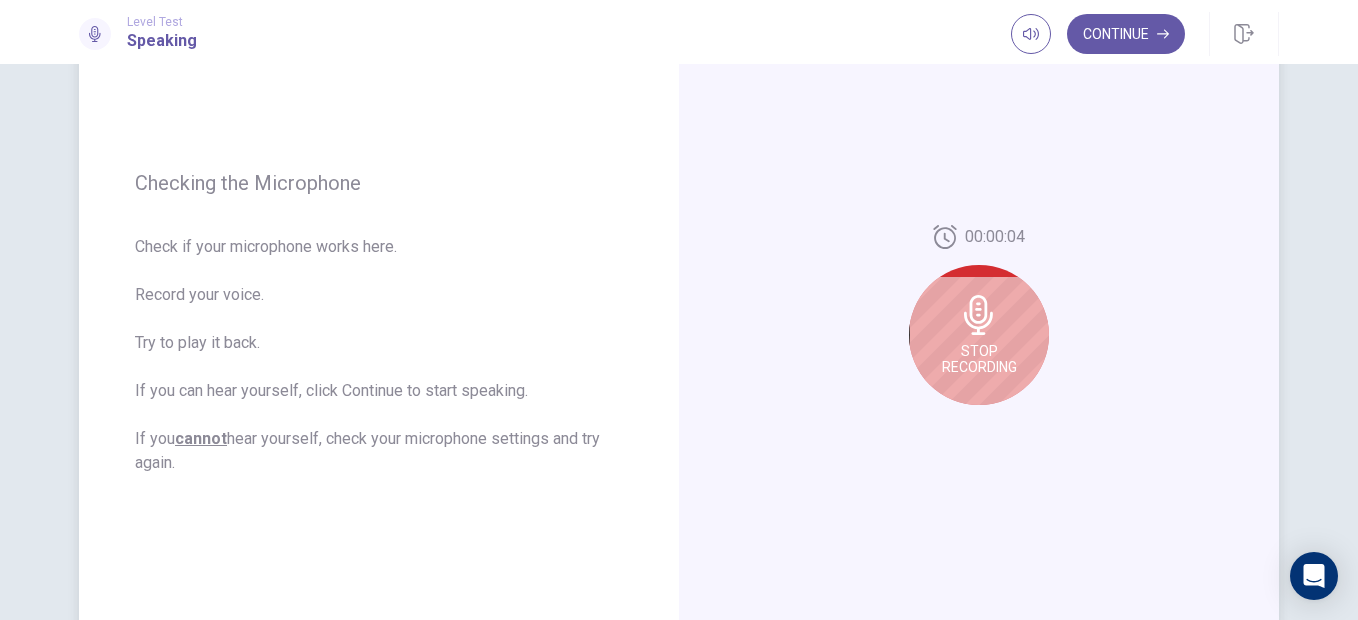 click on "Stop   Recording" at bounding box center [979, 335] 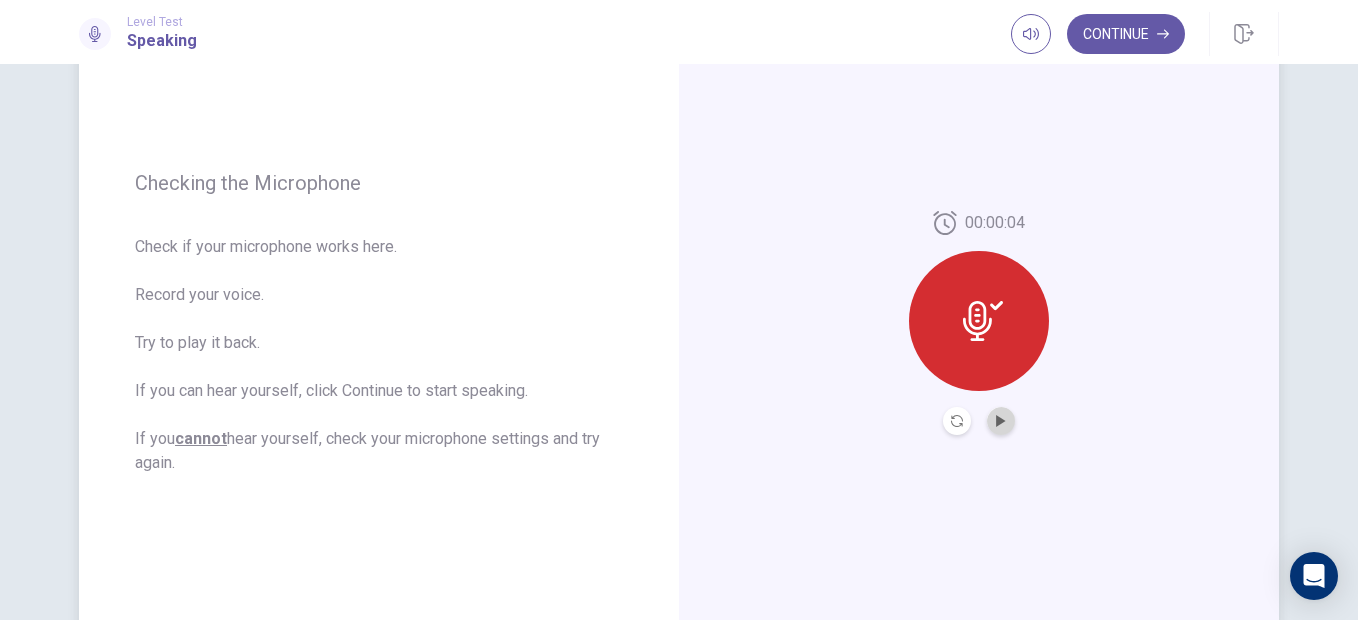 click at bounding box center (1001, 421) 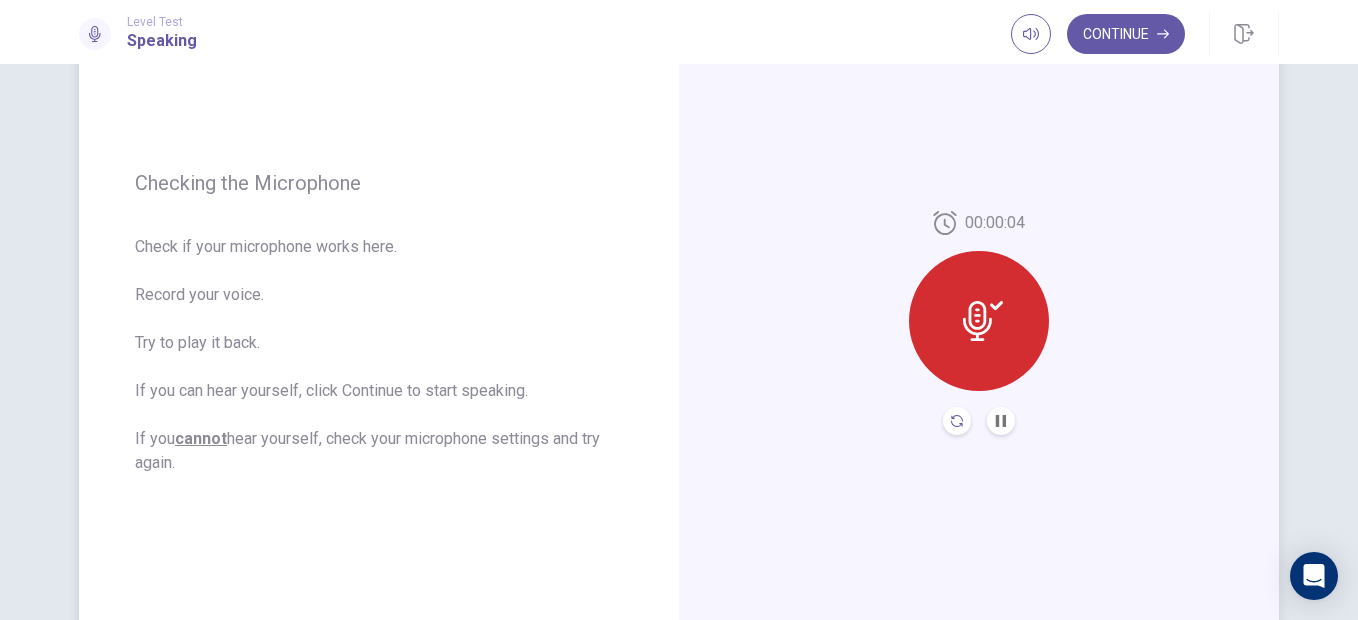click 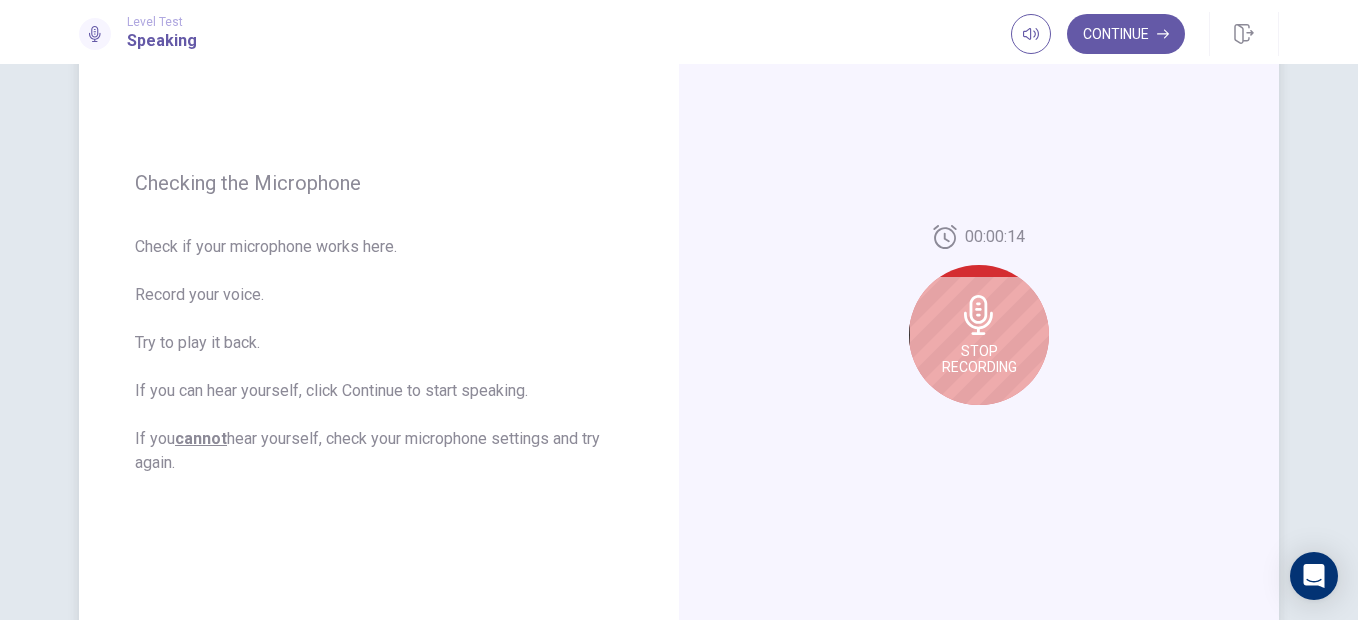click 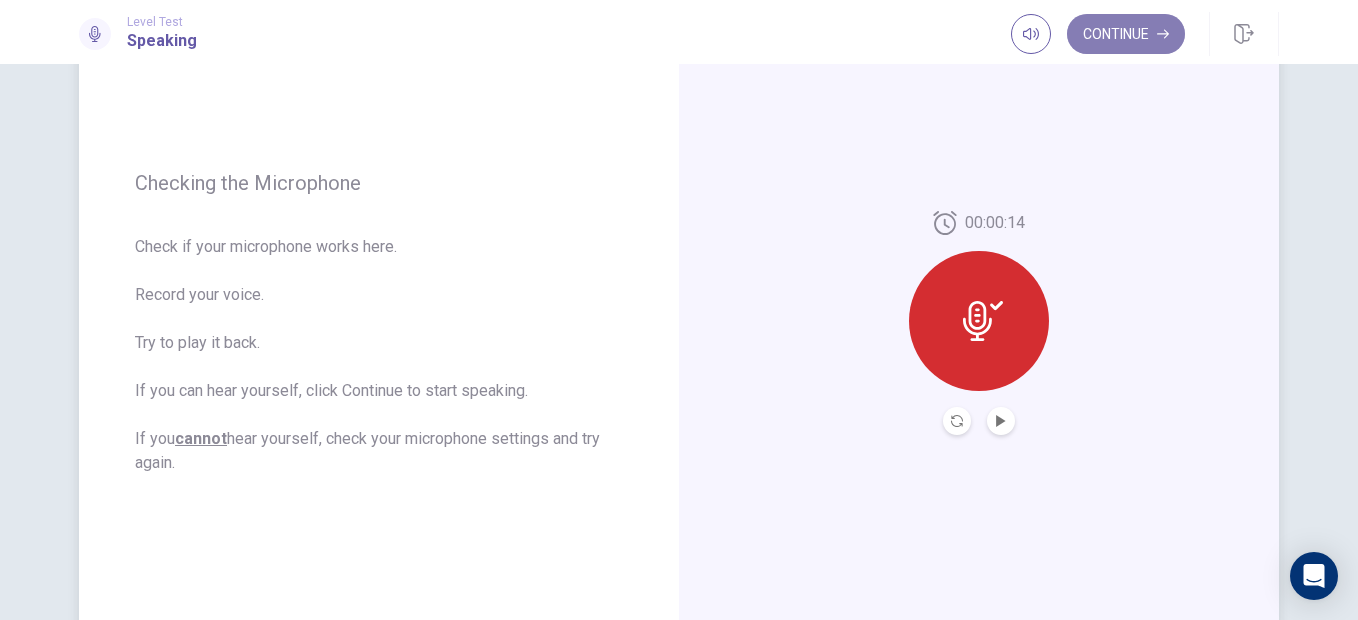 click on "Continue" at bounding box center [1126, 34] 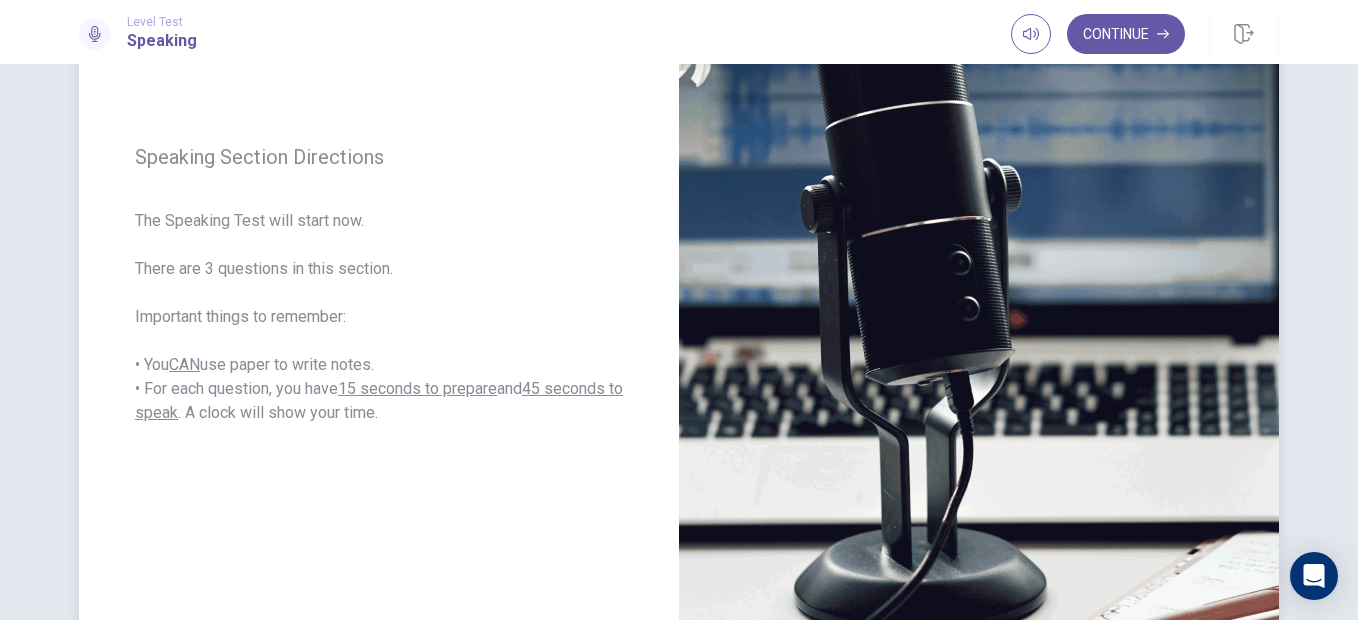 scroll, scrollTop: 254, scrollLeft: 0, axis: vertical 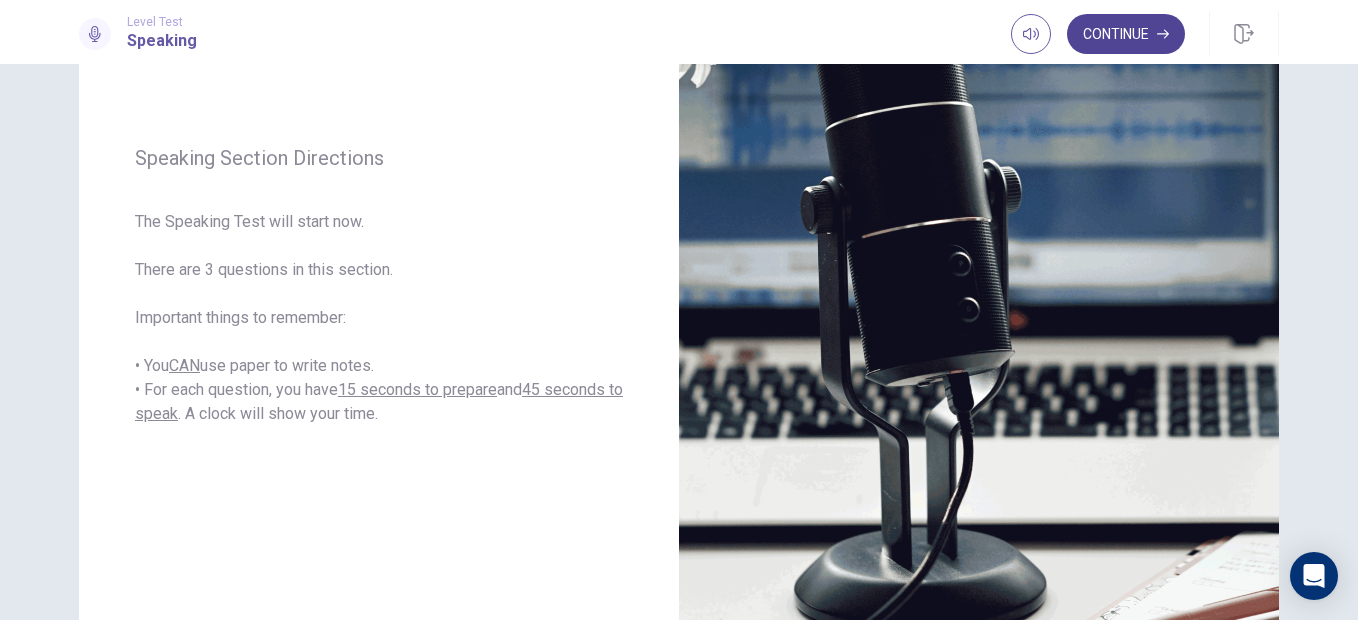 click on "Continue" at bounding box center [1126, 34] 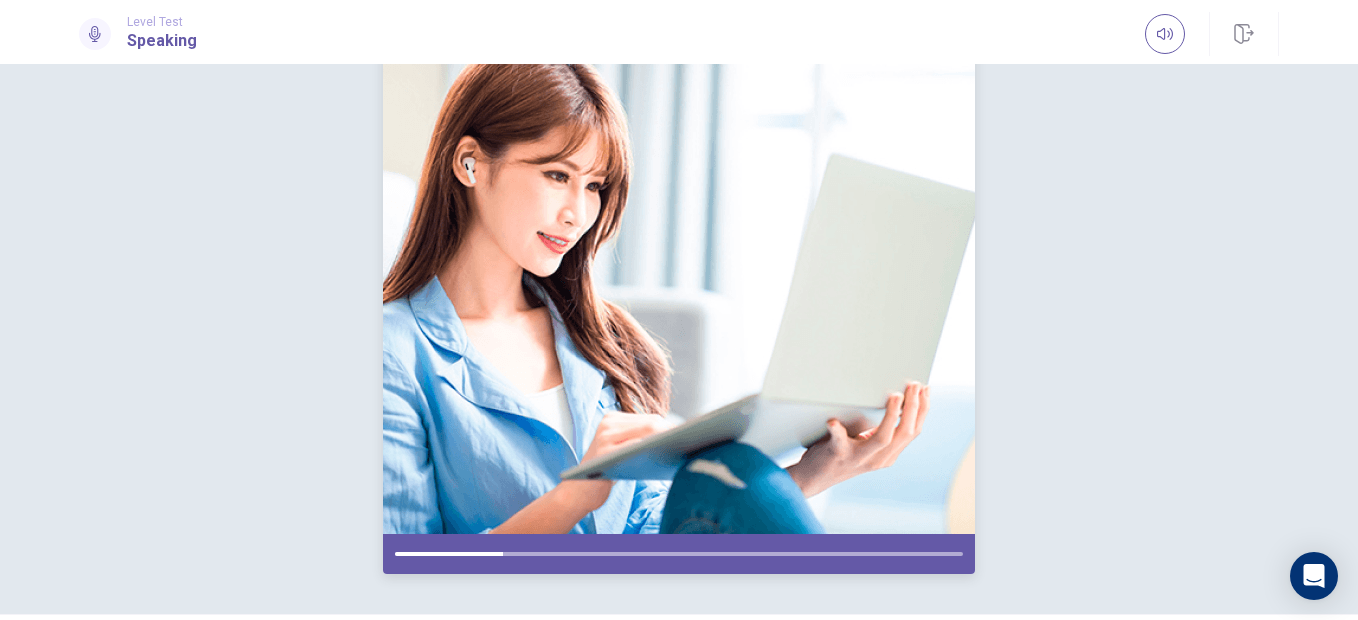 scroll, scrollTop: 193, scrollLeft: 0, axis: vertical 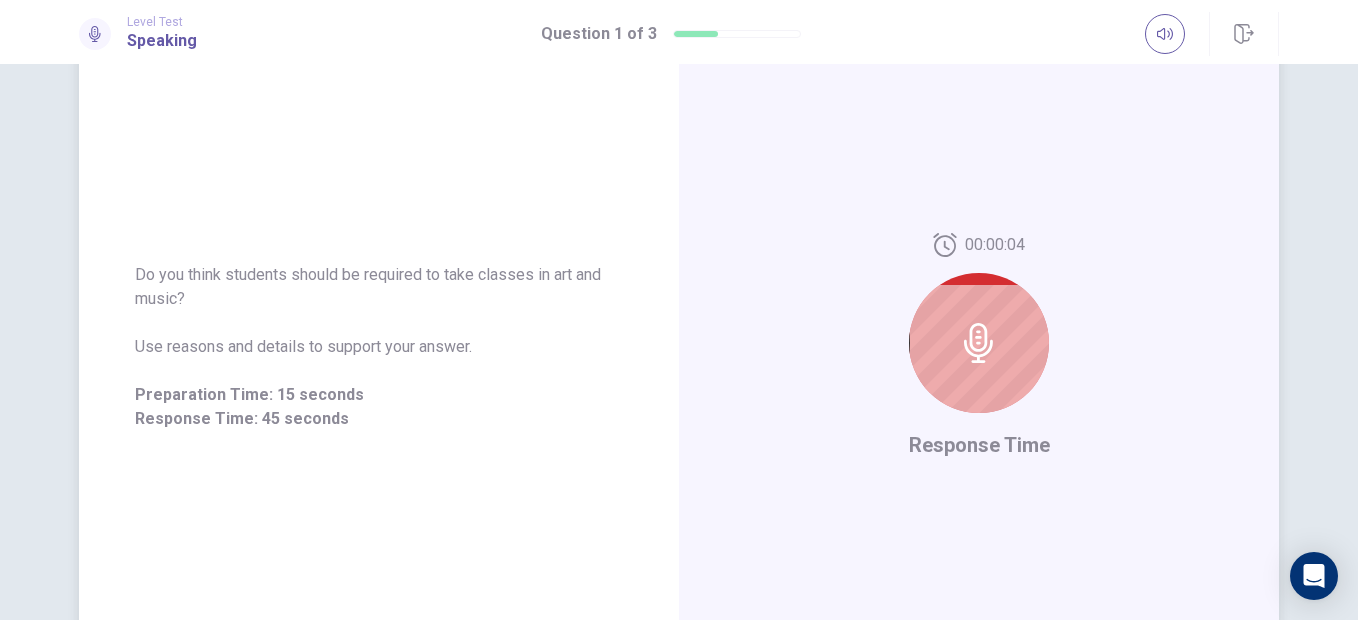 click at bounding box center (979, 343) 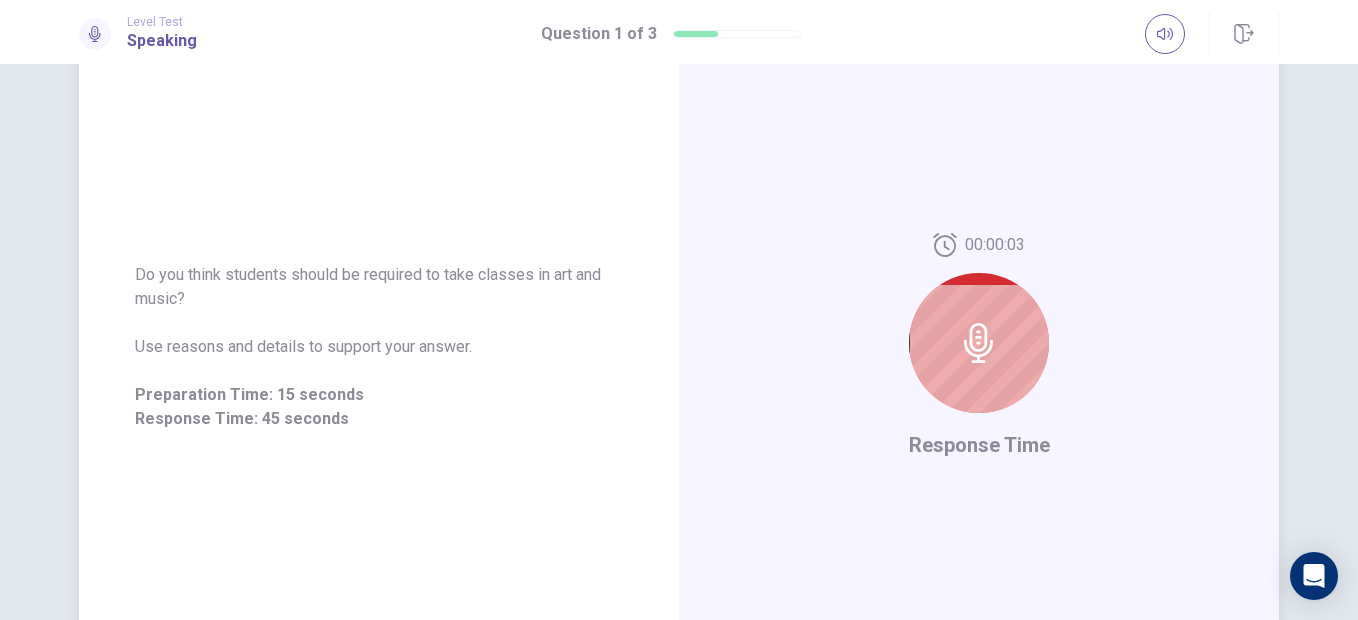 click 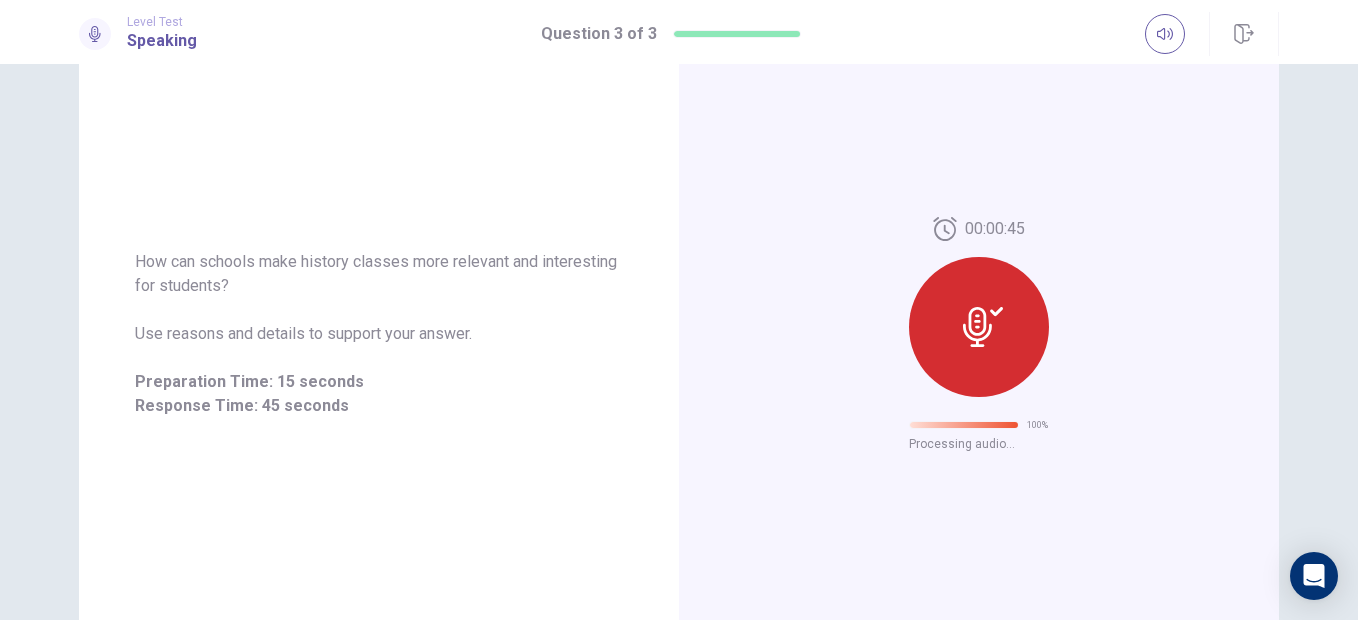 scroll, scrollTop: 108, scrollLeft: 0, axis: vertical 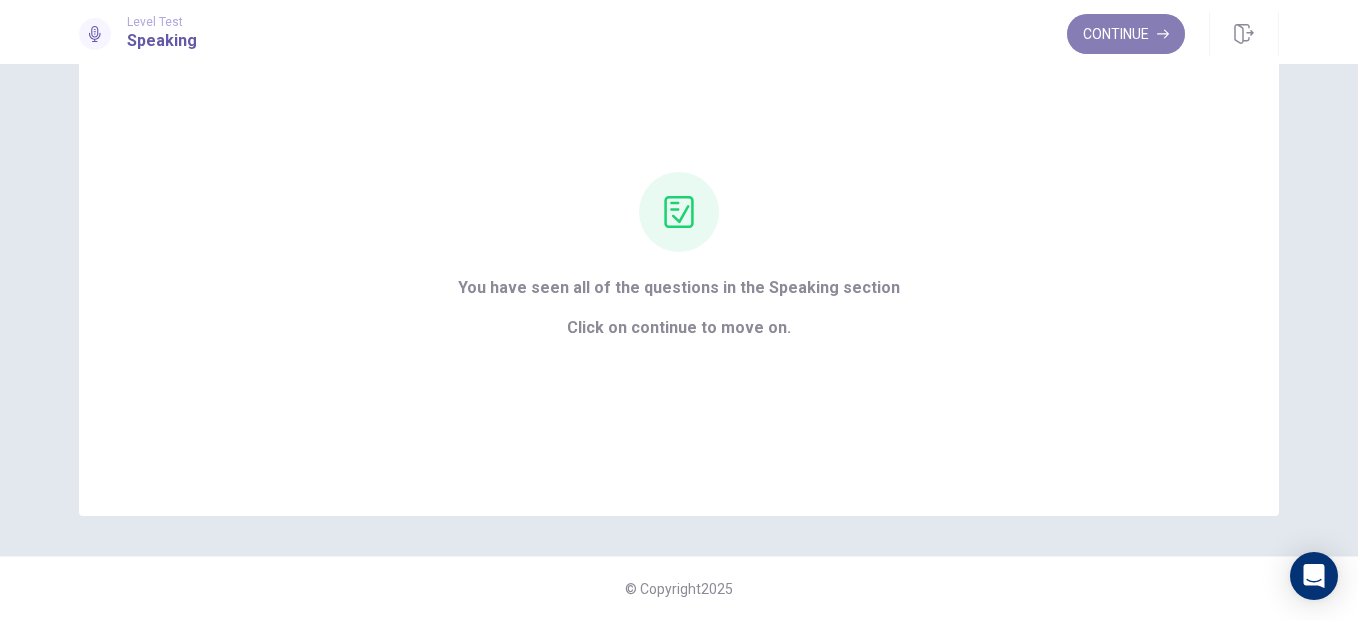 click on "Continue" at bounding box center (1126, 34) 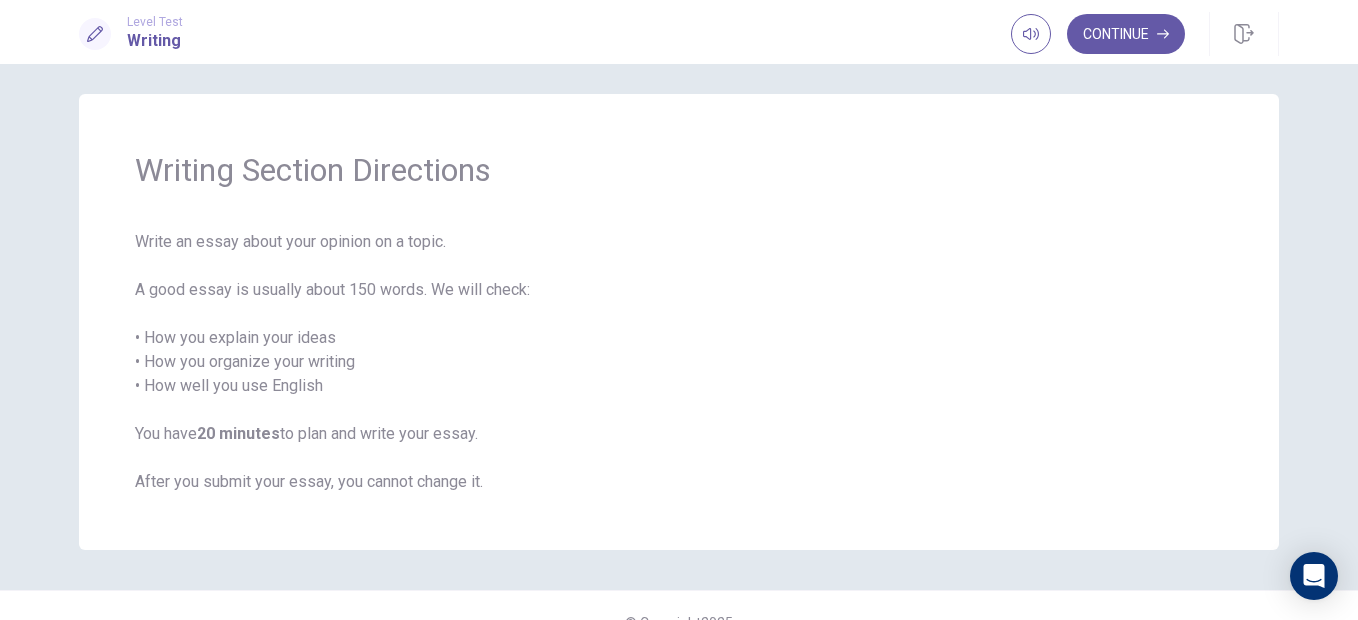 scroll, scrollTop: 11, scrollLeft: 0, axis: vertical 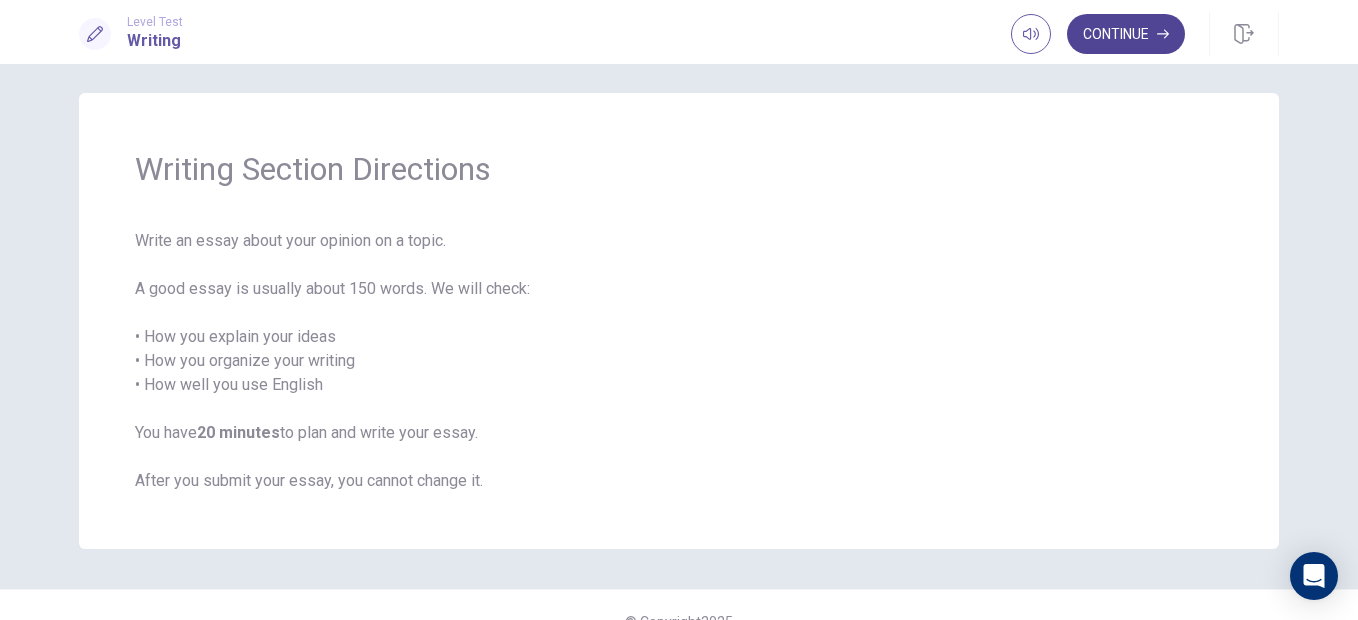 click on "Continue" at bounding box center [1126, 34] 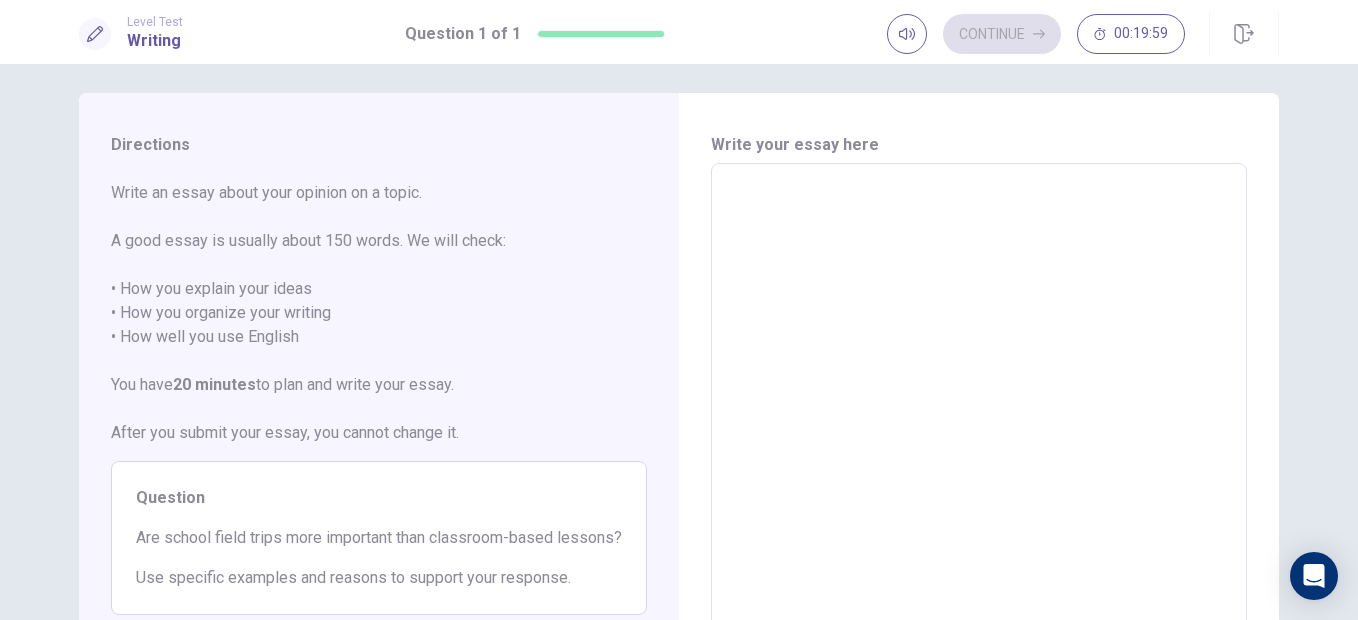 click at bounding box center [979, 440] 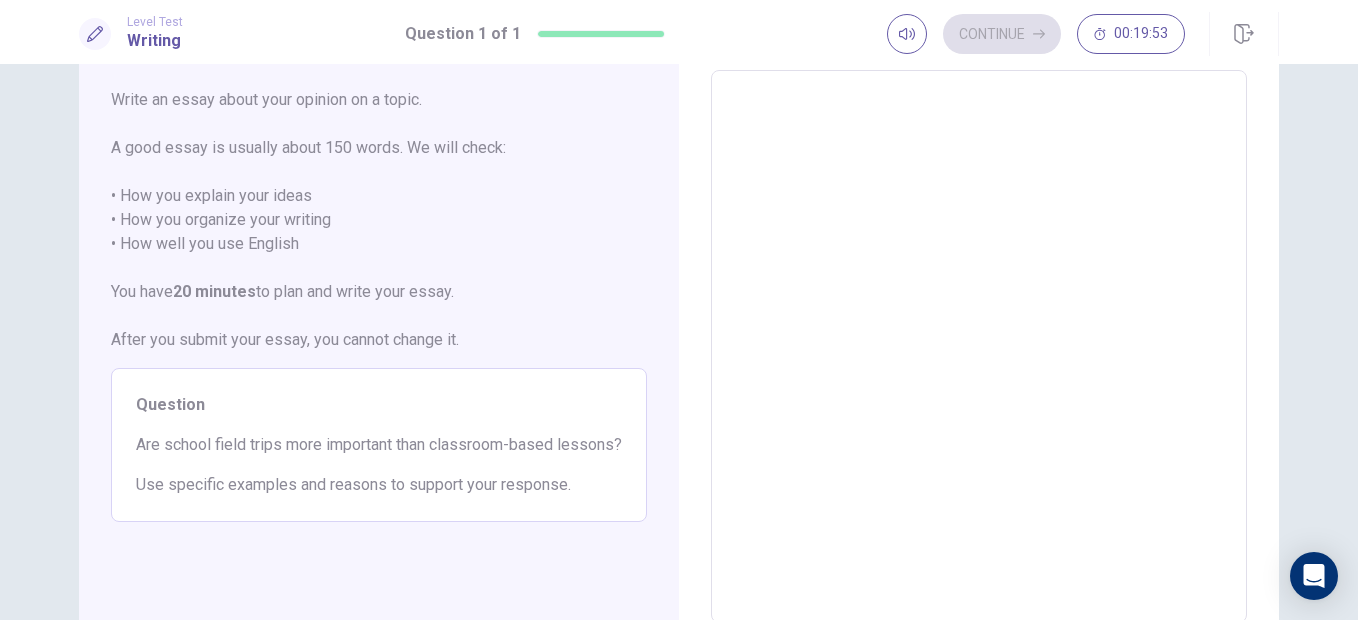 scroll, scrollTop: 104, scrollLeft: 0, axis: vertical 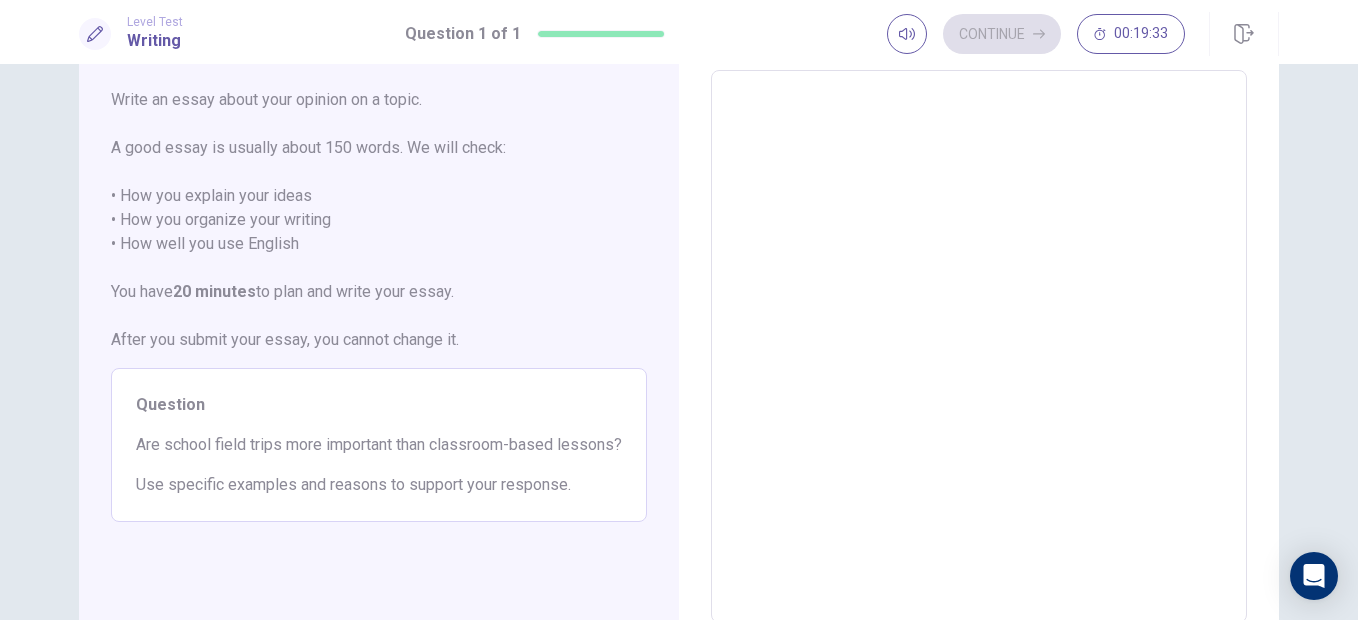 click at bounding box center [979, 347] 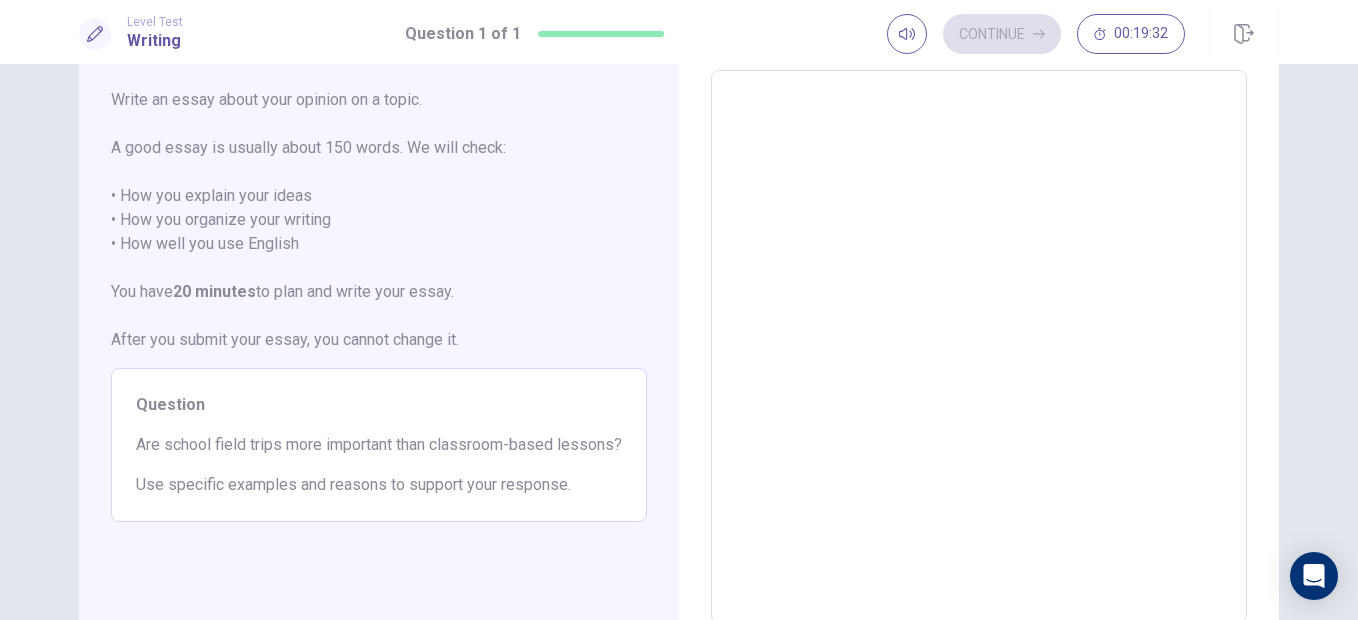 type on "*" 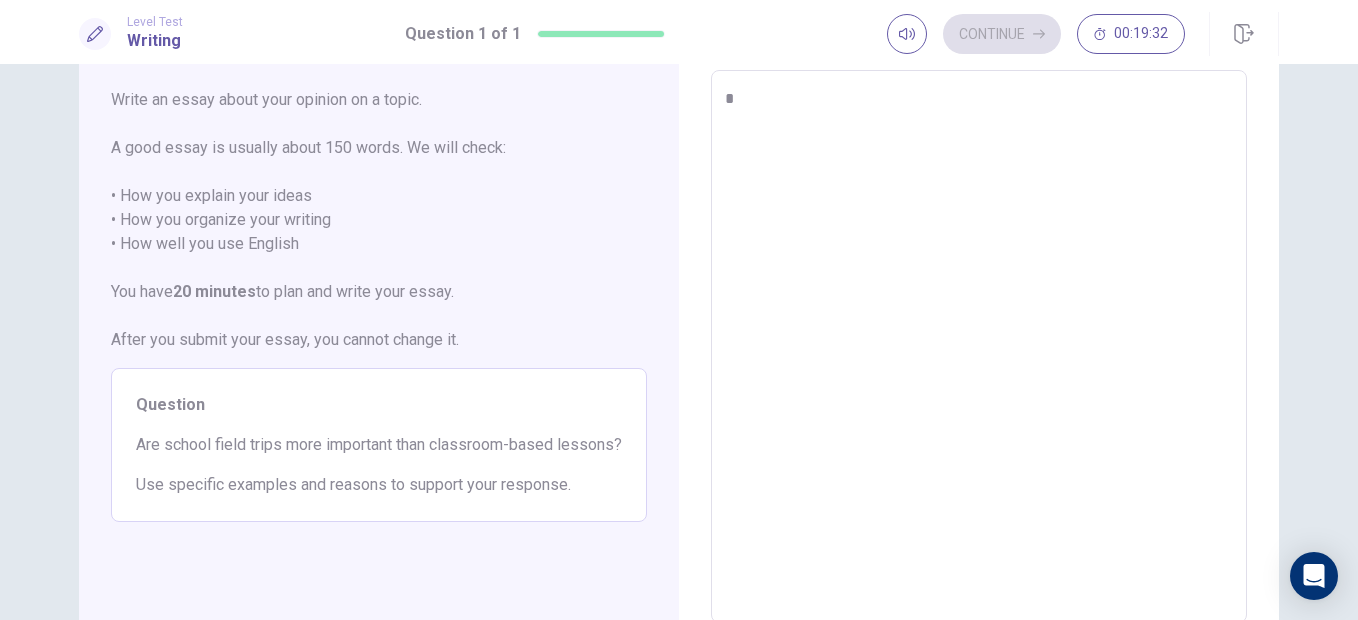 type on "*" 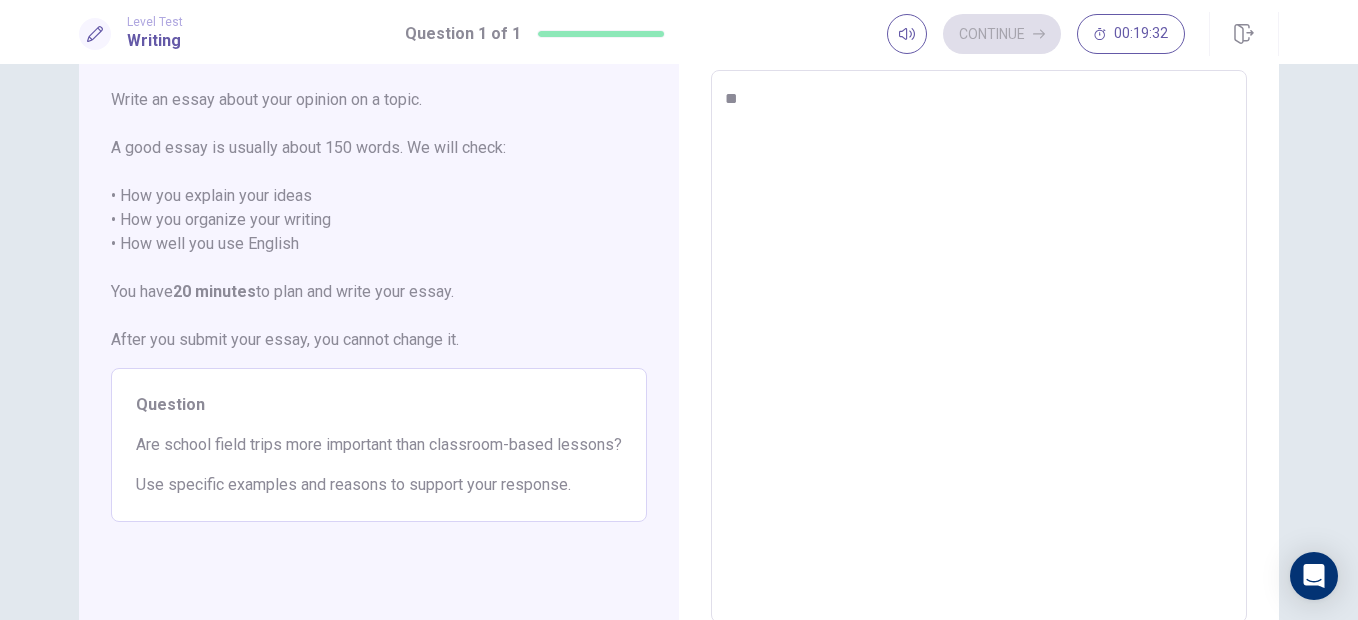 type on "*" 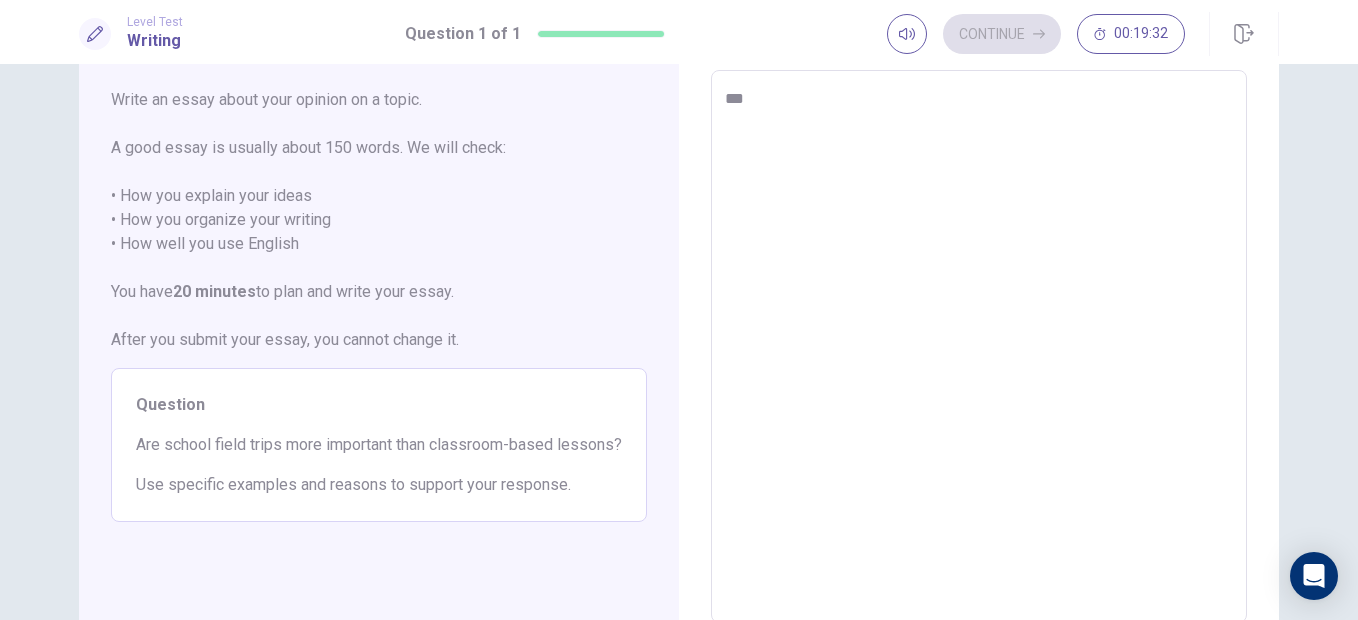 type on "***" 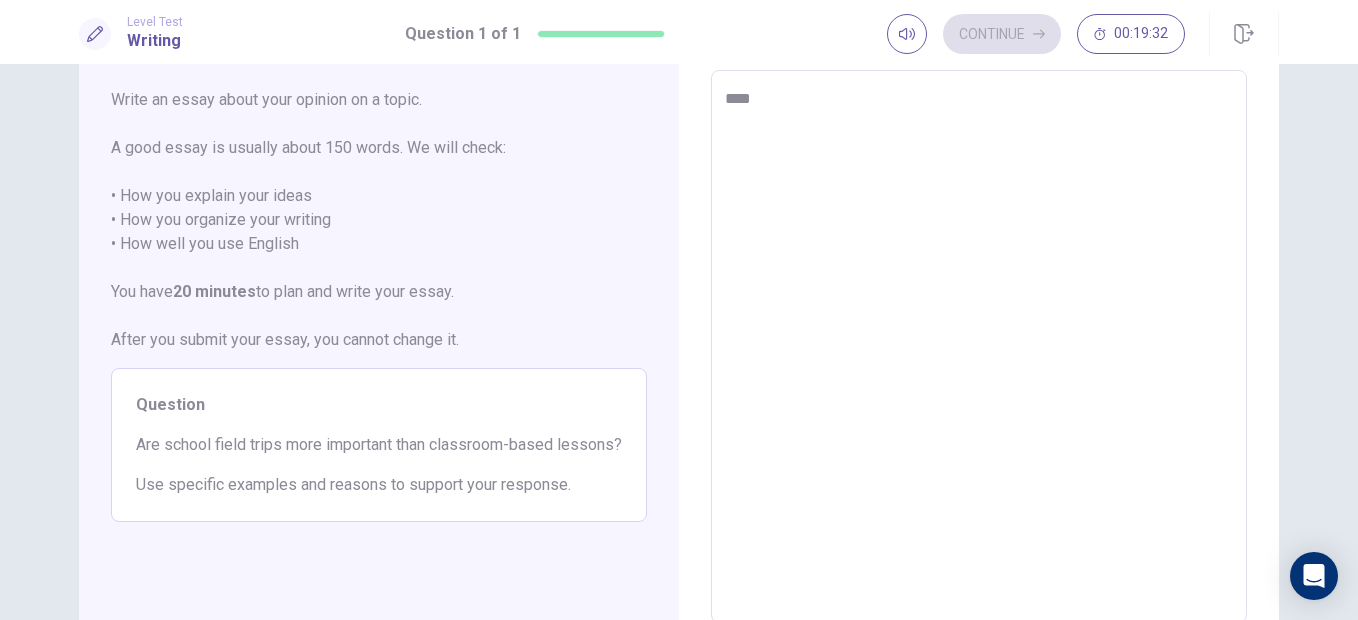 type on "*" 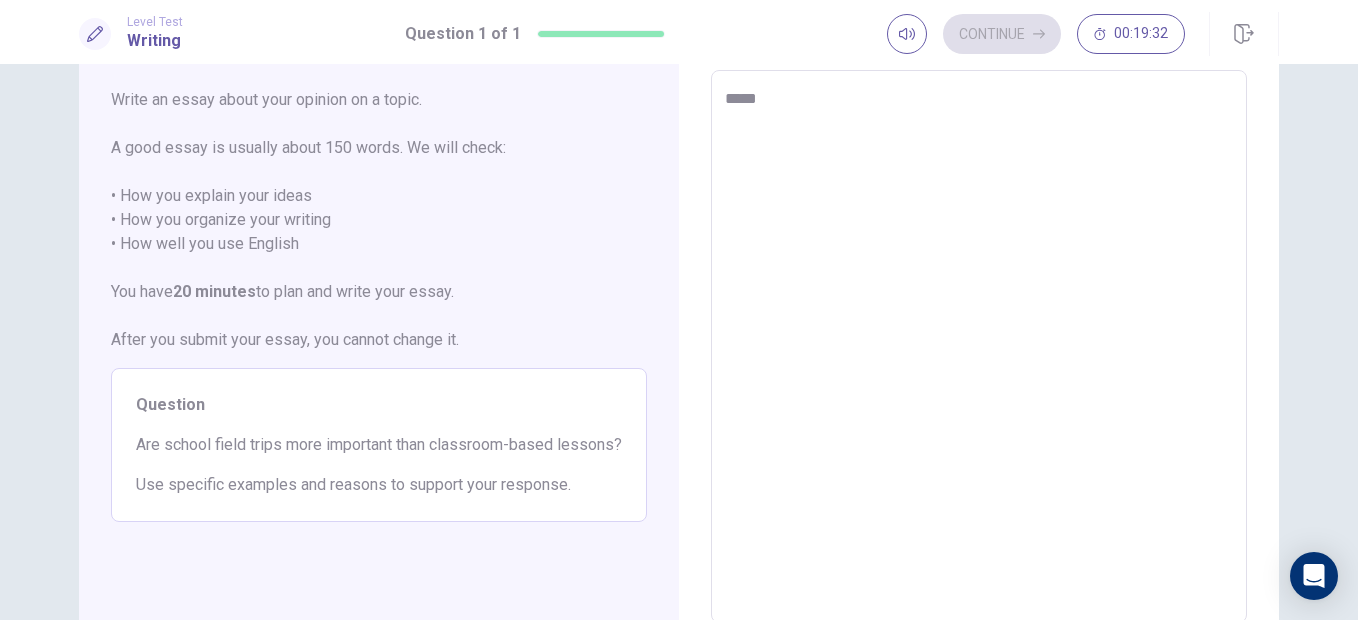type on "*" 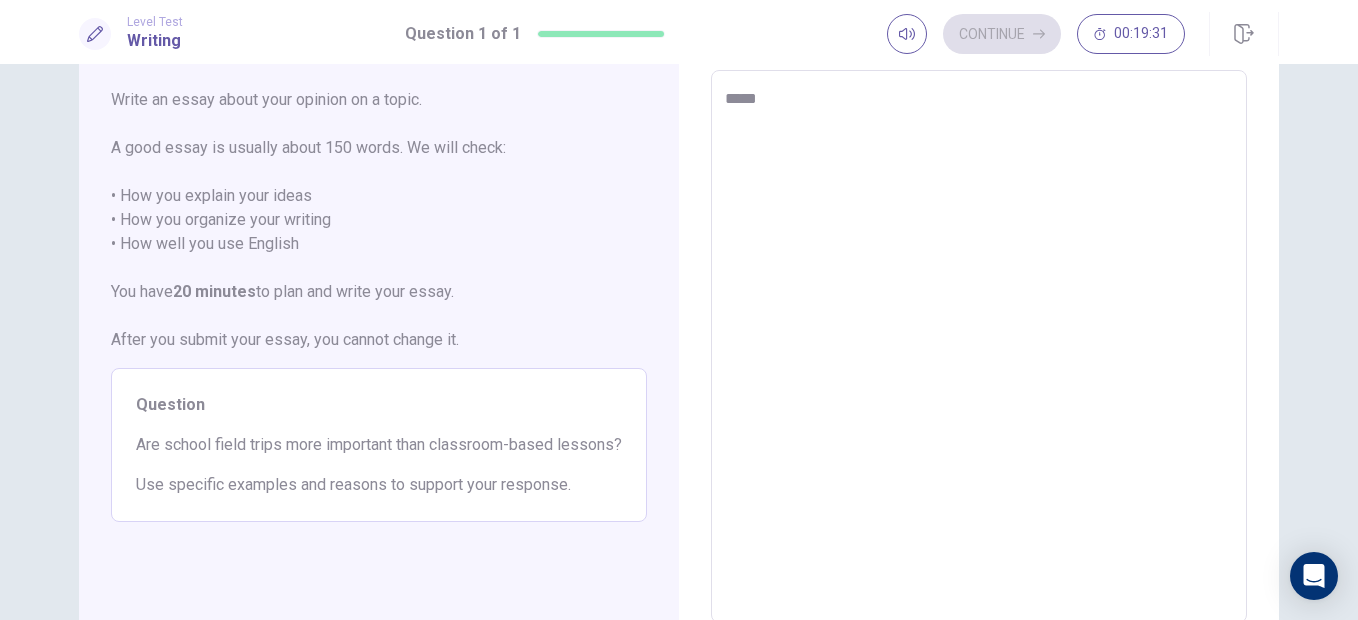 type on "******" 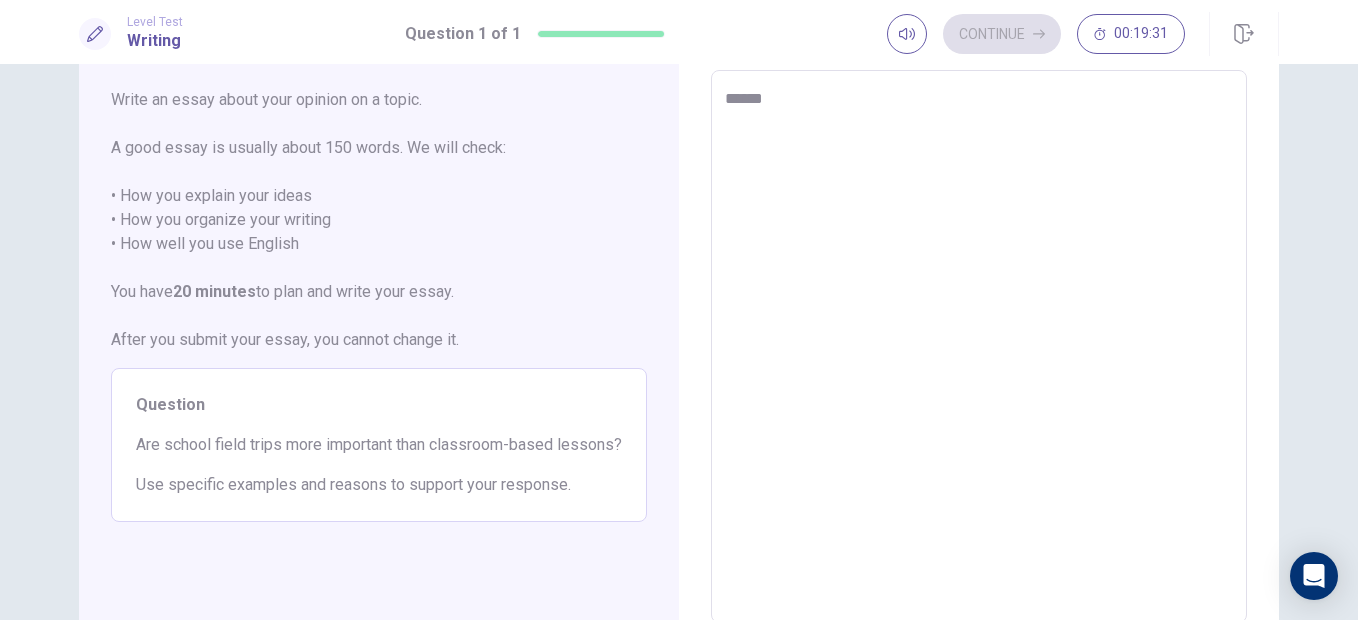 type on "******" 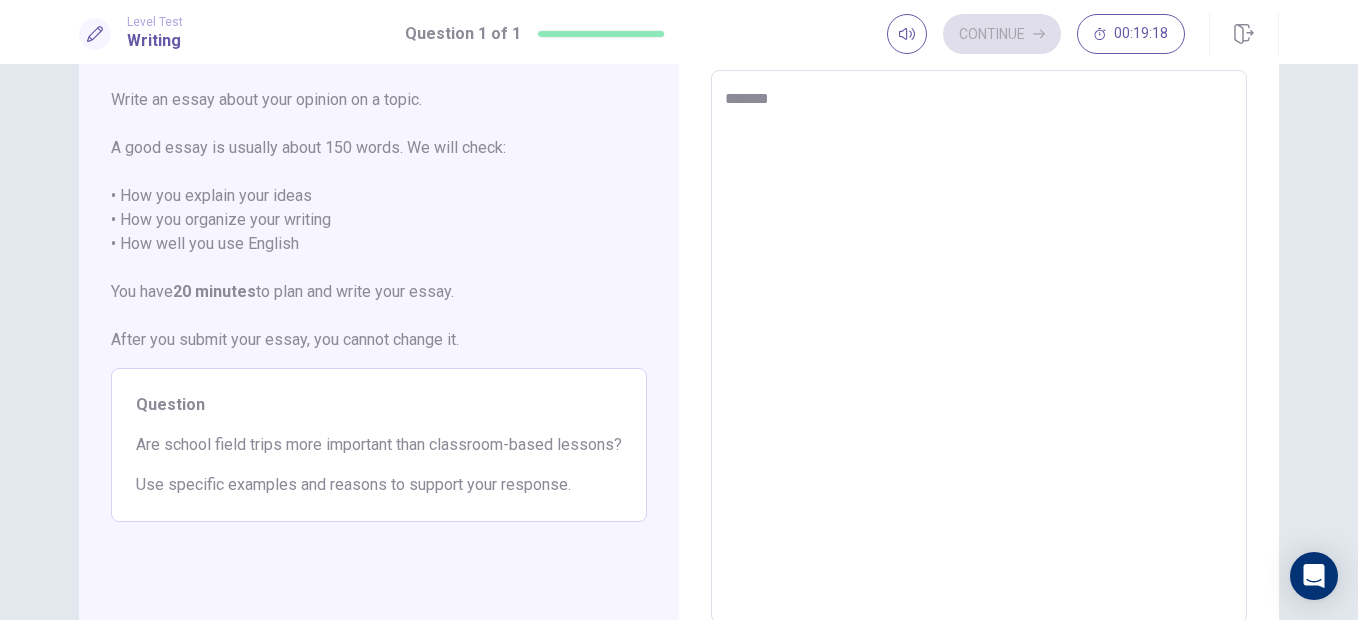 type on "*" 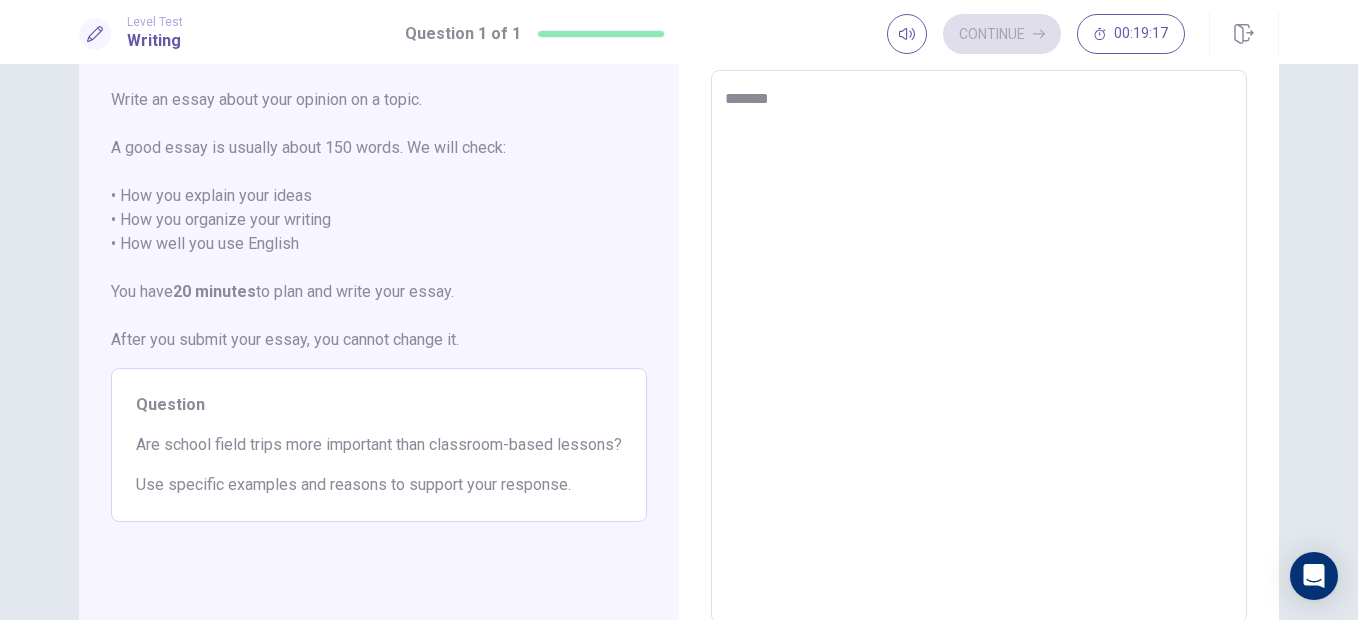 type on "********" 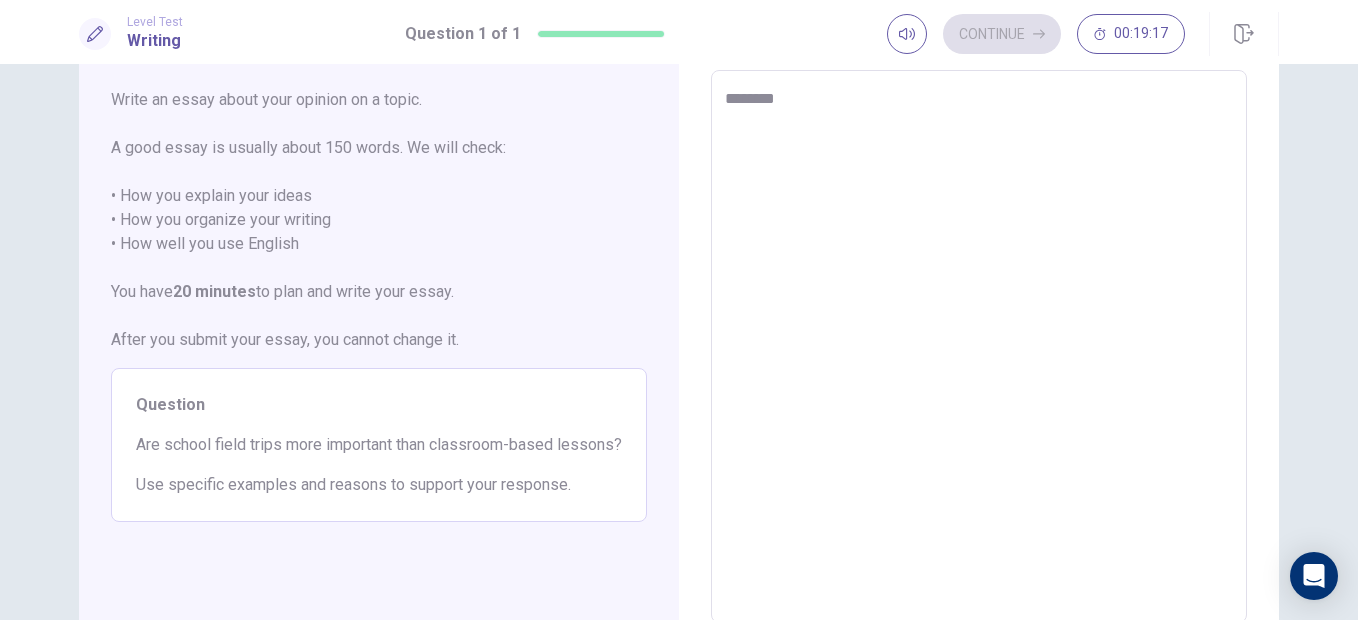 type on "*" 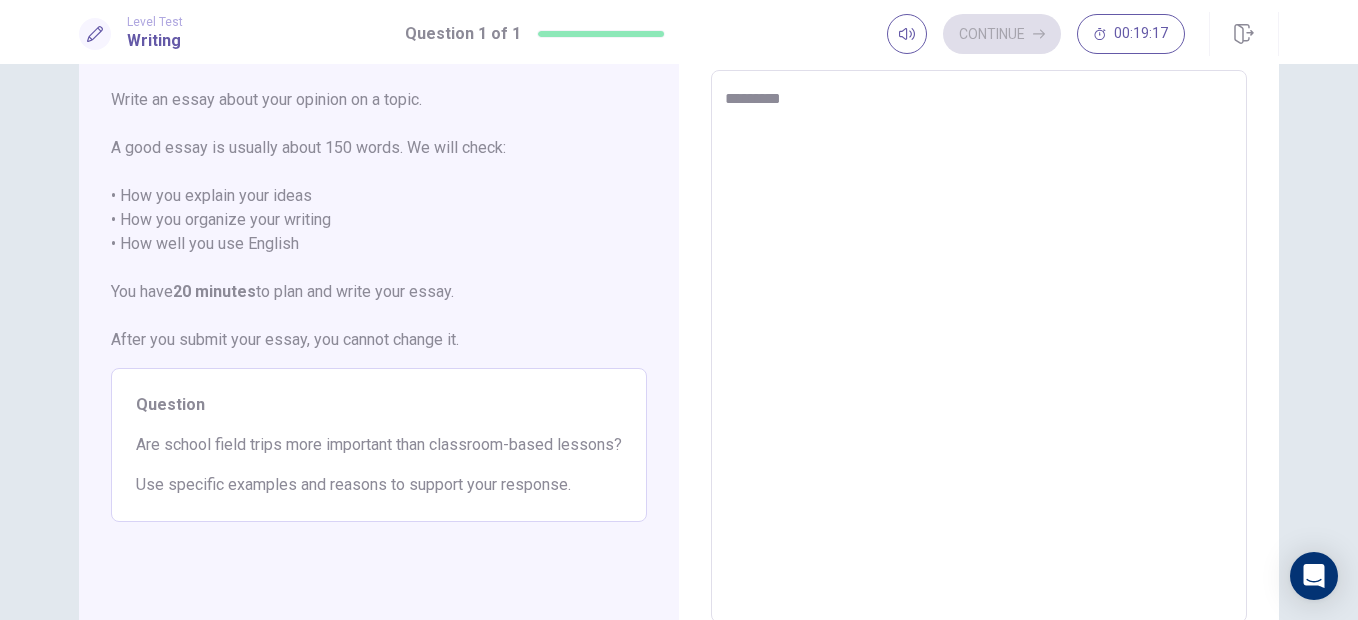 type on "*" 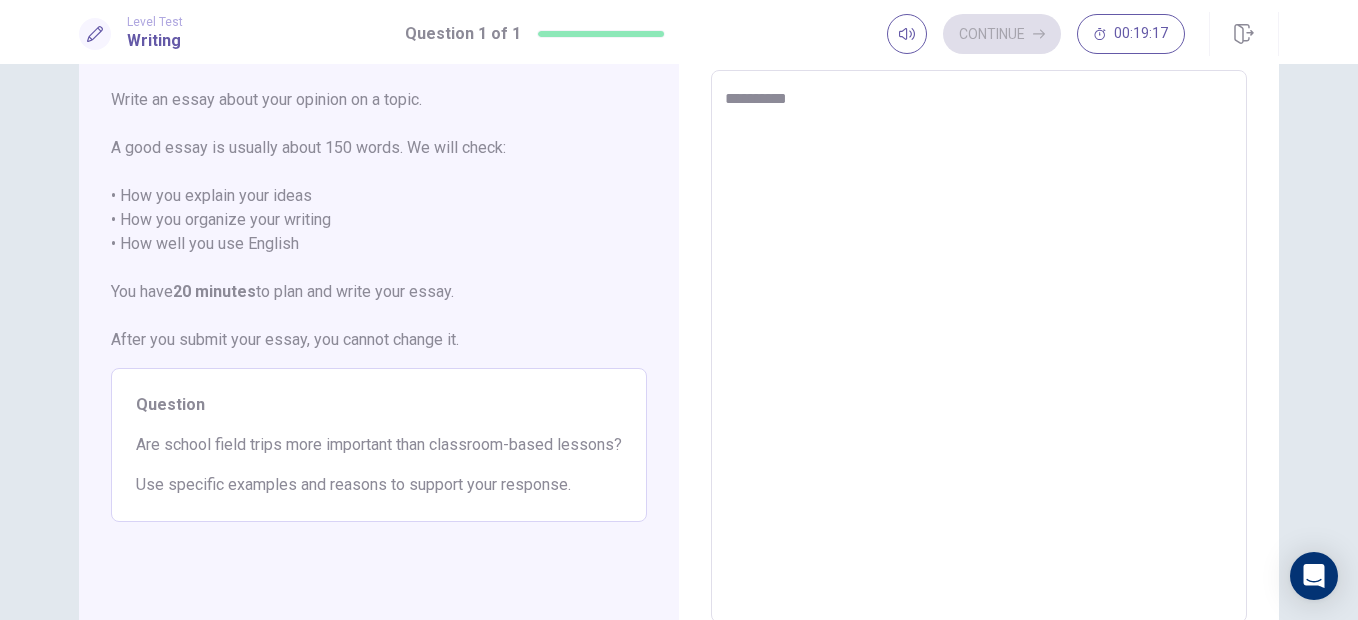 type on "*" 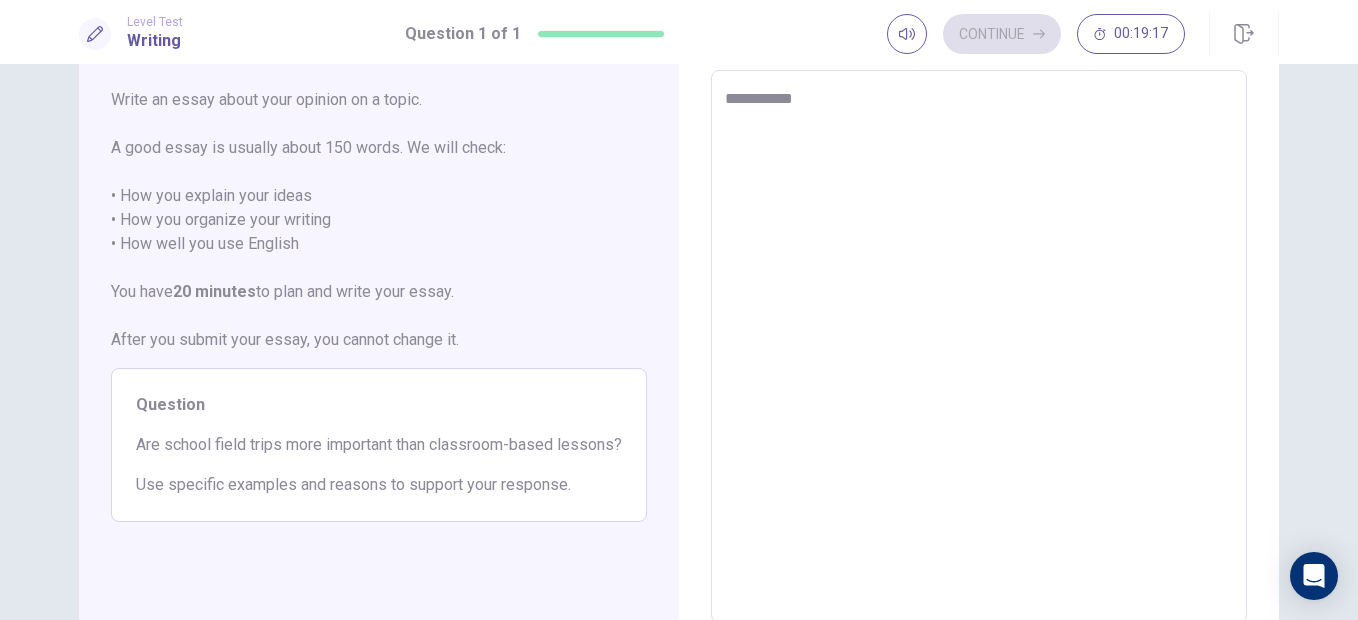 type on "*" 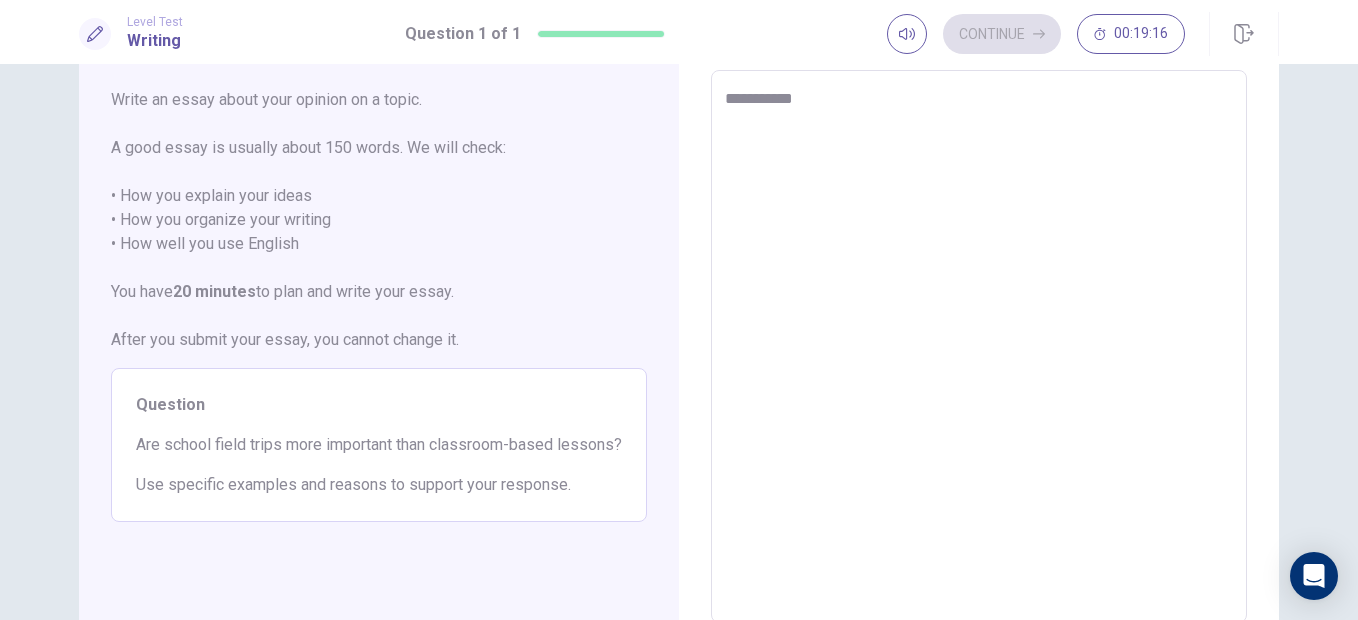 type on "**********" 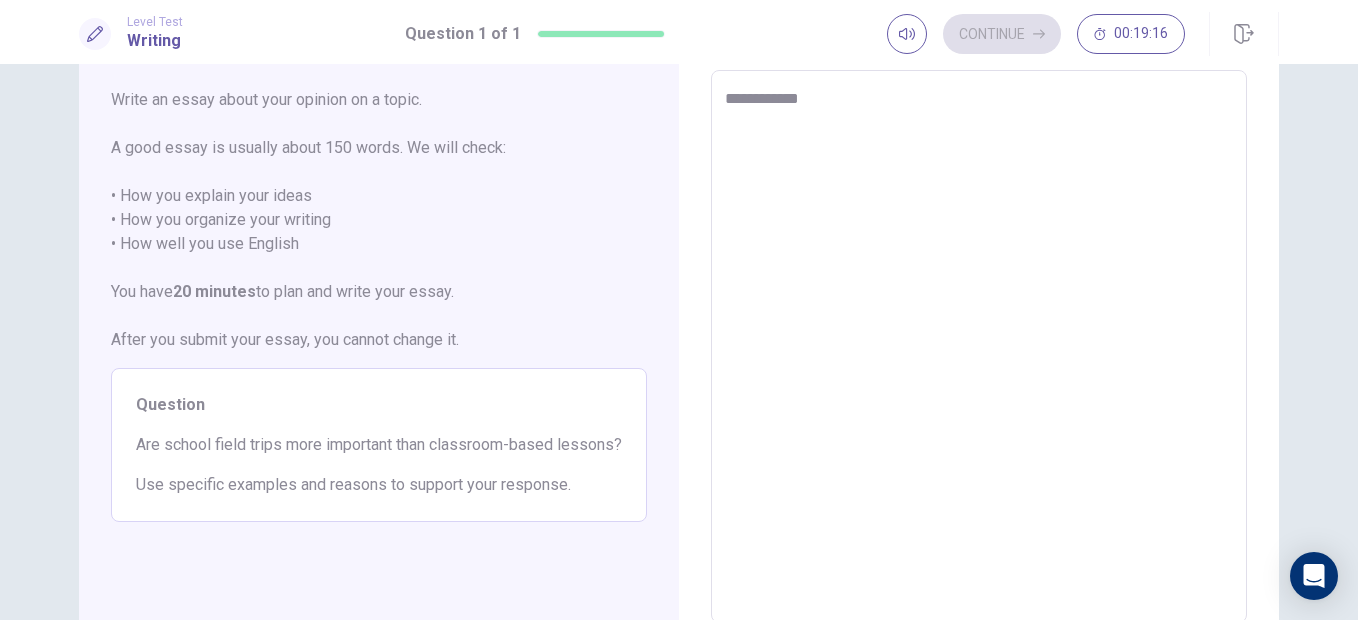 type on "*" 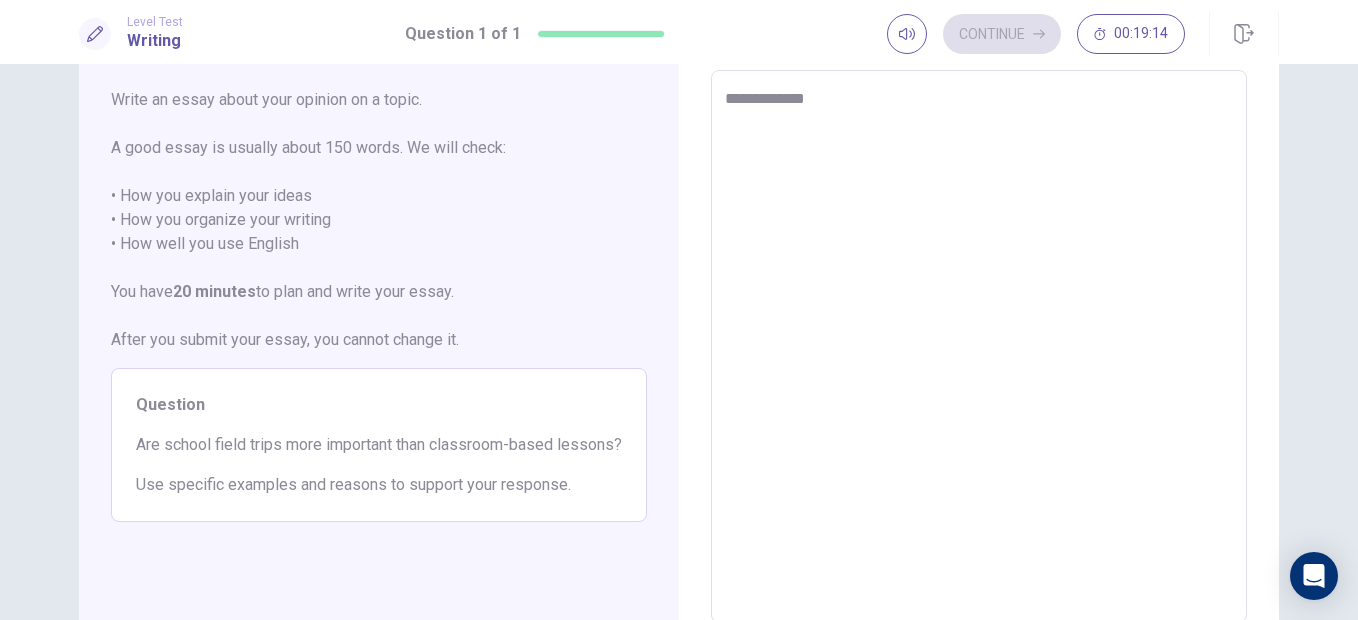 type on "*" 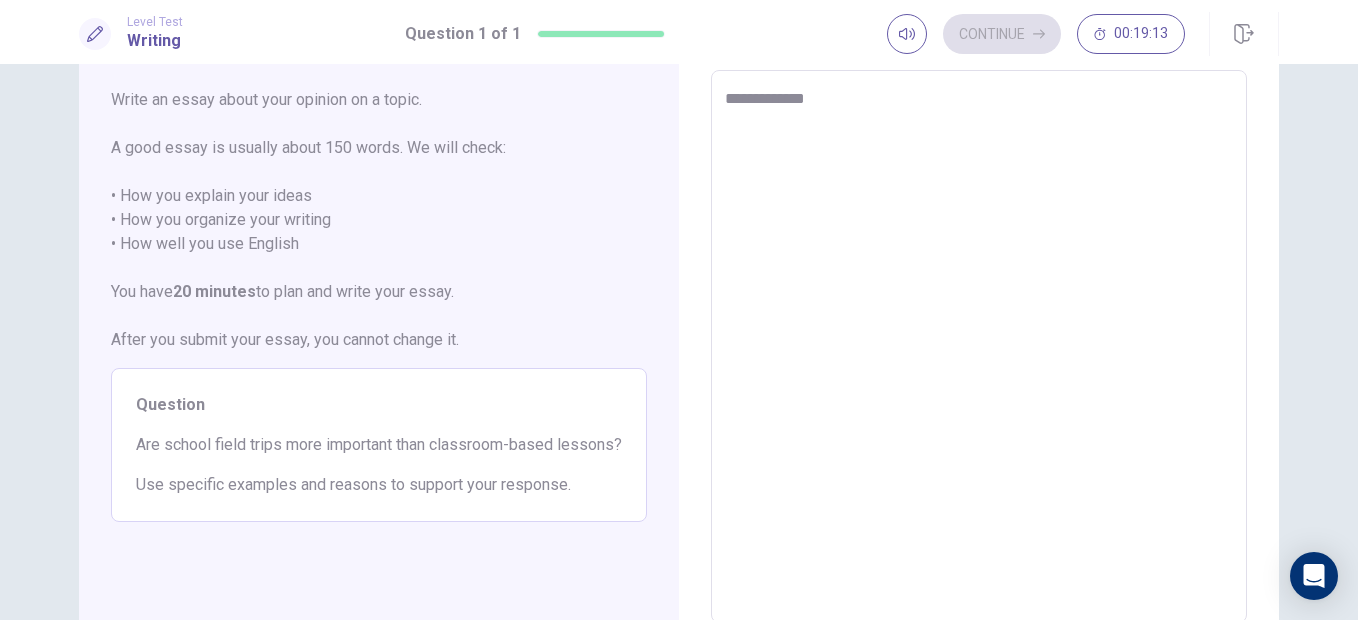 type on "**********" 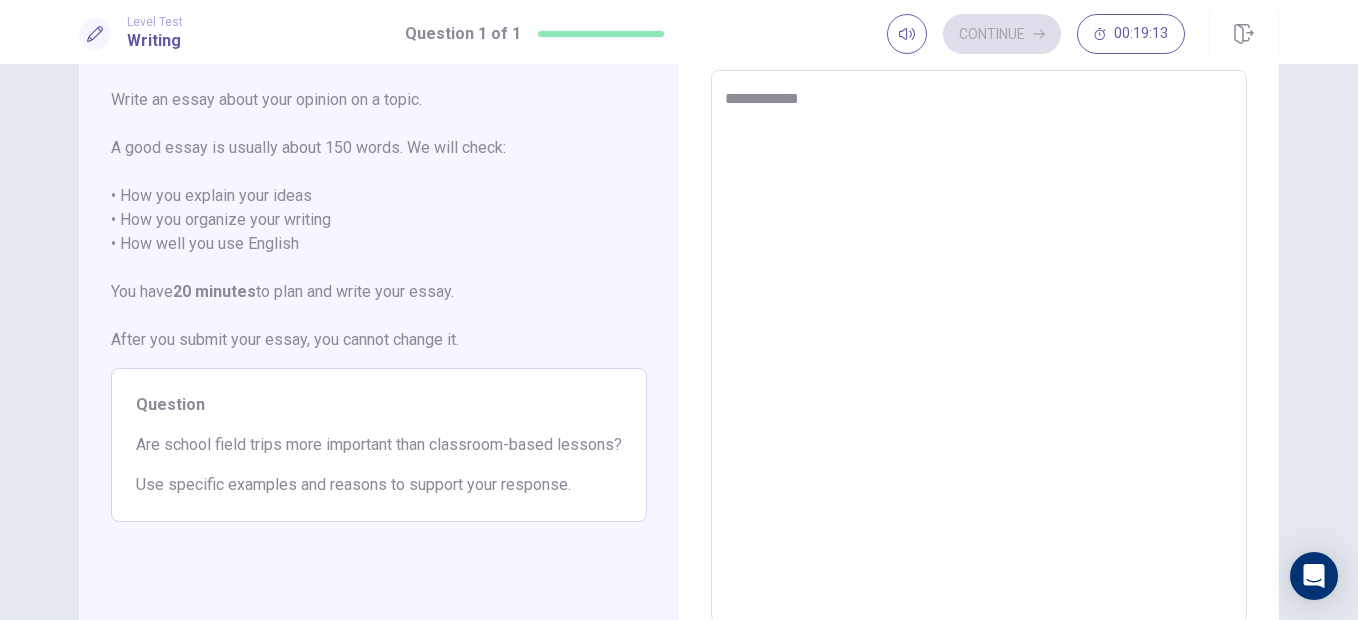 type on "*" 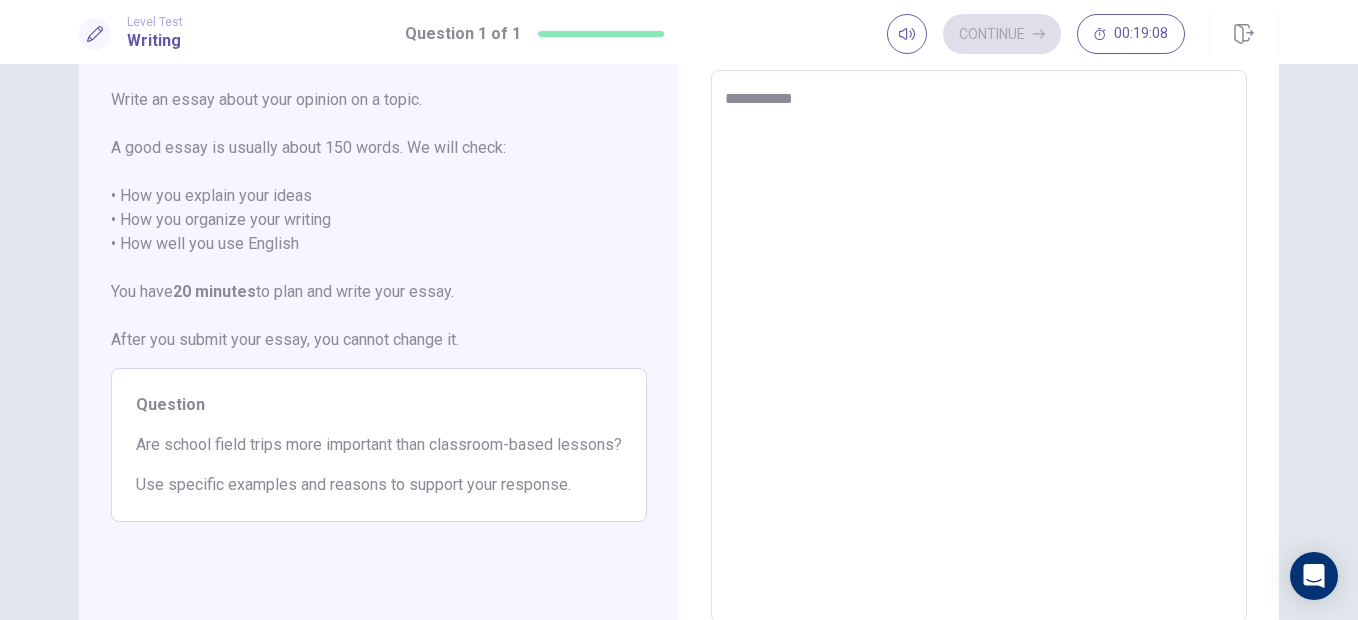 type on "*" 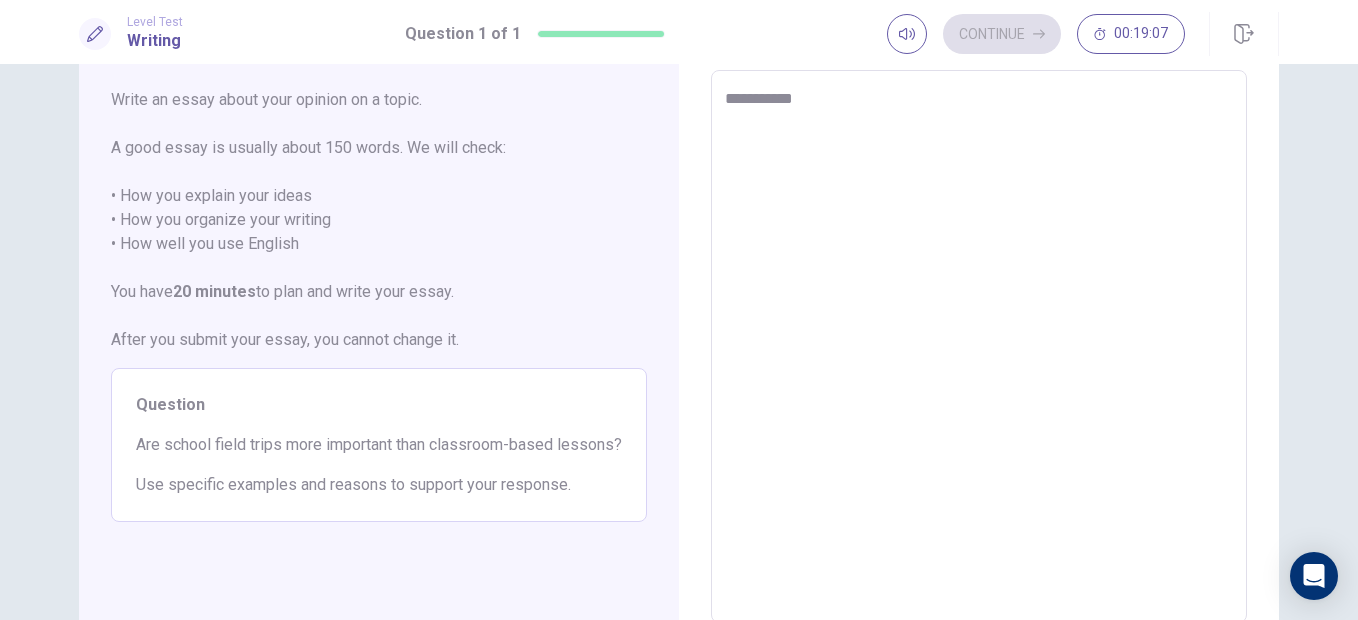 type on "**********" 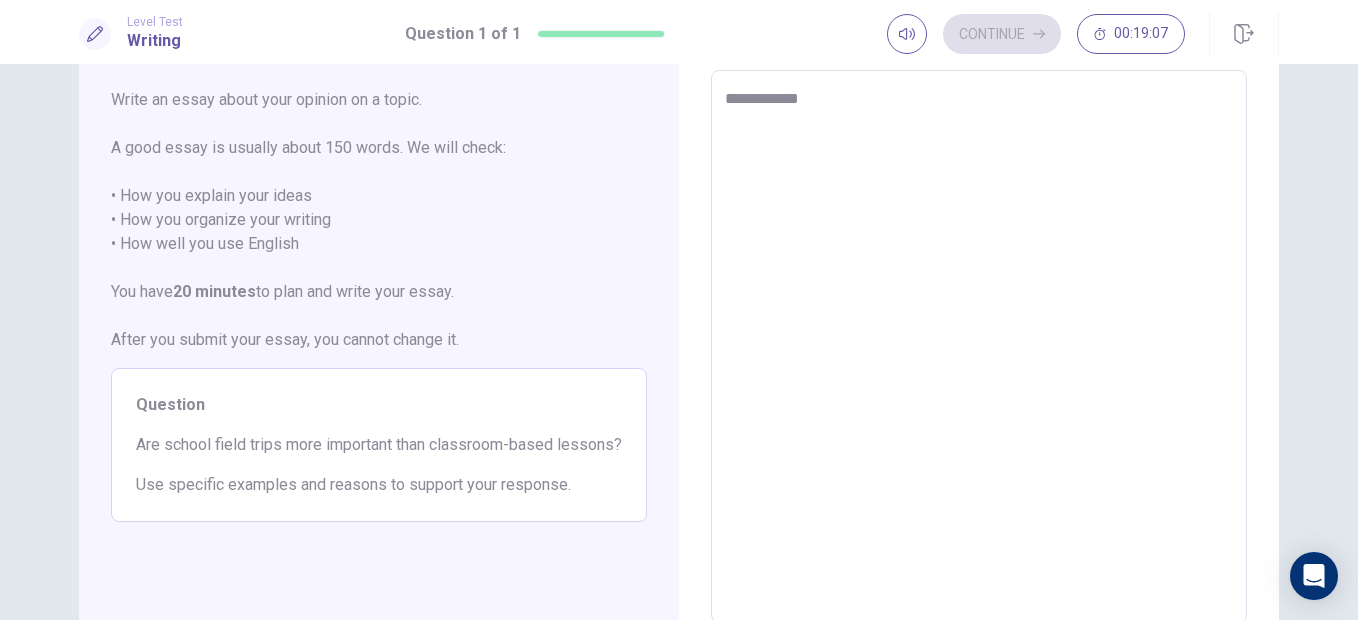 type on "*" 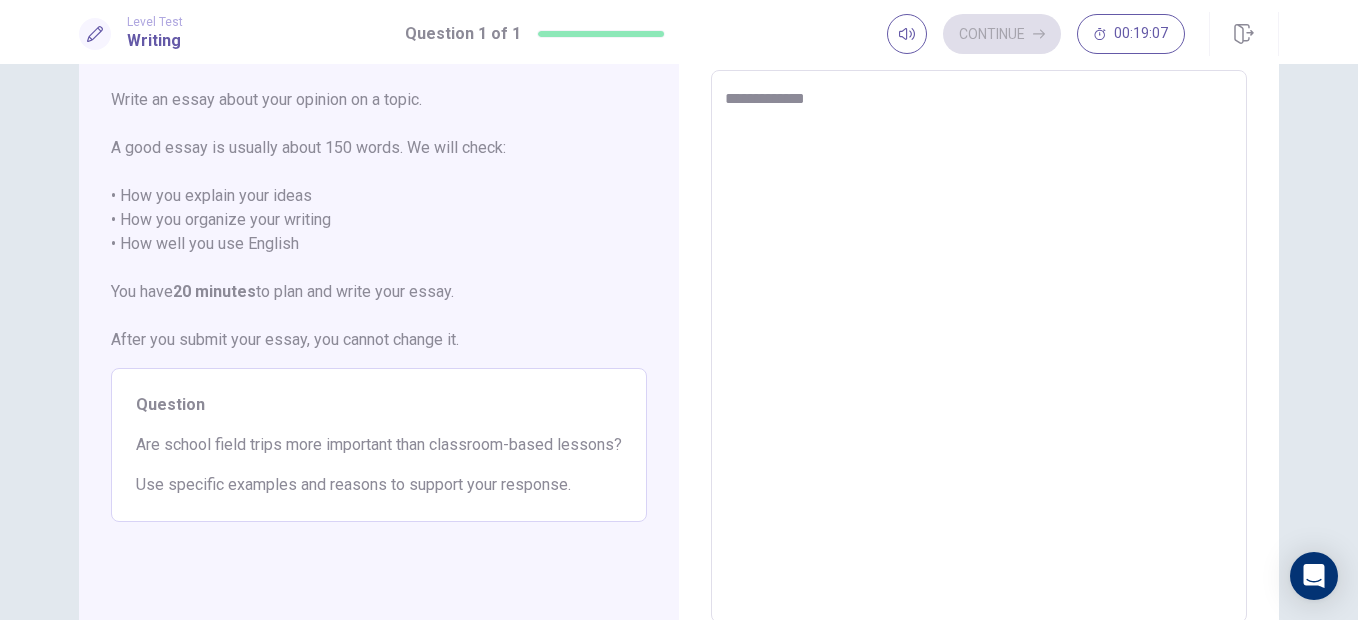 type on "*" 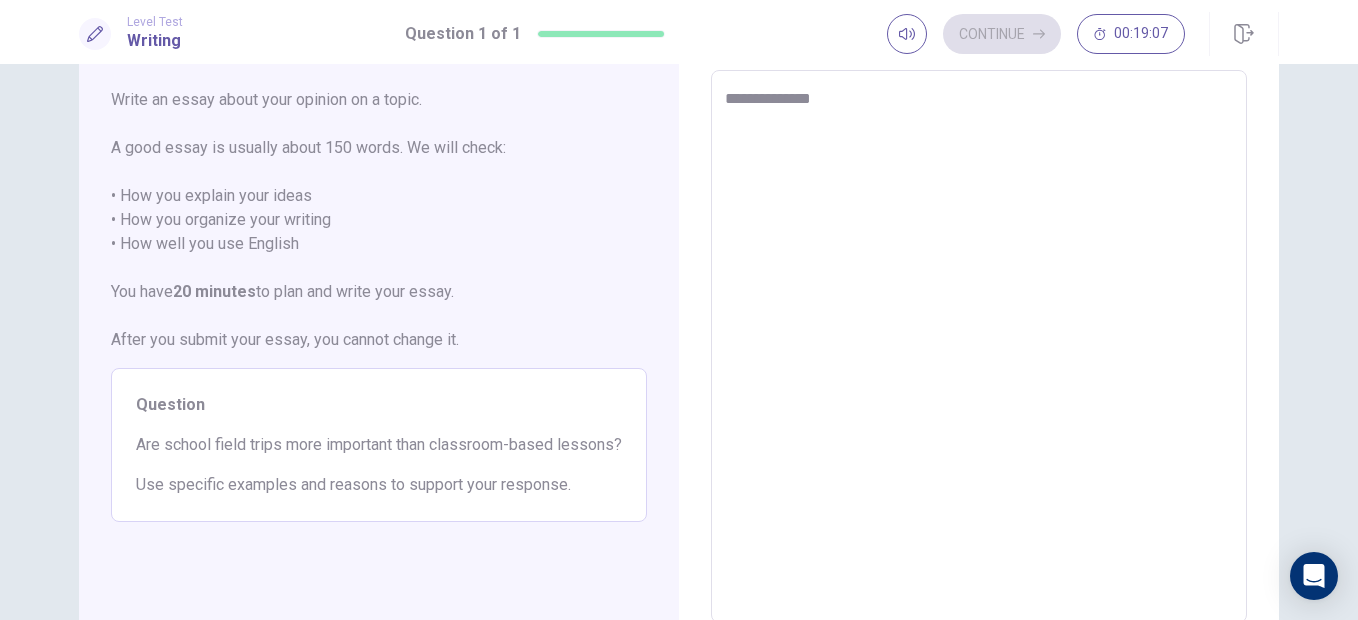 type on "*" 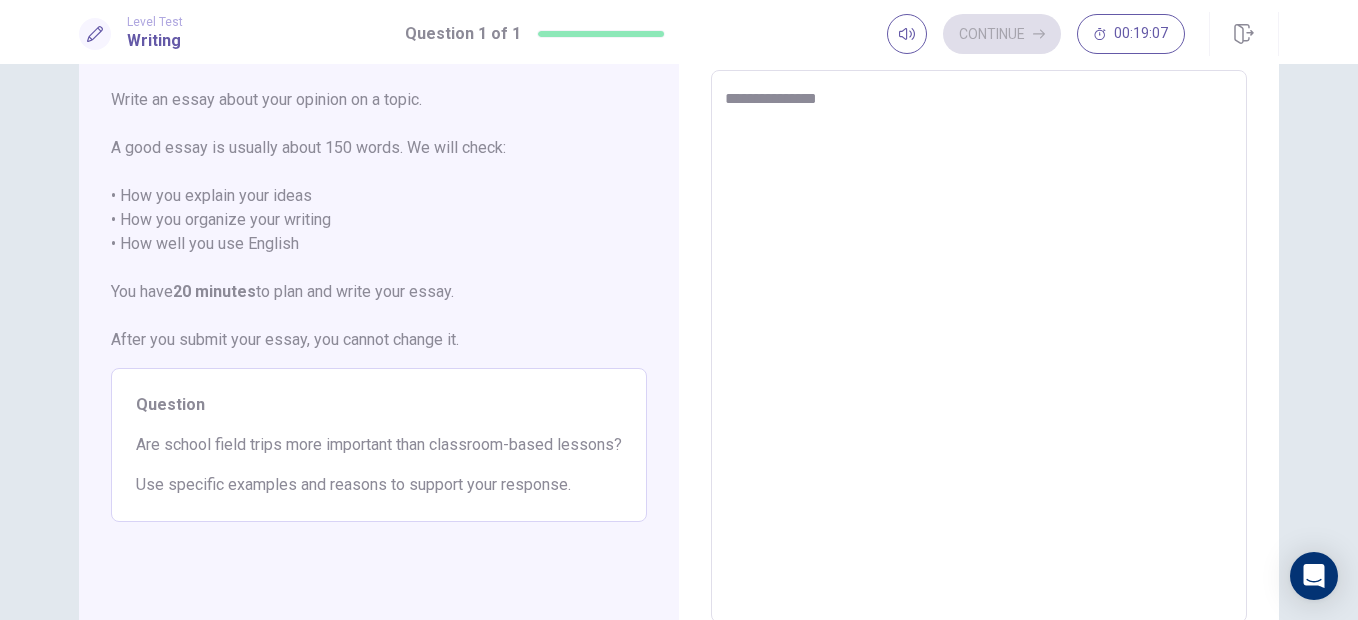 type on "*" 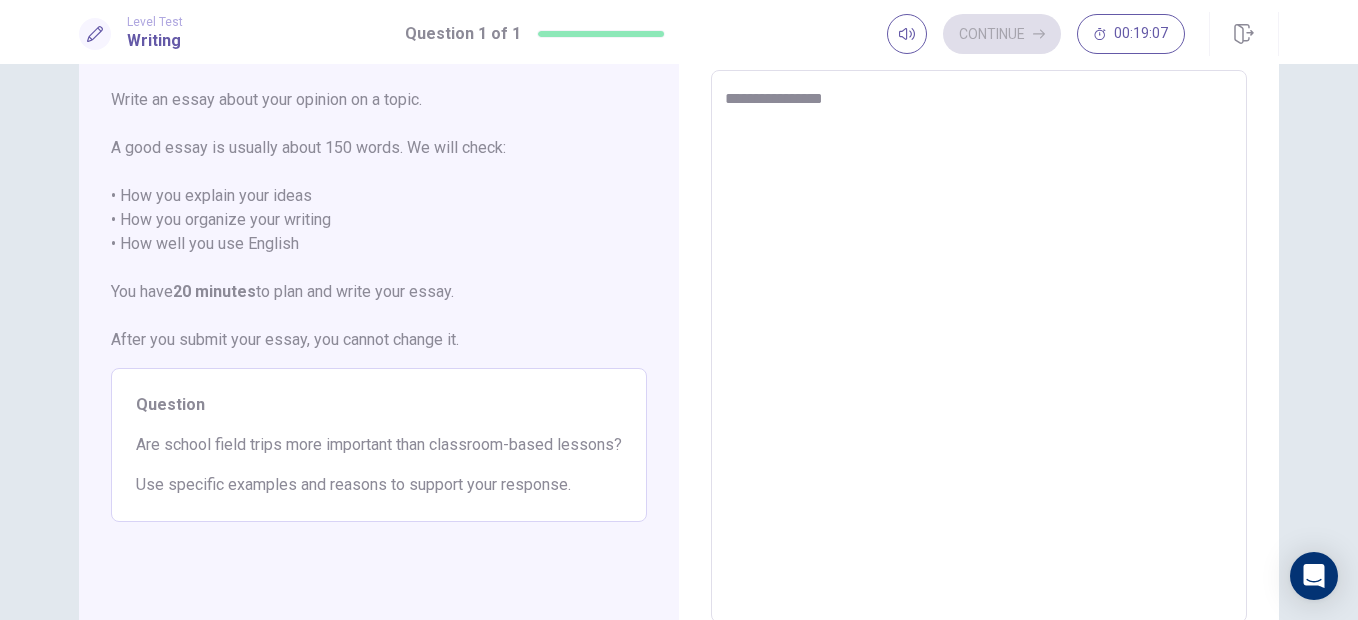 type on "*" 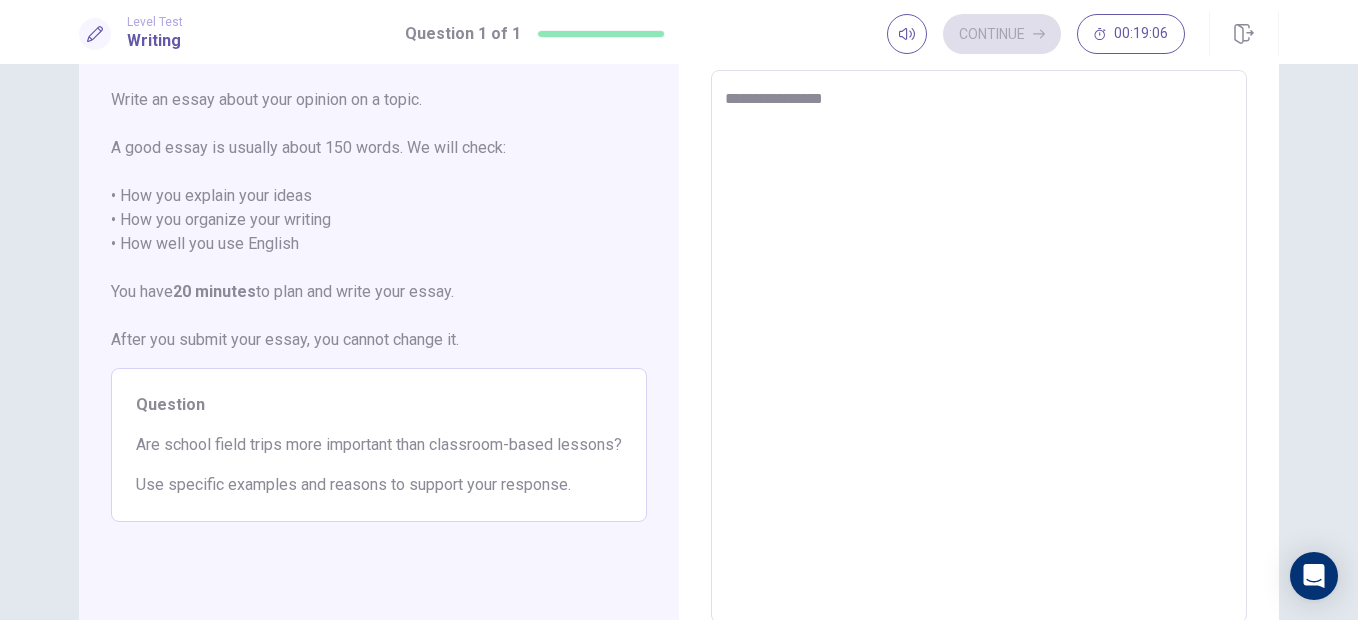 type on "**********" 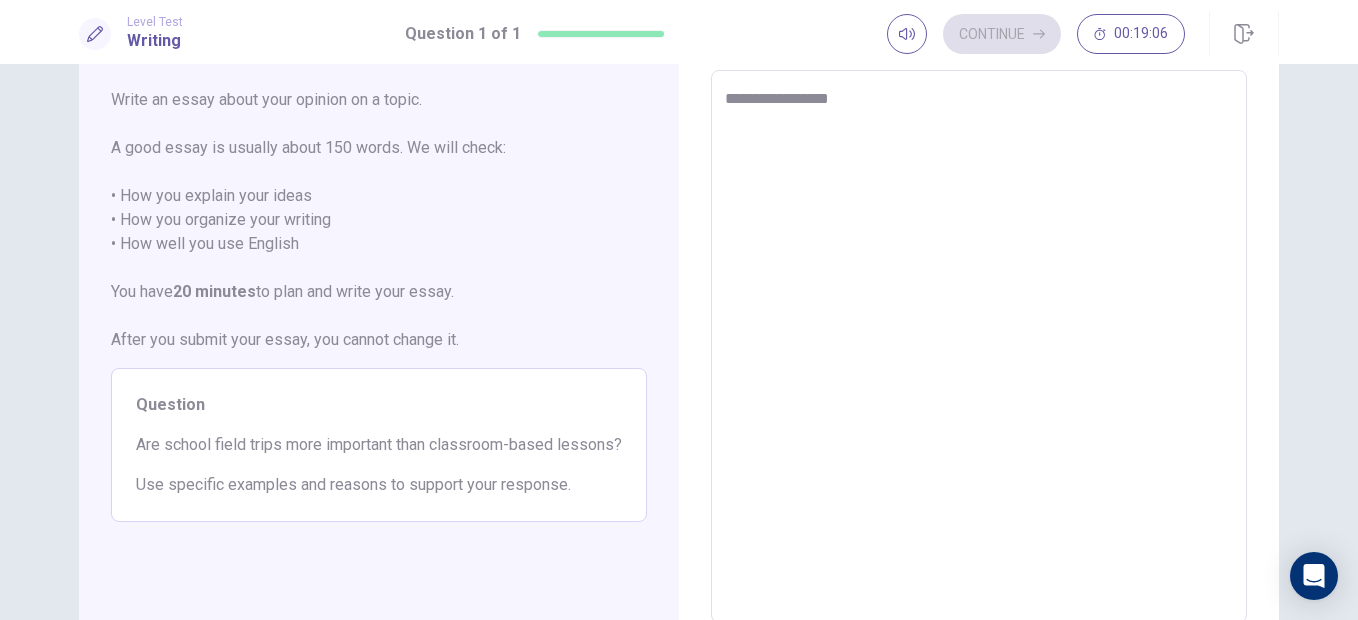 type on "*" 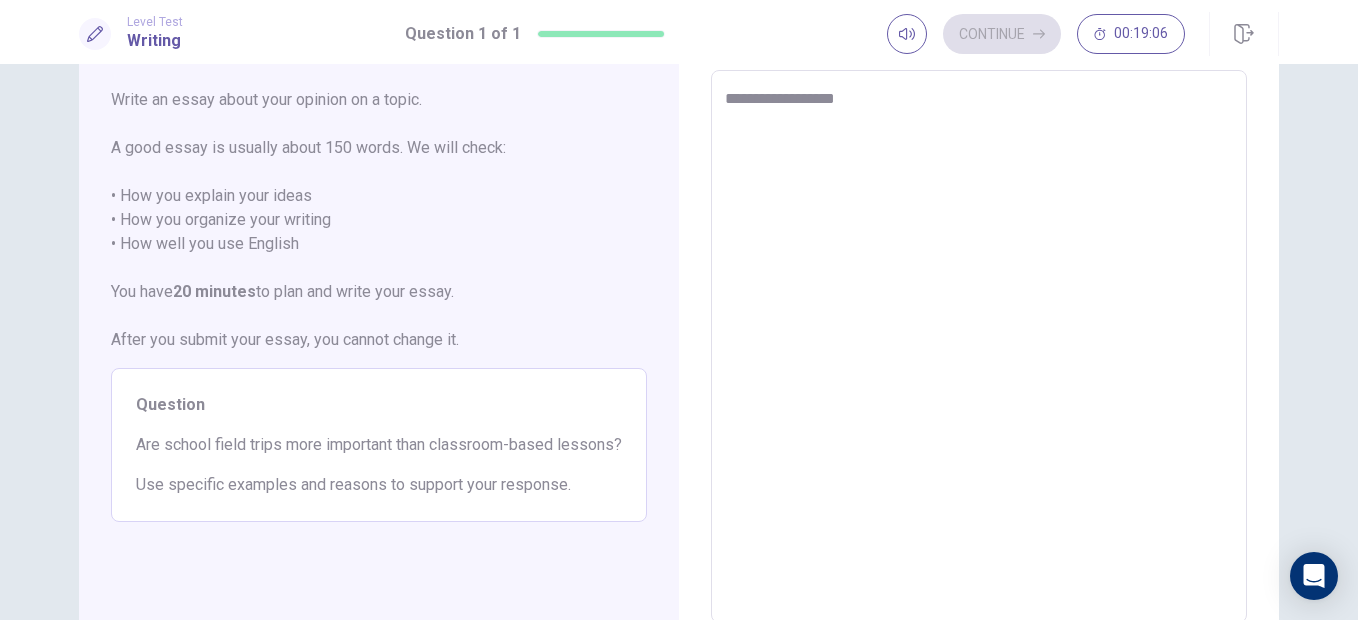 type on "*" 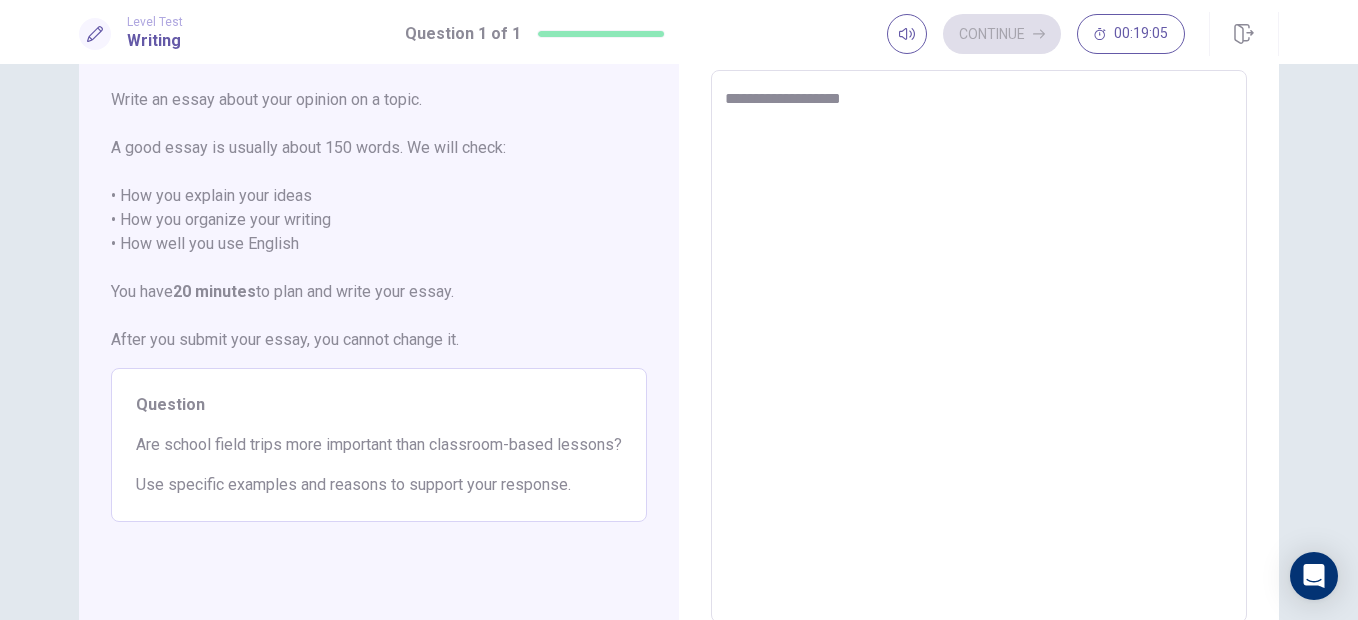 type on "*" 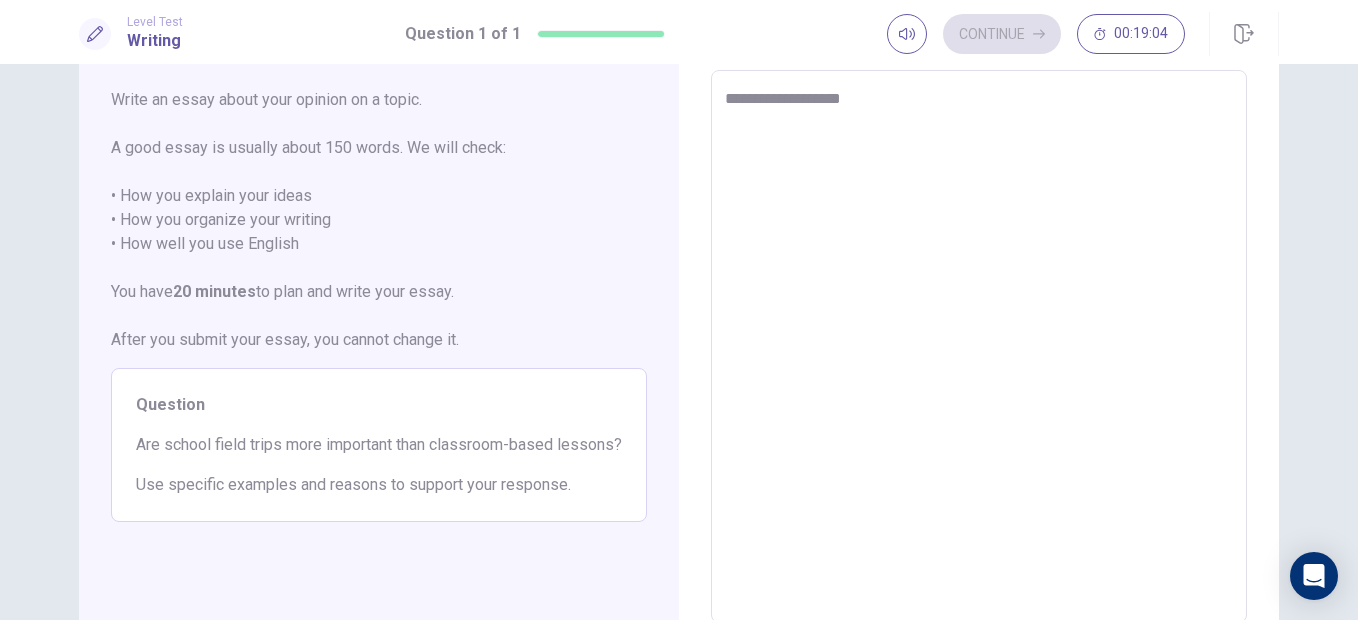 type on "**********" 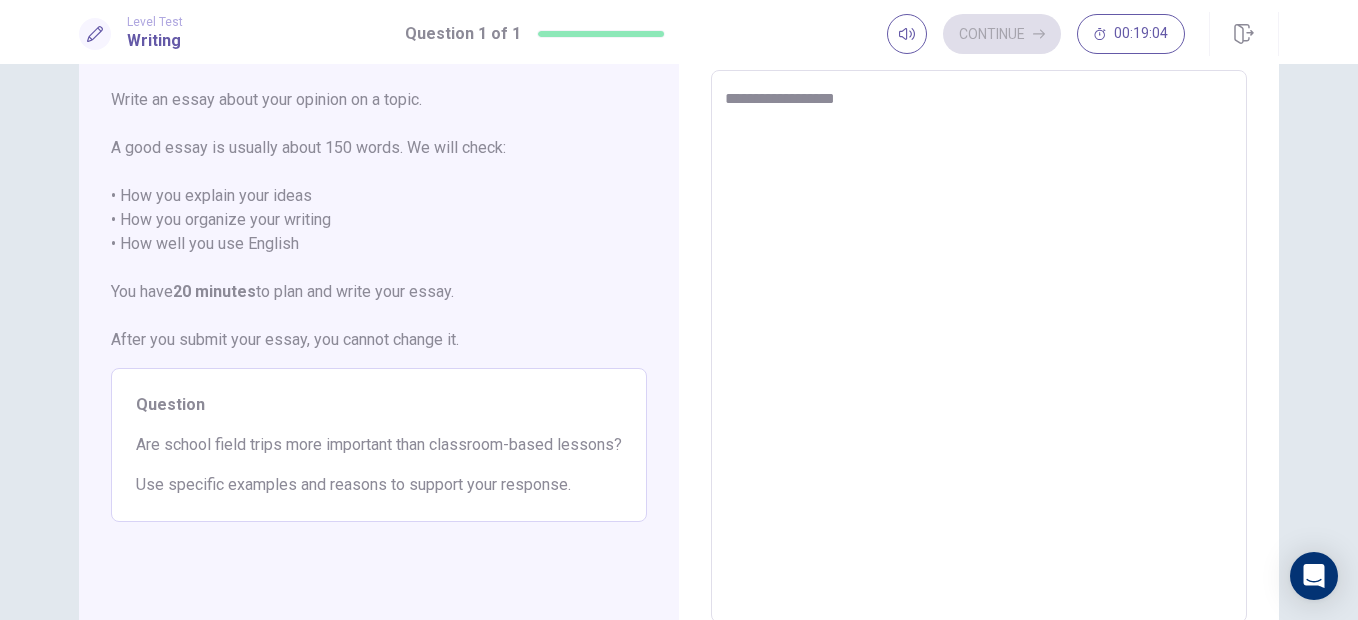 type on "*" 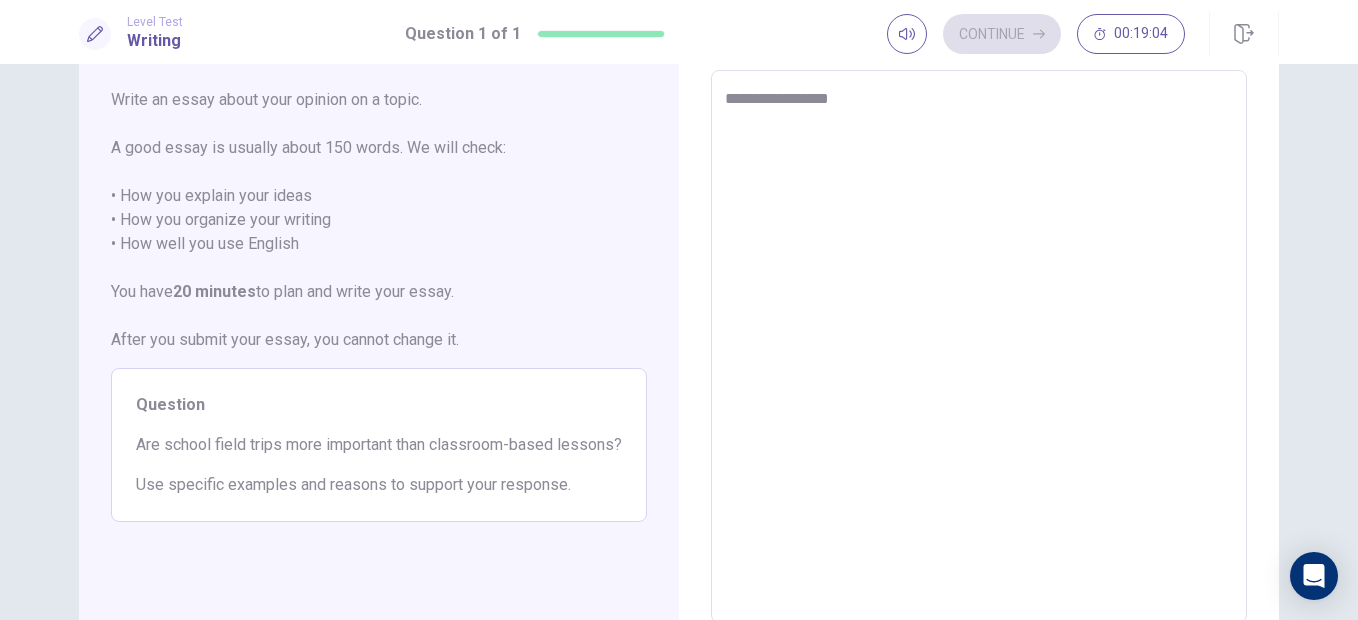type on "**********" 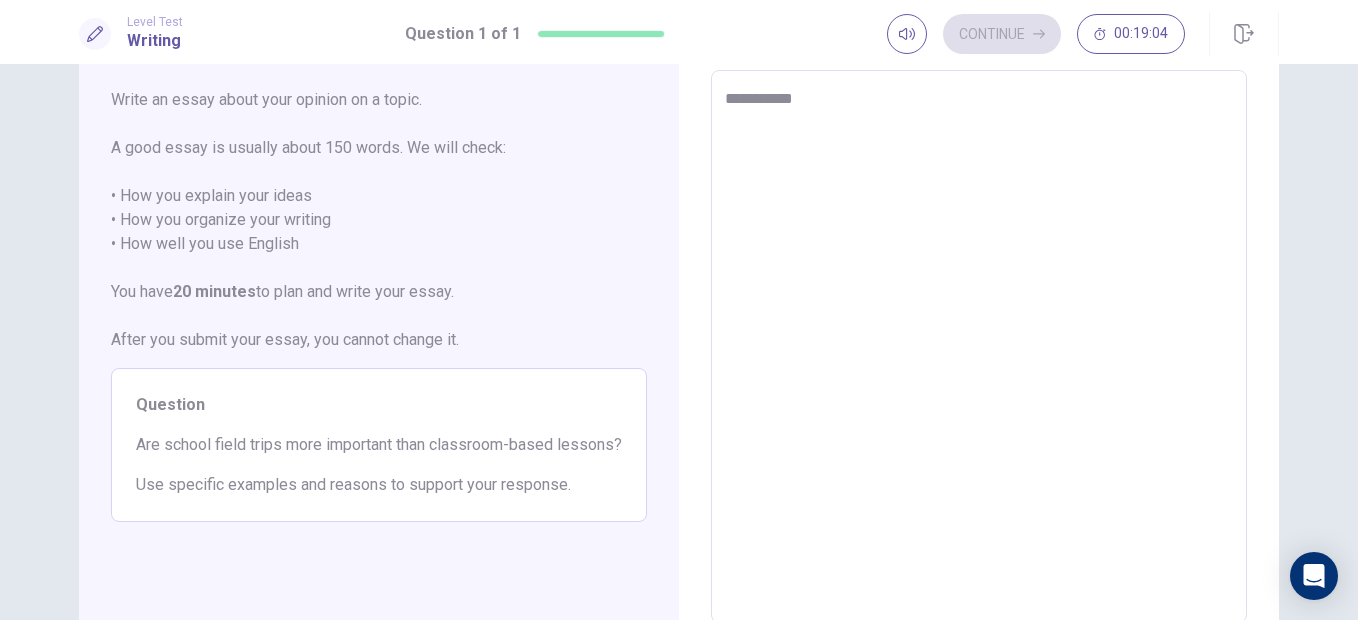 type on "**********" 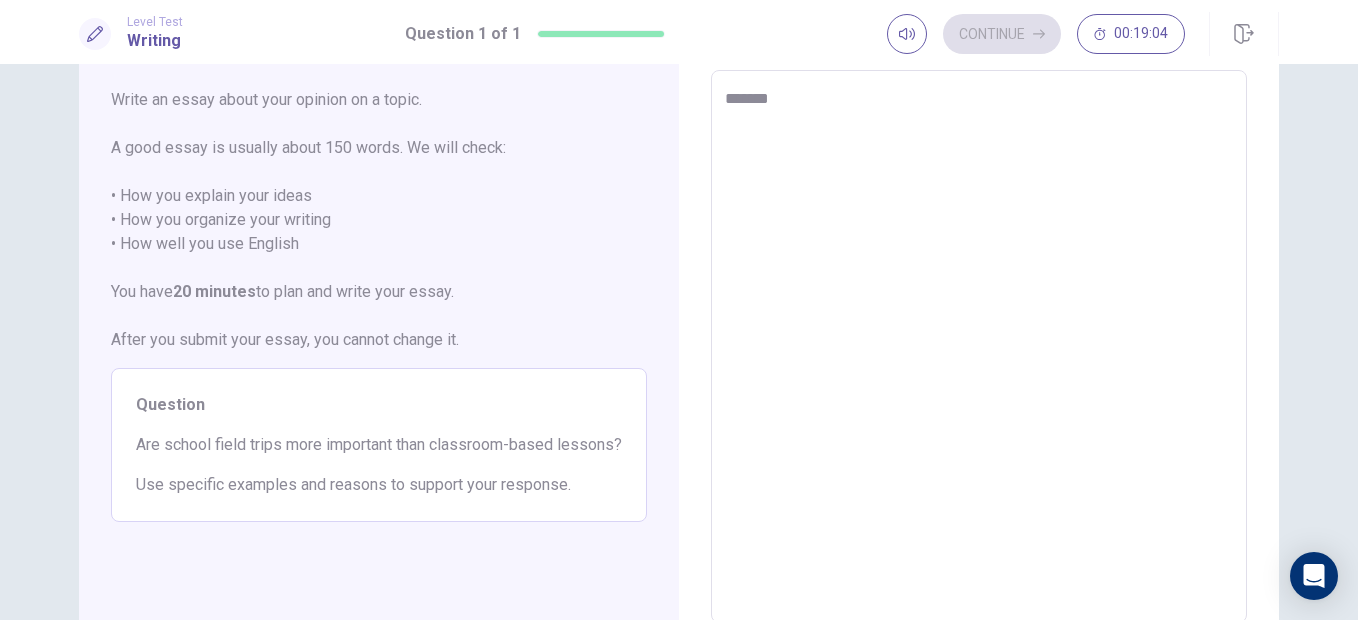 type on "******" 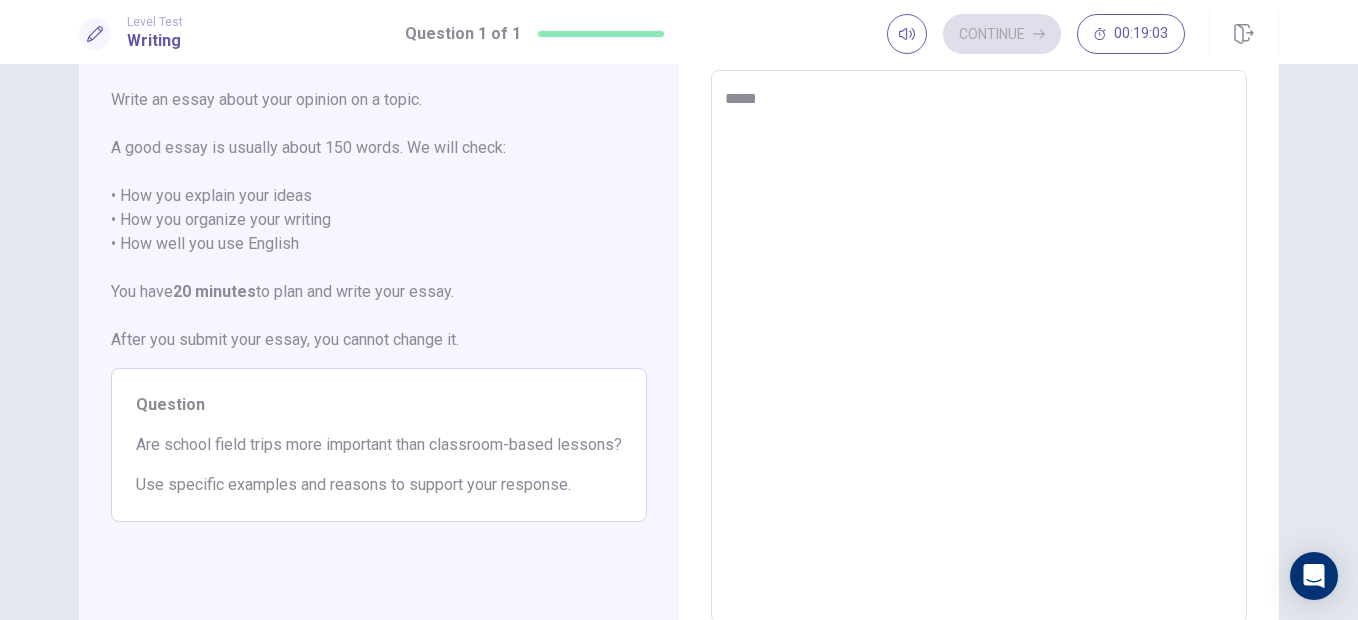 type on "***" 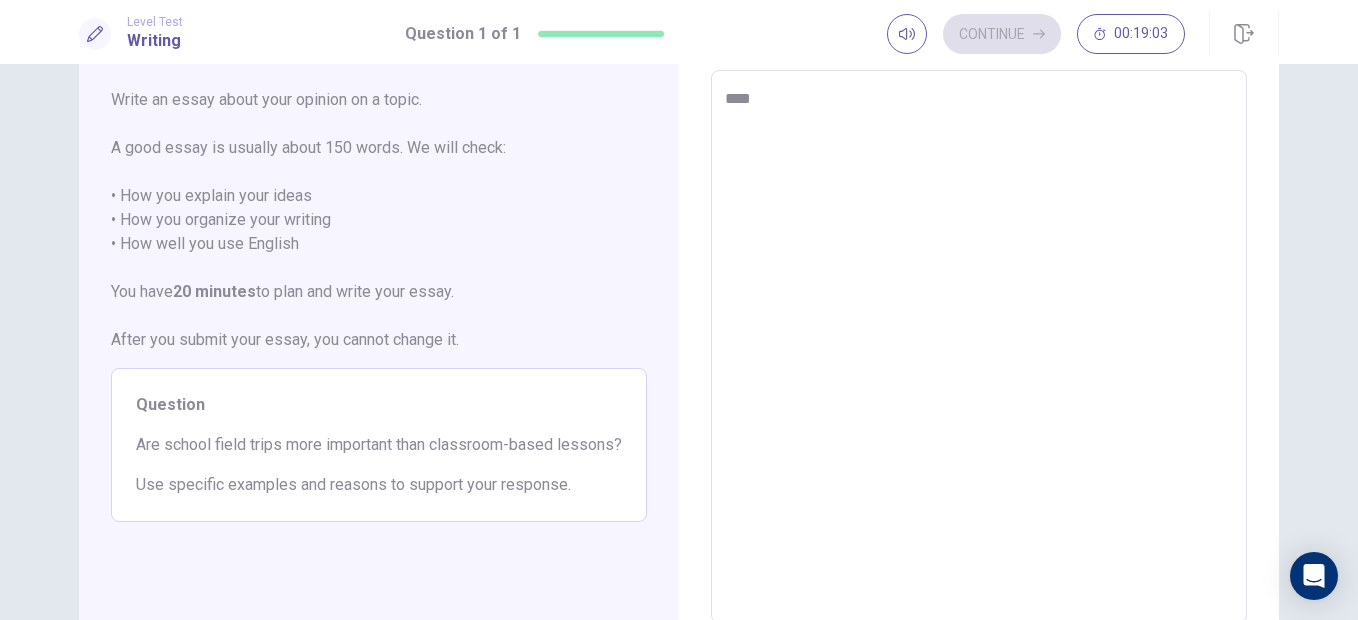 type on "***" 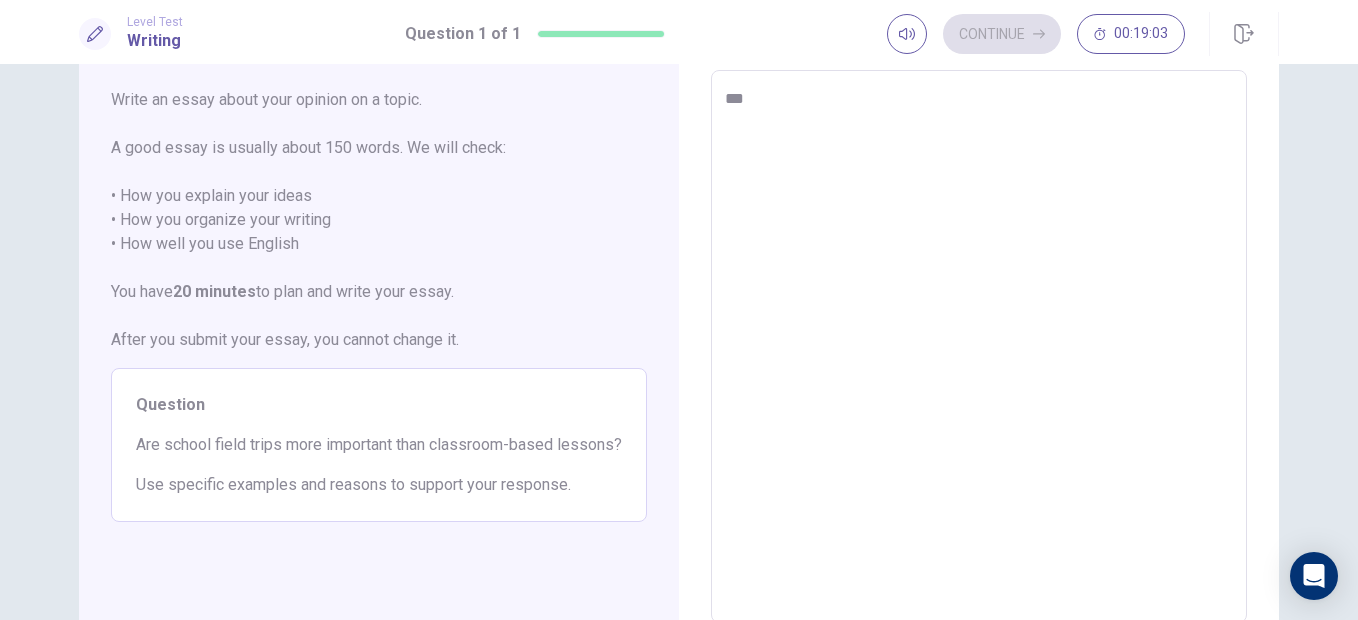 type on "*" 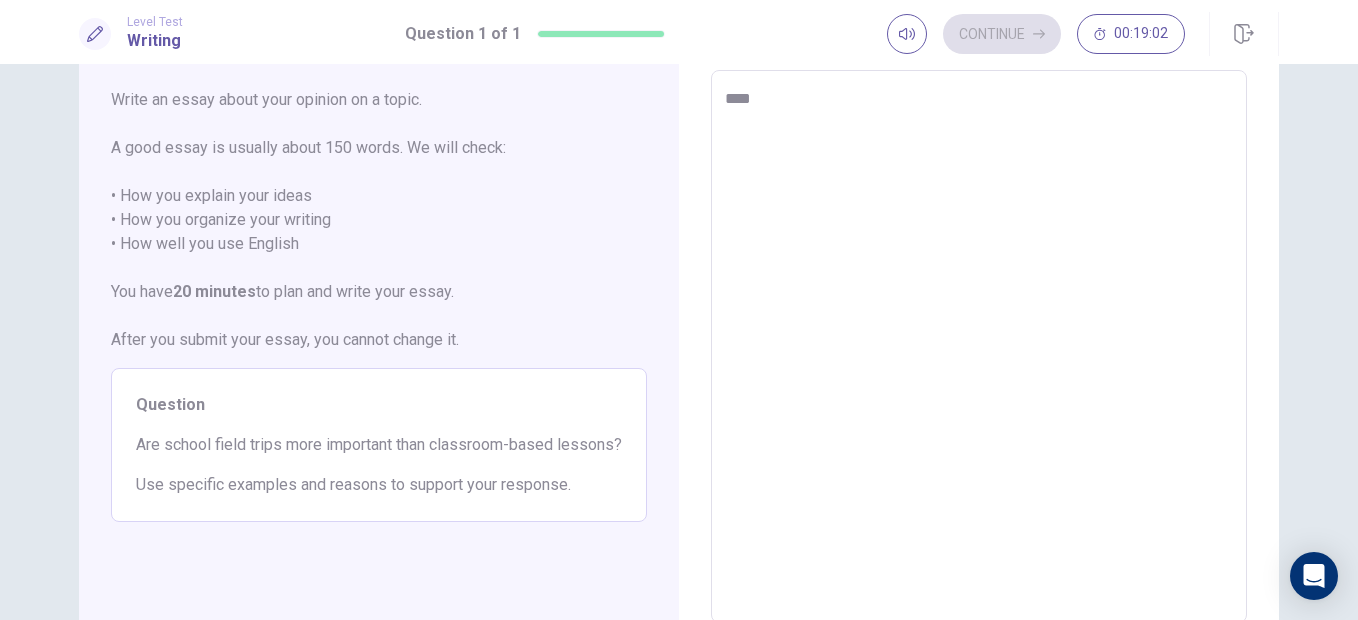 type on "*" 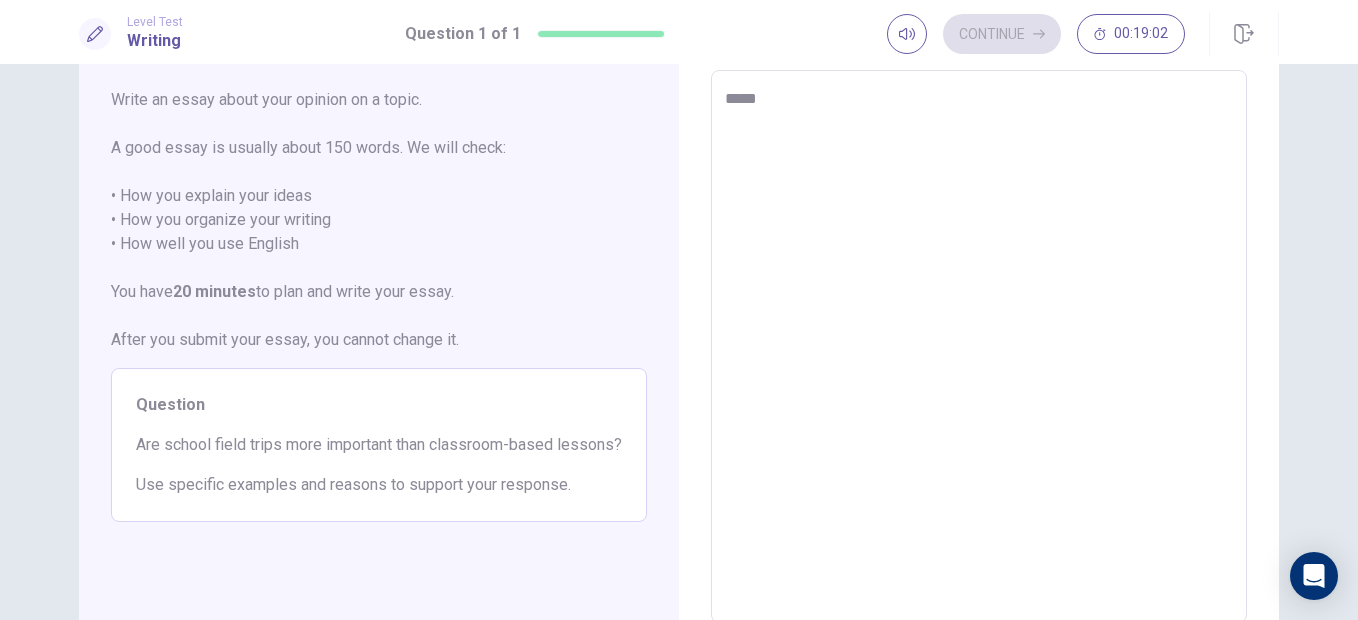 type on "*" 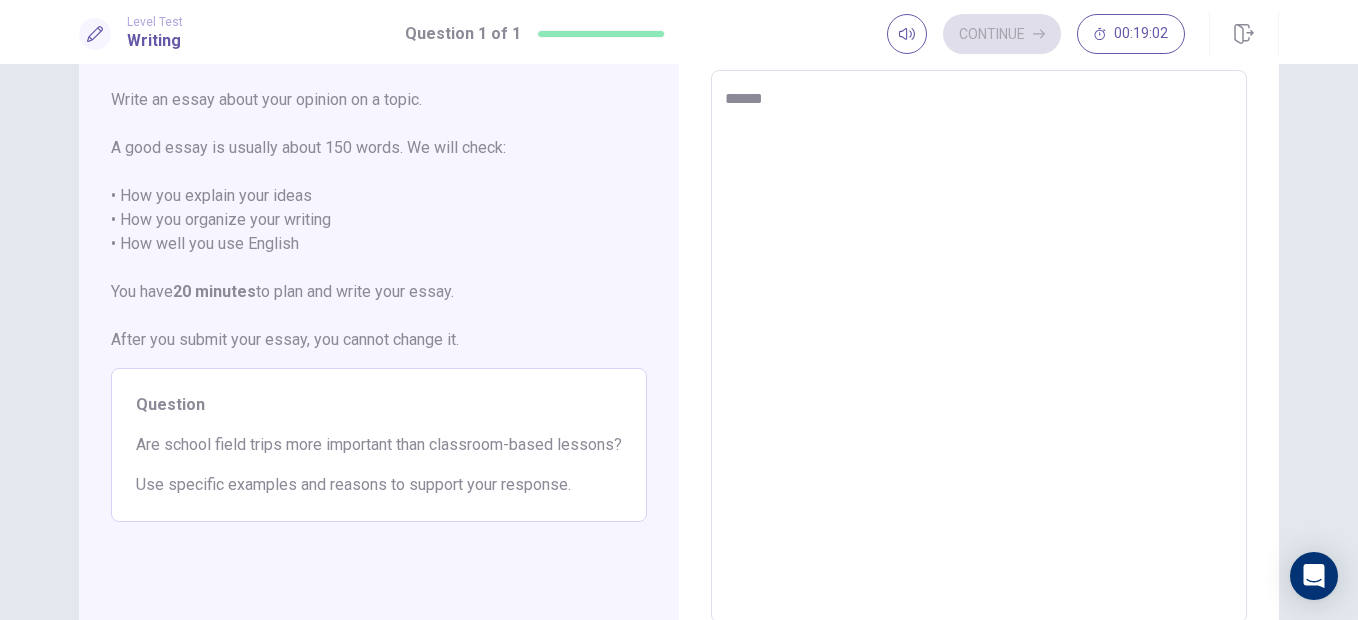 type on "******" 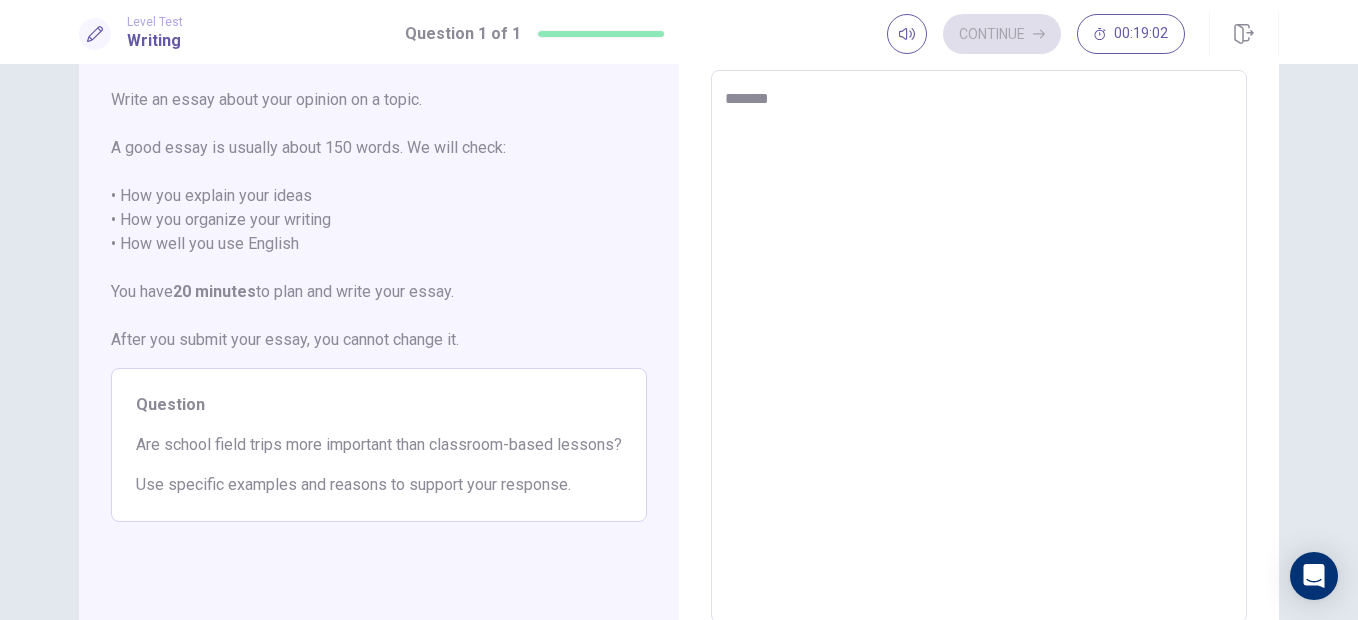 type on "*" 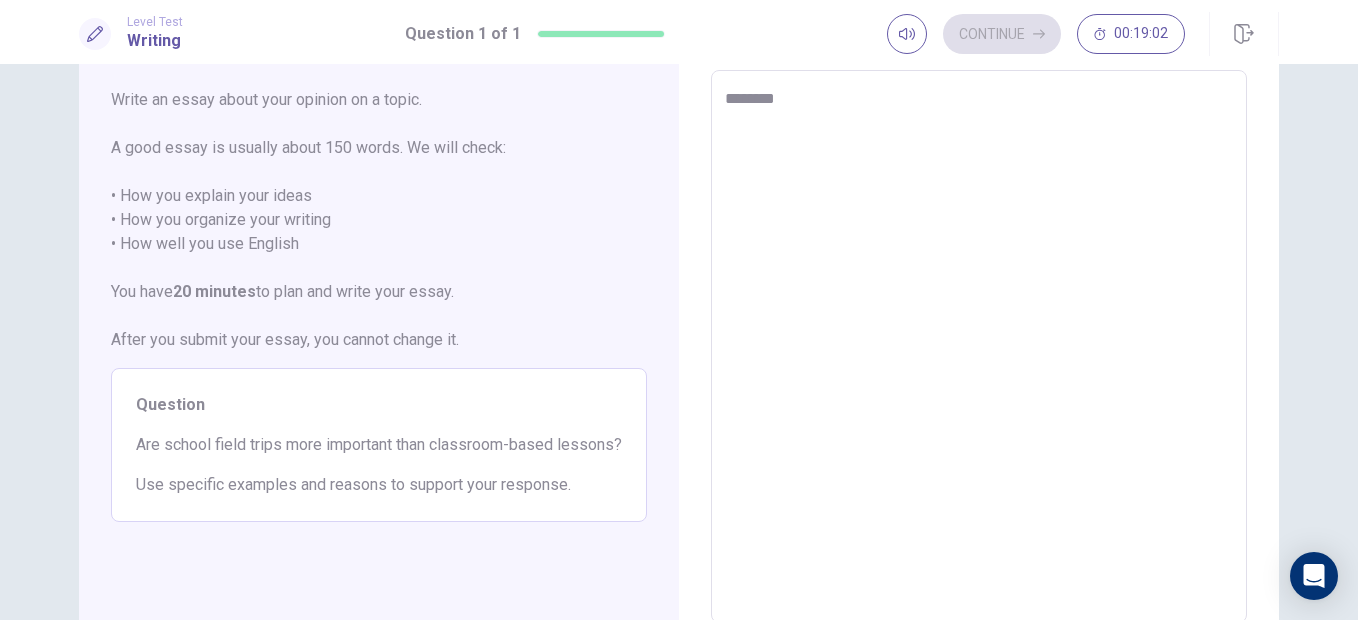 type on "*" 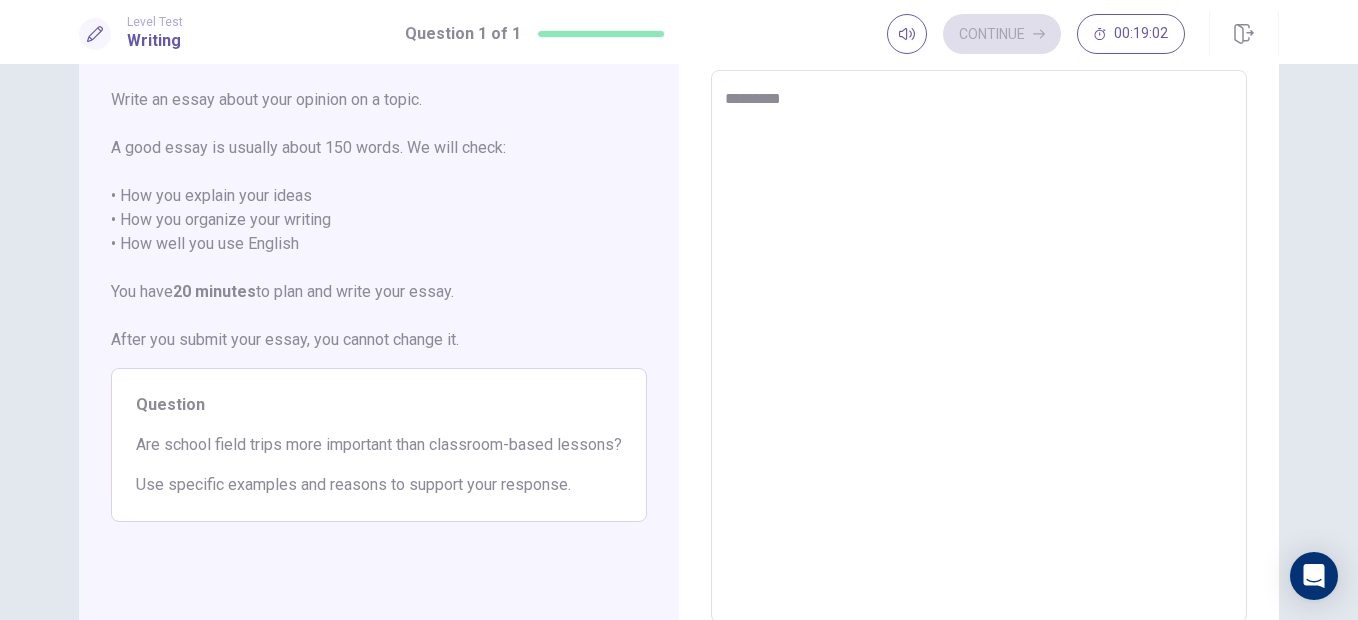 type on "*" 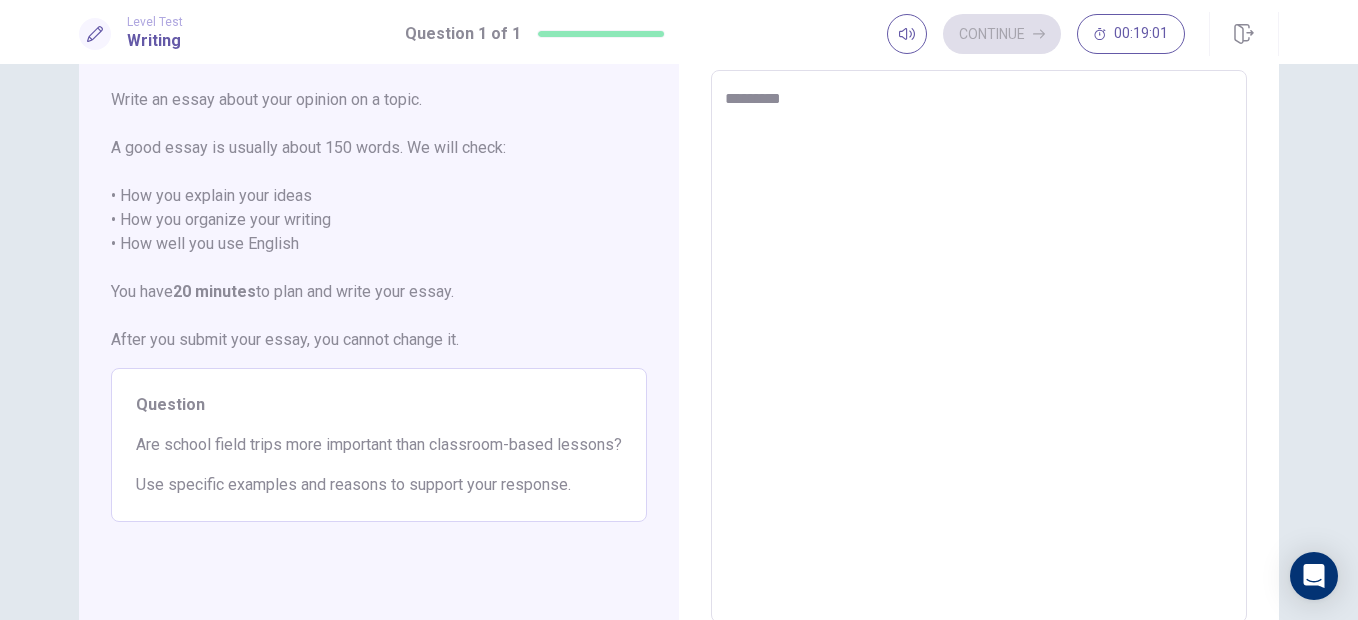 type on "*********" 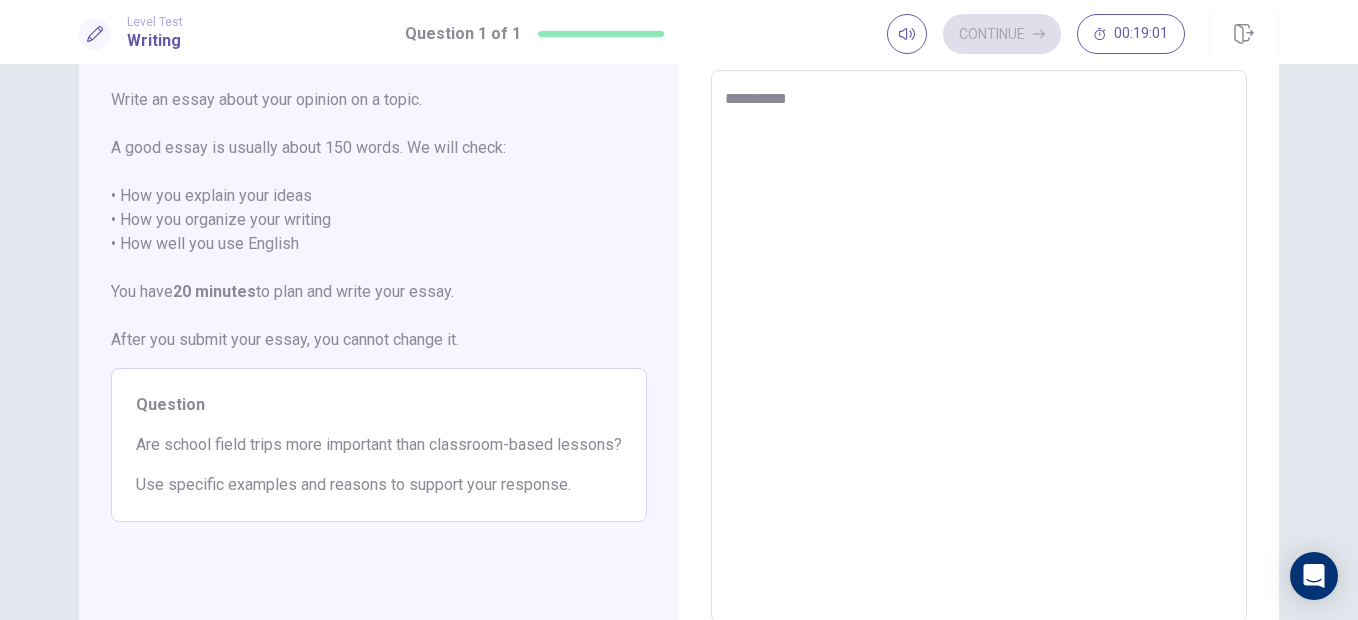type on "*" 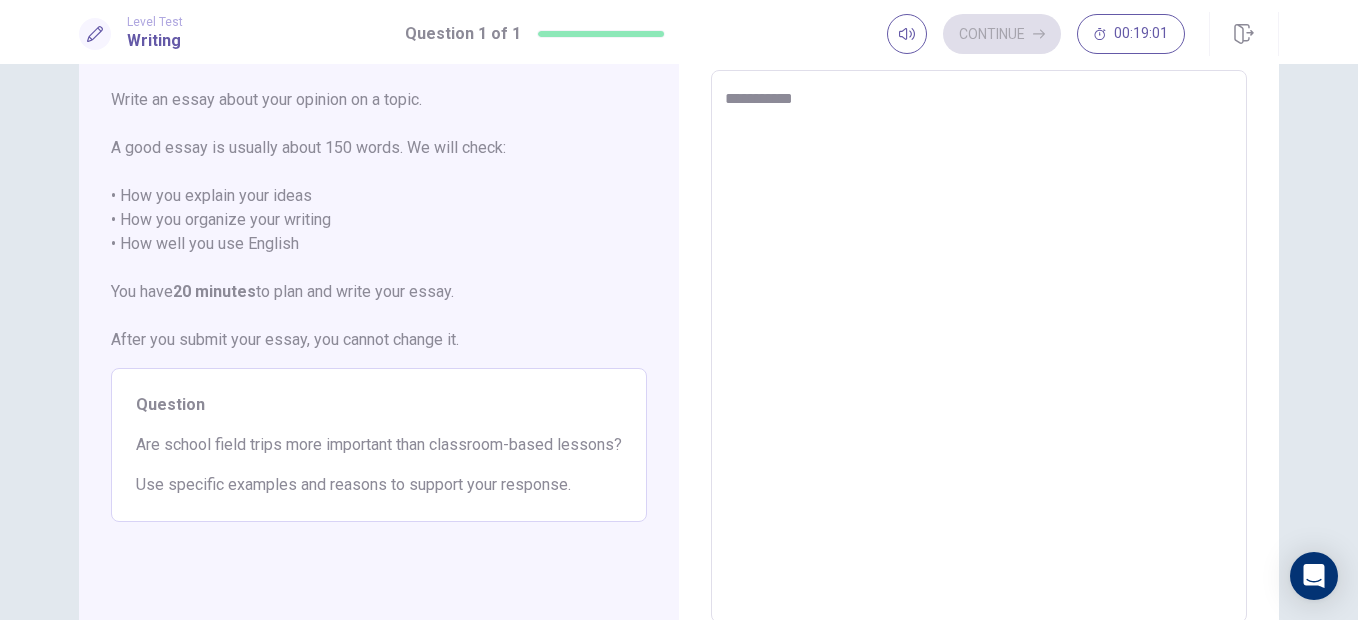 type on "*" 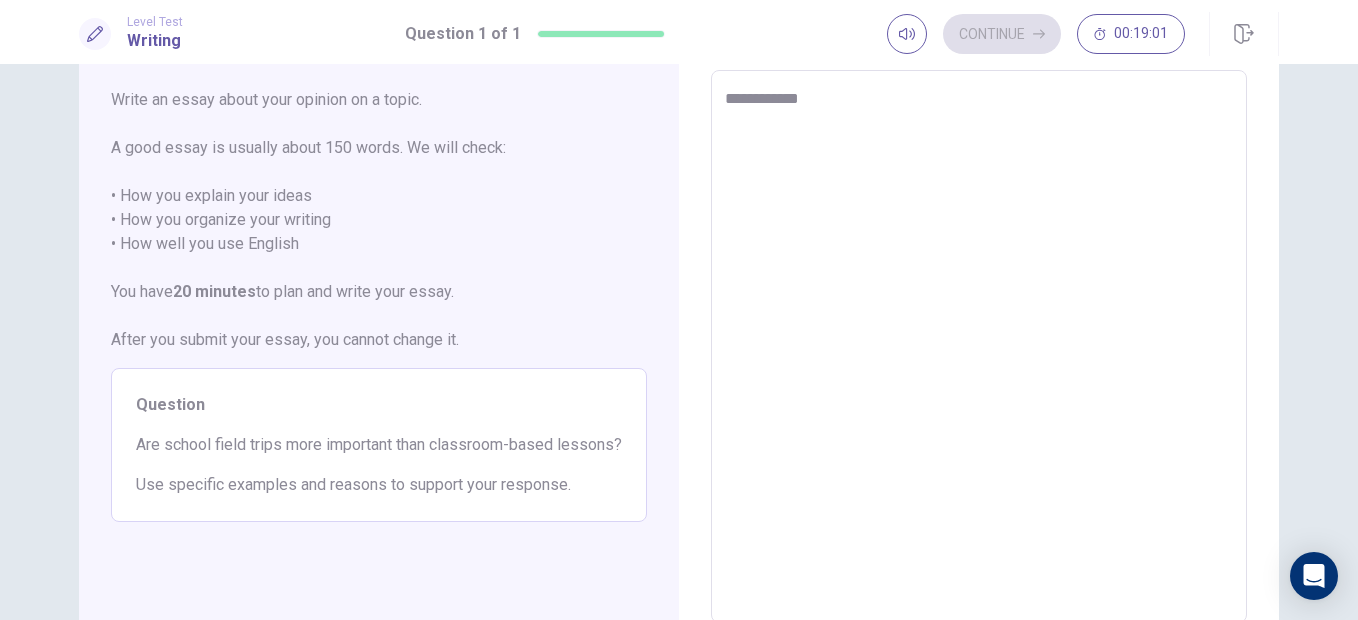 type on "*" 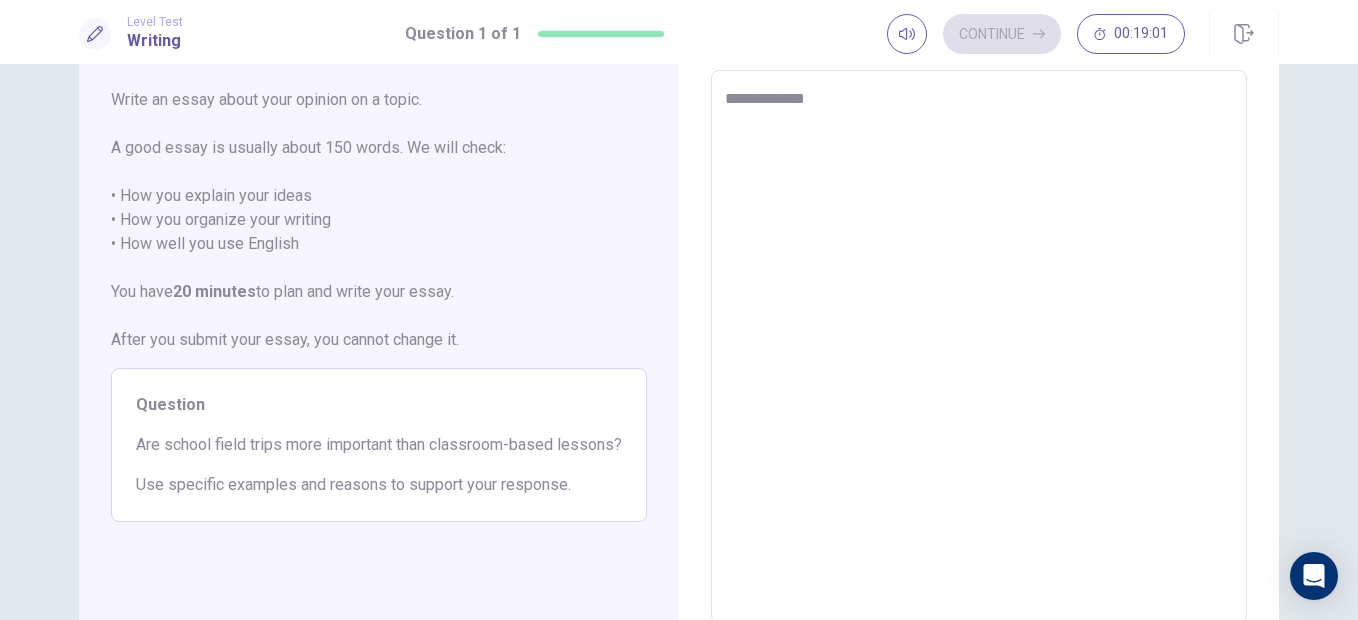 type on "*" 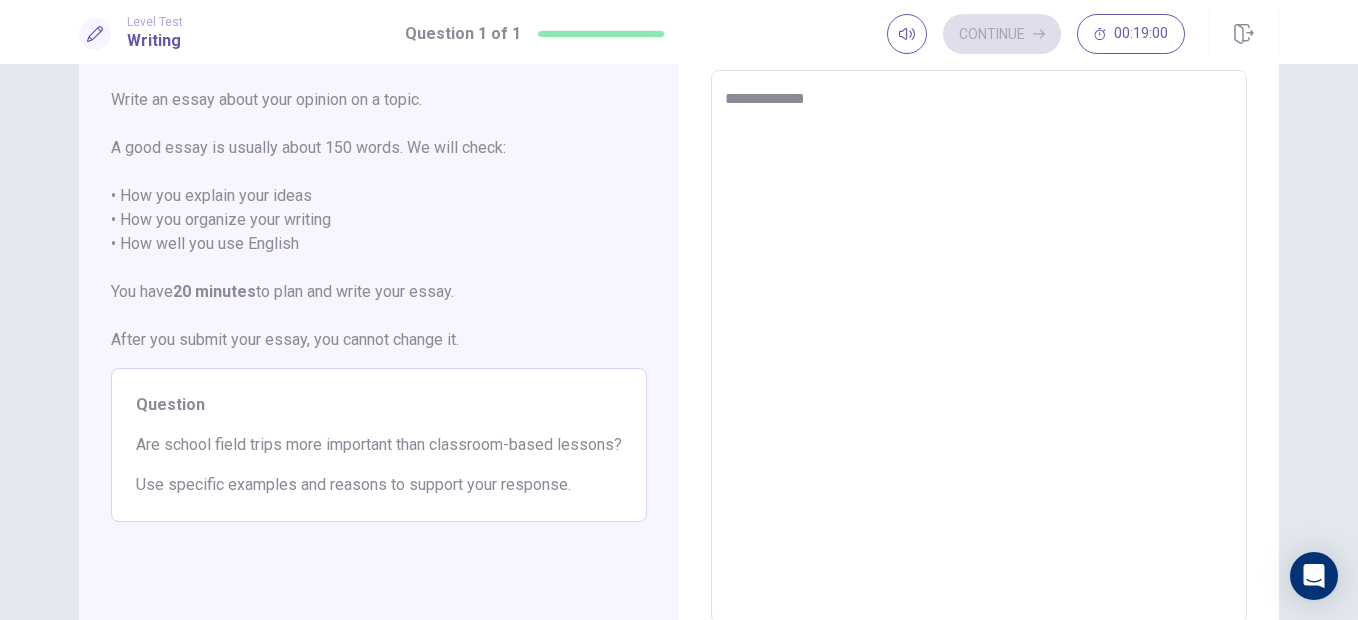 type on "**********" 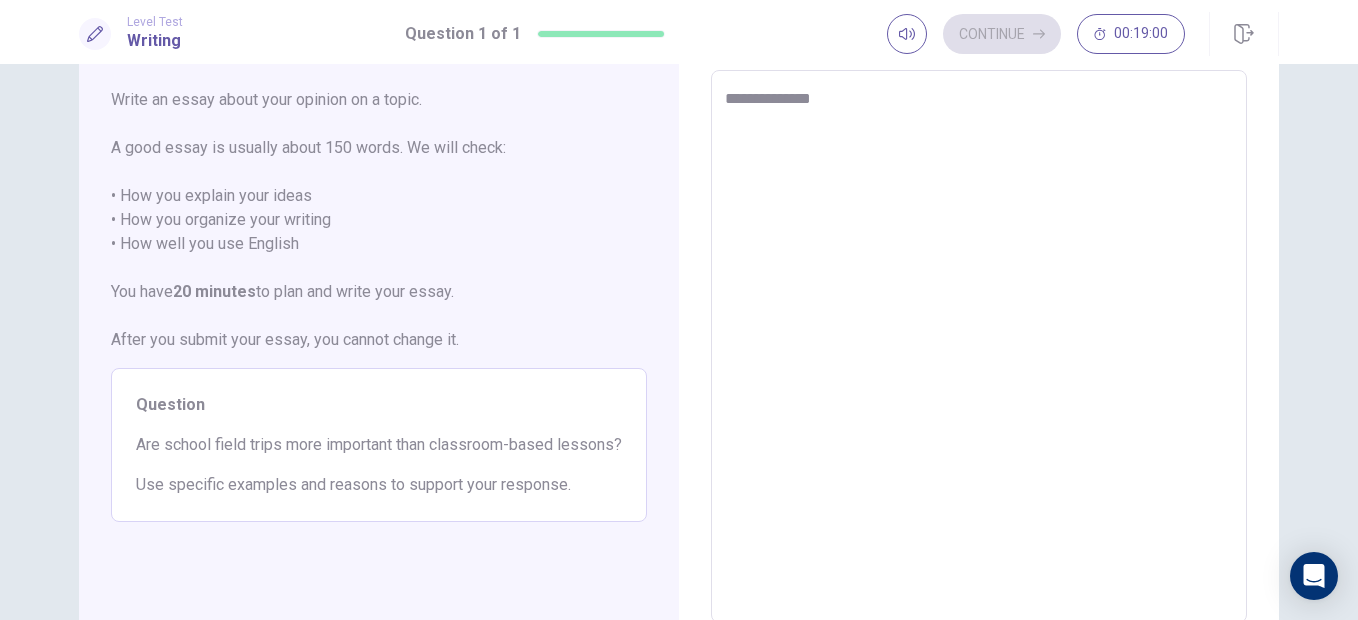 type on "*" 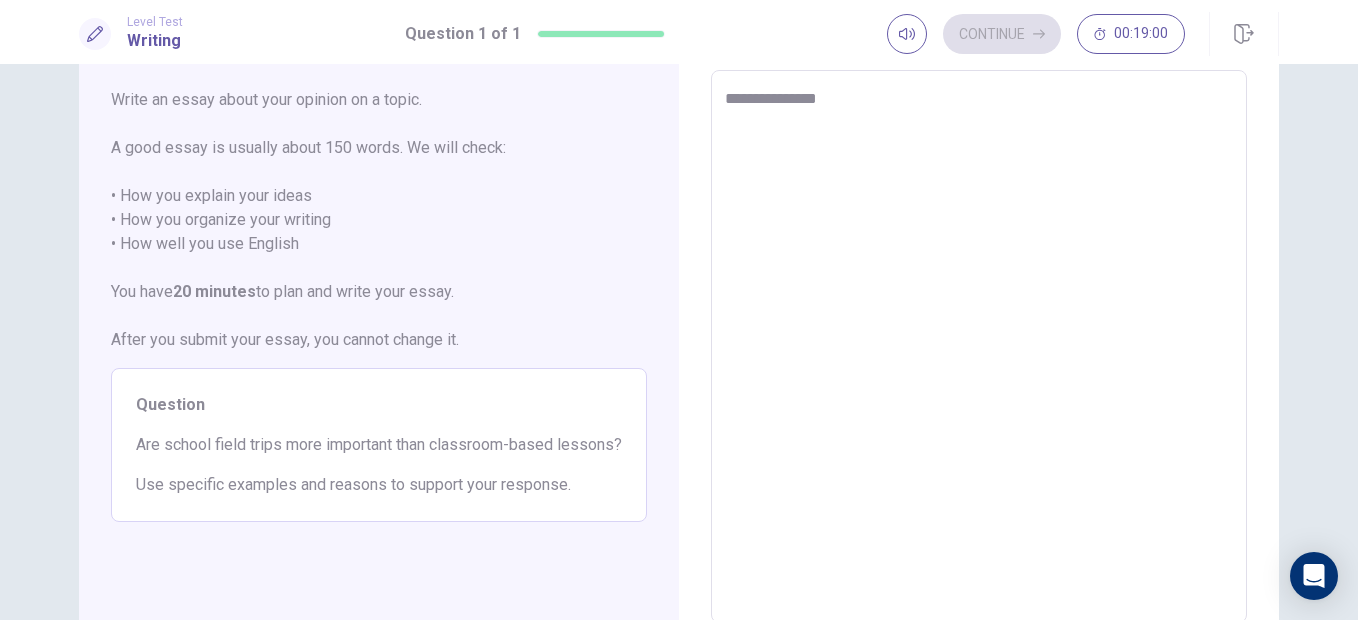 type on "*" 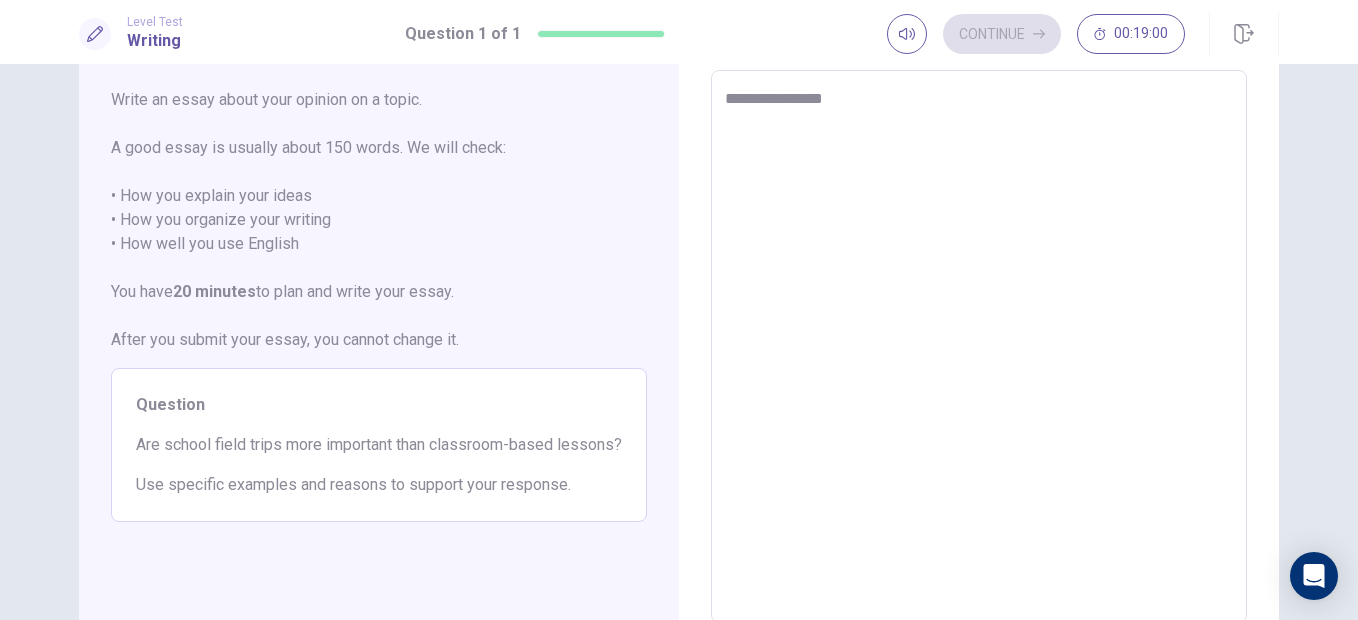 type on "*" 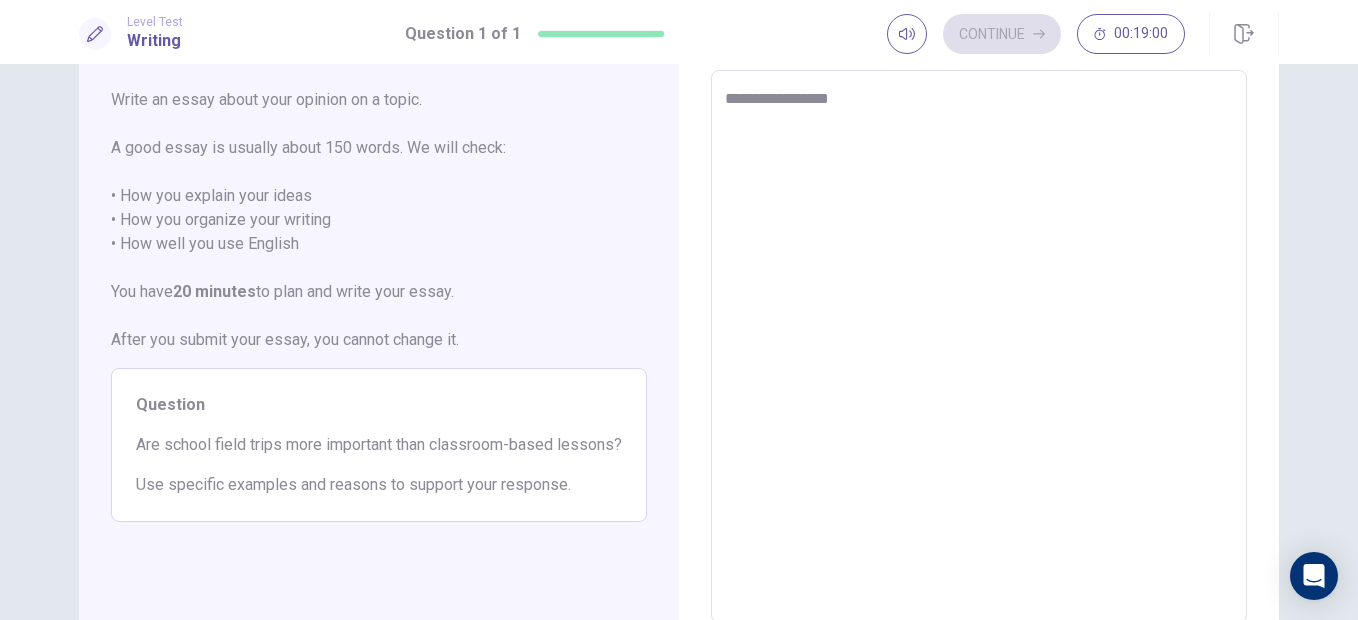type on "*" 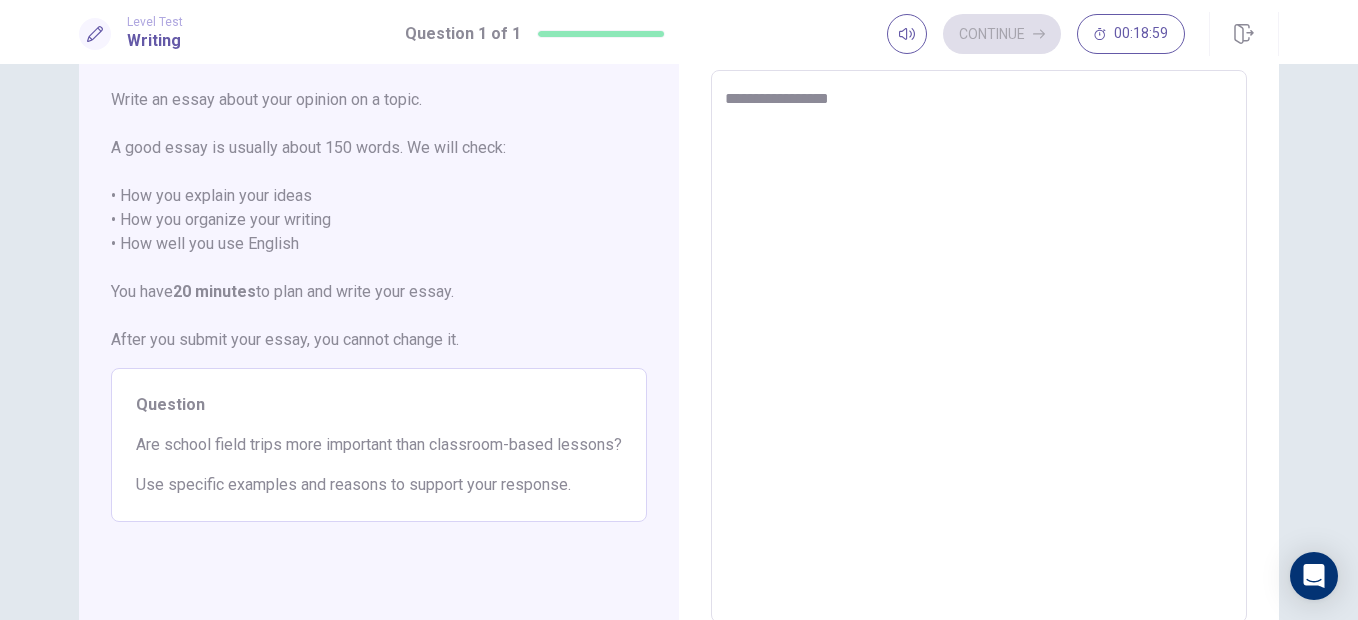 type on "**********" 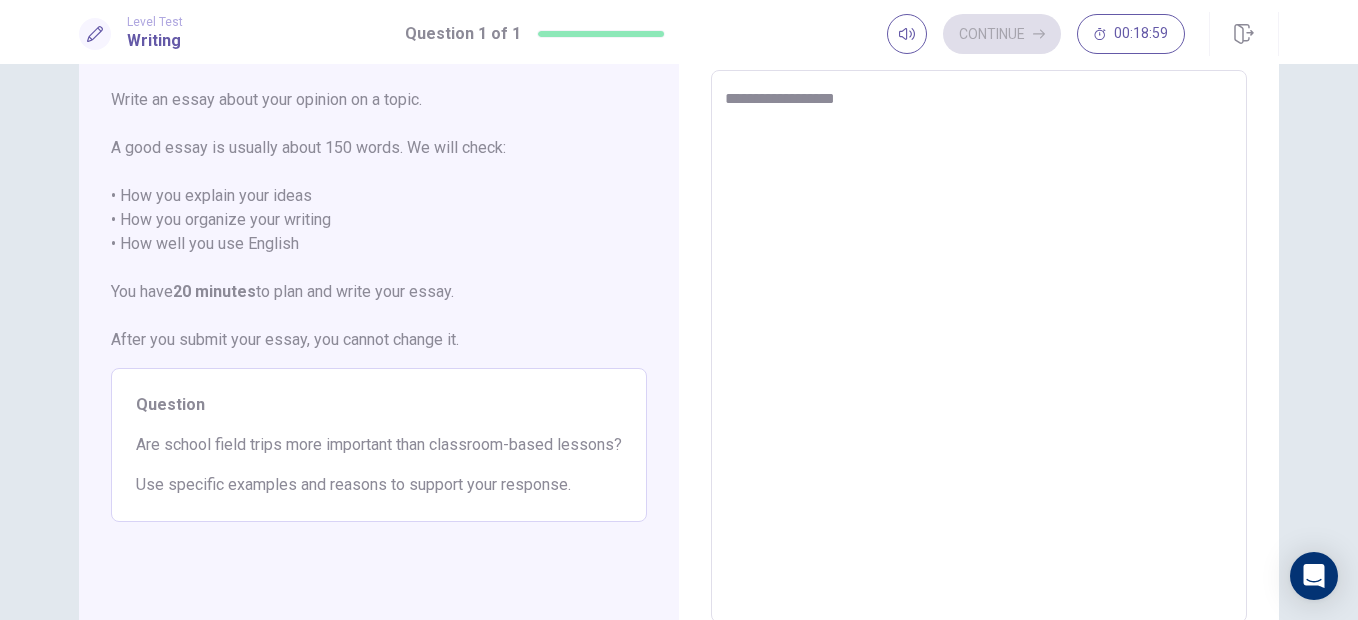 type on "*" 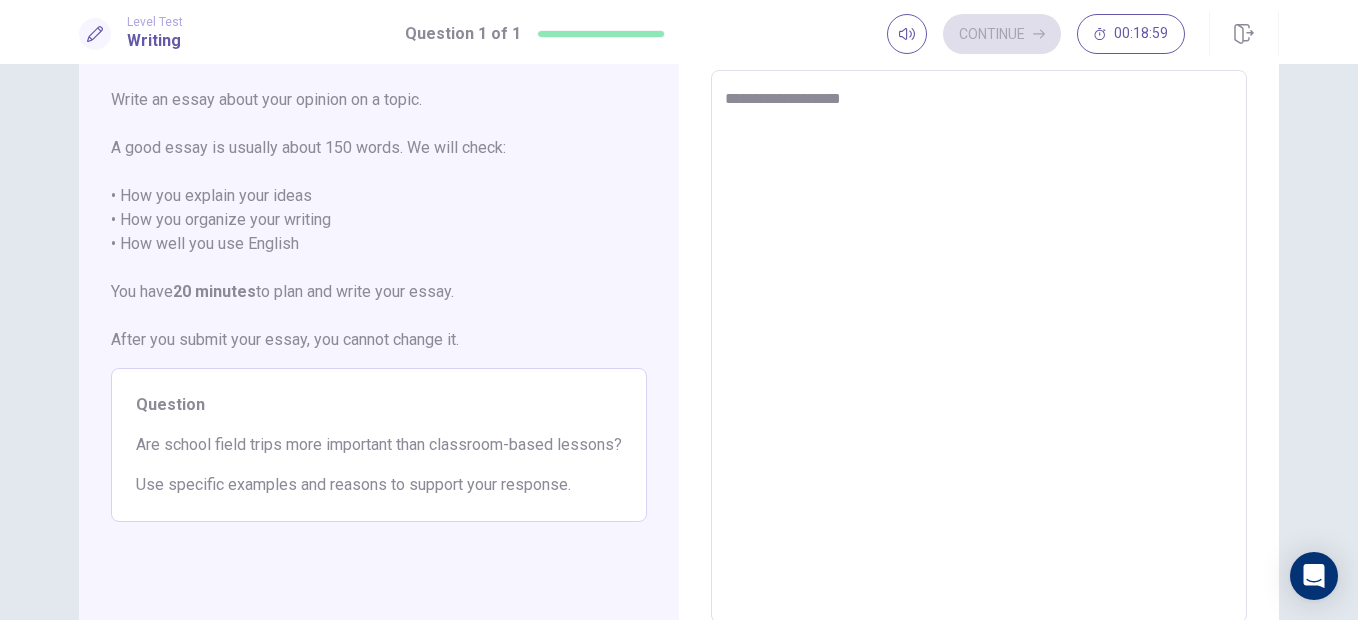type on "*" 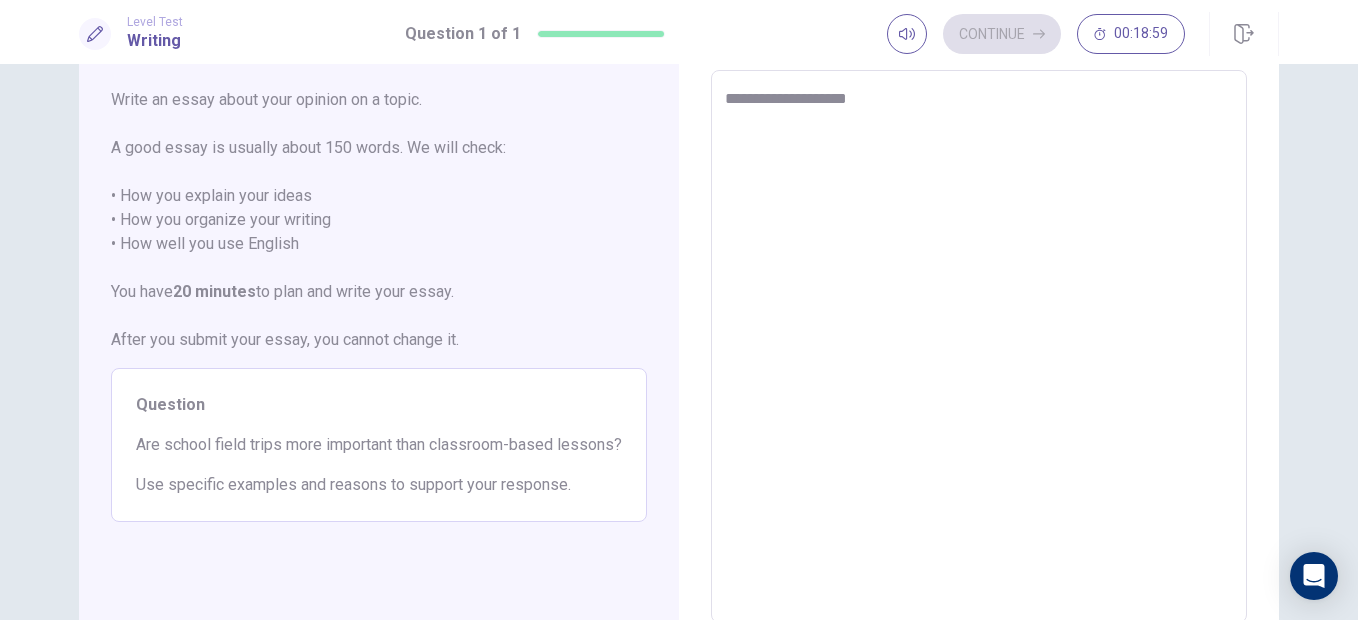 type on "*" 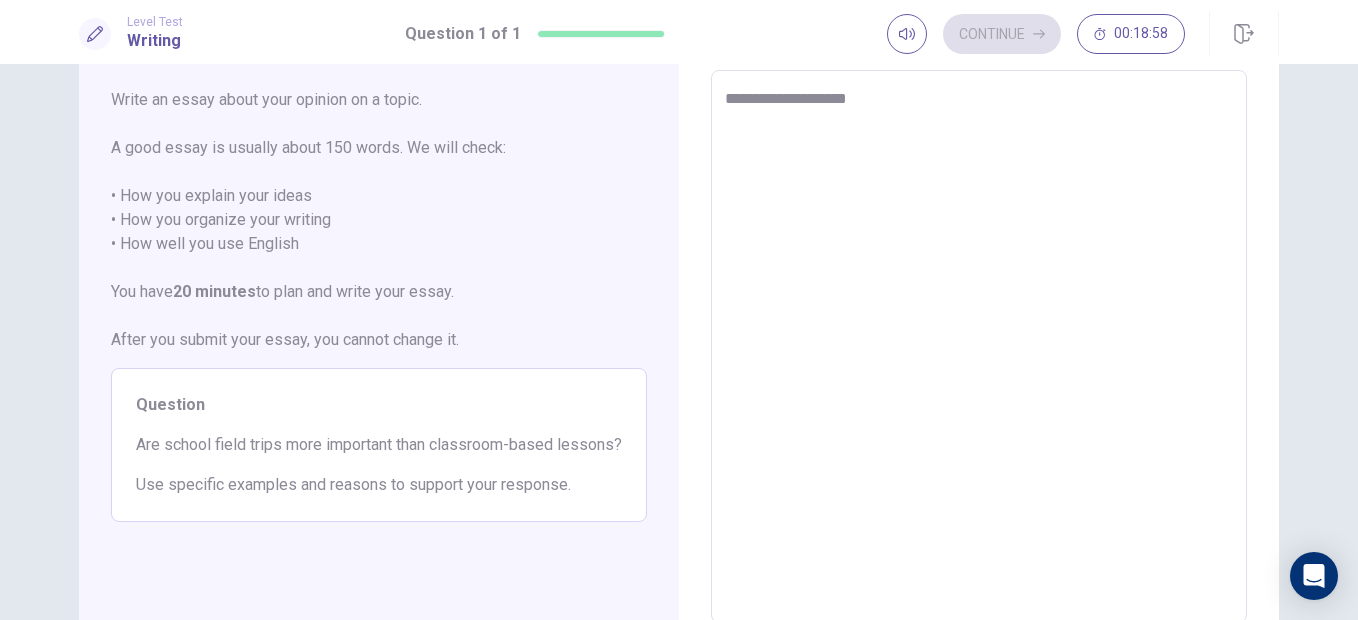 type on "**********" 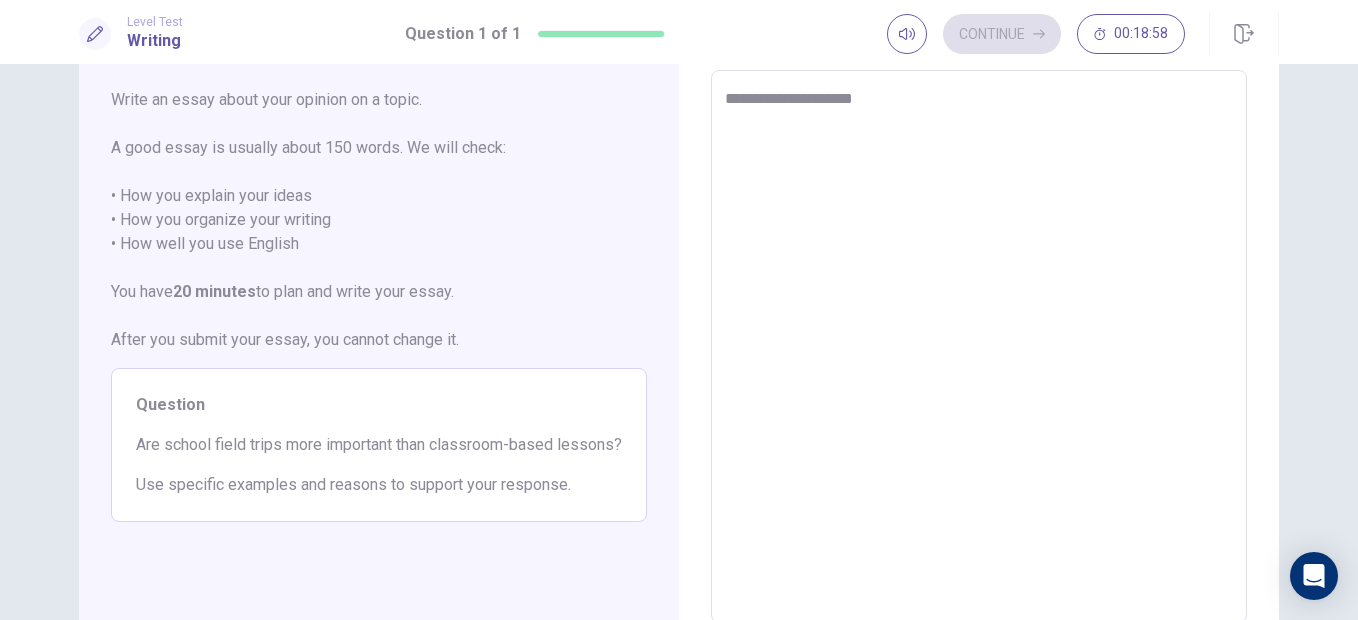 type on "*" 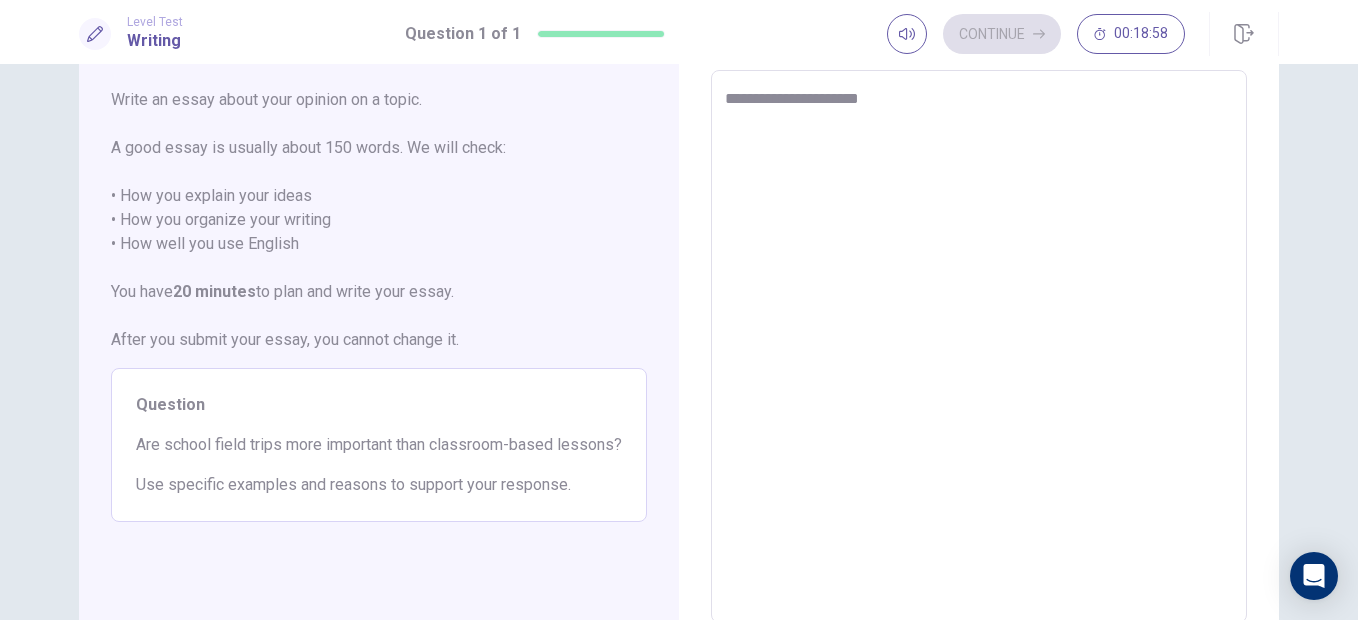 type on "*" 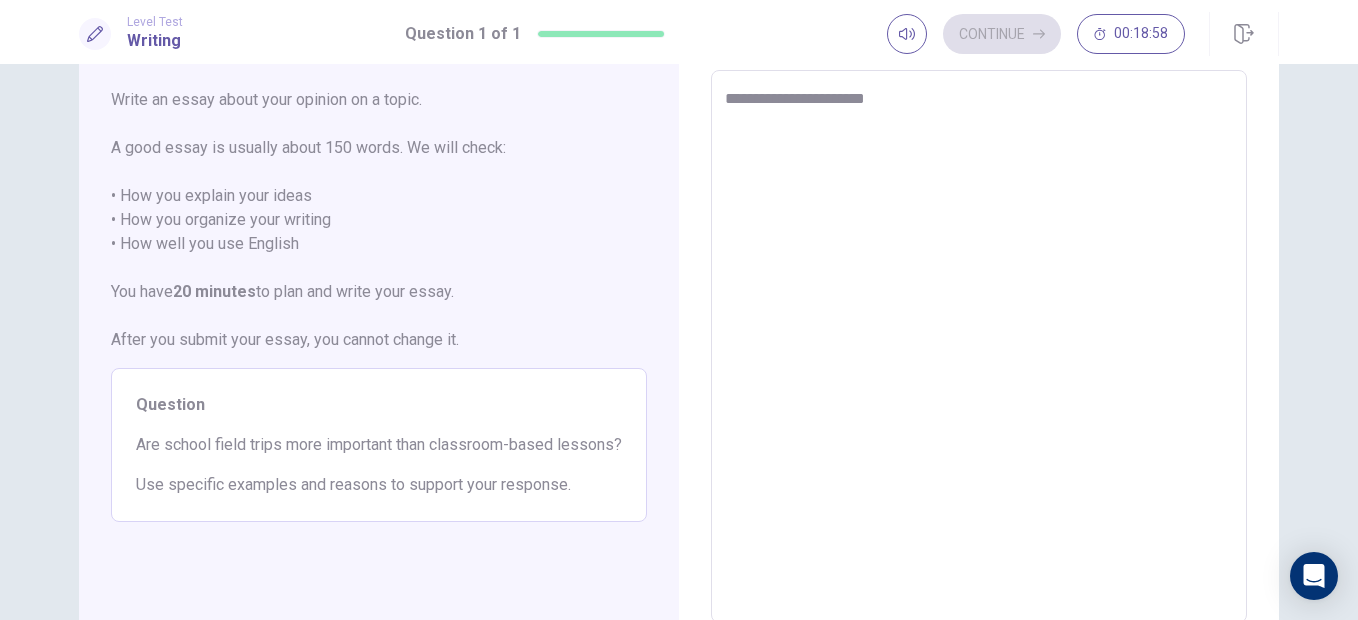 type on "**********" 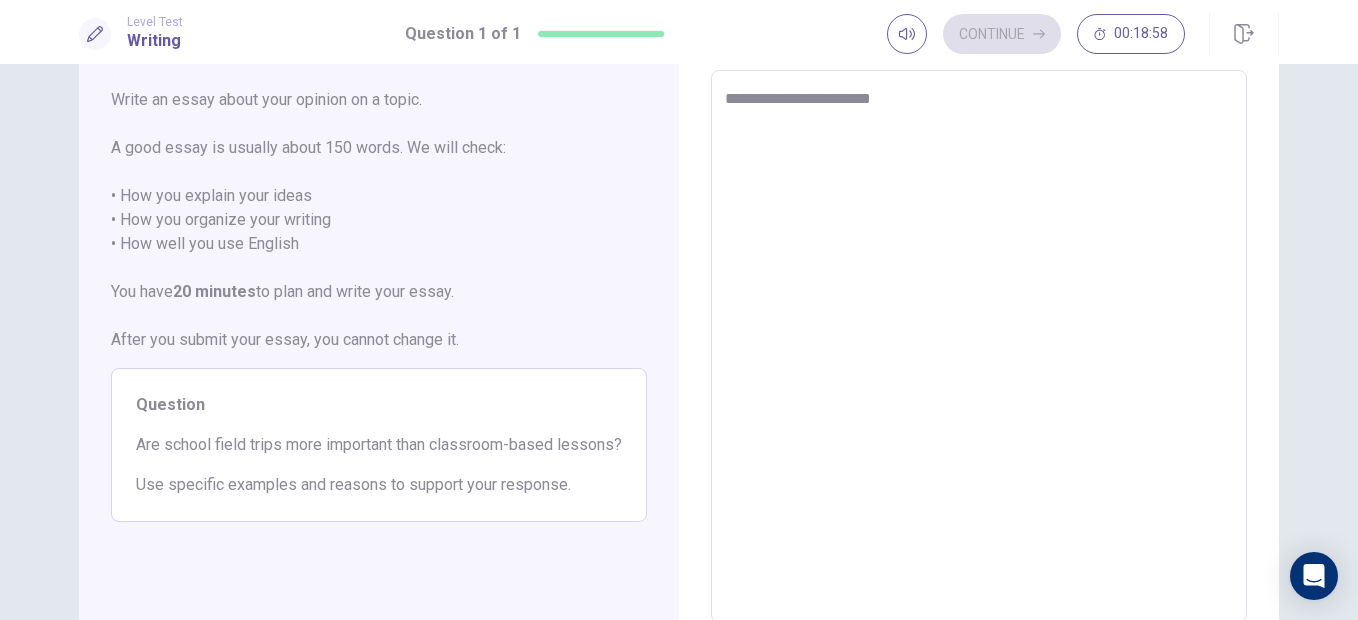 type on "*" 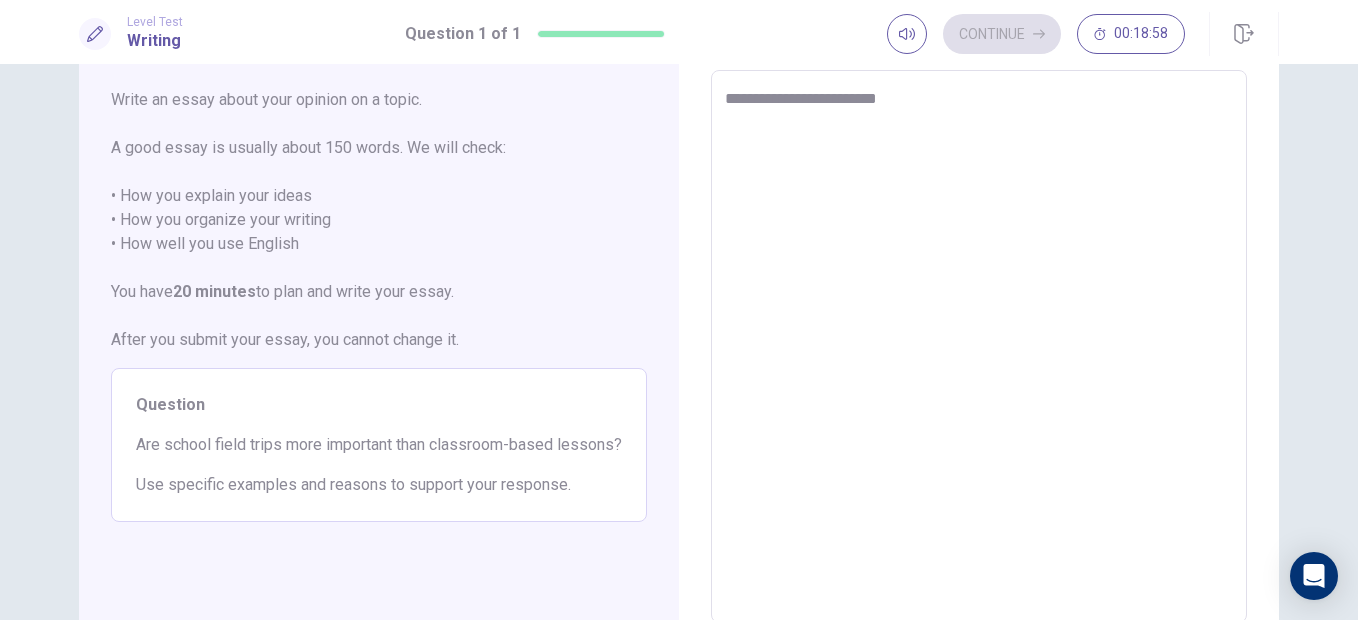type on "*" 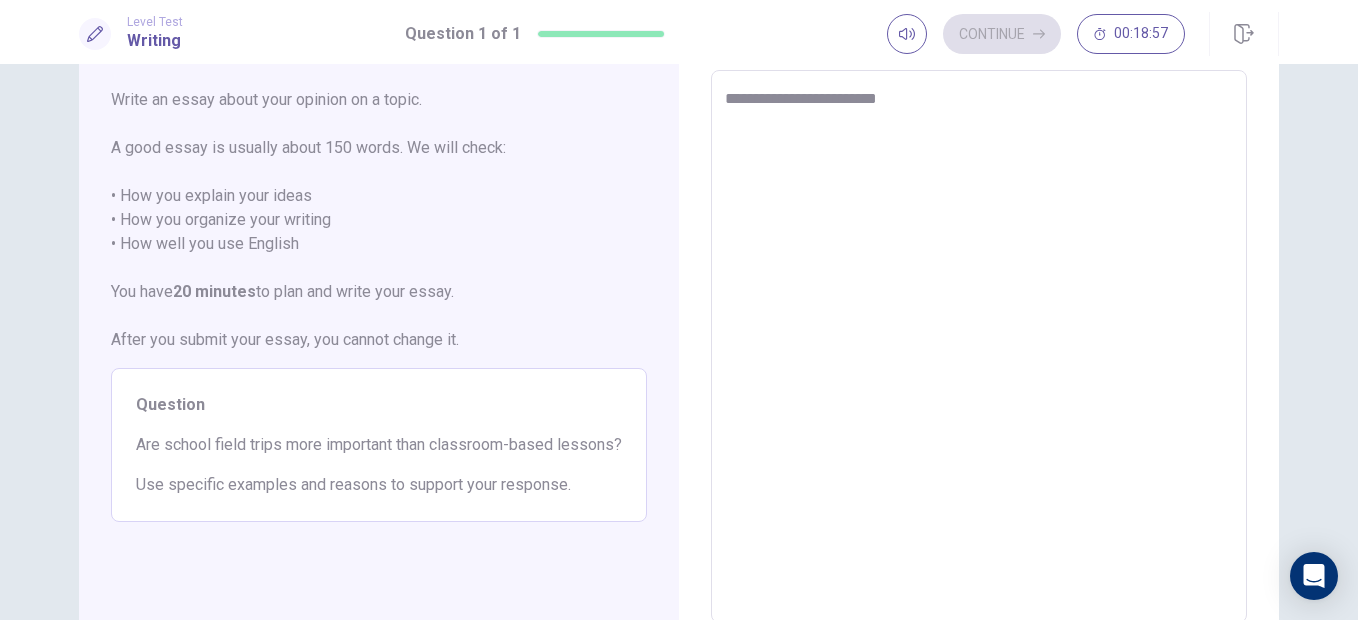 type on "**********" 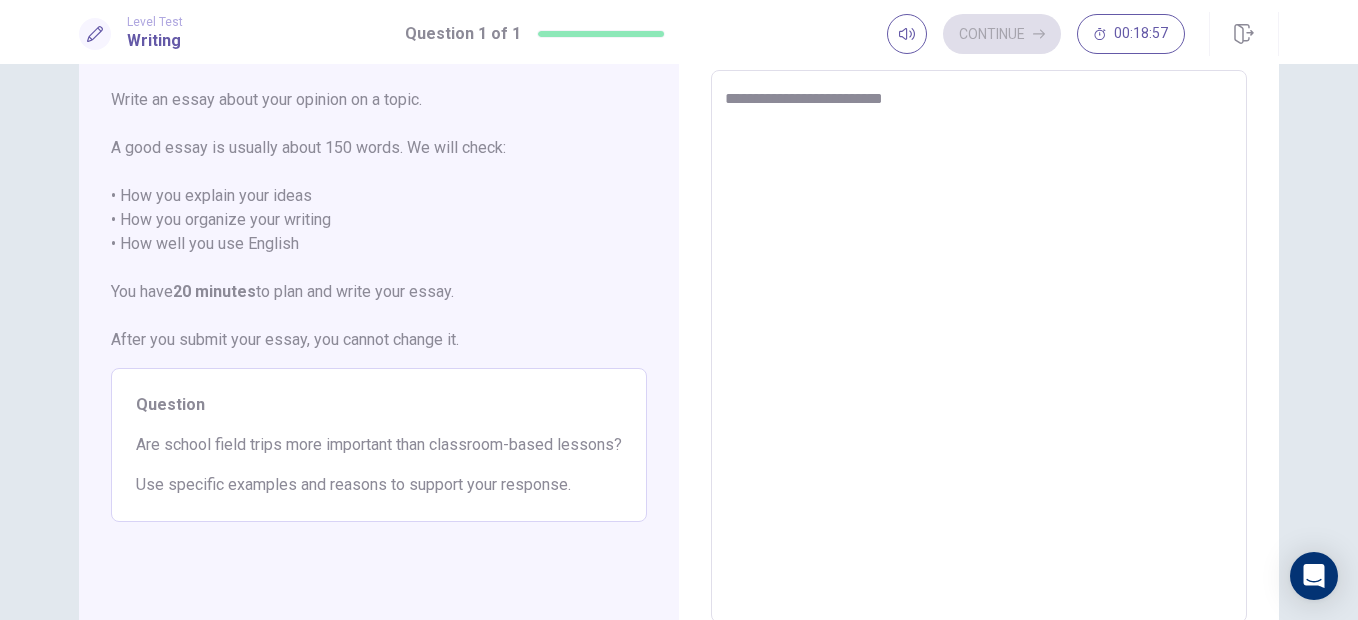 type on "*" 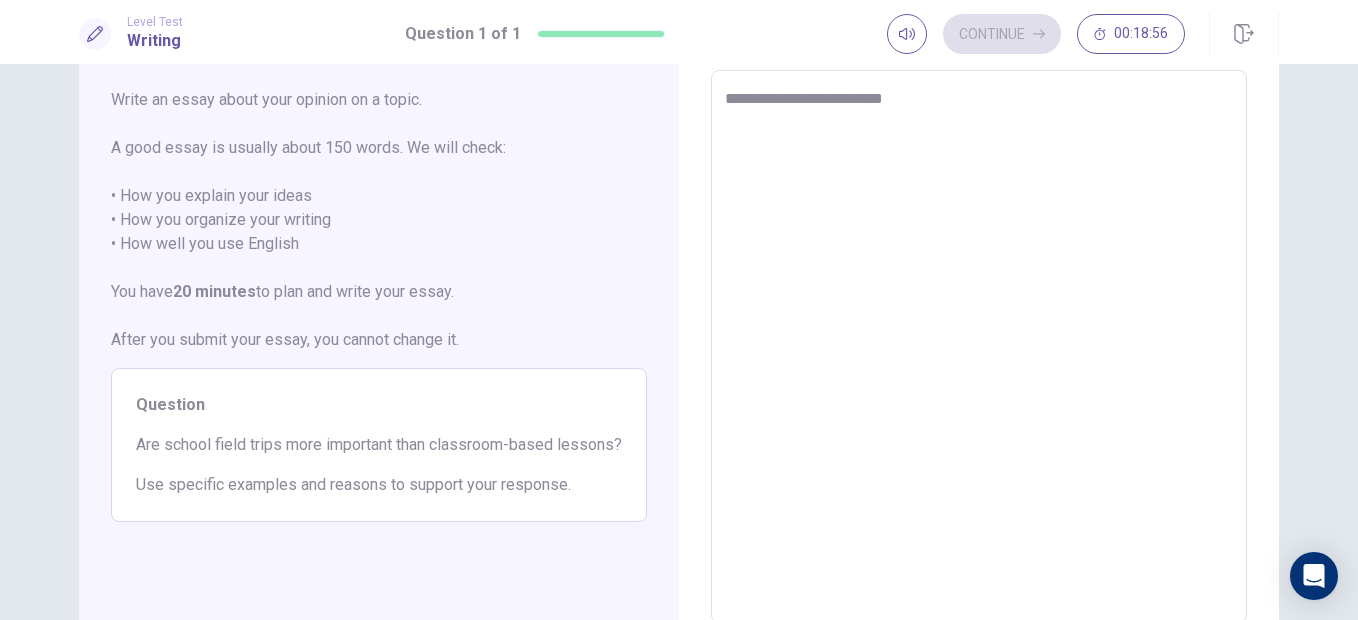 type on "**********" 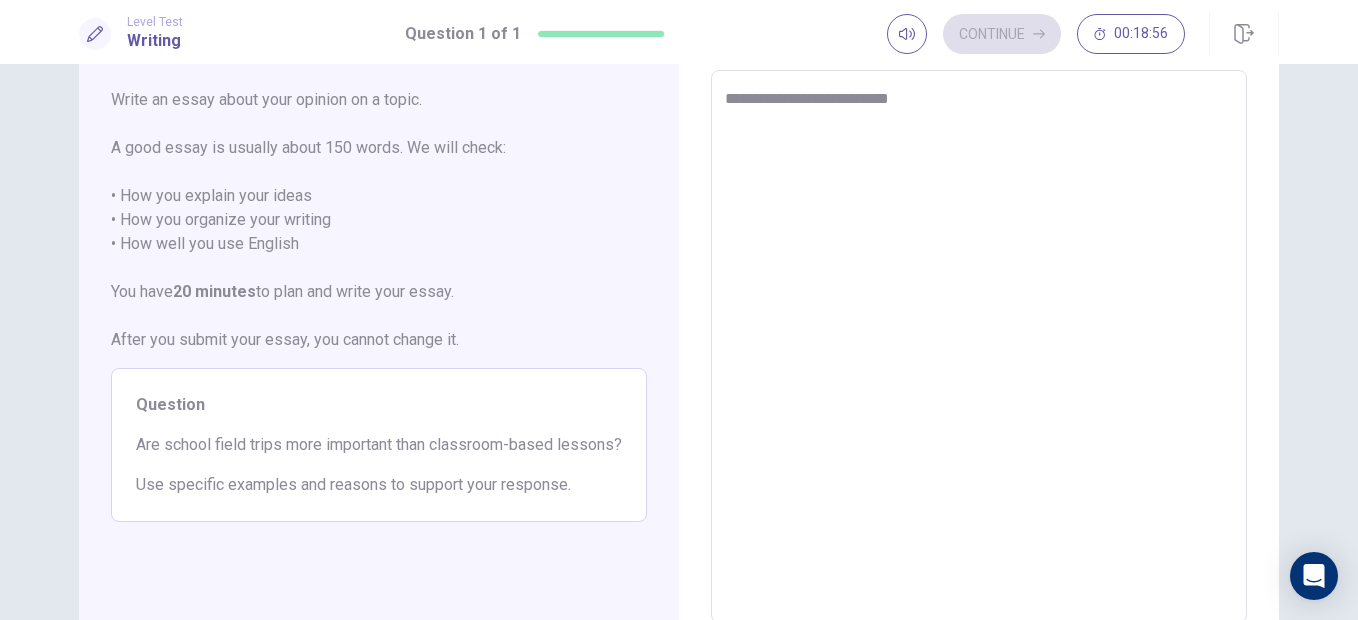 type on "*" 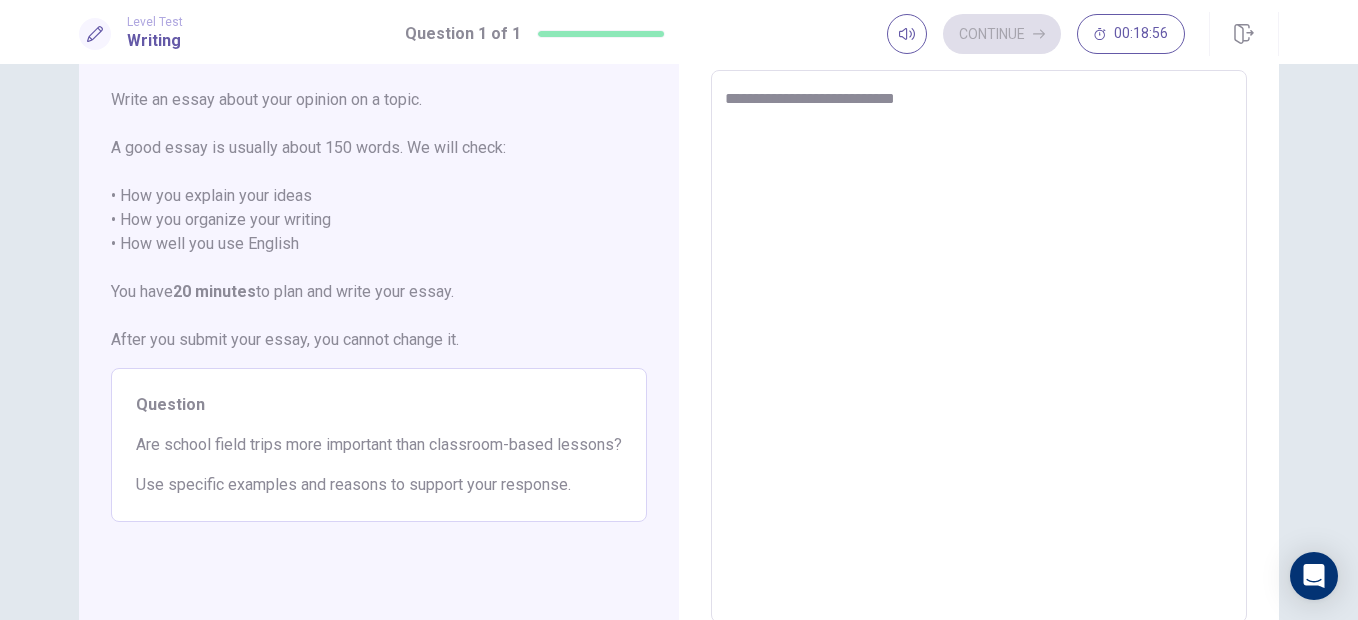 type on "*" 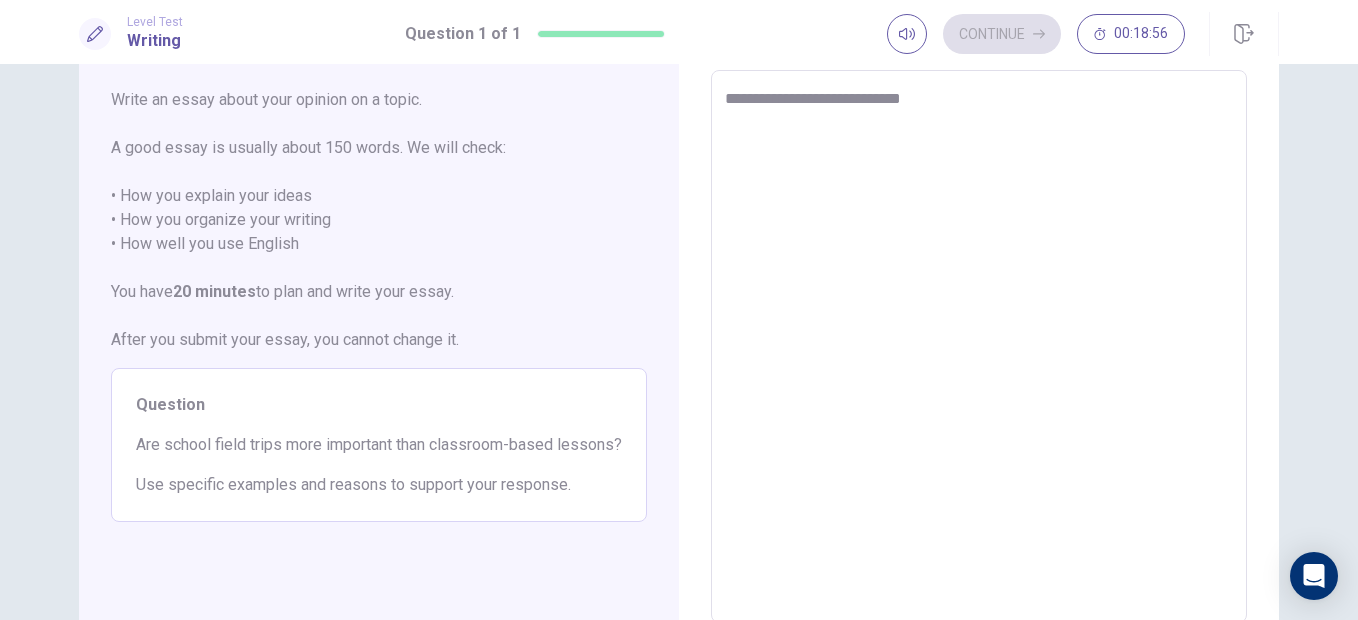 type on "*" 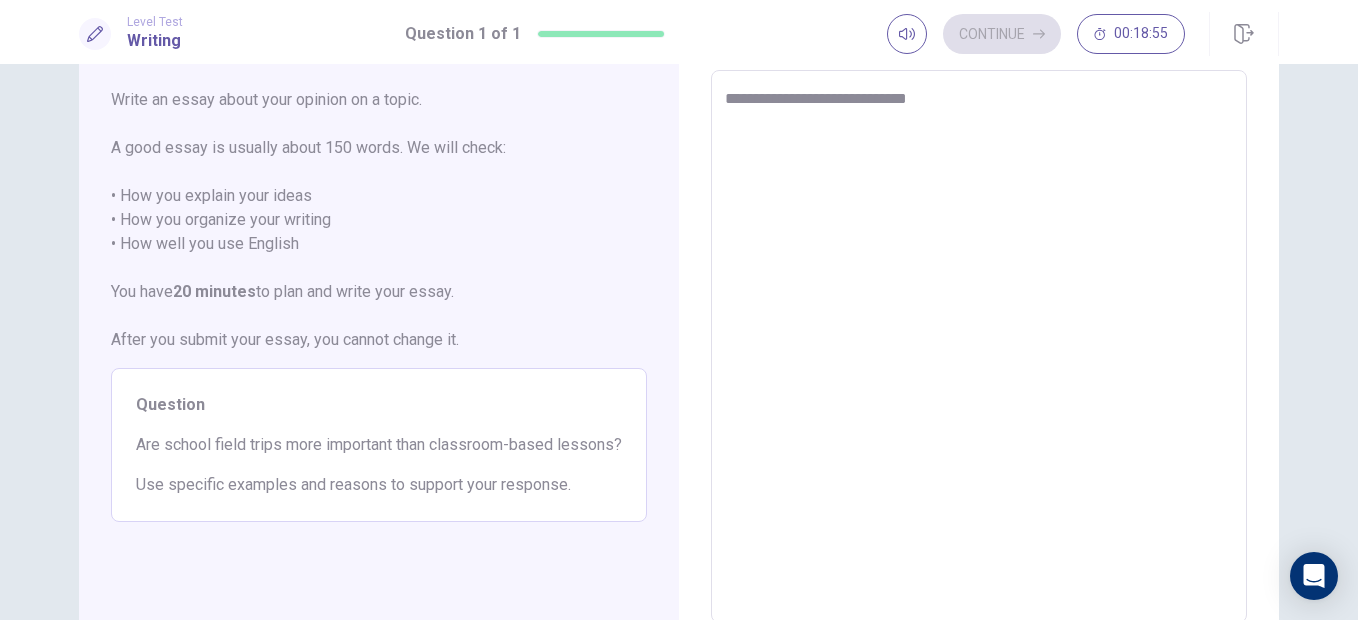 type on "*" 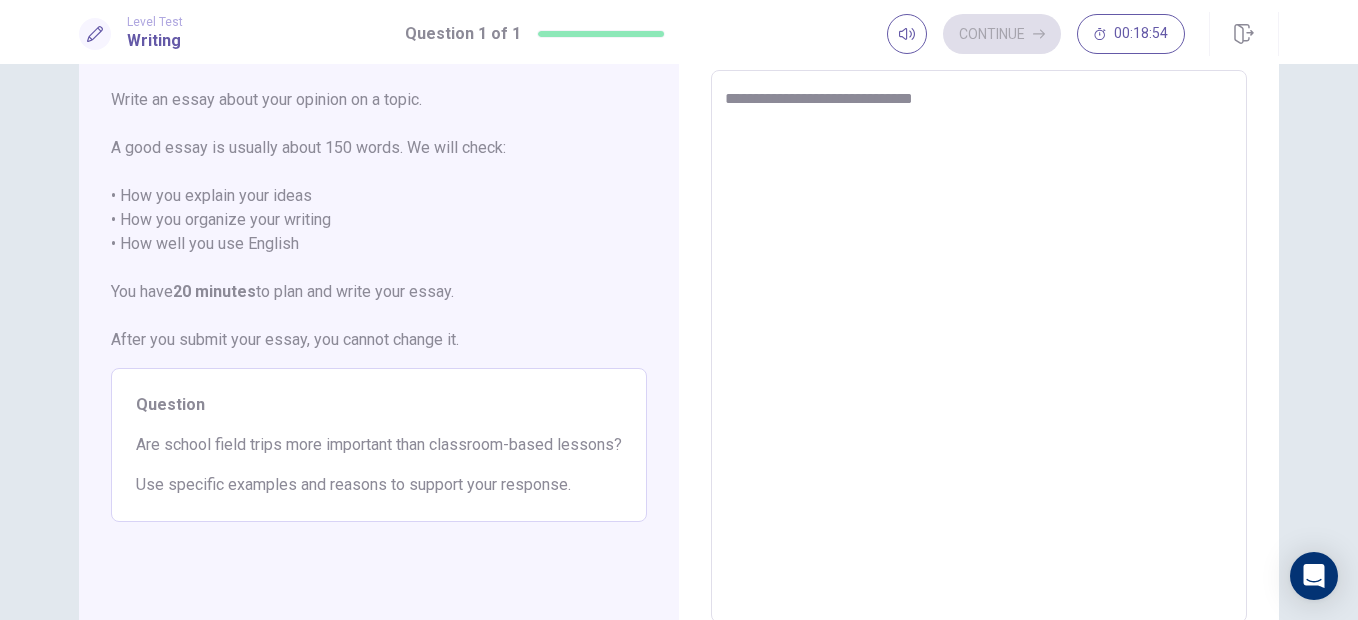 type on "*" 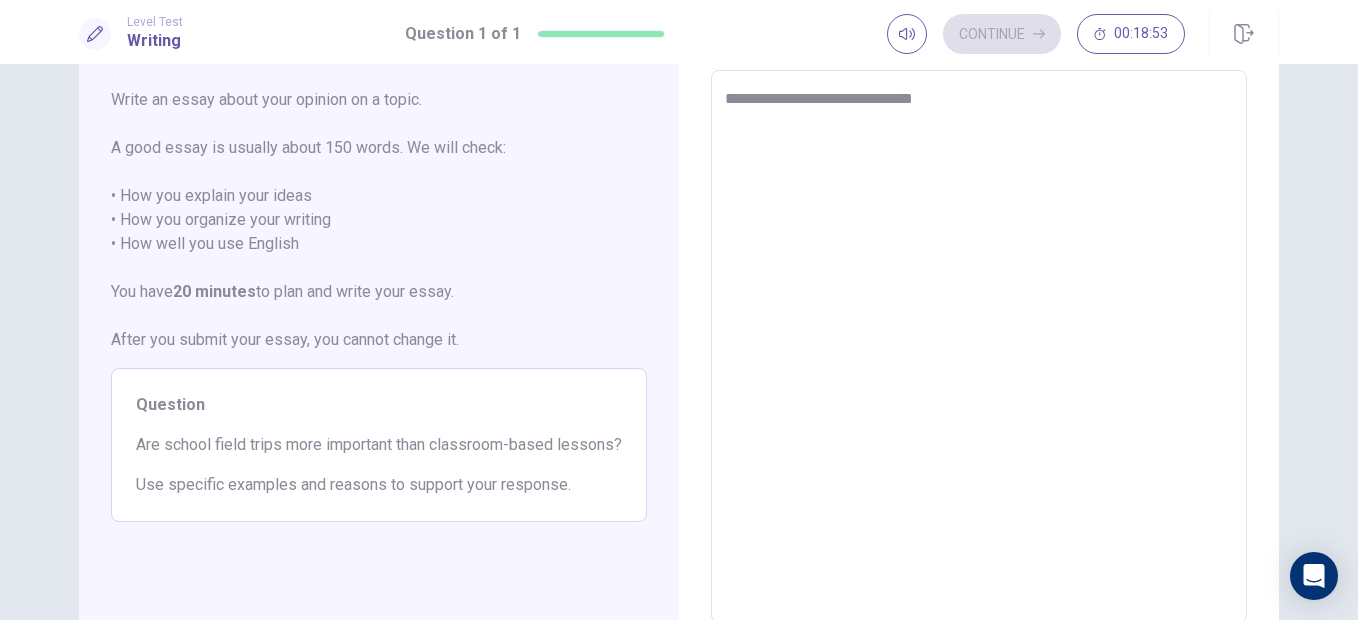 type on "**********" 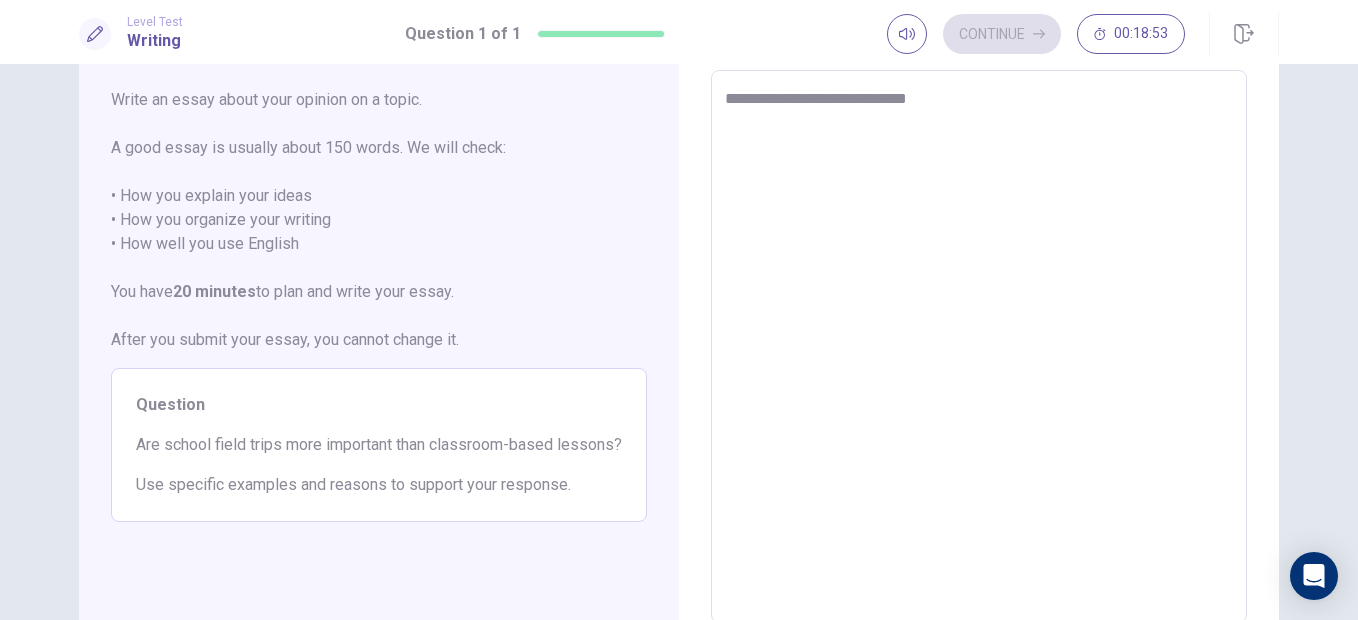 type on "*" 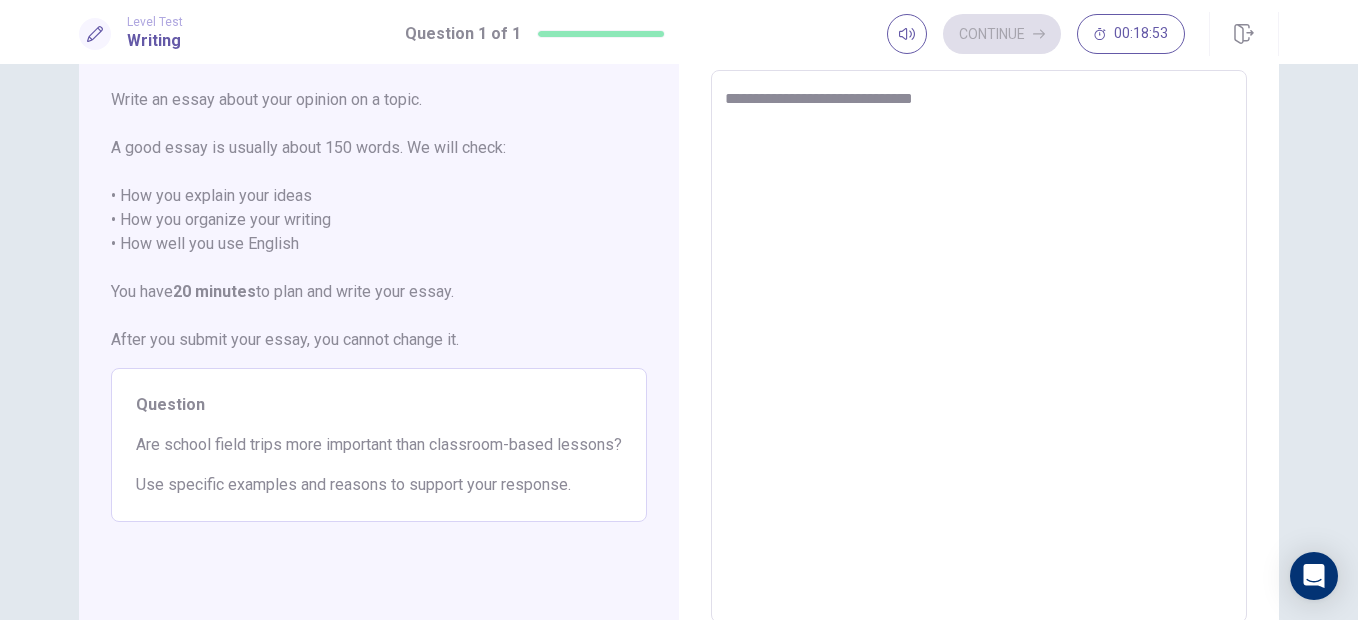 type on "*" 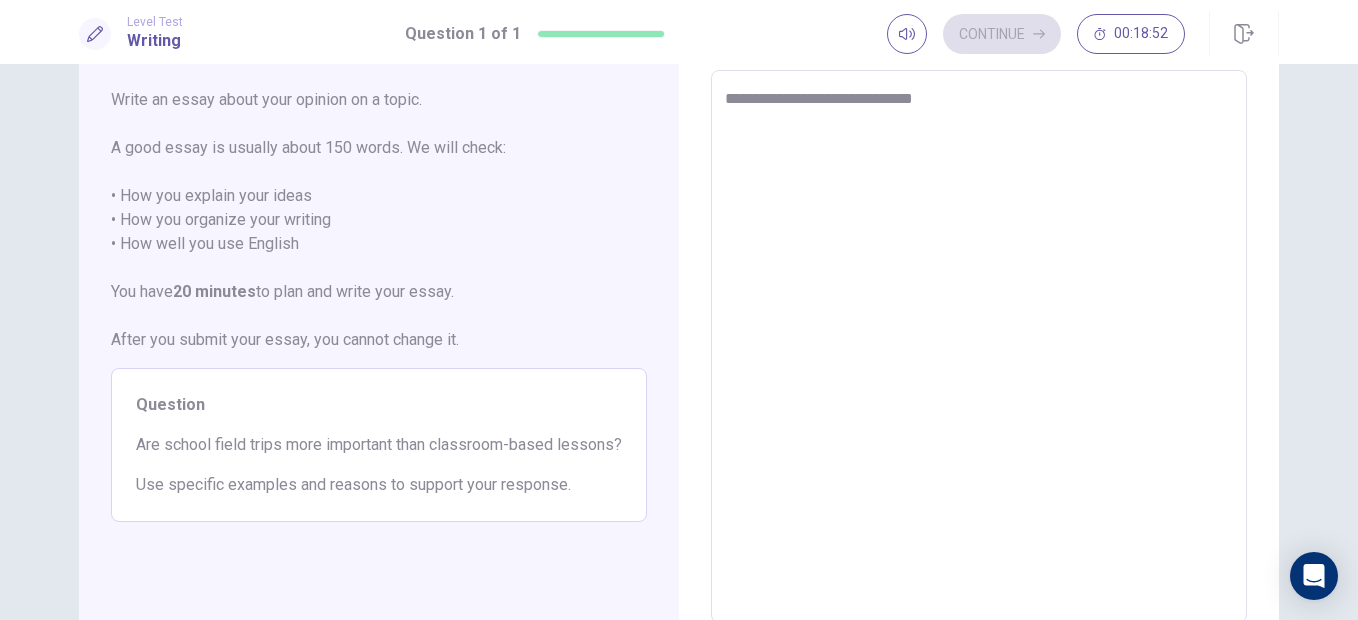 type on "**********" 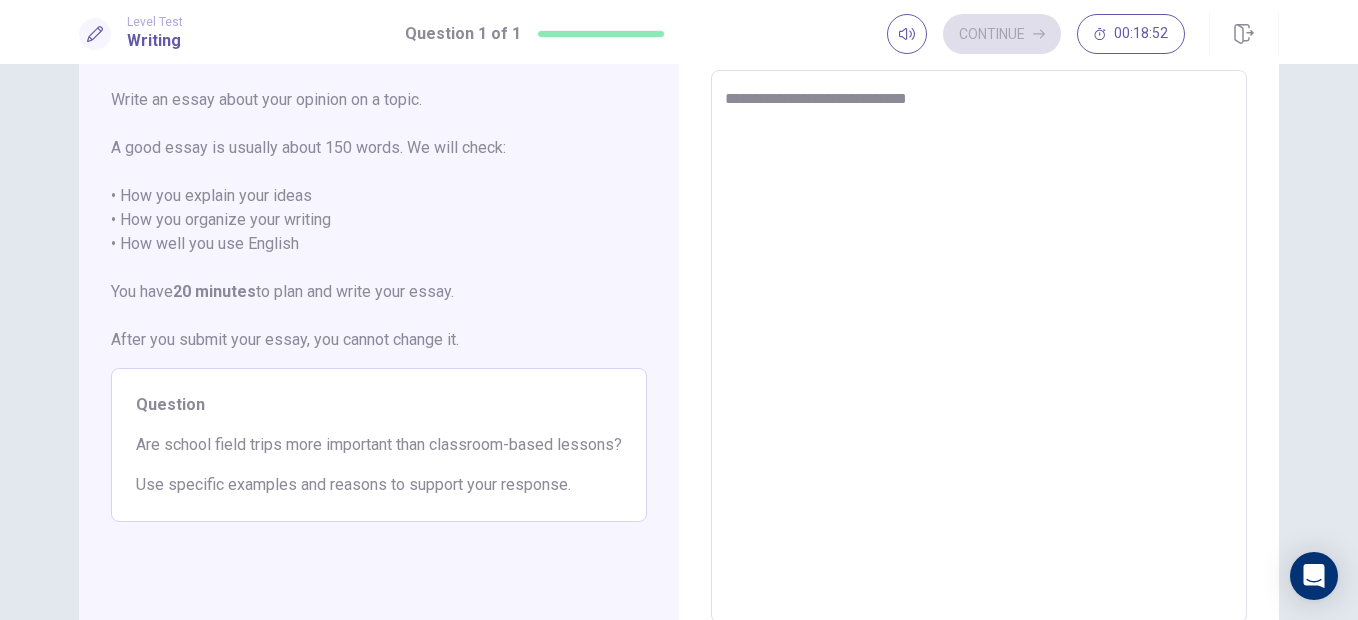 type on "*" 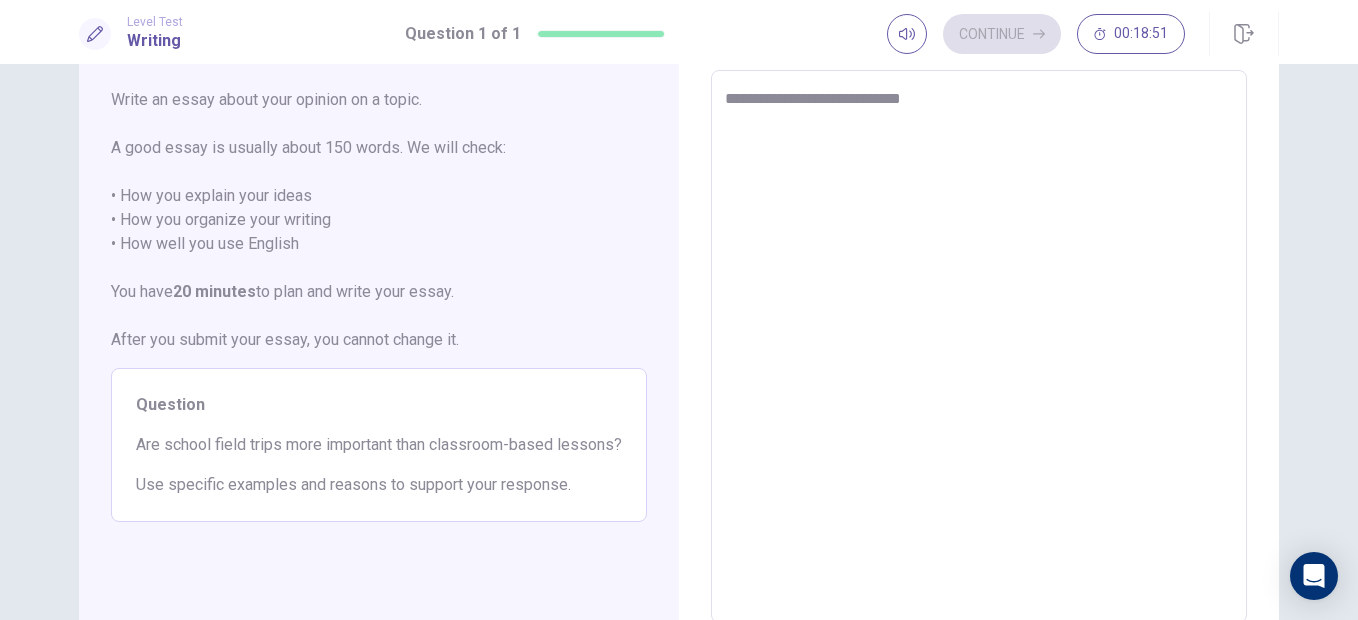 type on "**********" 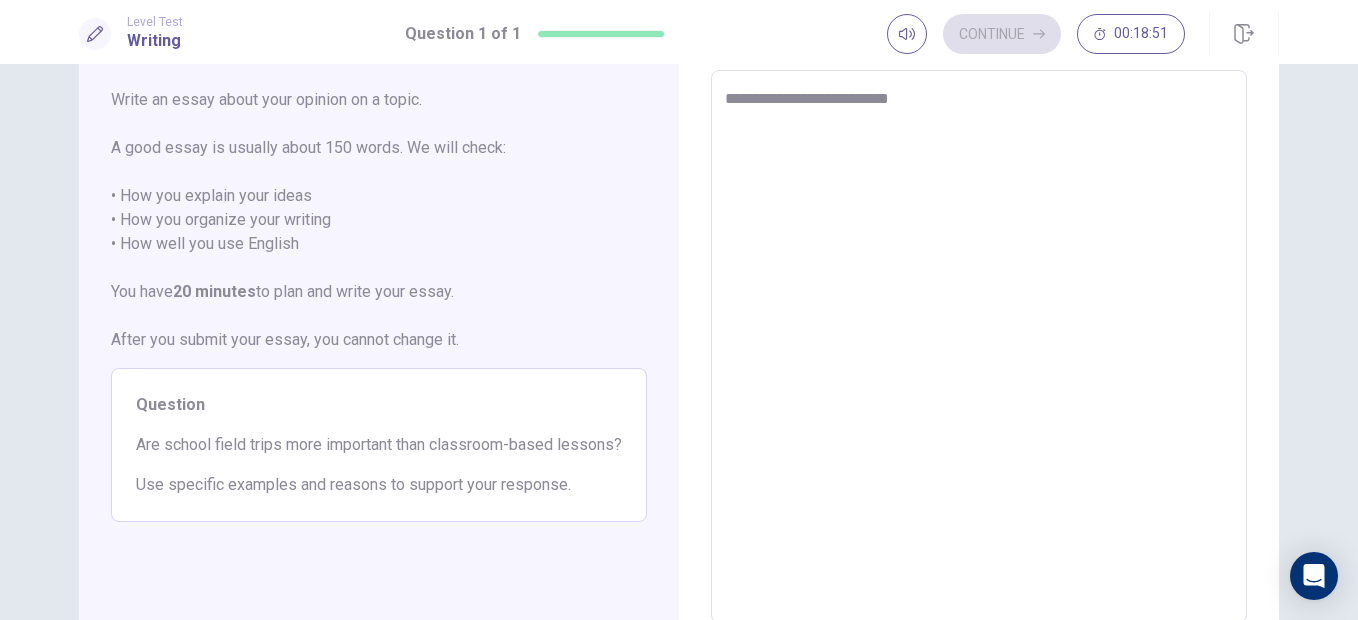 type on "**********" 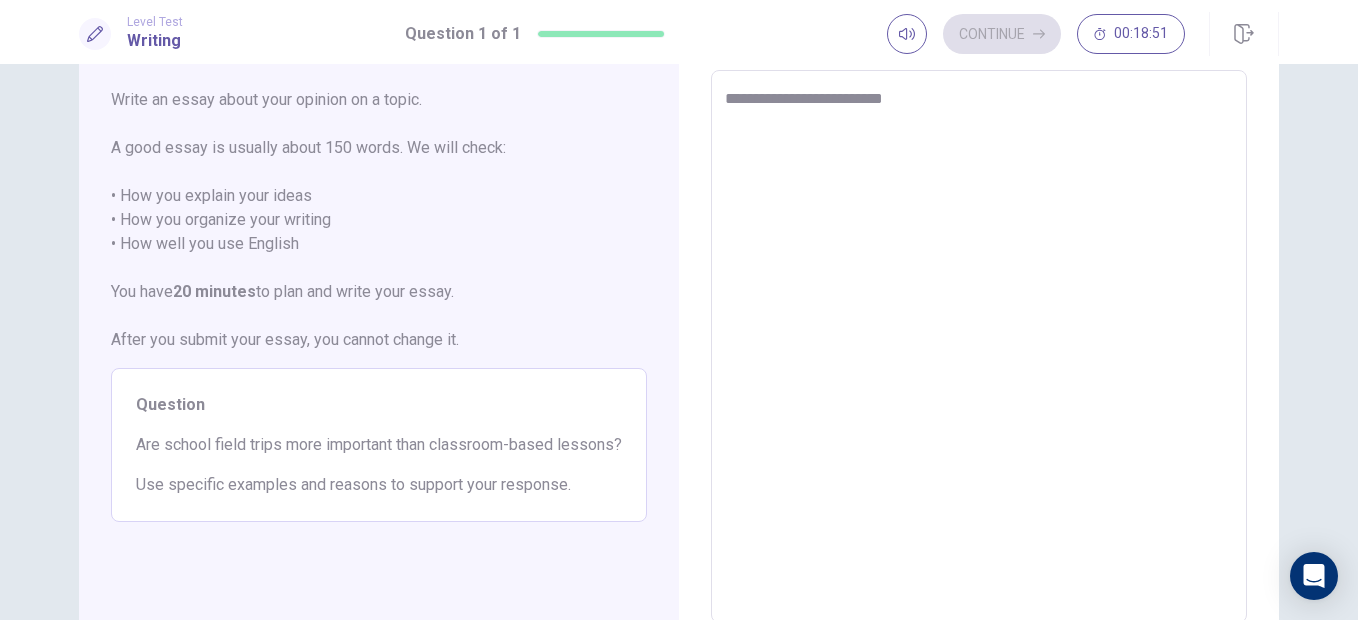 type on "**********" 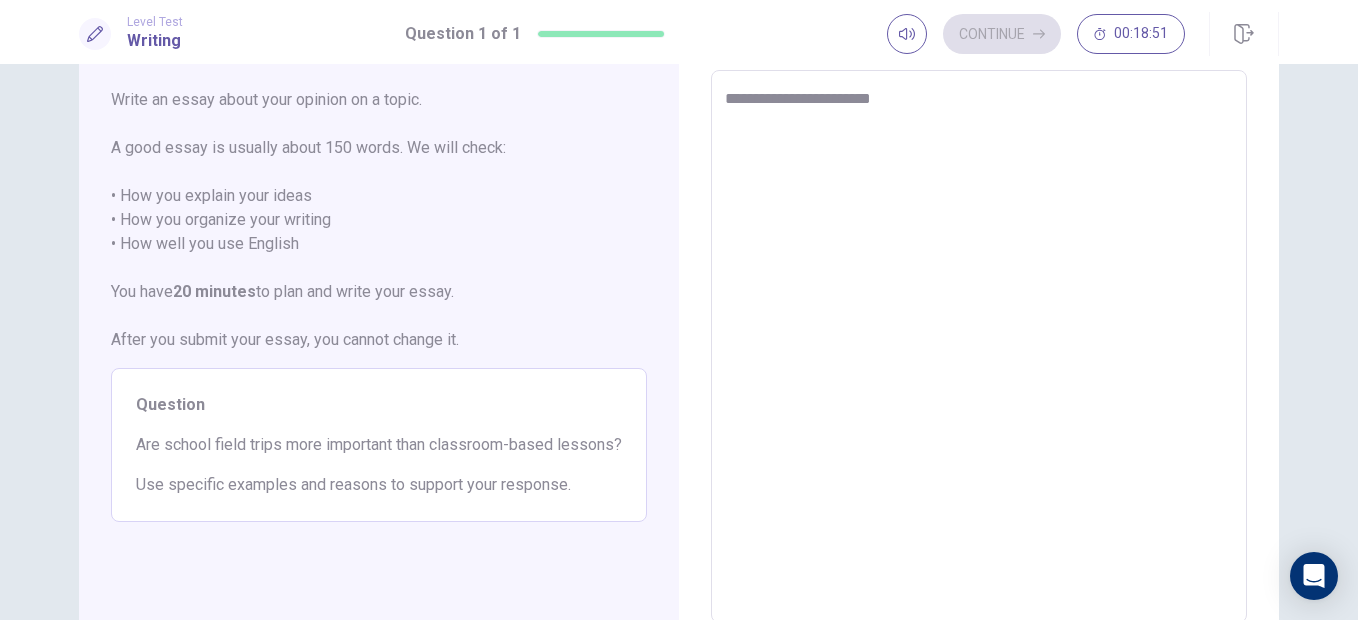 type on "**********" 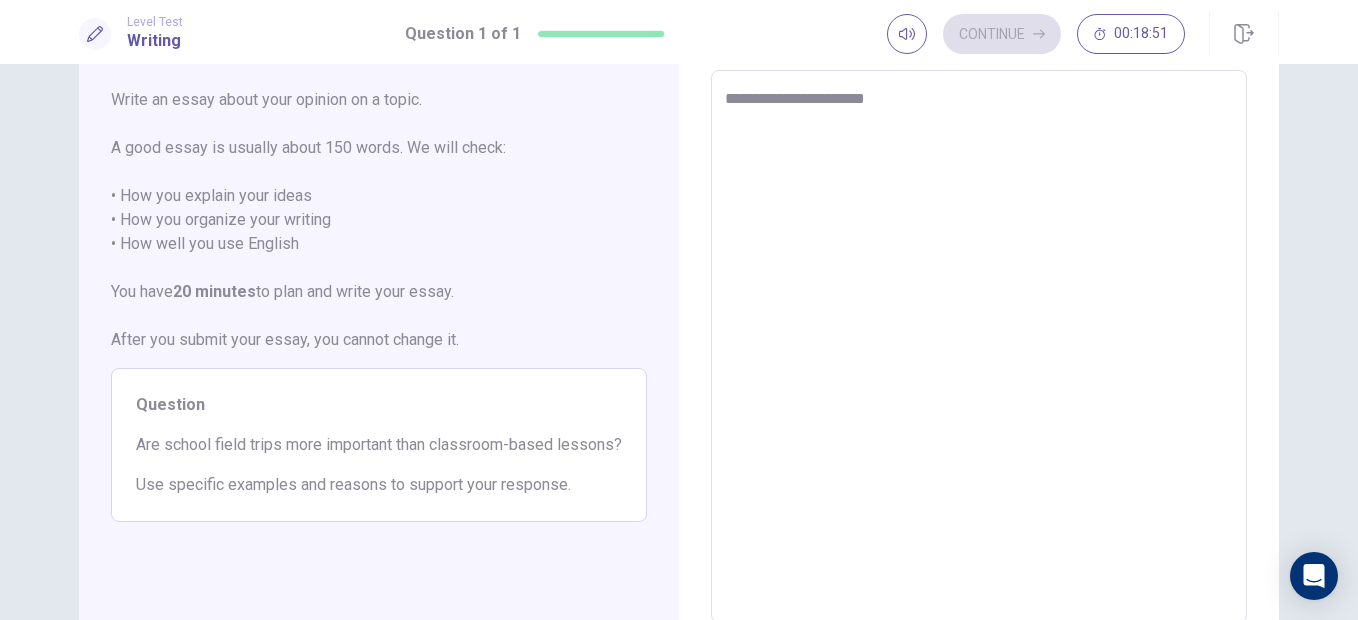 type on "**********" 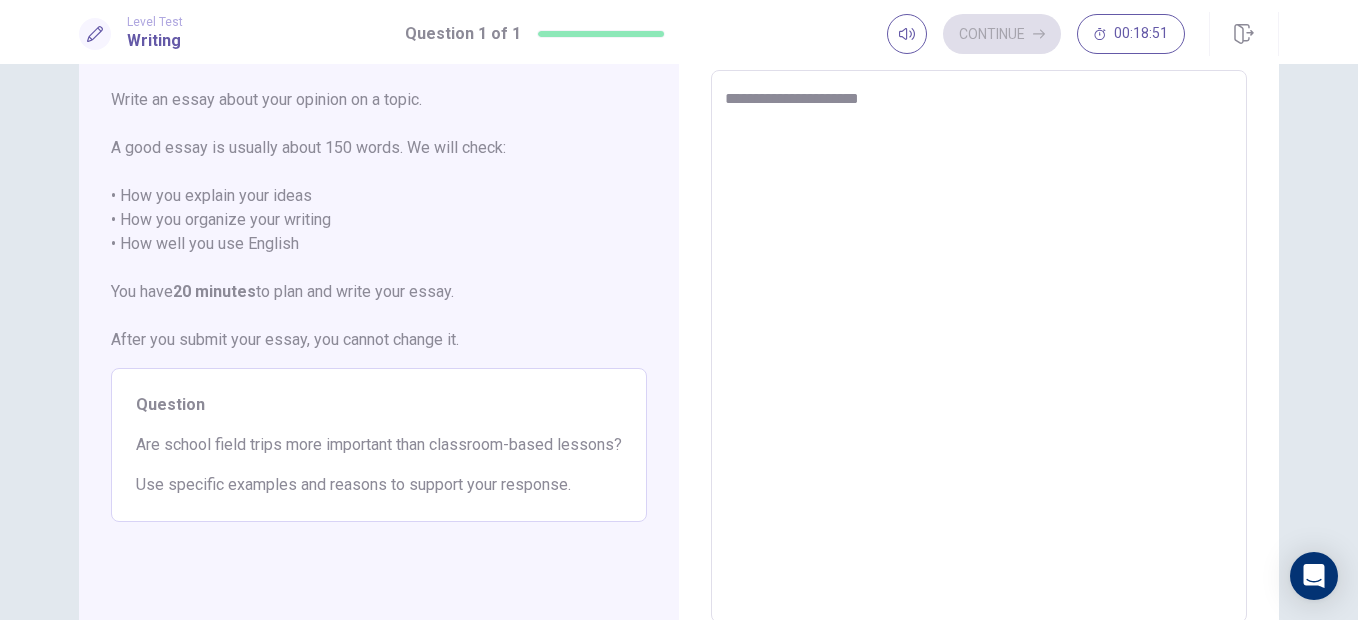 type on "**********" 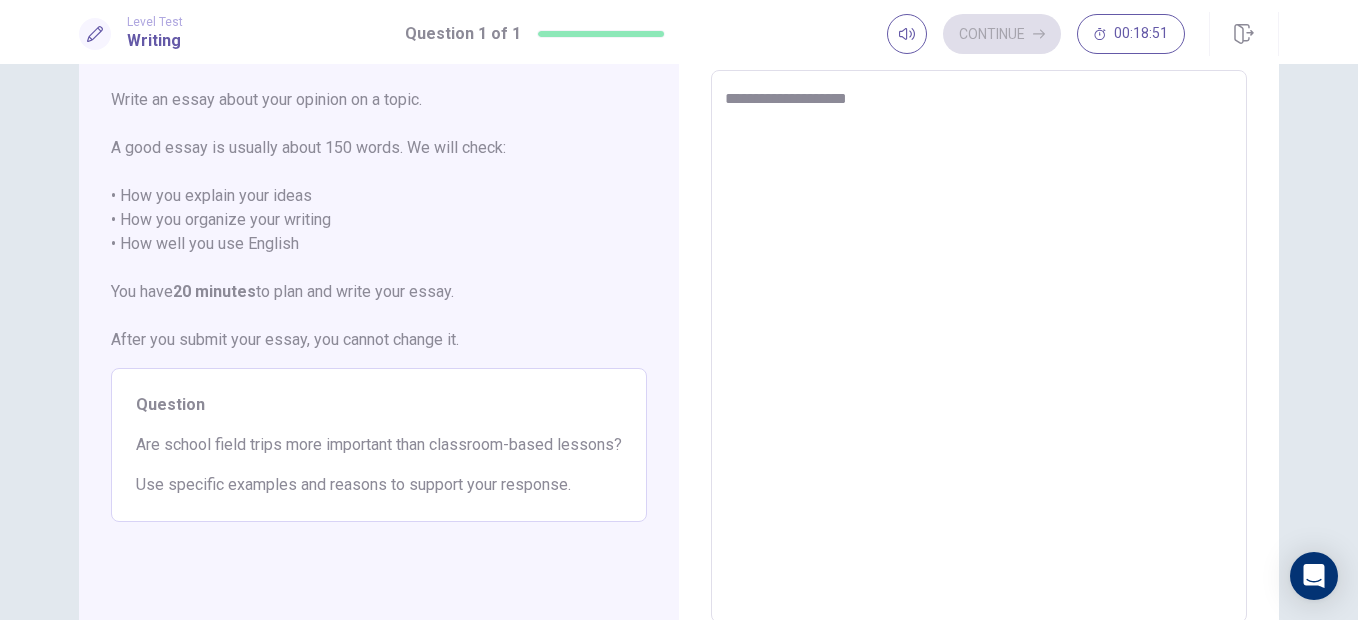 type on "**********" 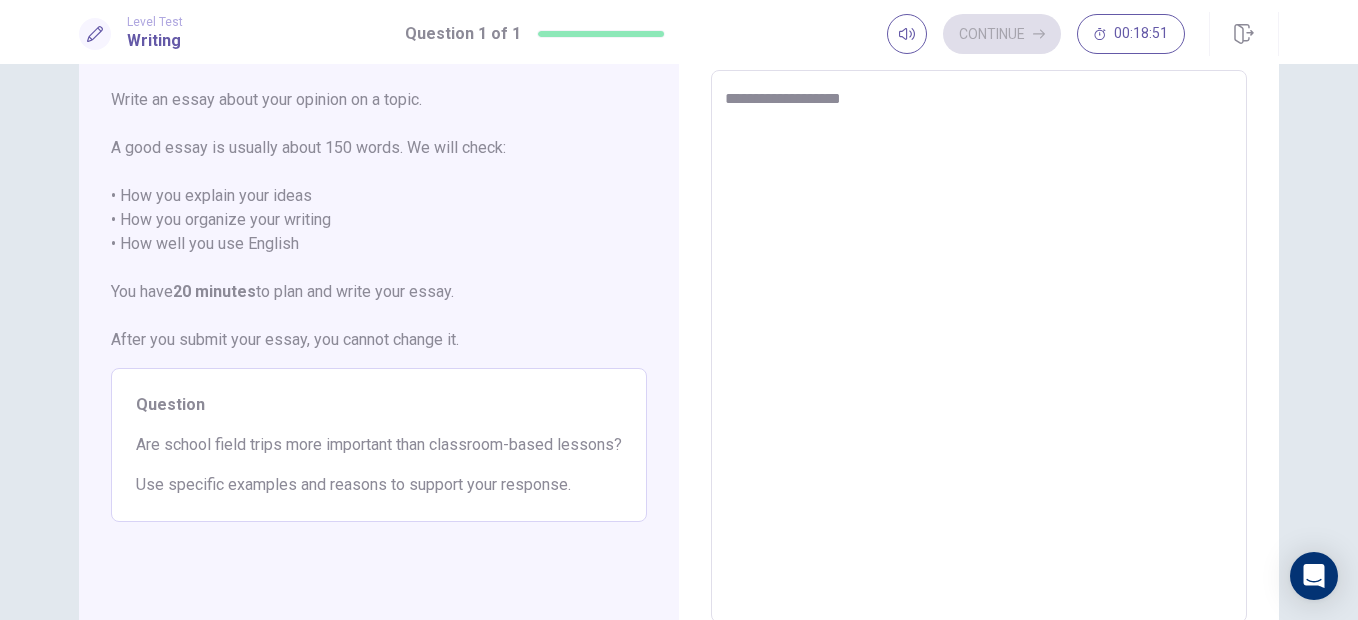 type on "*" 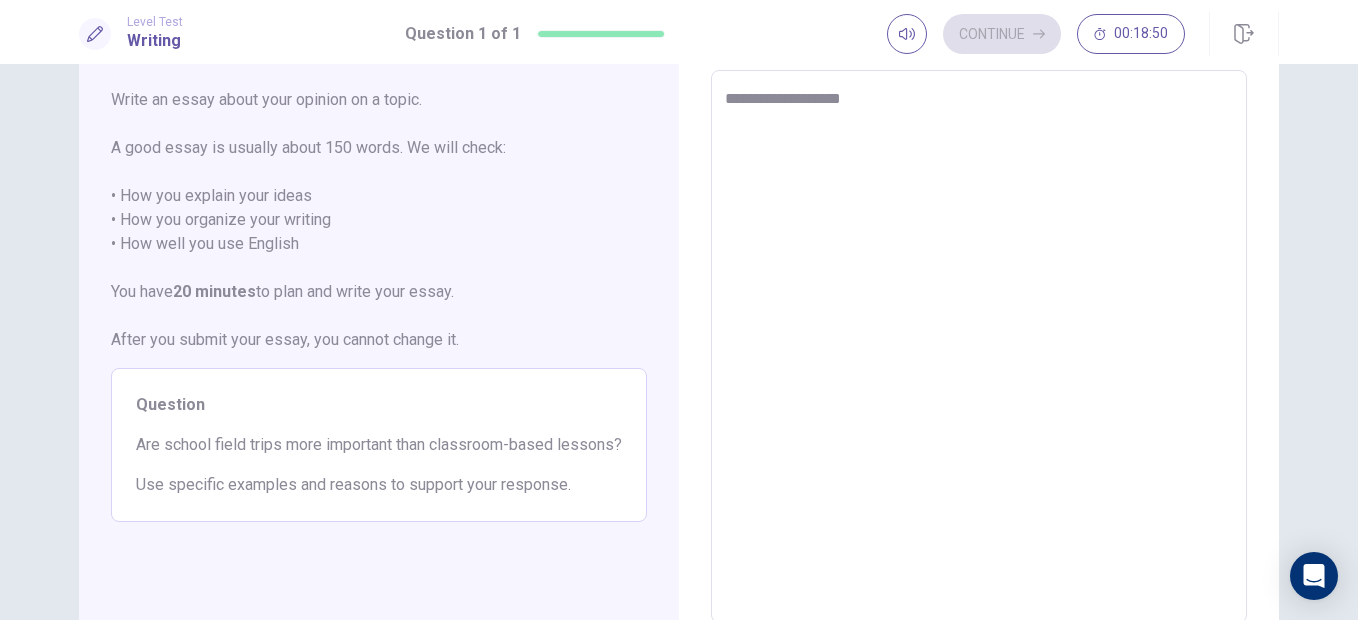 type on "**********" 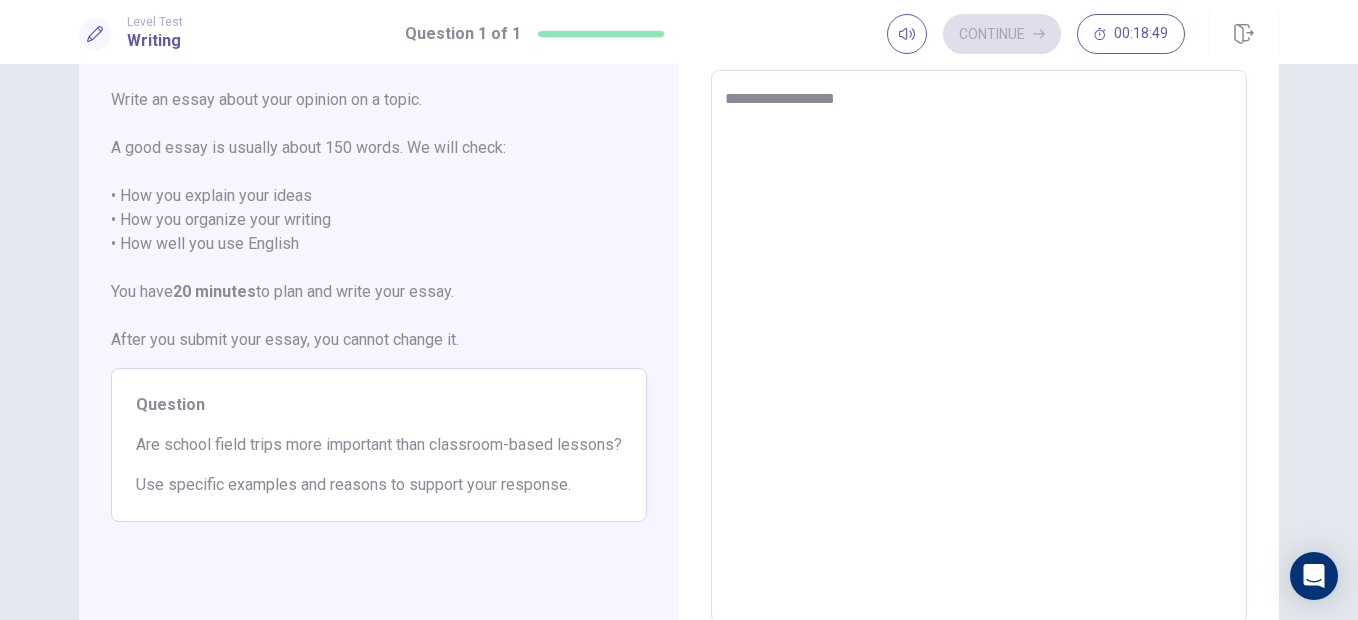type on "*" 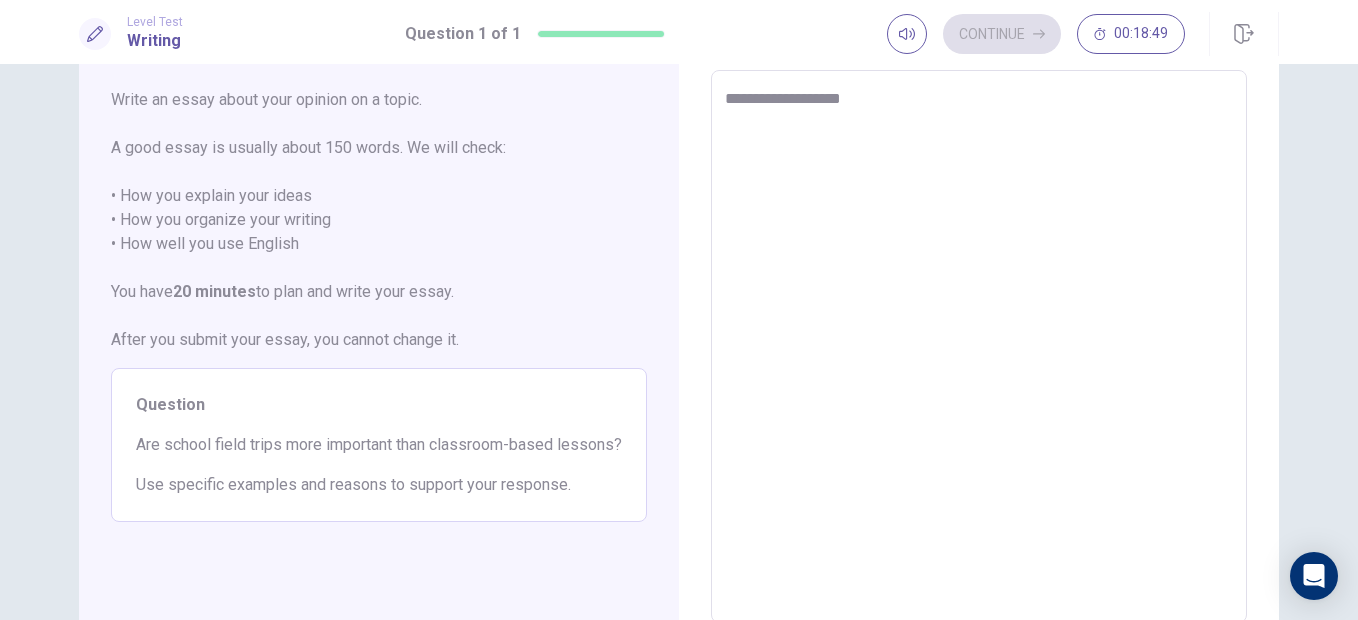 type on "*" 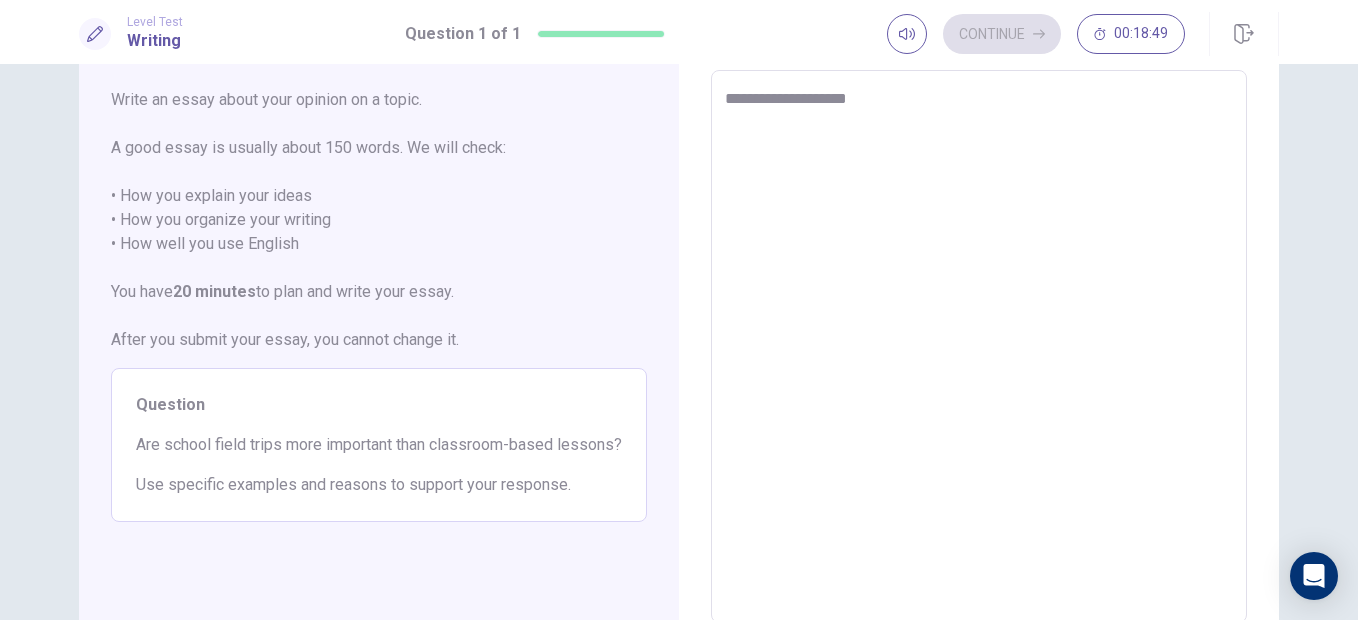 type on "*" 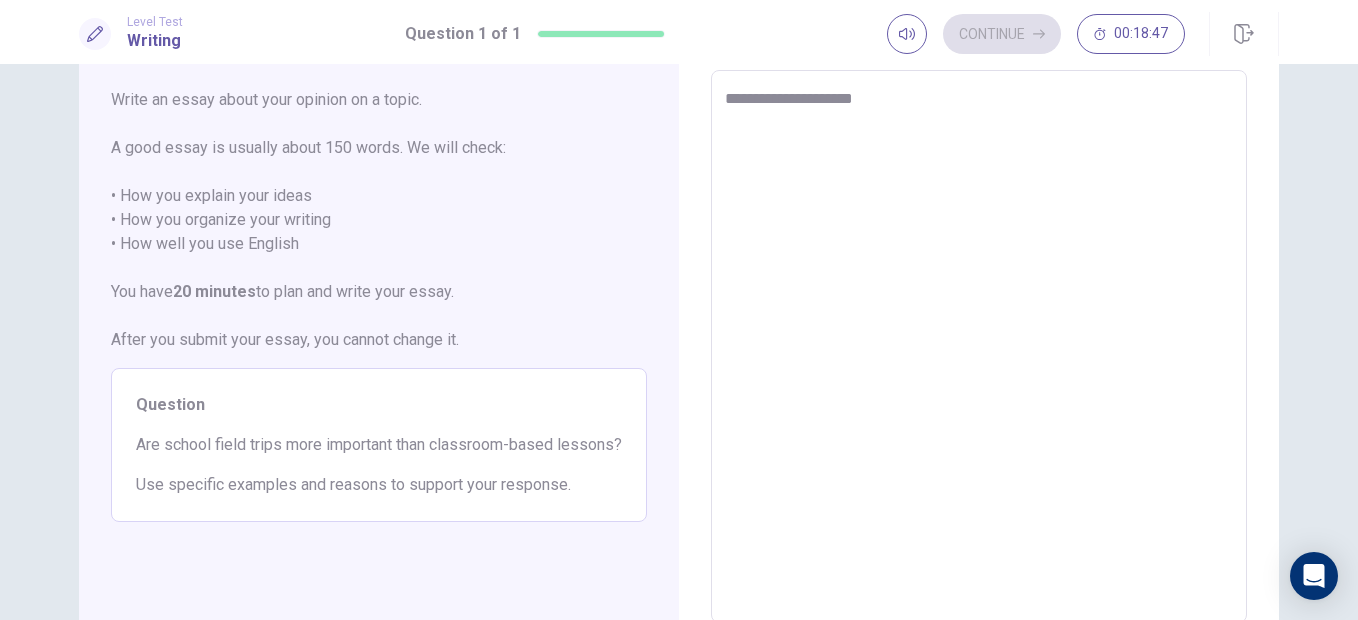 type on "*" 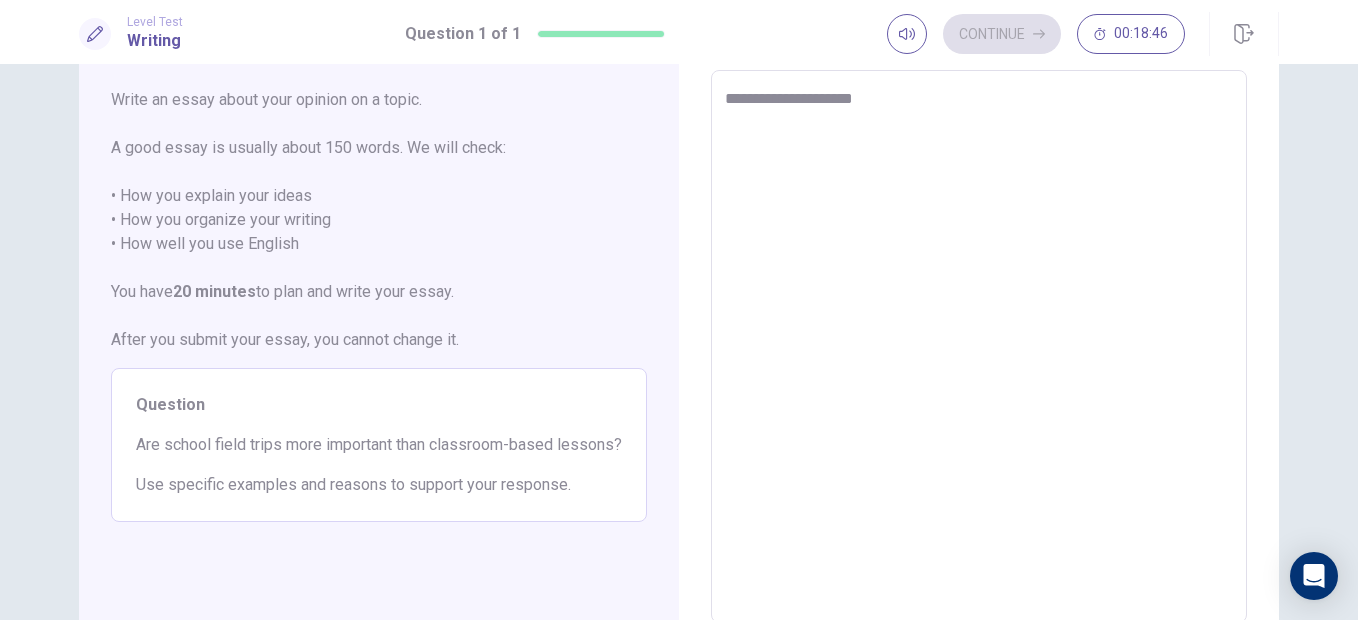 type on "**********" 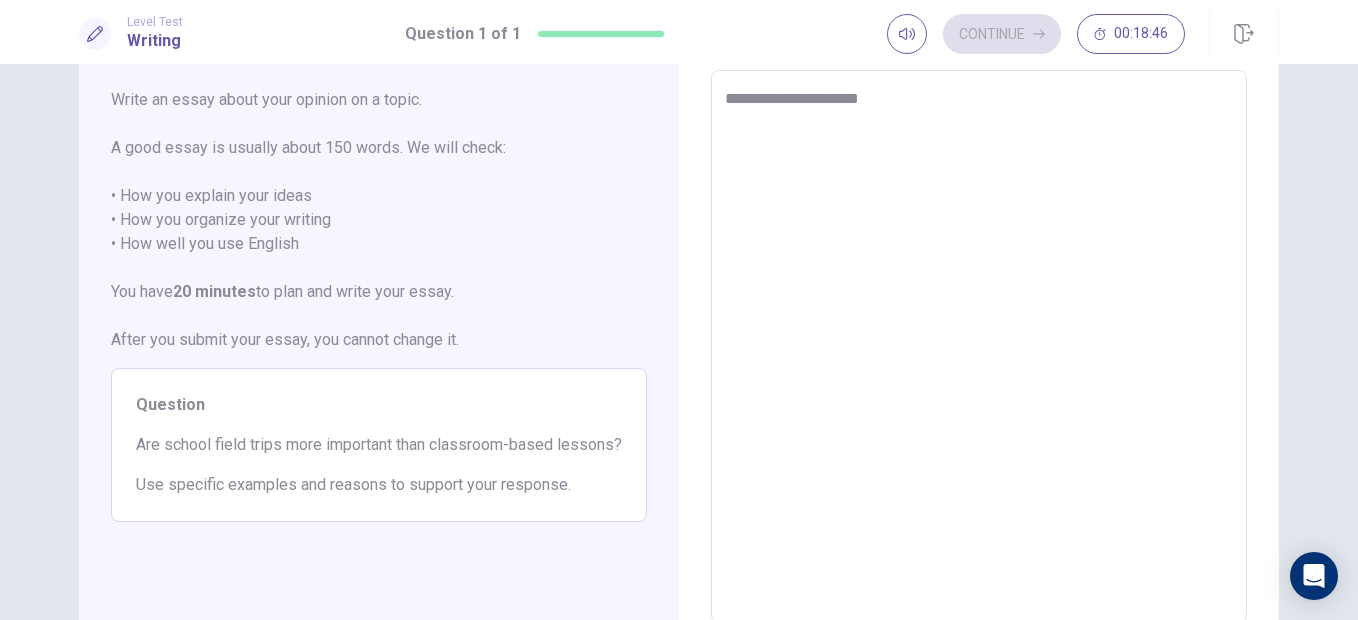 type on "*" 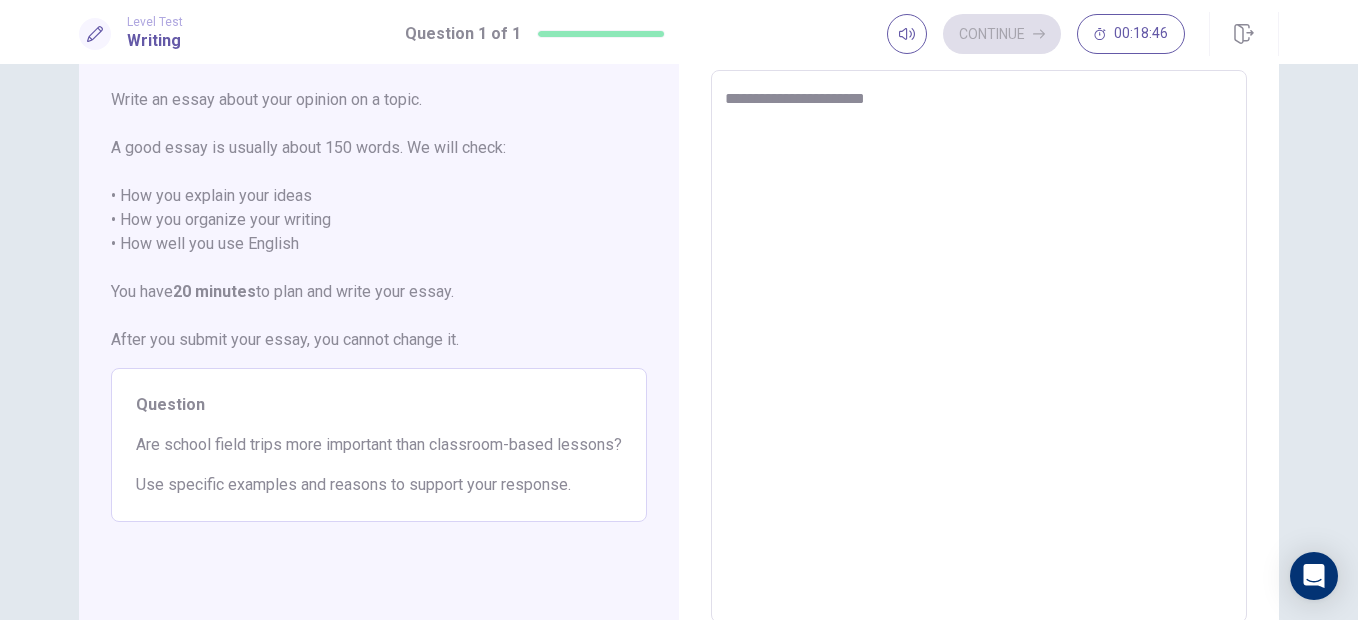 type on "*" 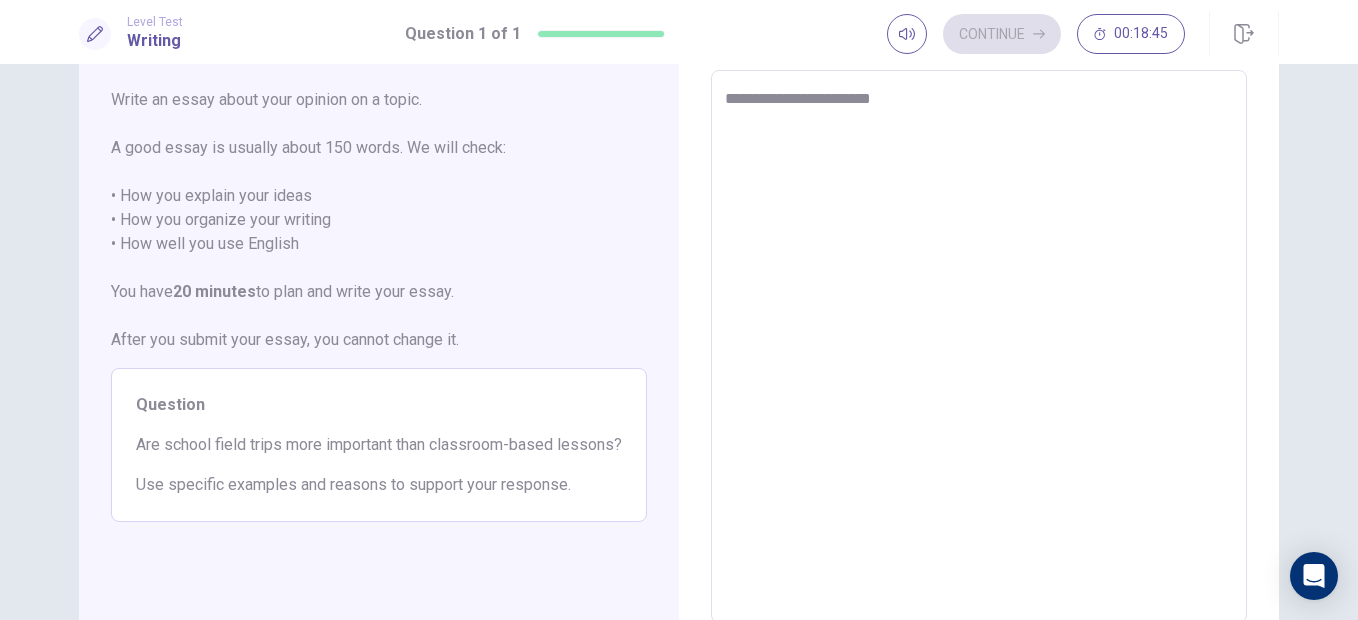 type on "*" 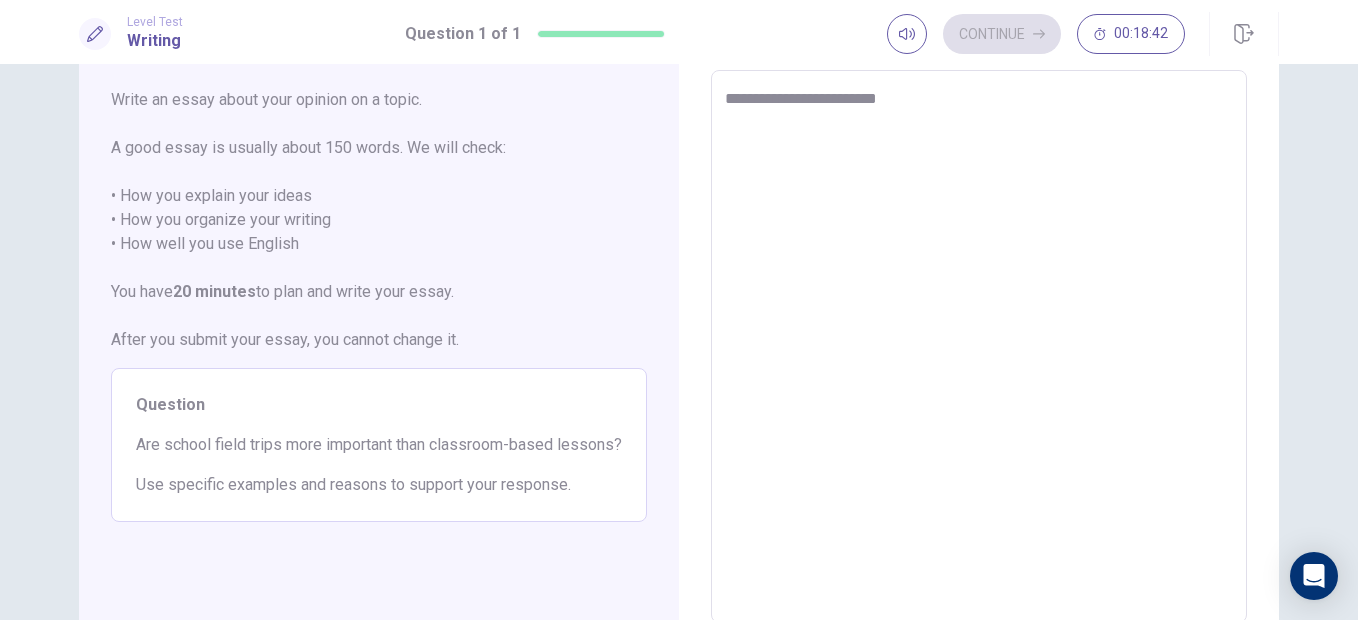 type on "*" 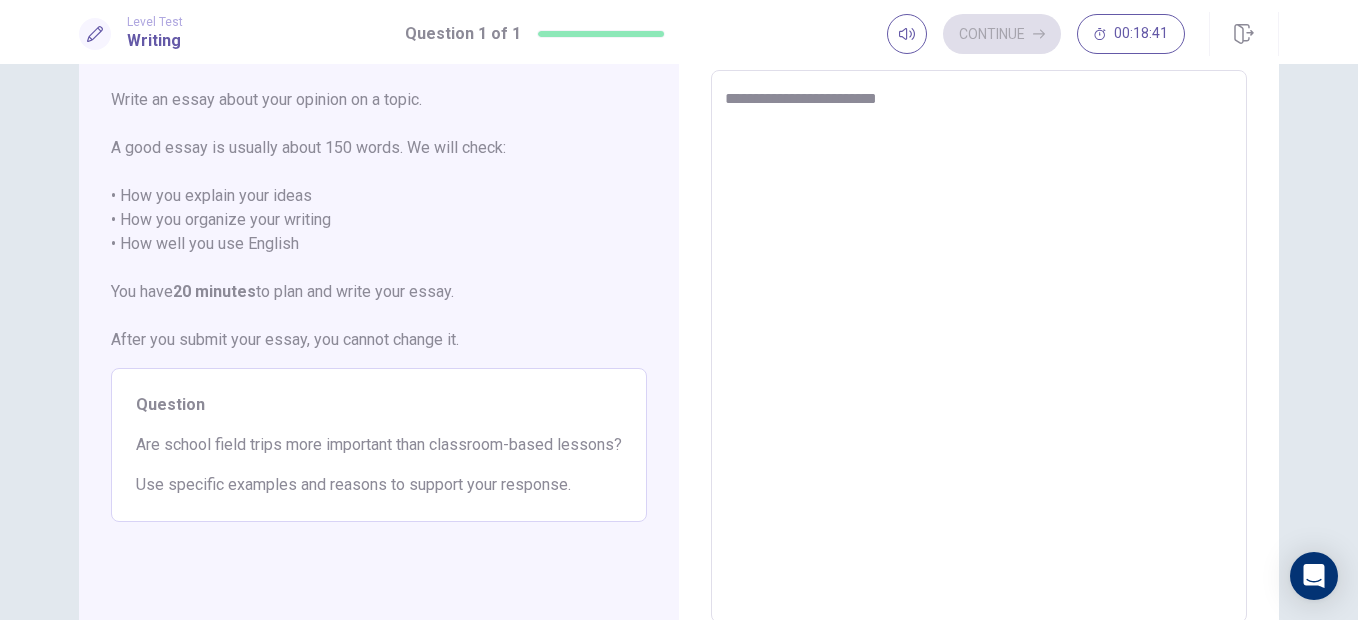 type on "**********" 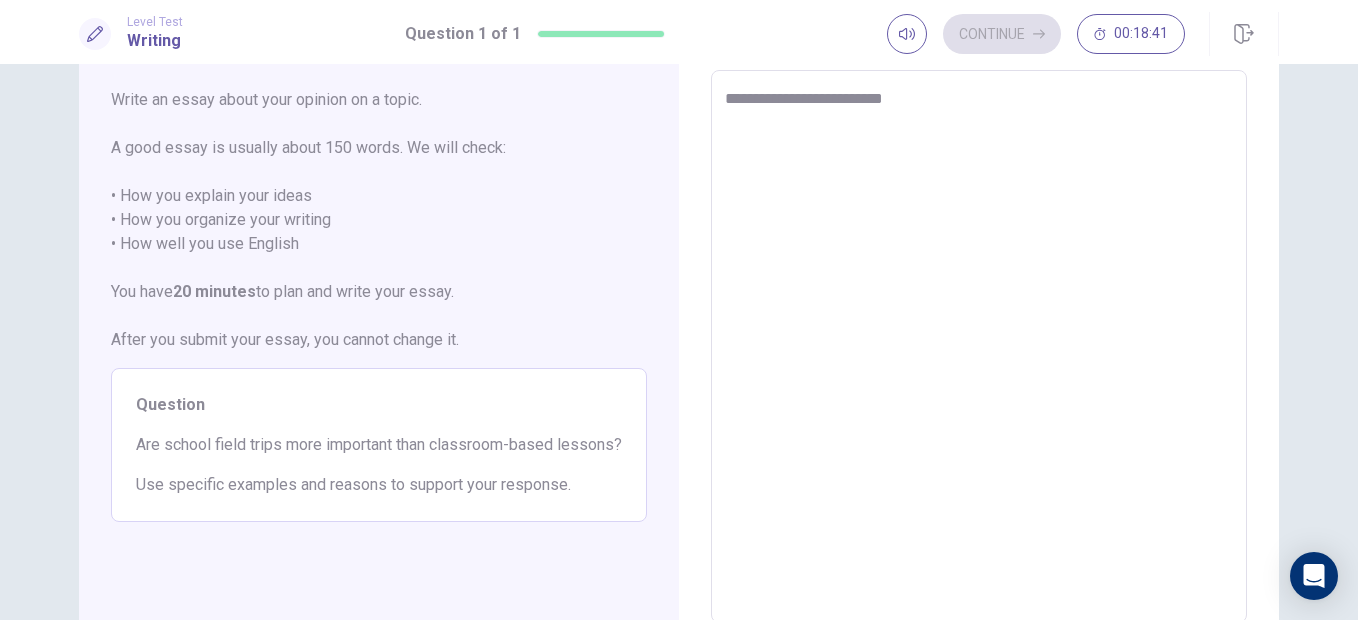 type on "*" 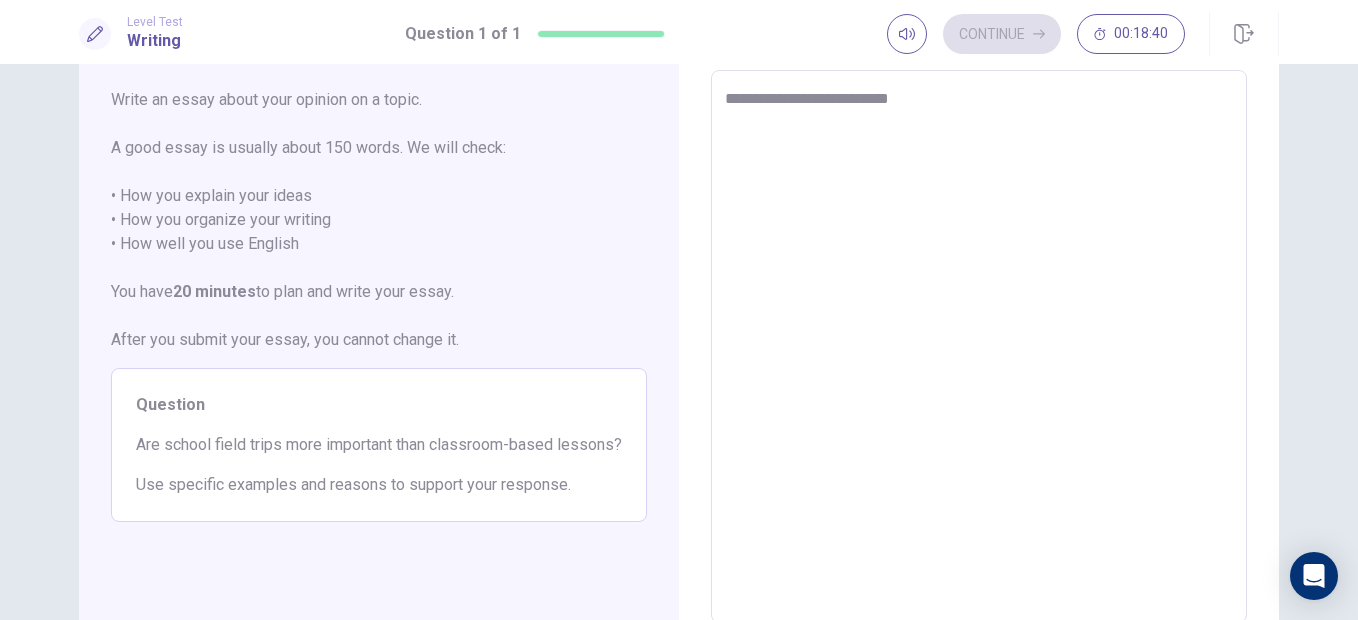 type on "*" 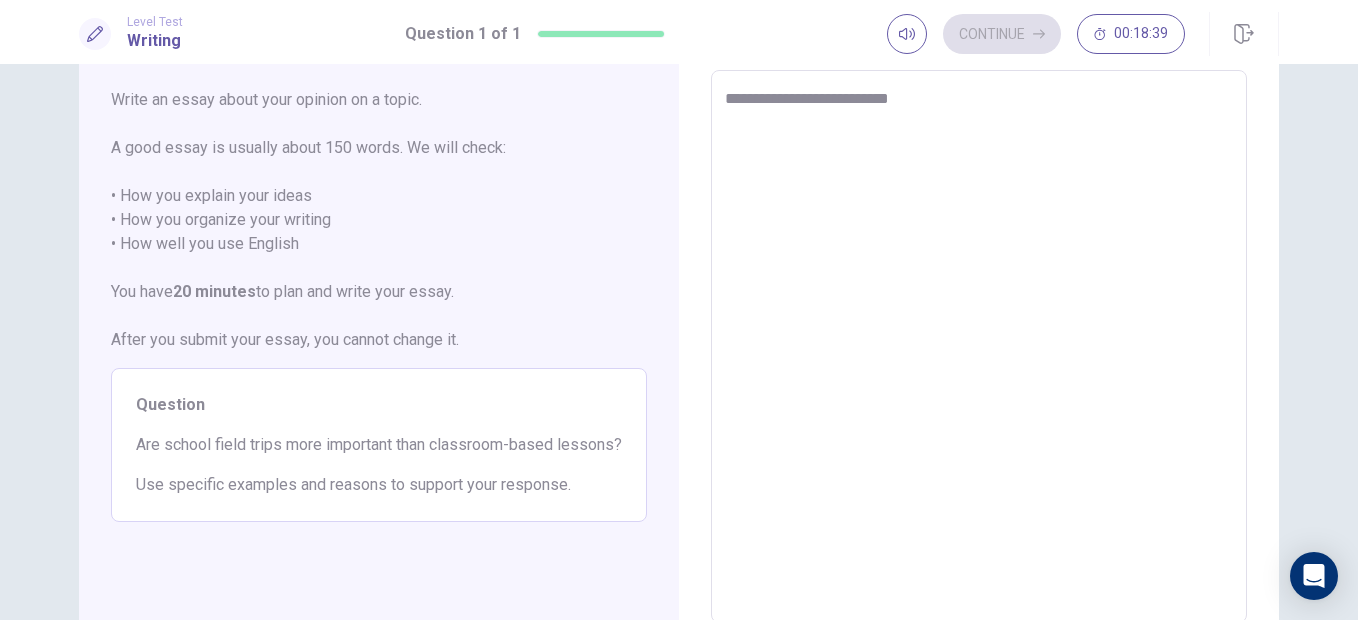 type on "**********" 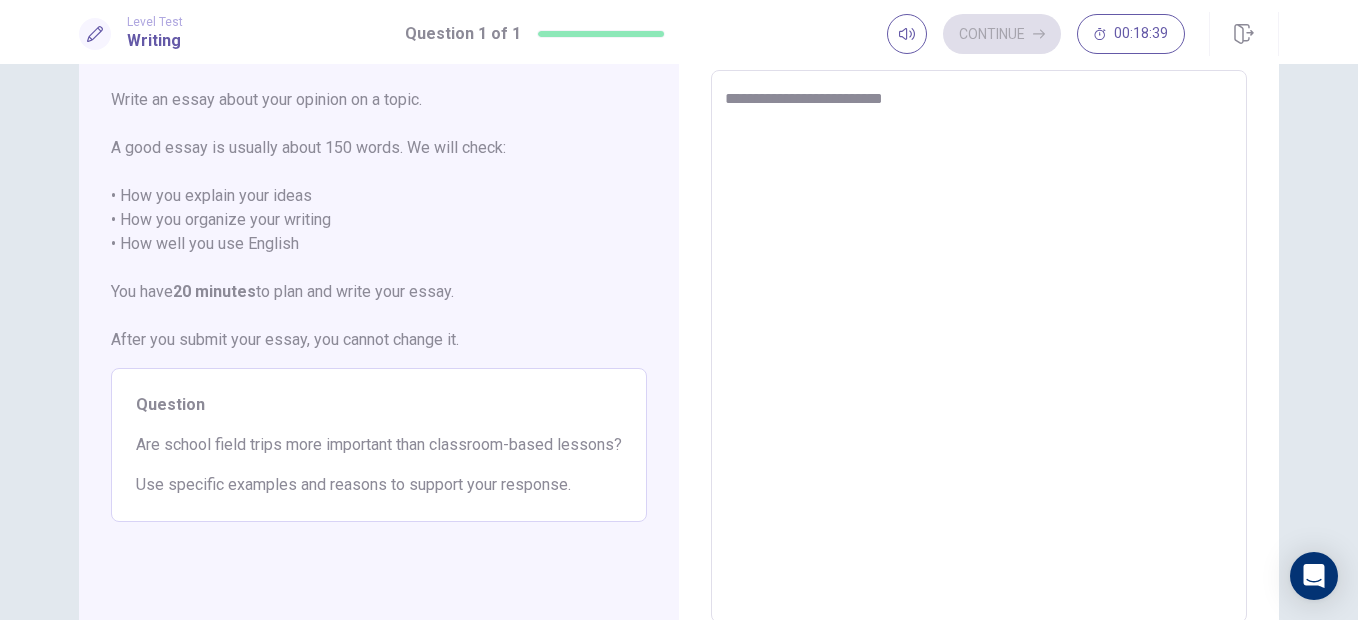 type on "*" 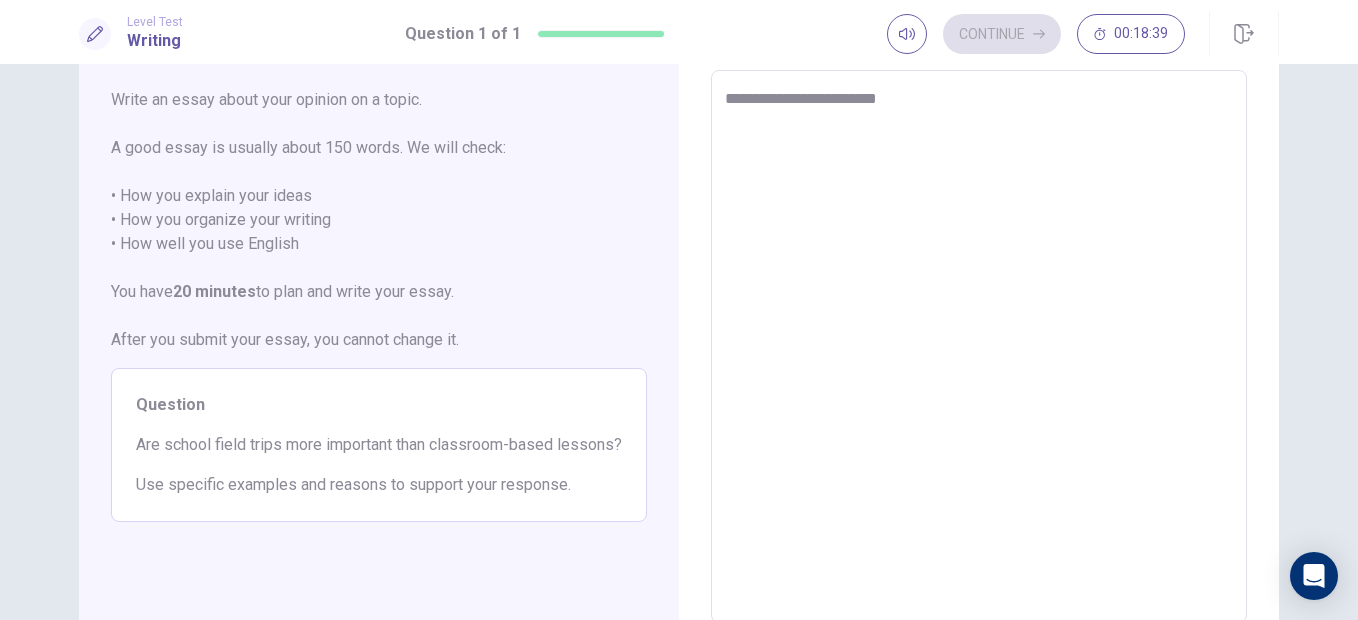 type on "*" 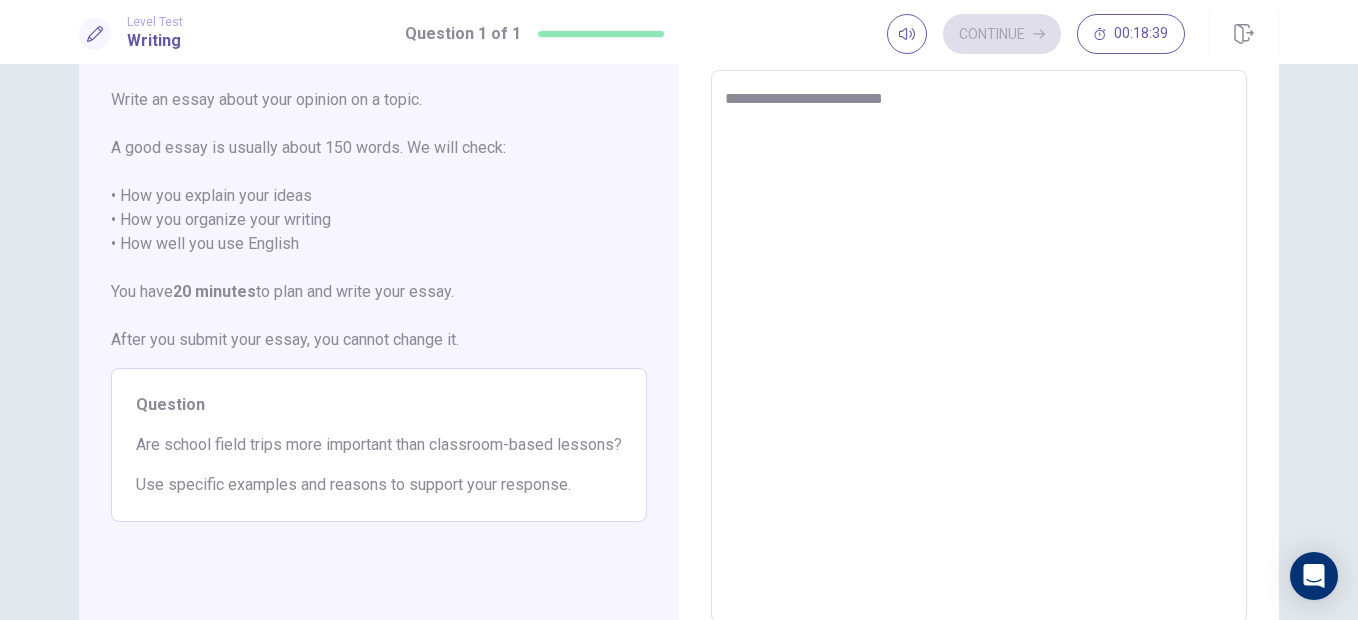 type on "*" 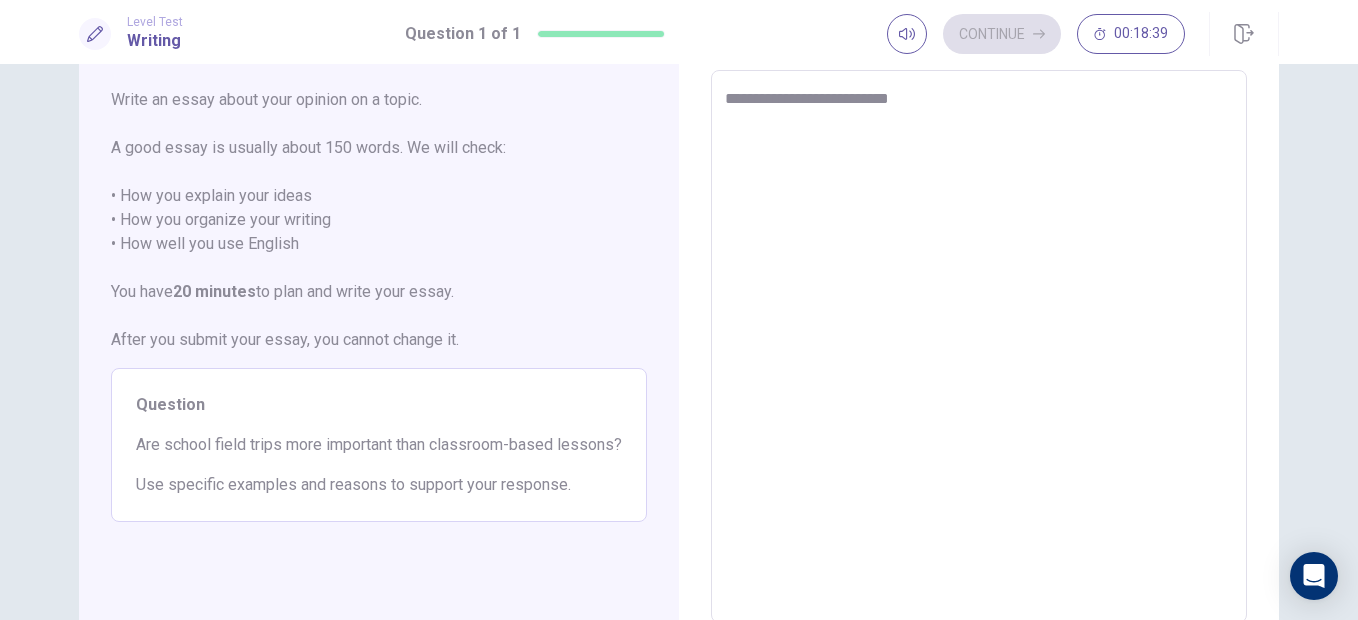 type on "*" 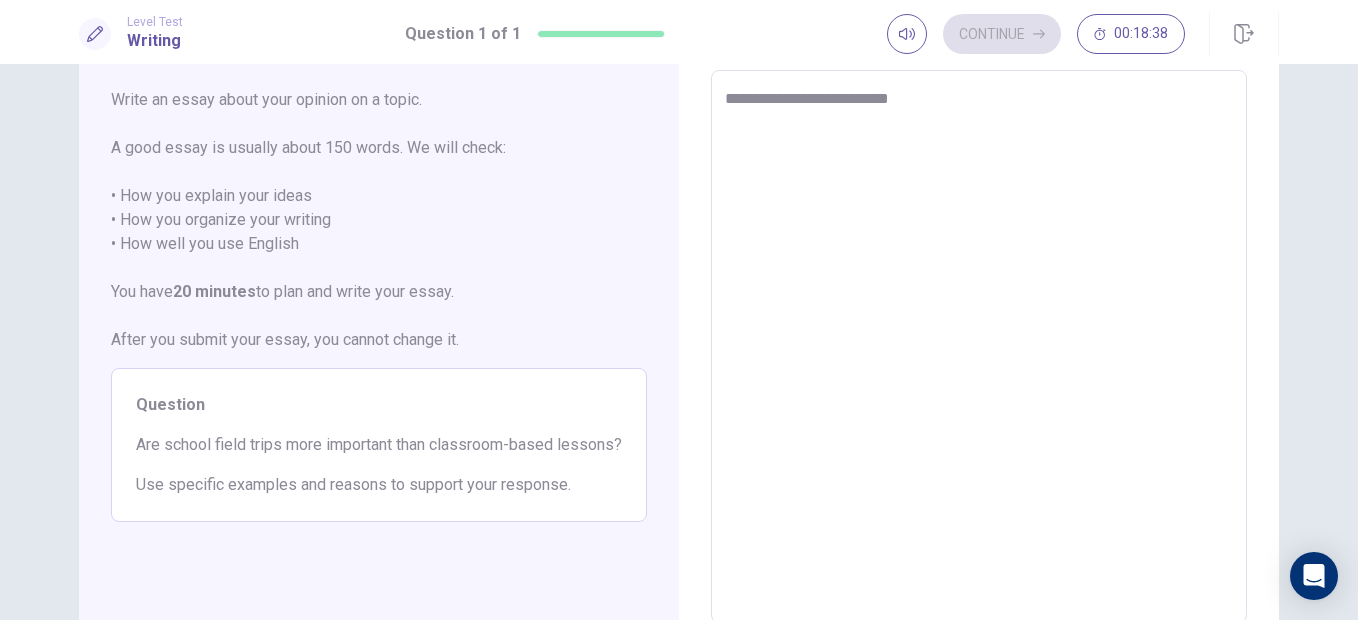 type on "**********" 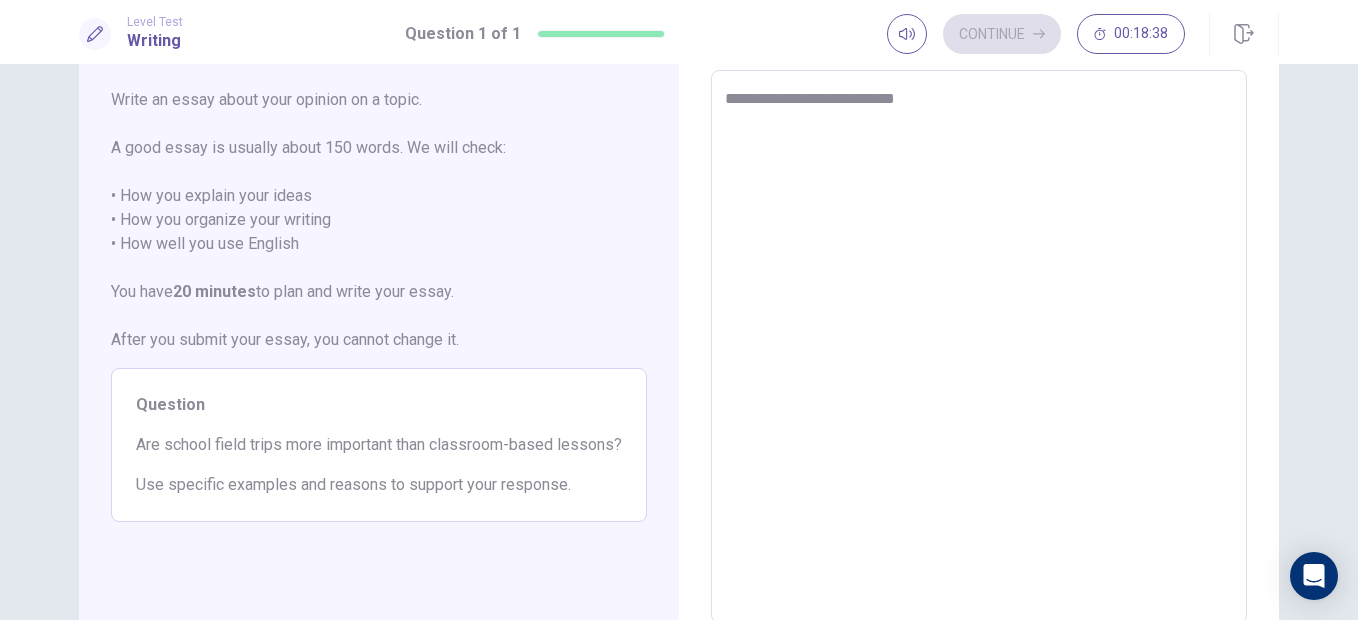 type on "*" 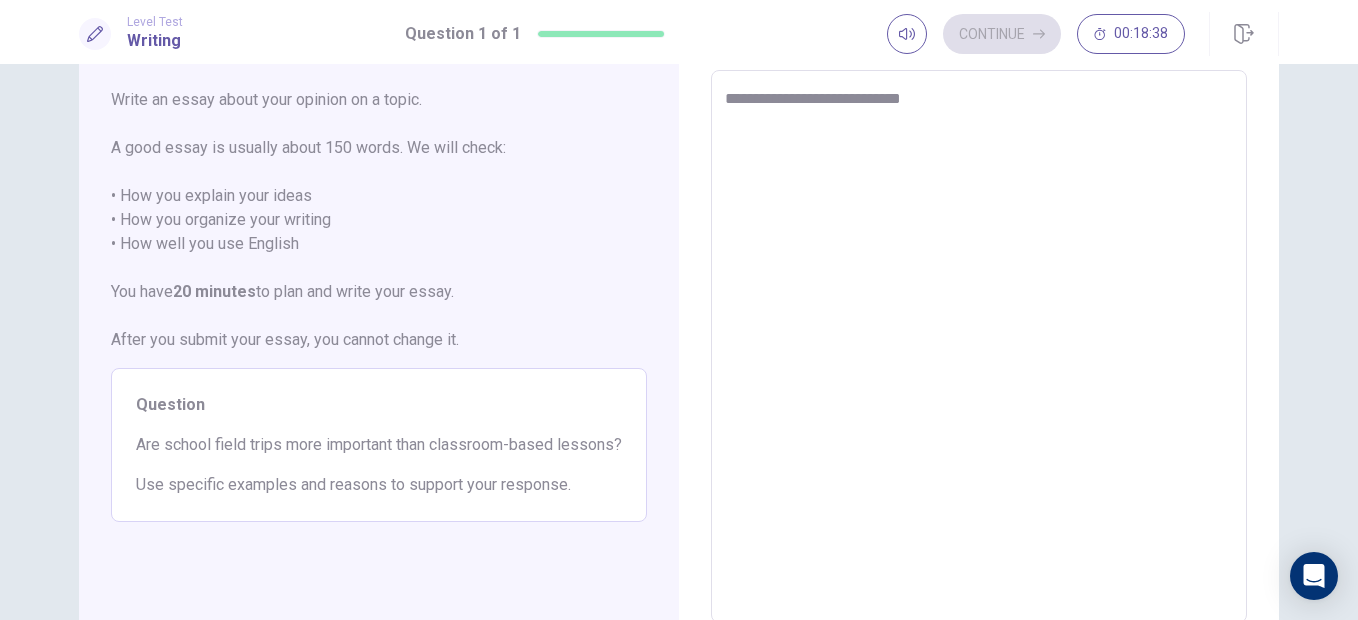 type on "*" 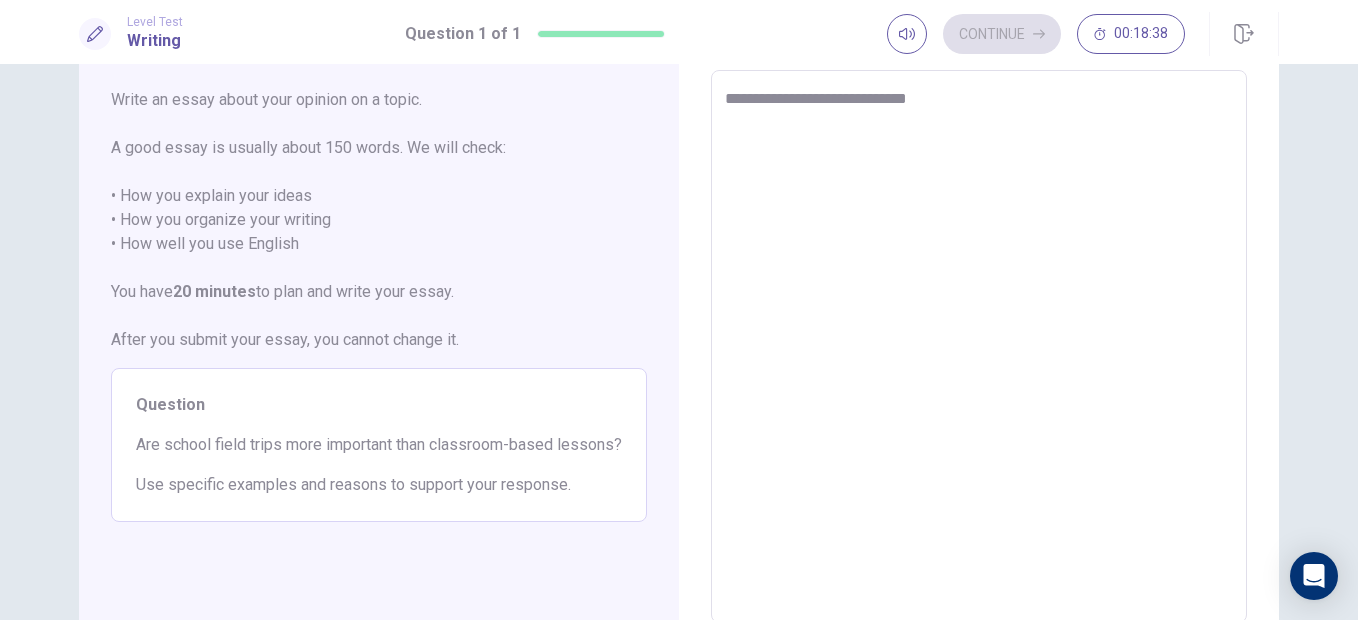 type on "*" 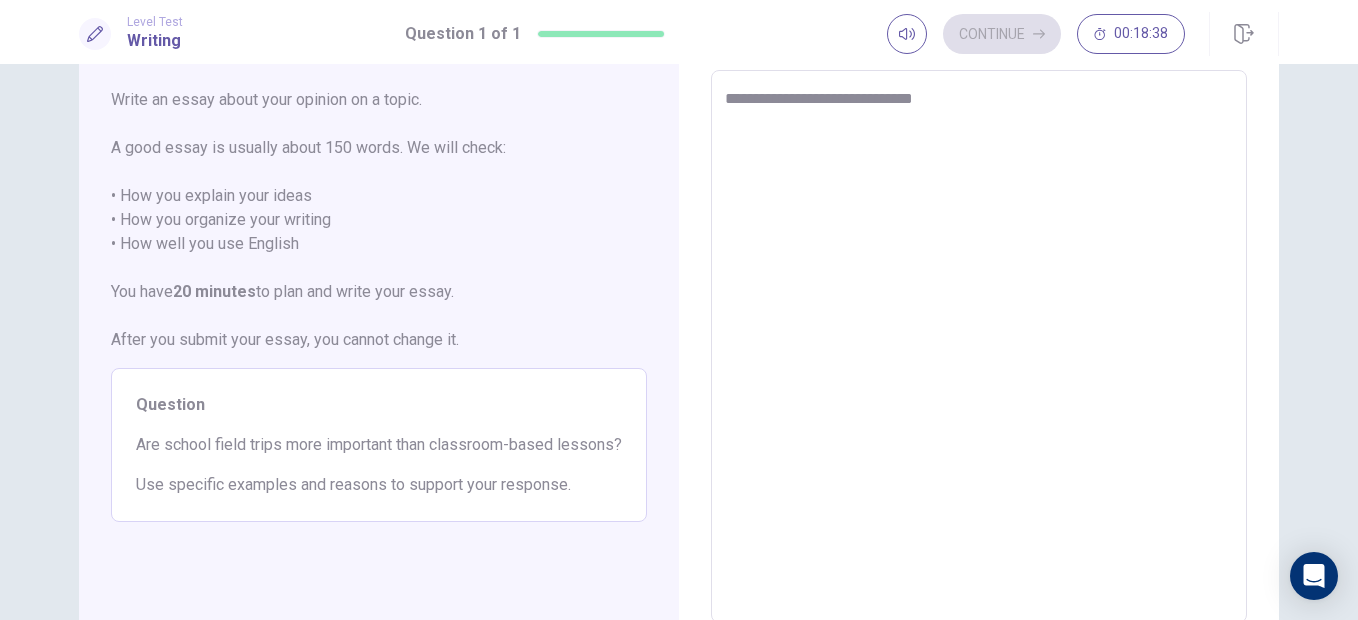 type on "*" 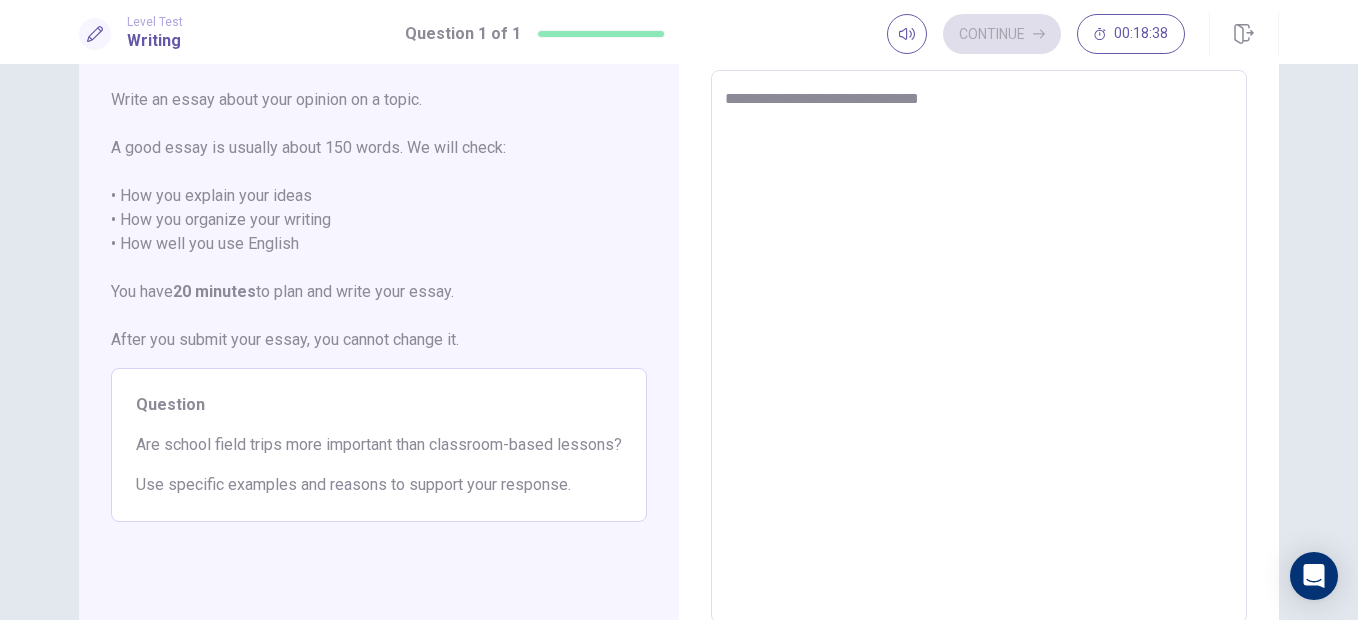 type on "*" 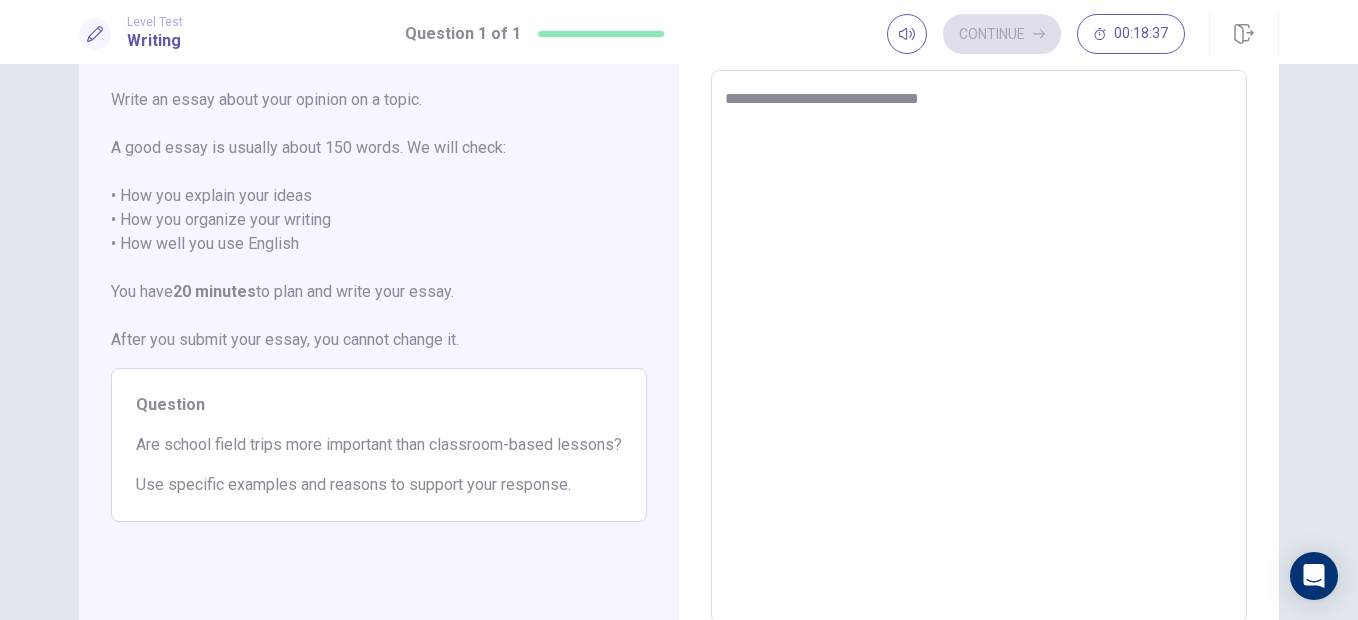 type on "**********" 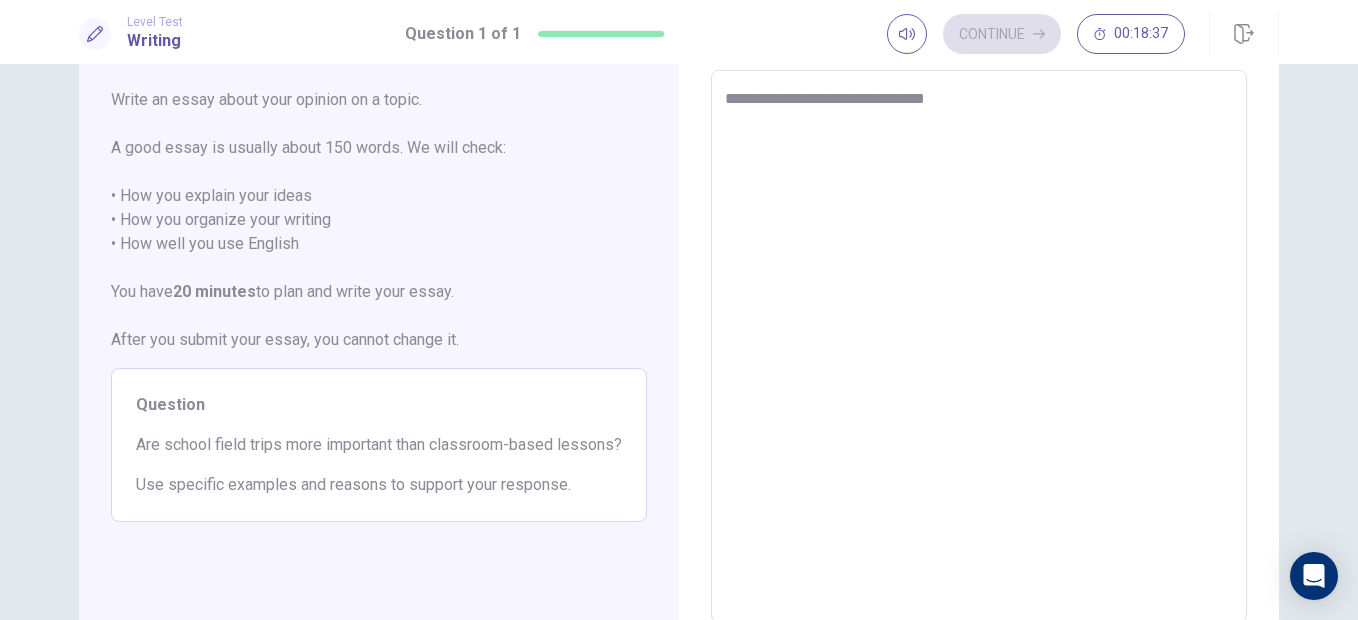 type on "*" 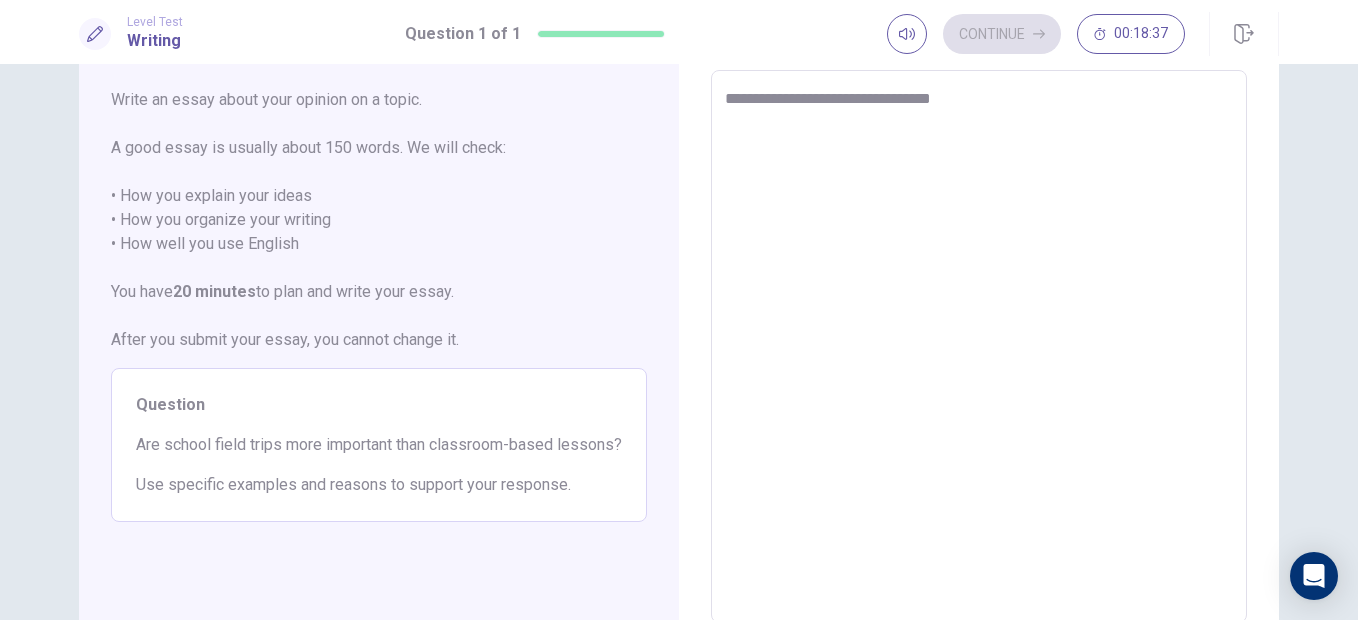 type on "*" 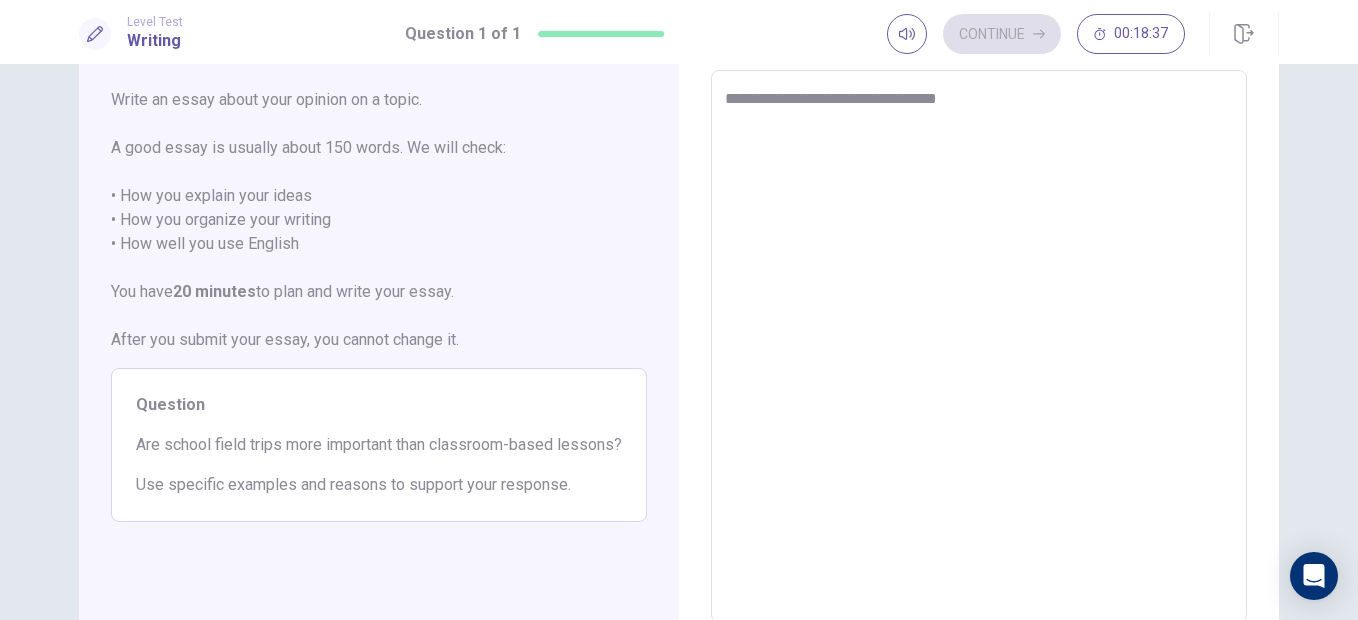 type on "*" 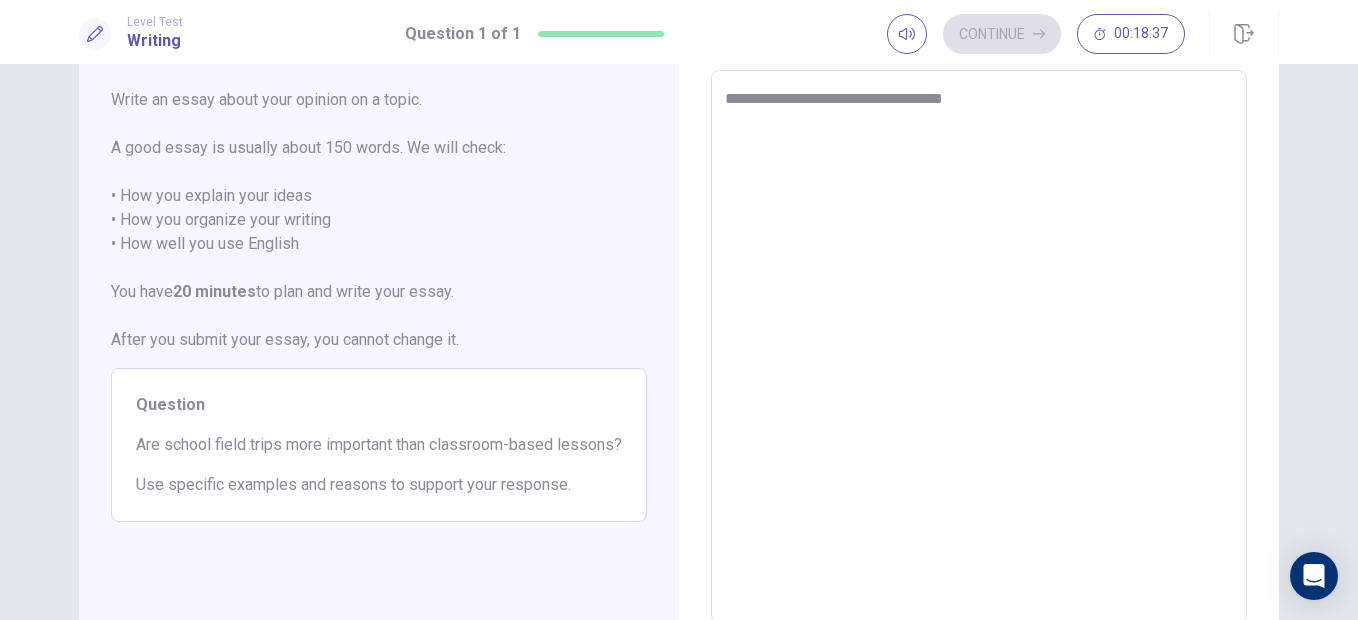 type on "*" 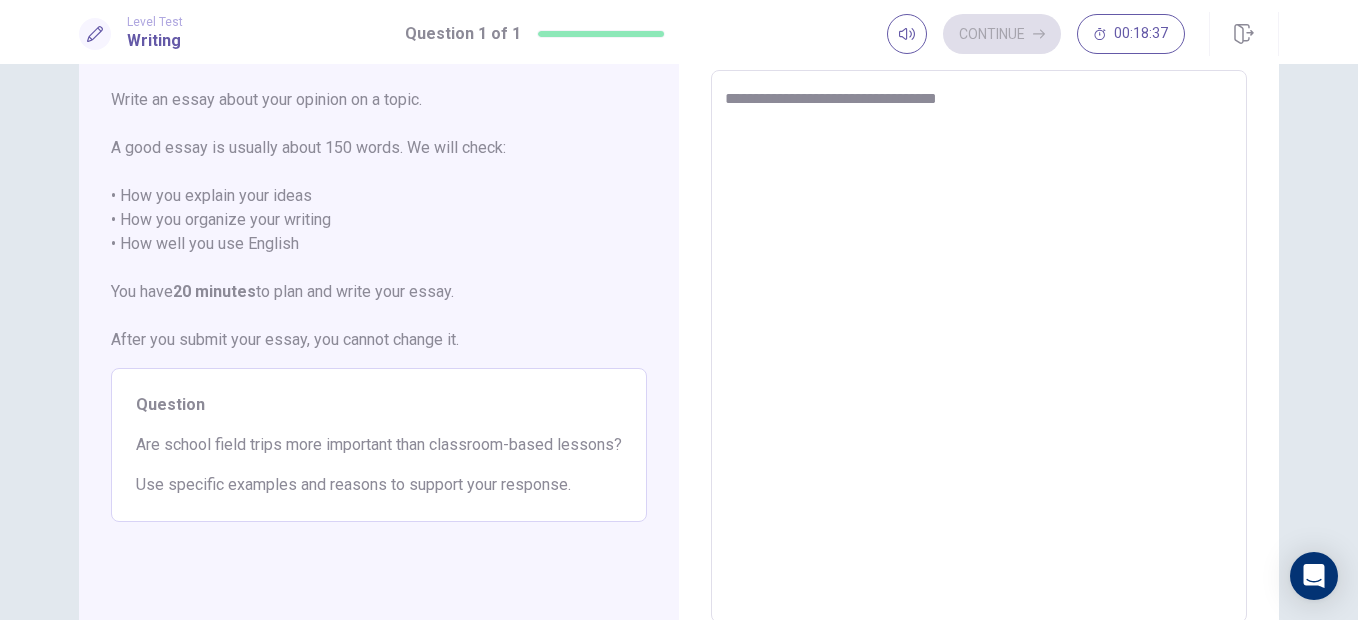 type on "*" 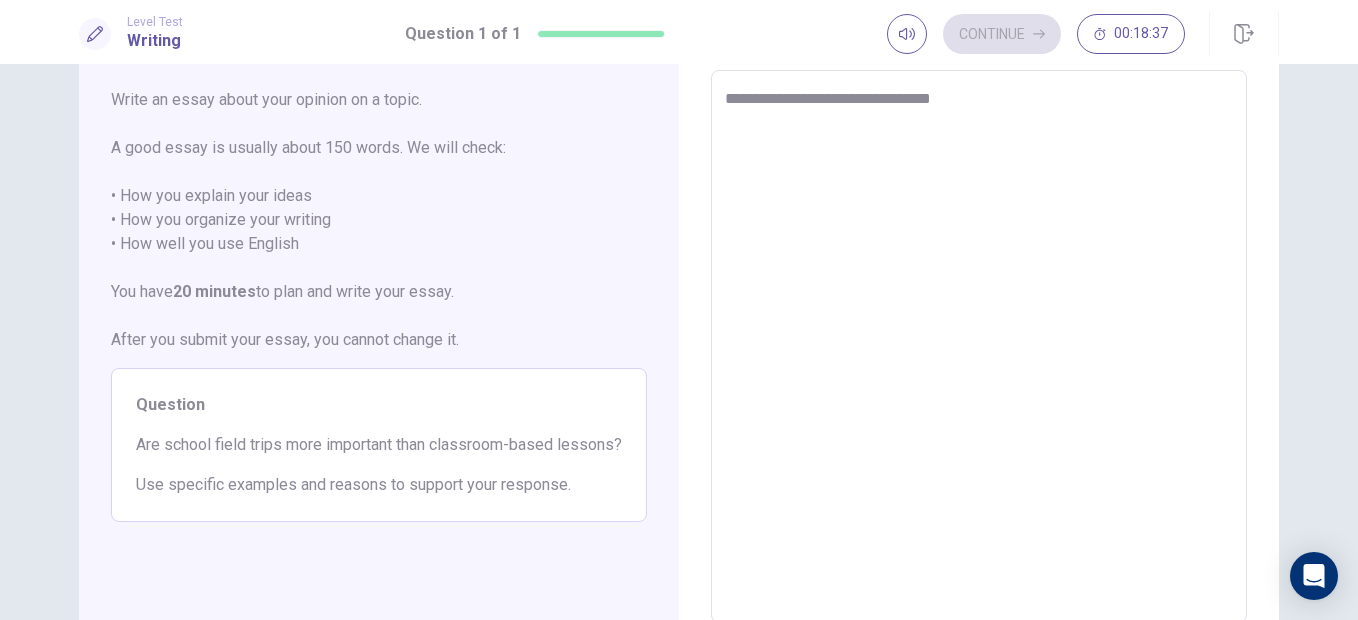 type on "*" 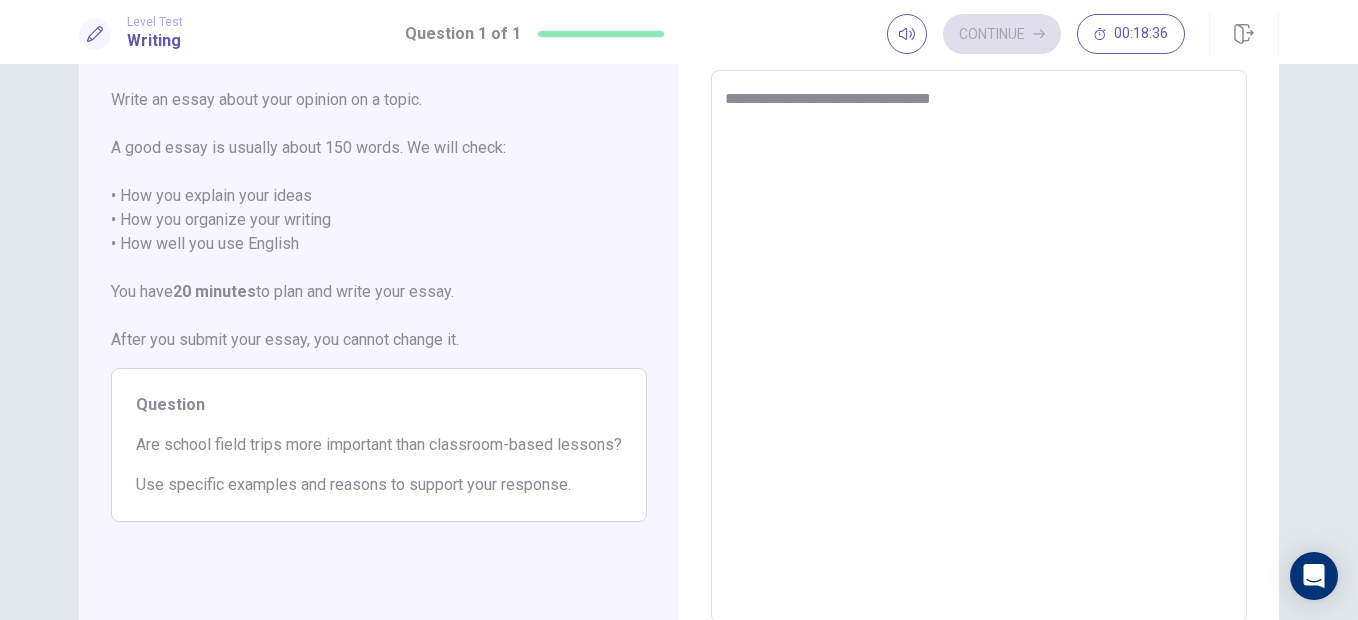 type on "**********" 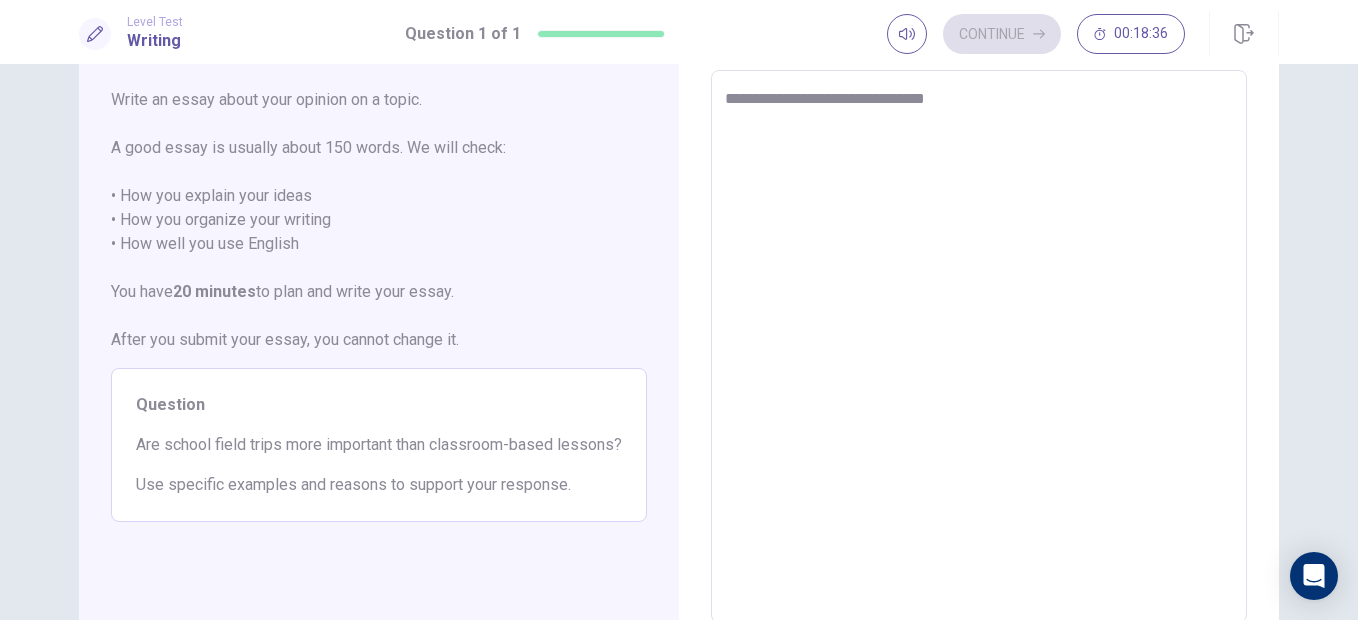 type on "*" 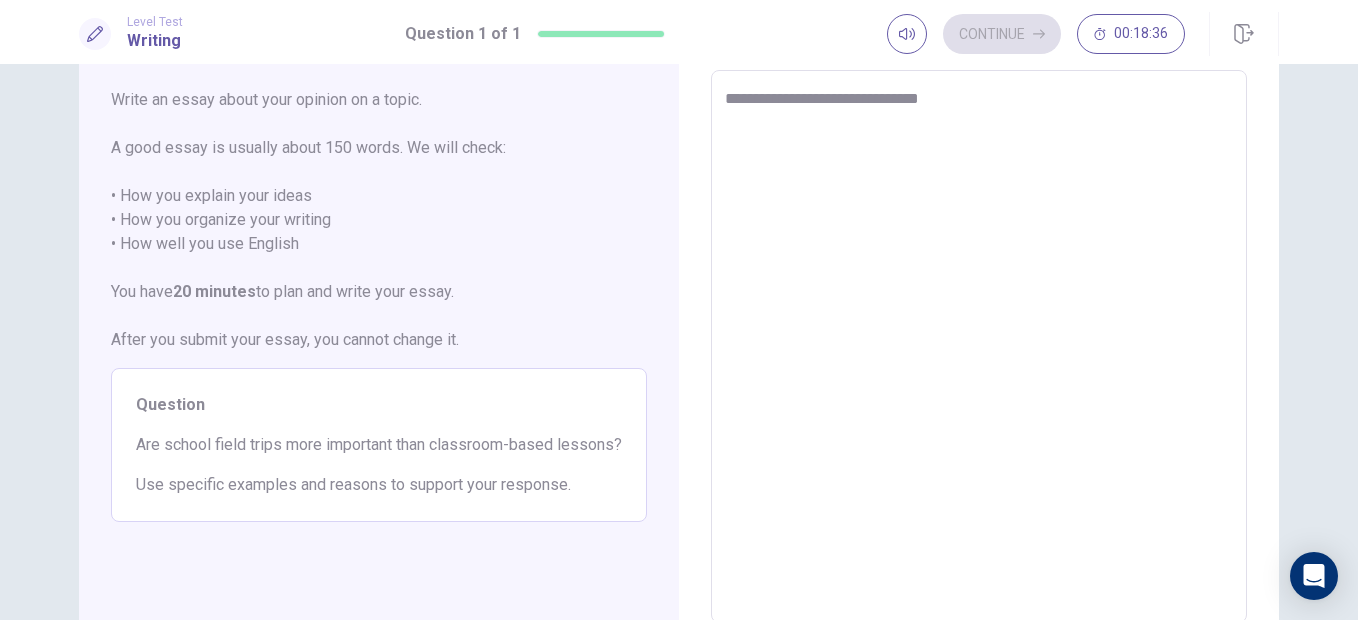 type on "*" 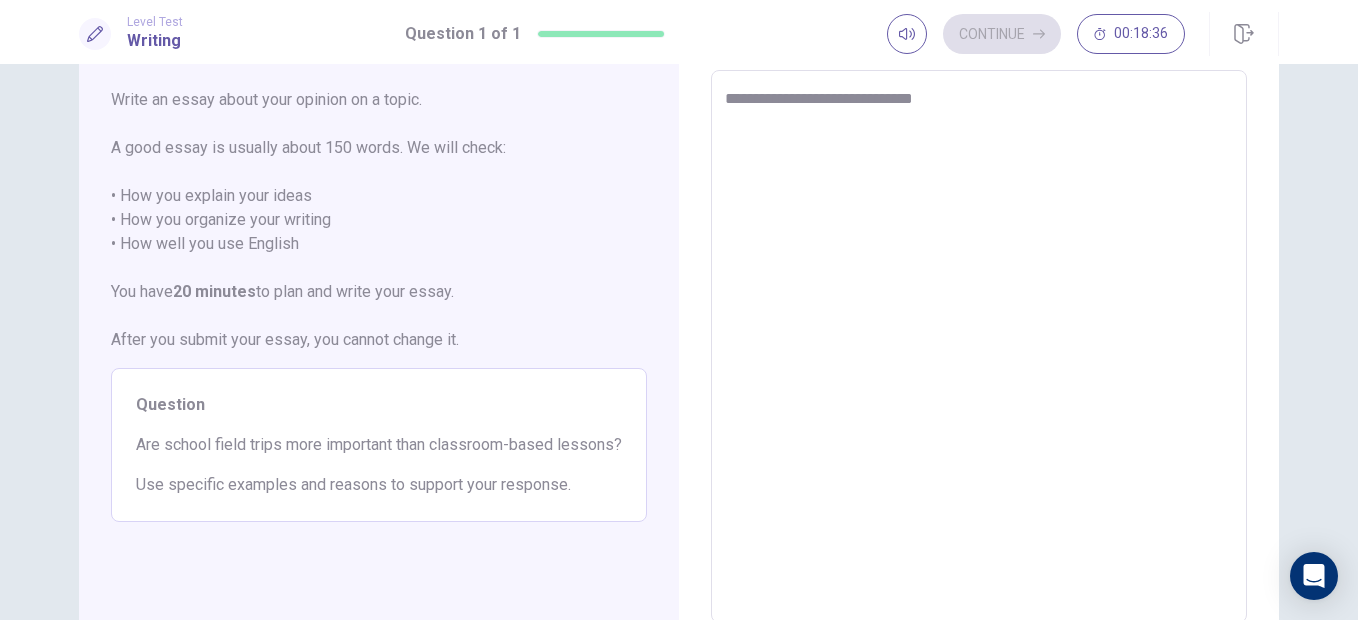 type on "*" 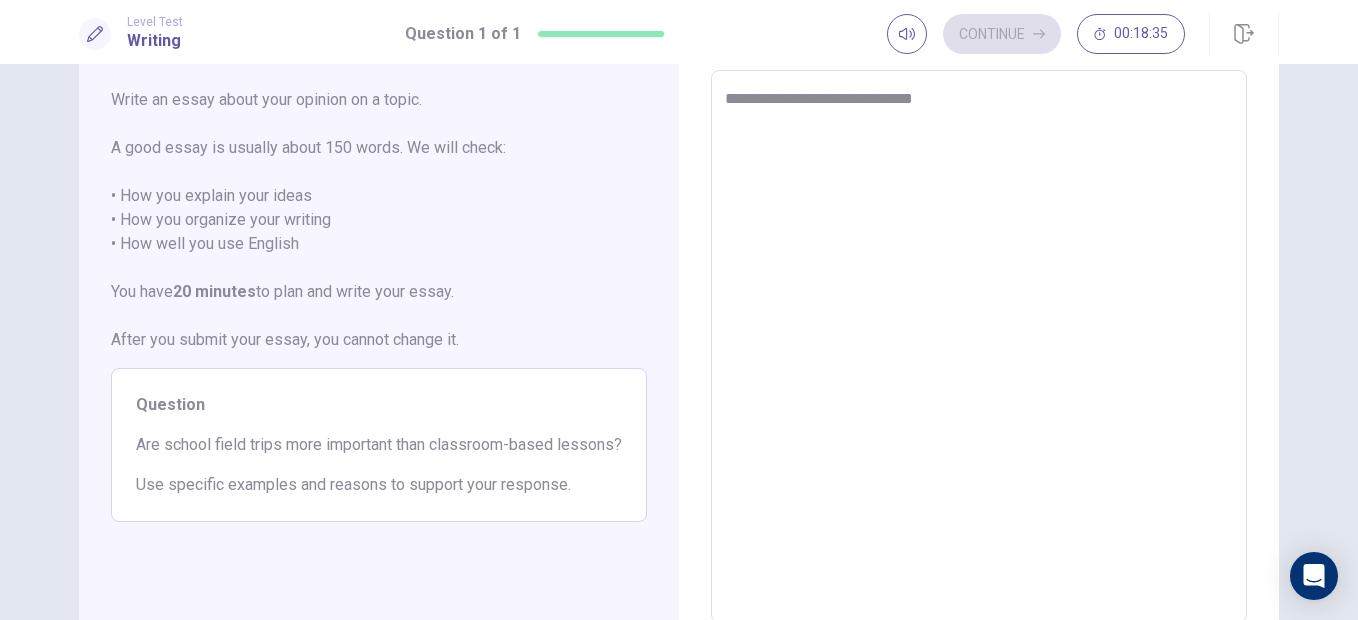 type on "**********" 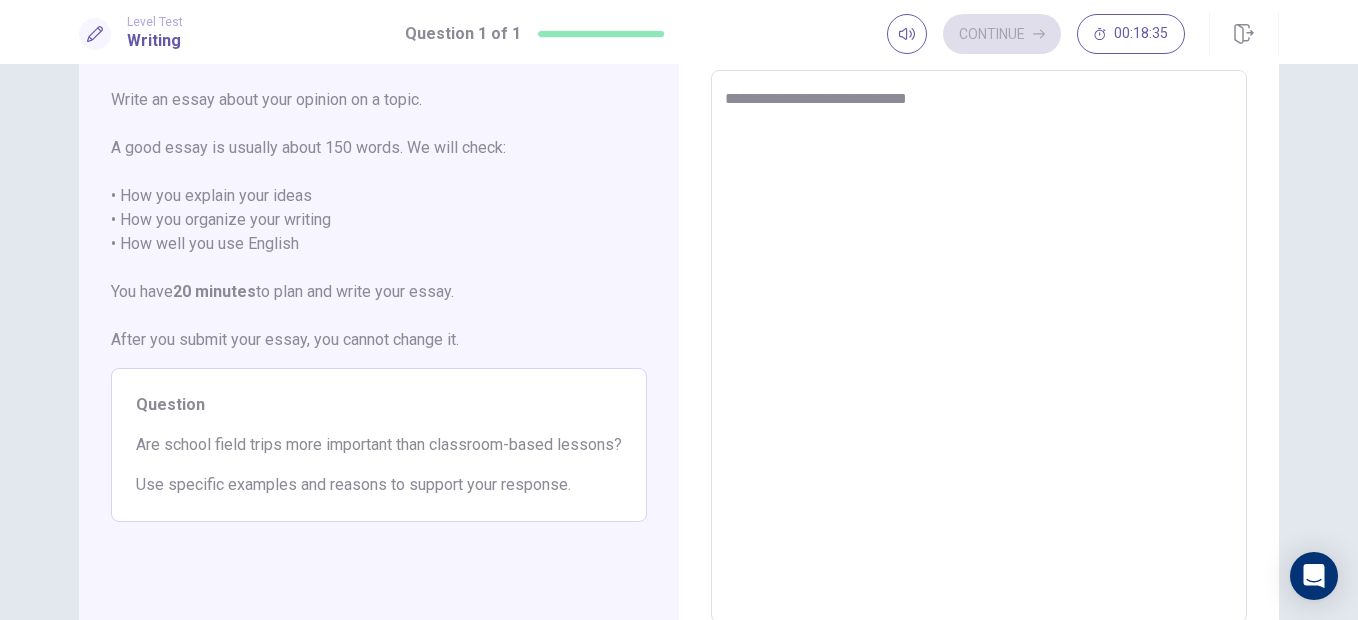 type on "*" 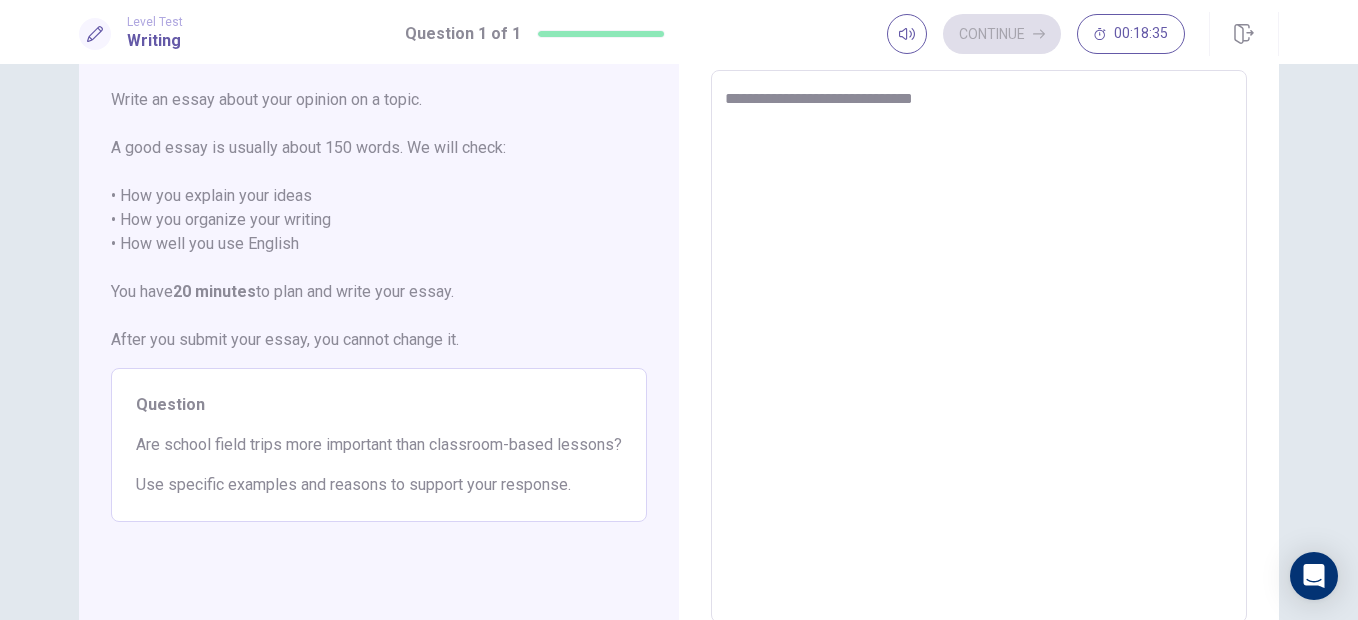 type on "*" 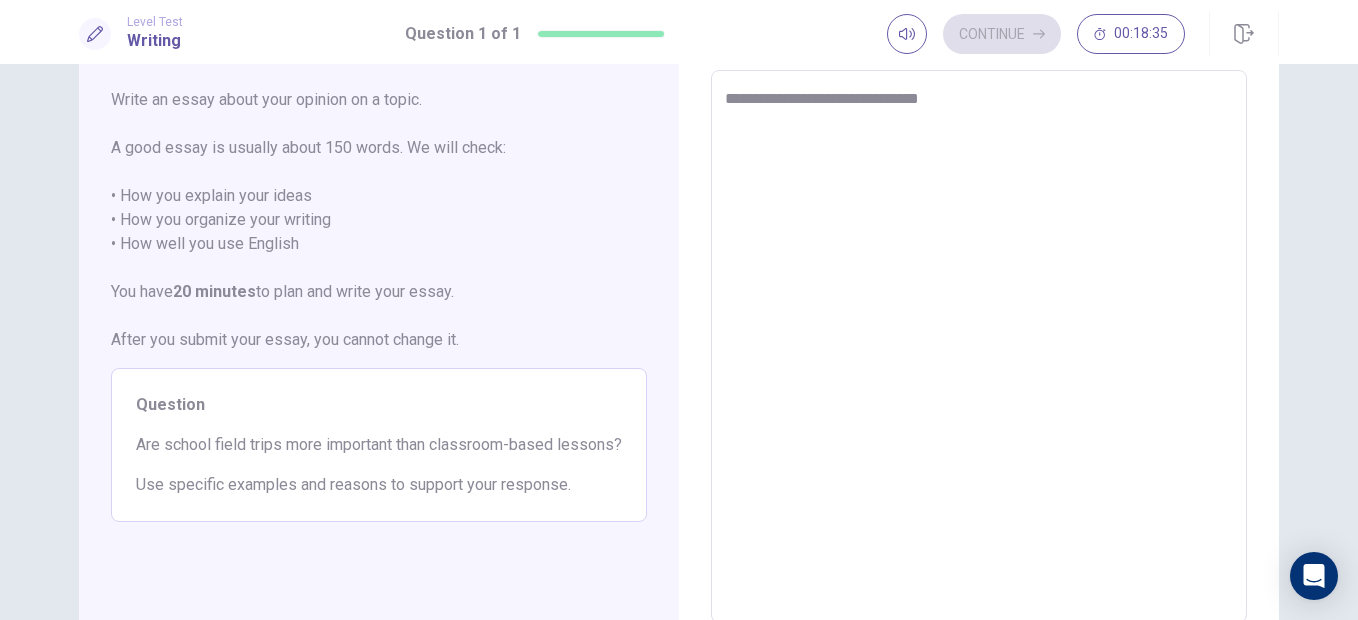 type on "*" 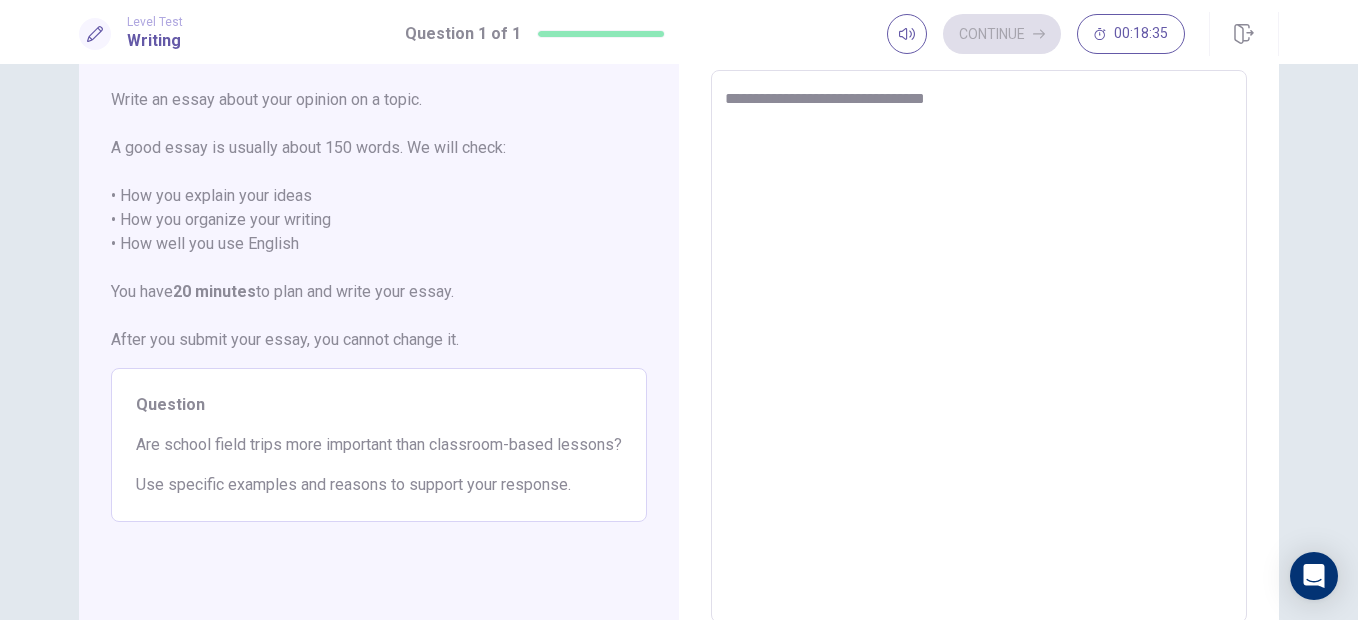 type on "*" 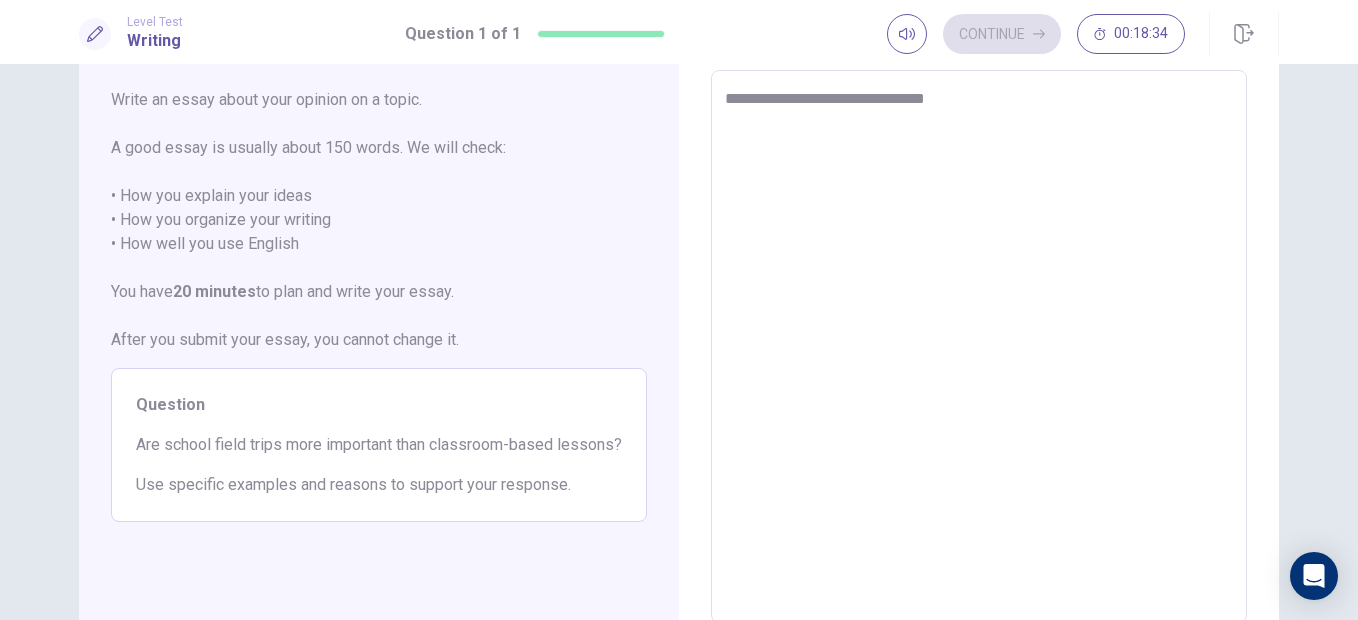 type on "**********" 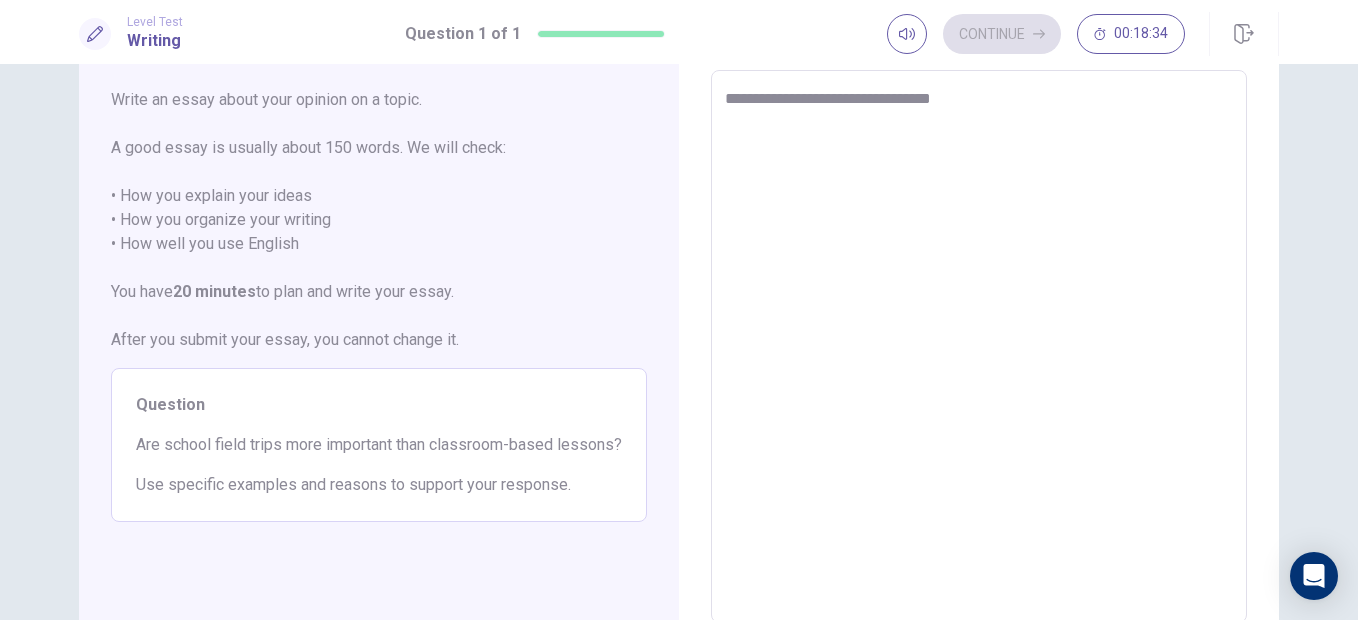 type on "*" 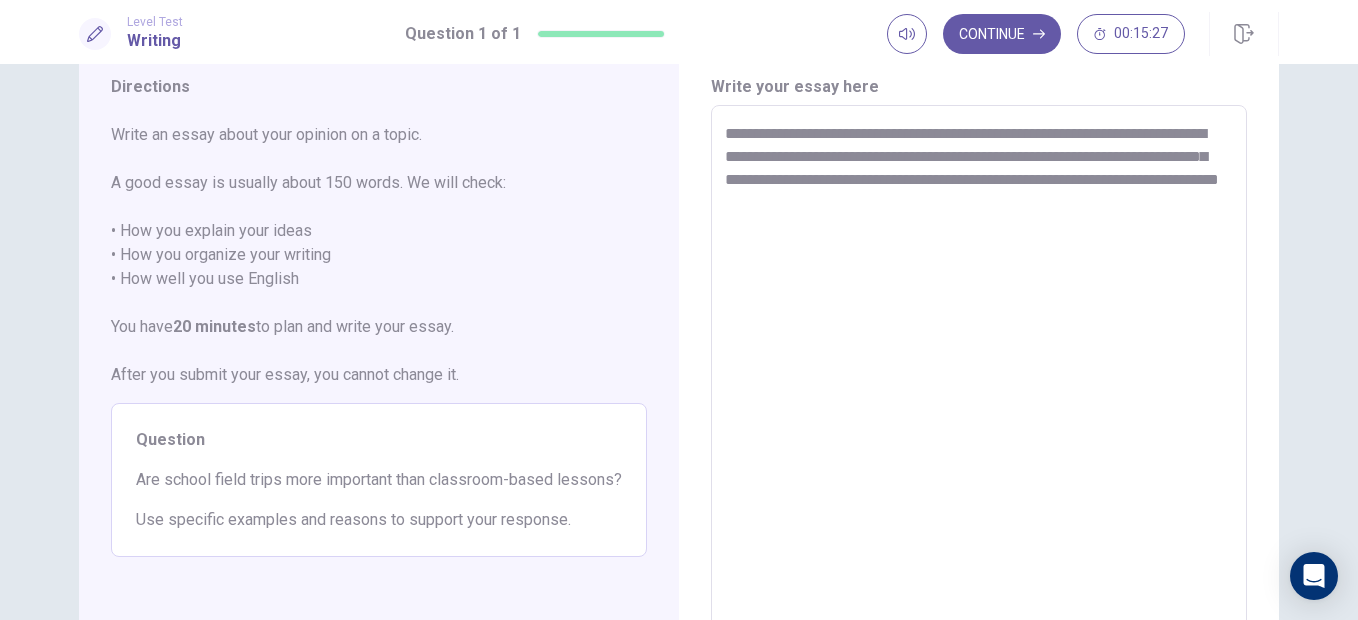 scroll, scrollTop: 64, scrollLeft: 0, axis: vertical 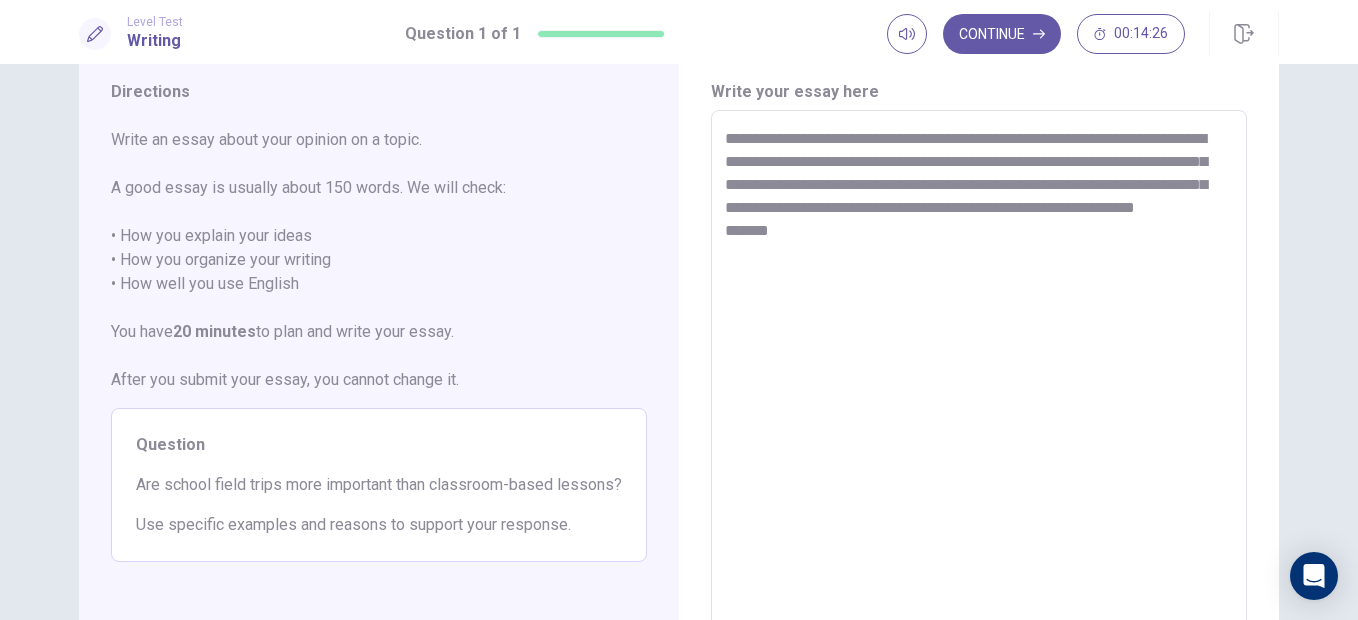 click on "**********" at bounding box center (979, 387) 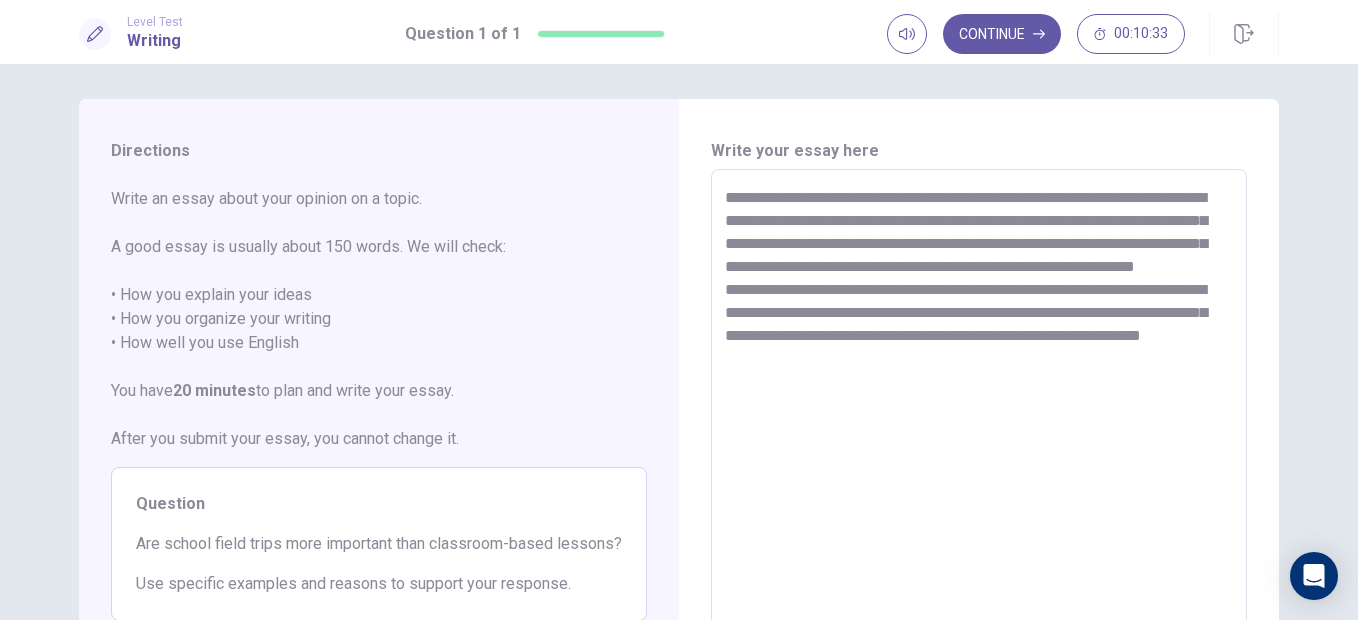 scroll, scrollTop: 6, scrollLeft: 0, axis: vertical 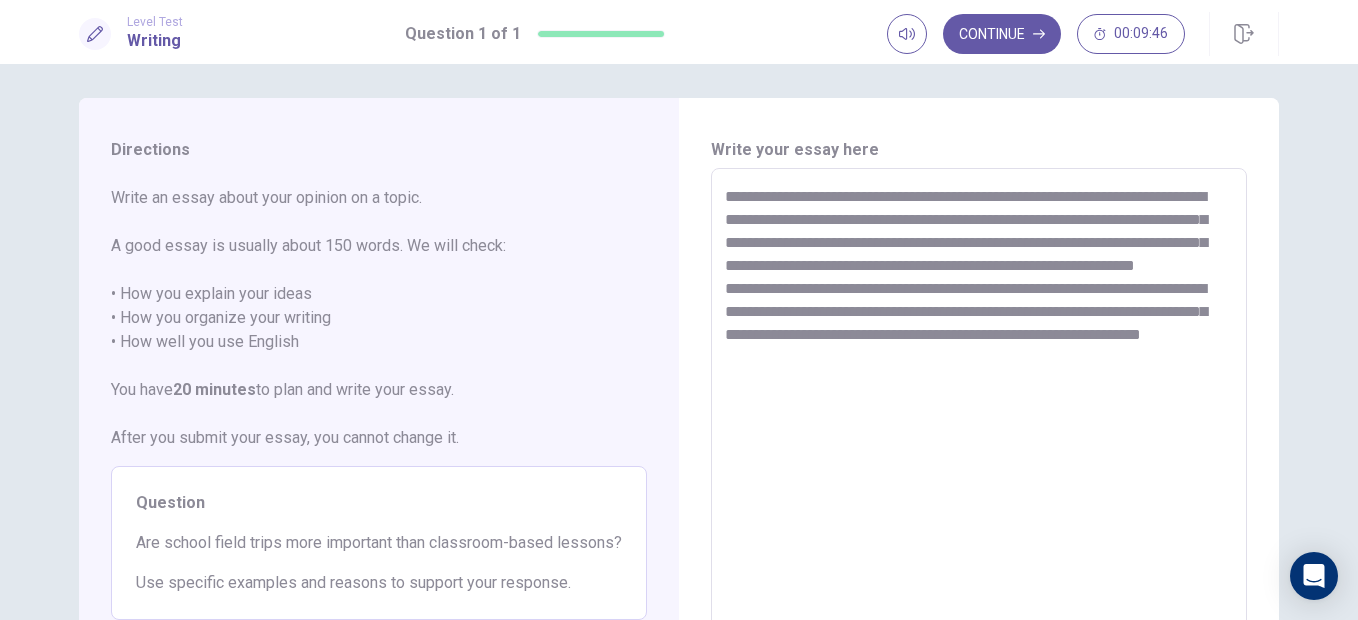 click on "**********" at bounding box center (979, 445) 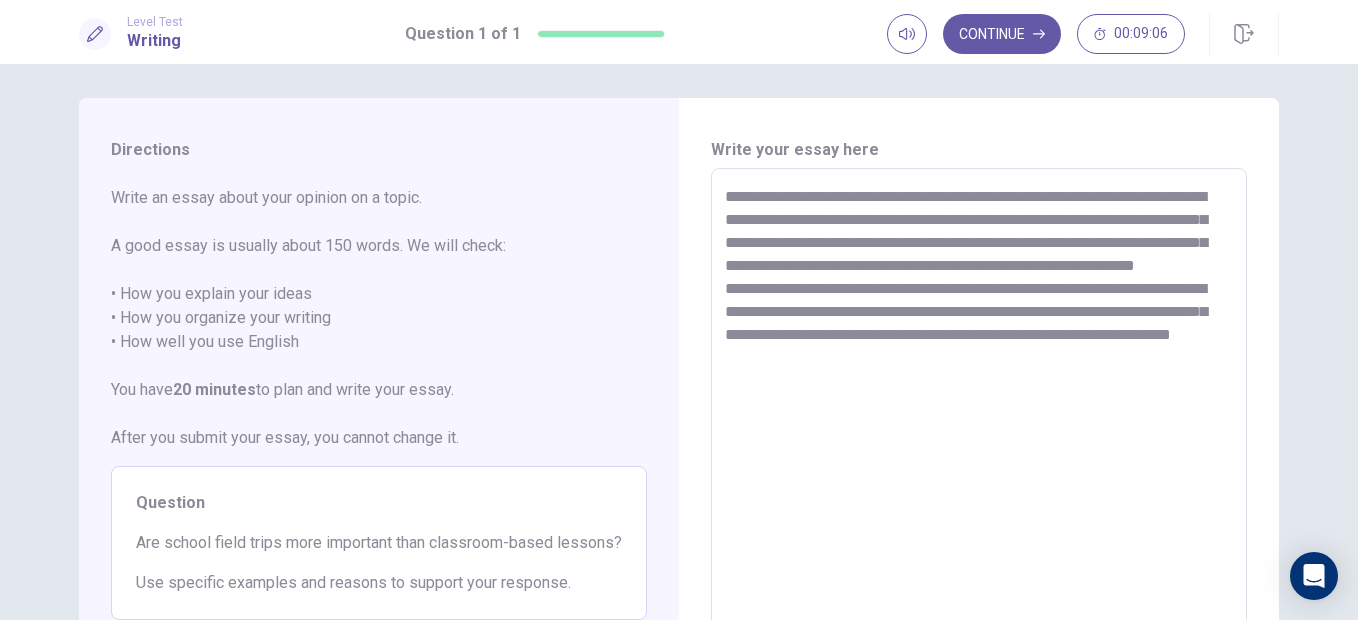 click on "**********" at bounding box center (979, 445) 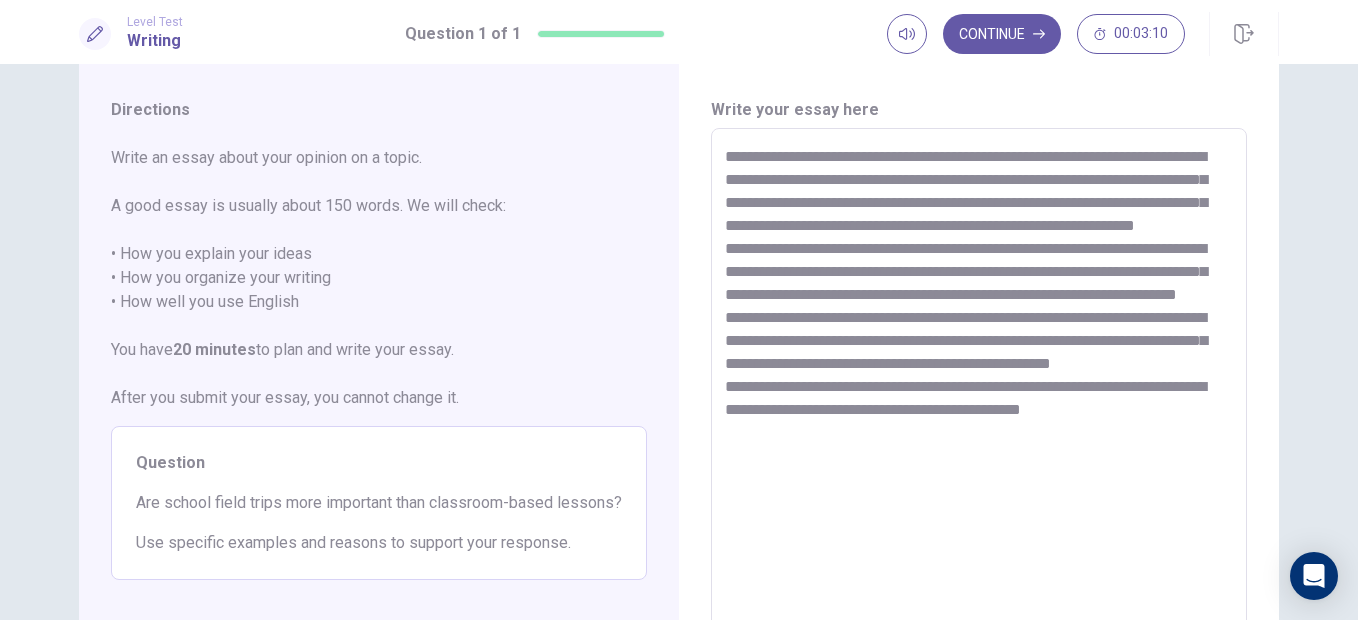 scroll, scrollTop: 45, scrollLeft: 0, axis: vertical 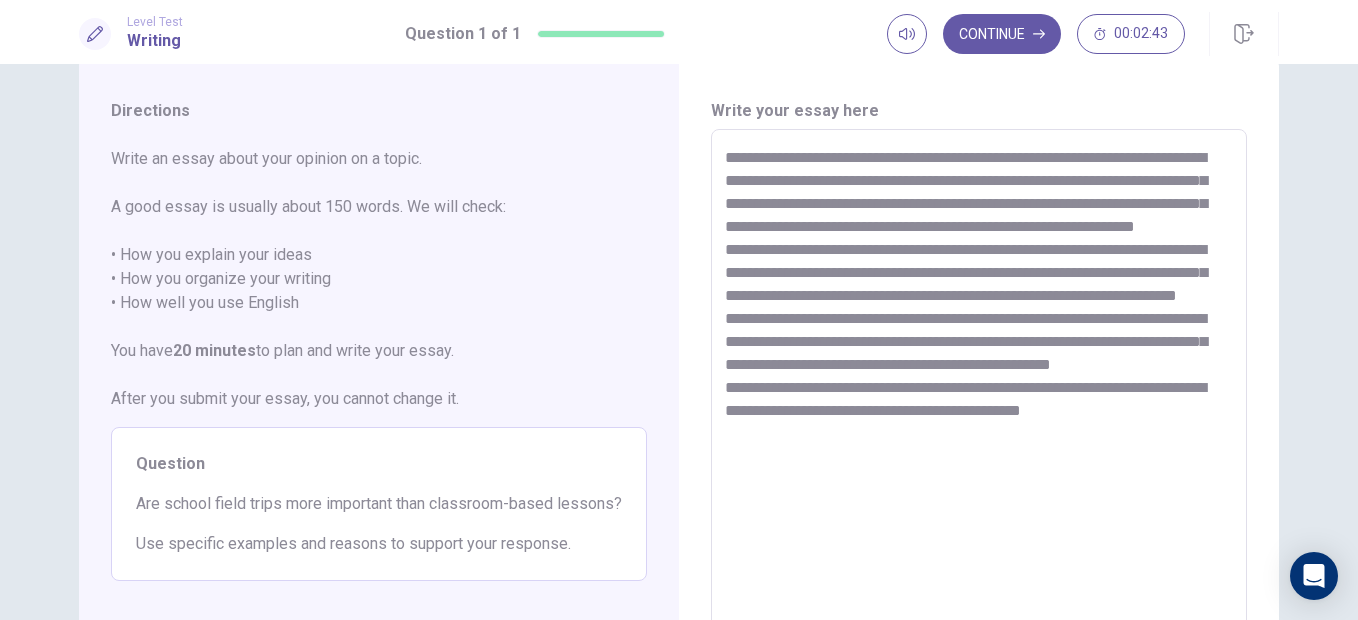 click on "**********" at bounding box center (979, 406) 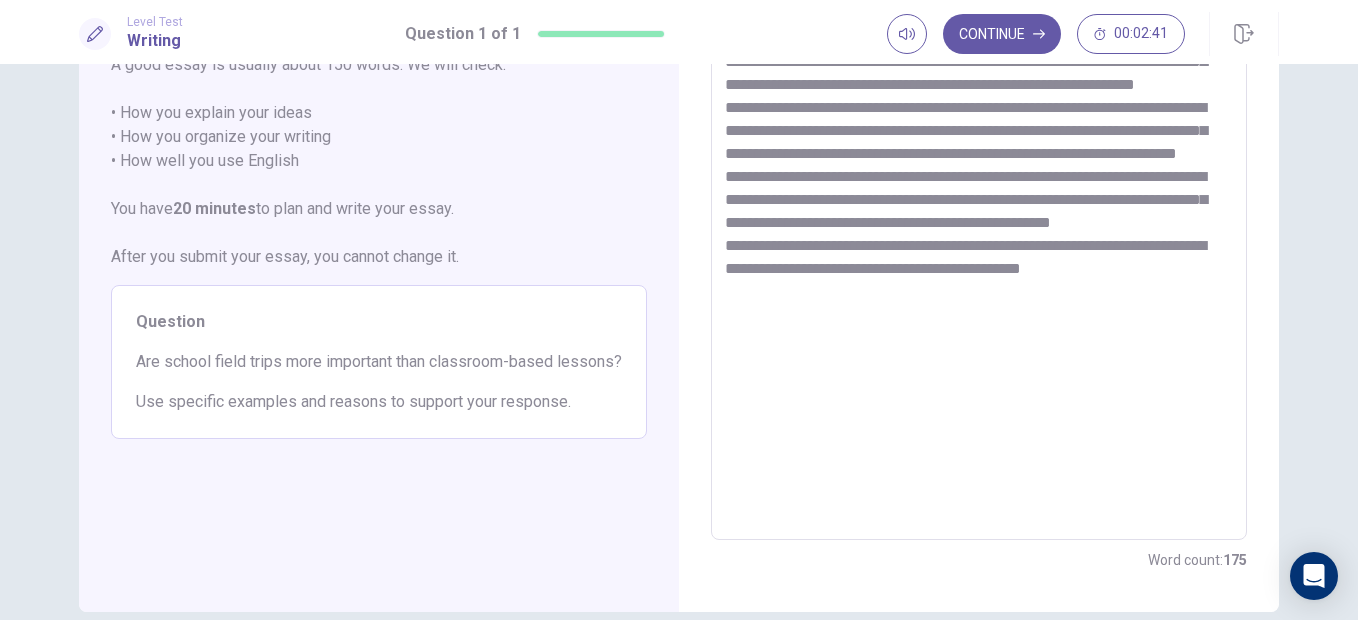 scroll, scrollTop: 0, scrollLeft: 0, axis: both 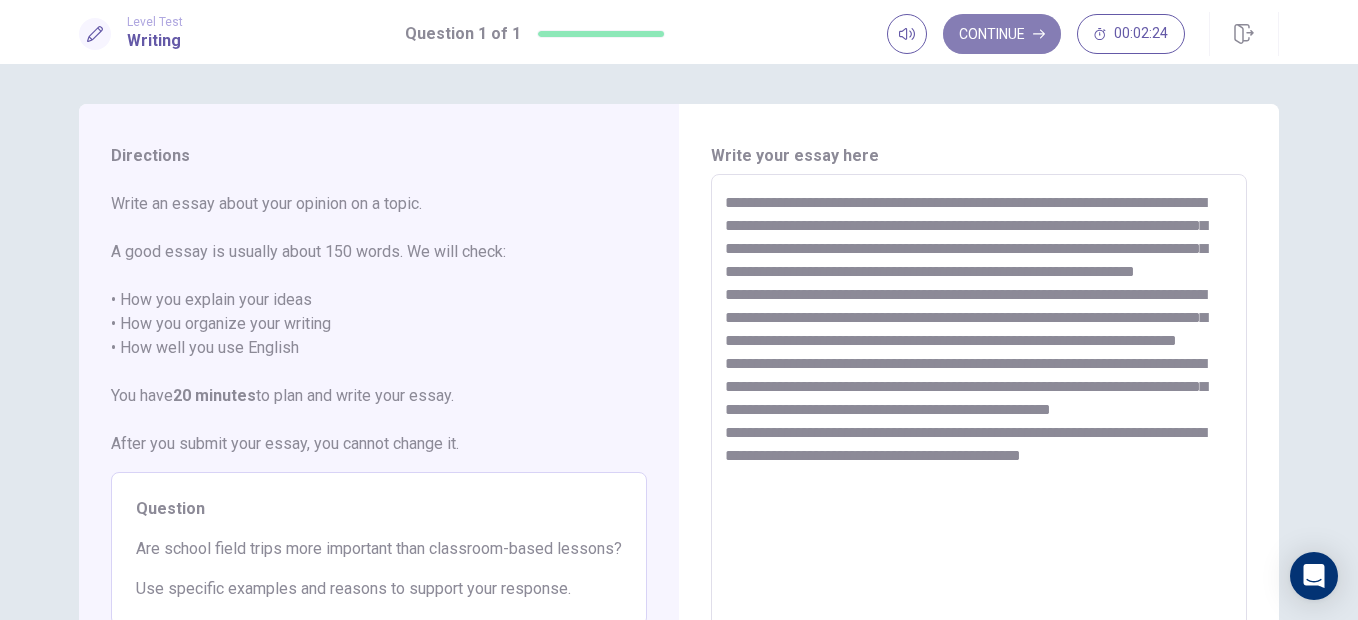 click on "Continue" at bounding box center (1002, 34) 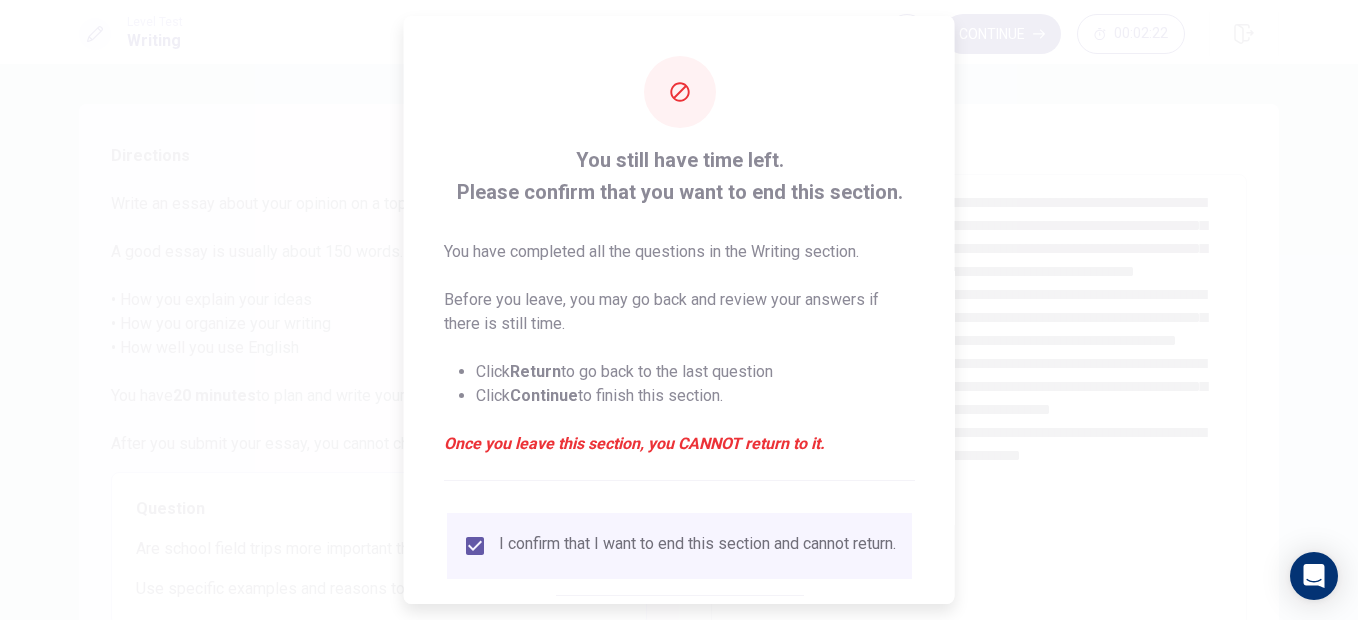 scroll, scrollTop: 126, scrollLeft: 0, axis: vertical 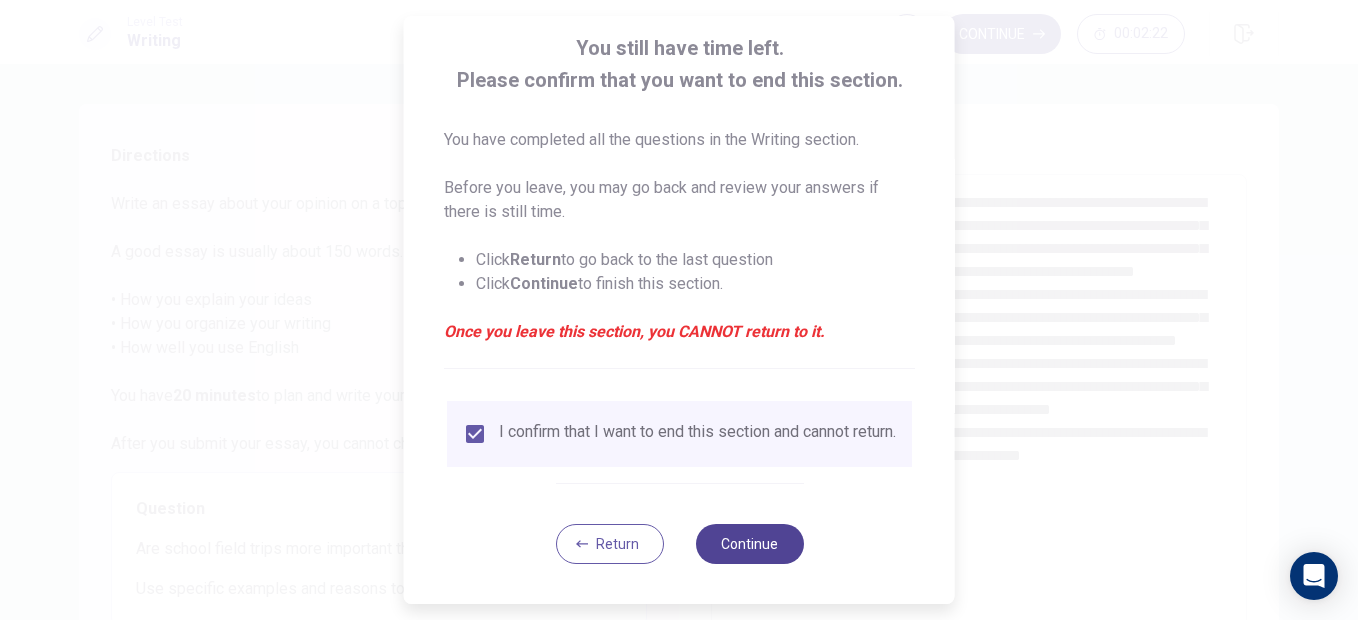 click on "Continue" at bounding box center (749, 544) 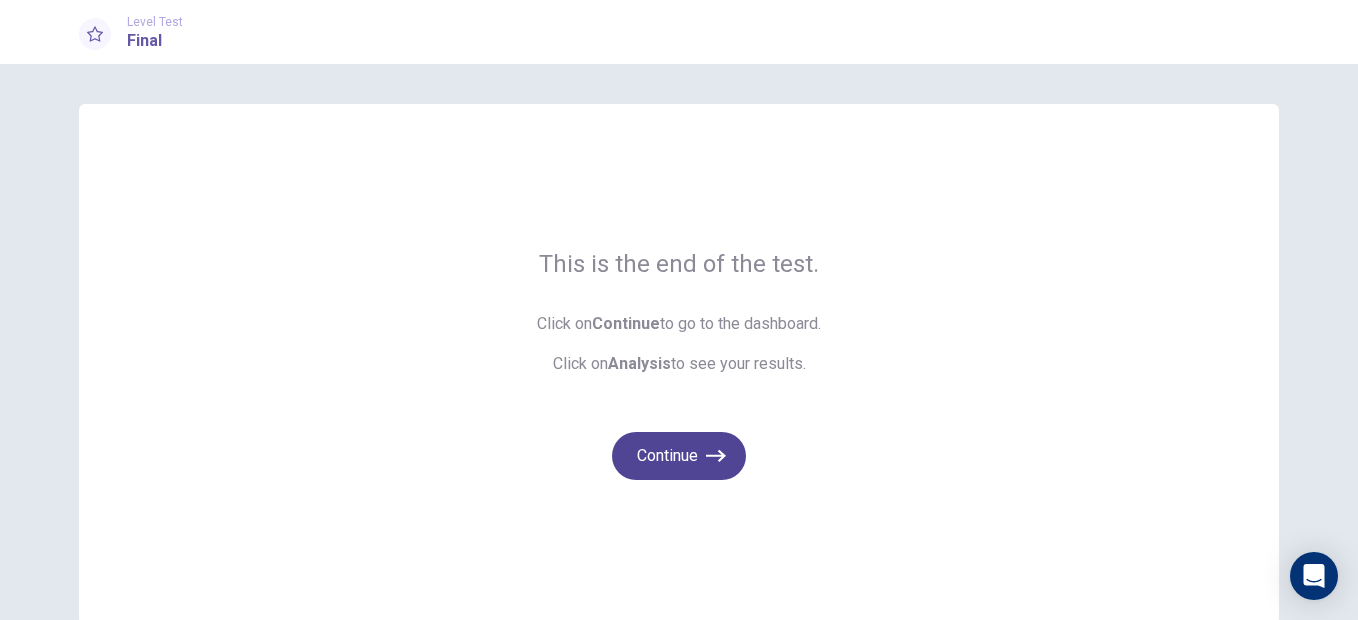 click on "Continue" at bounding box center [679, 456] 